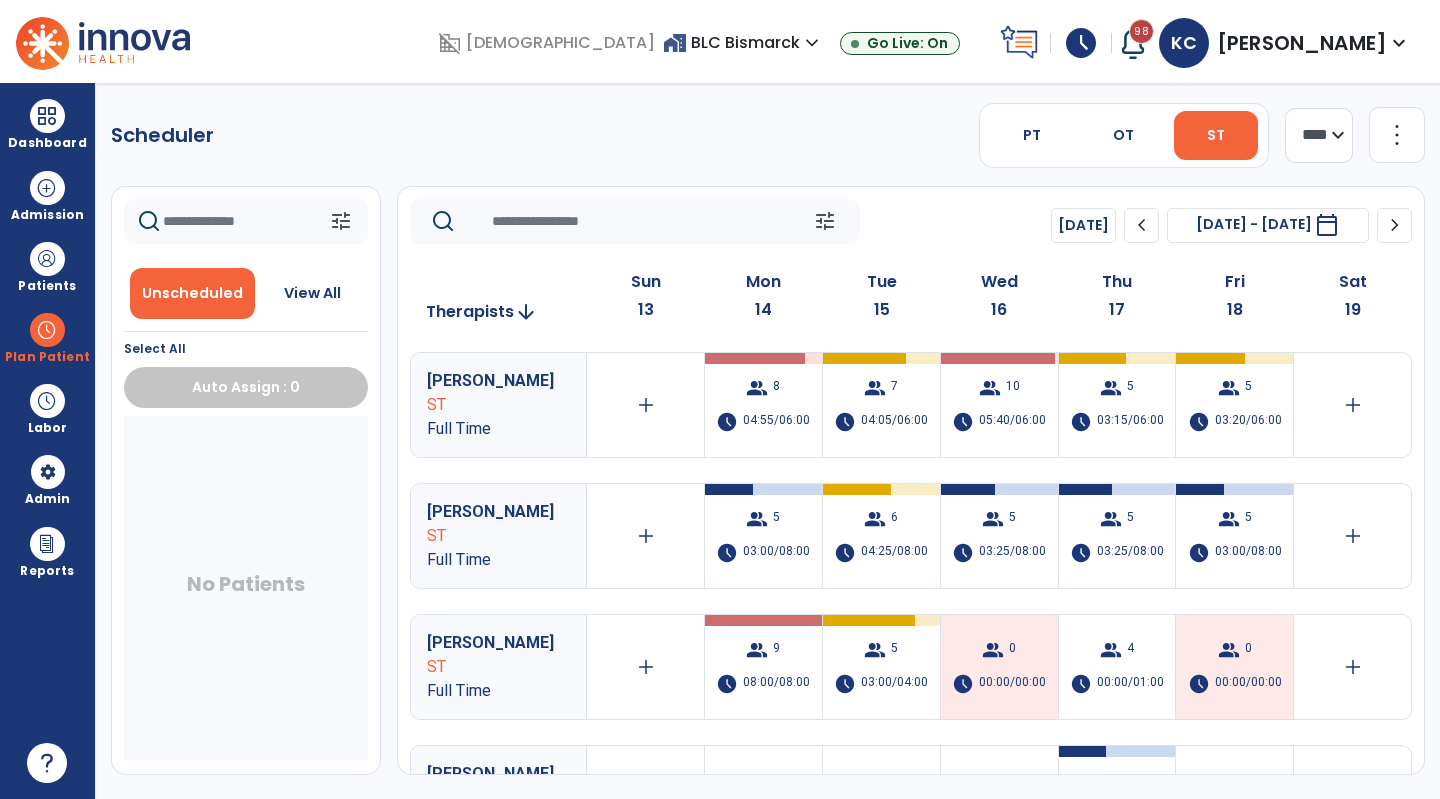 scroll, scrollTop: 0, scrollLeft: 0, axis: both 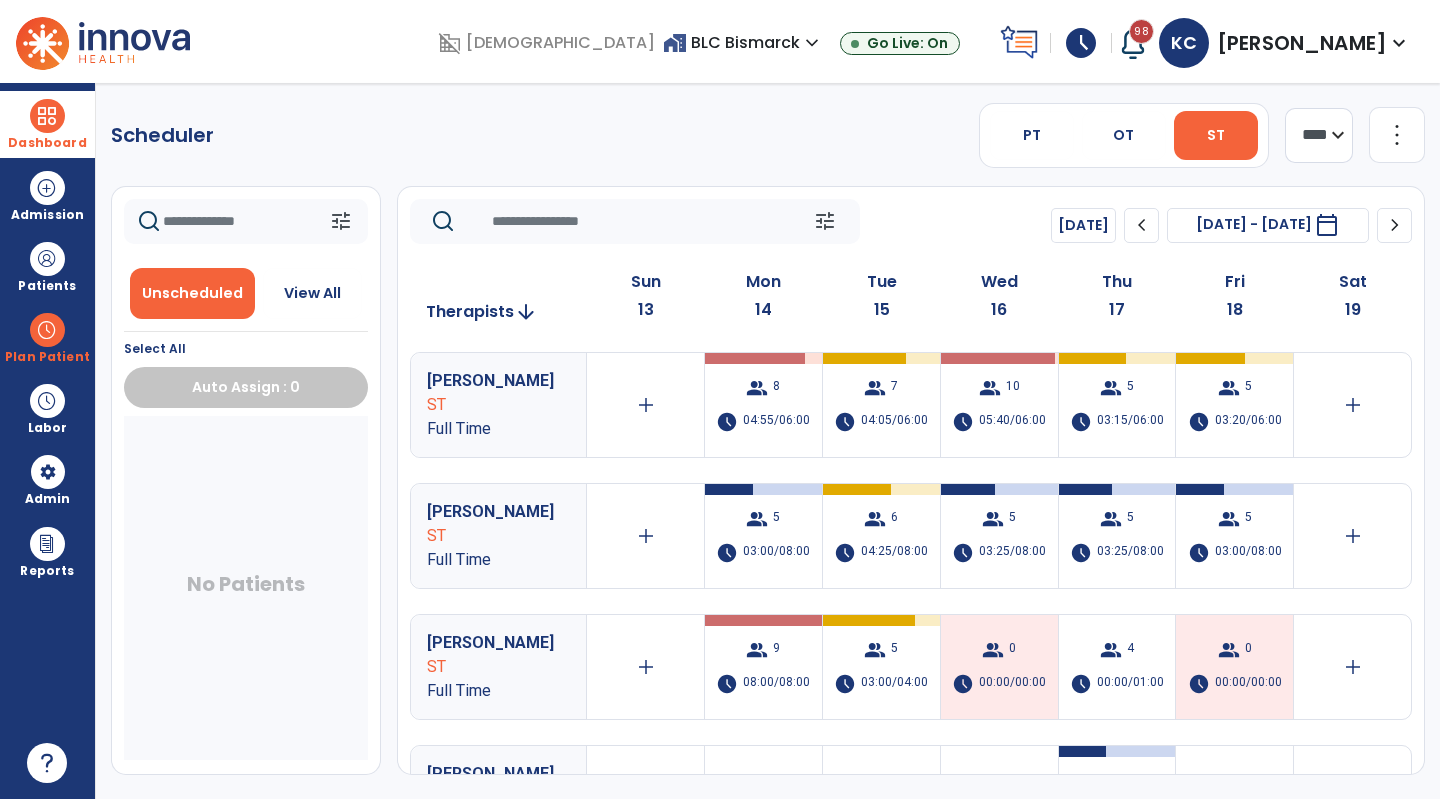 click at bounding box center (47, 116) 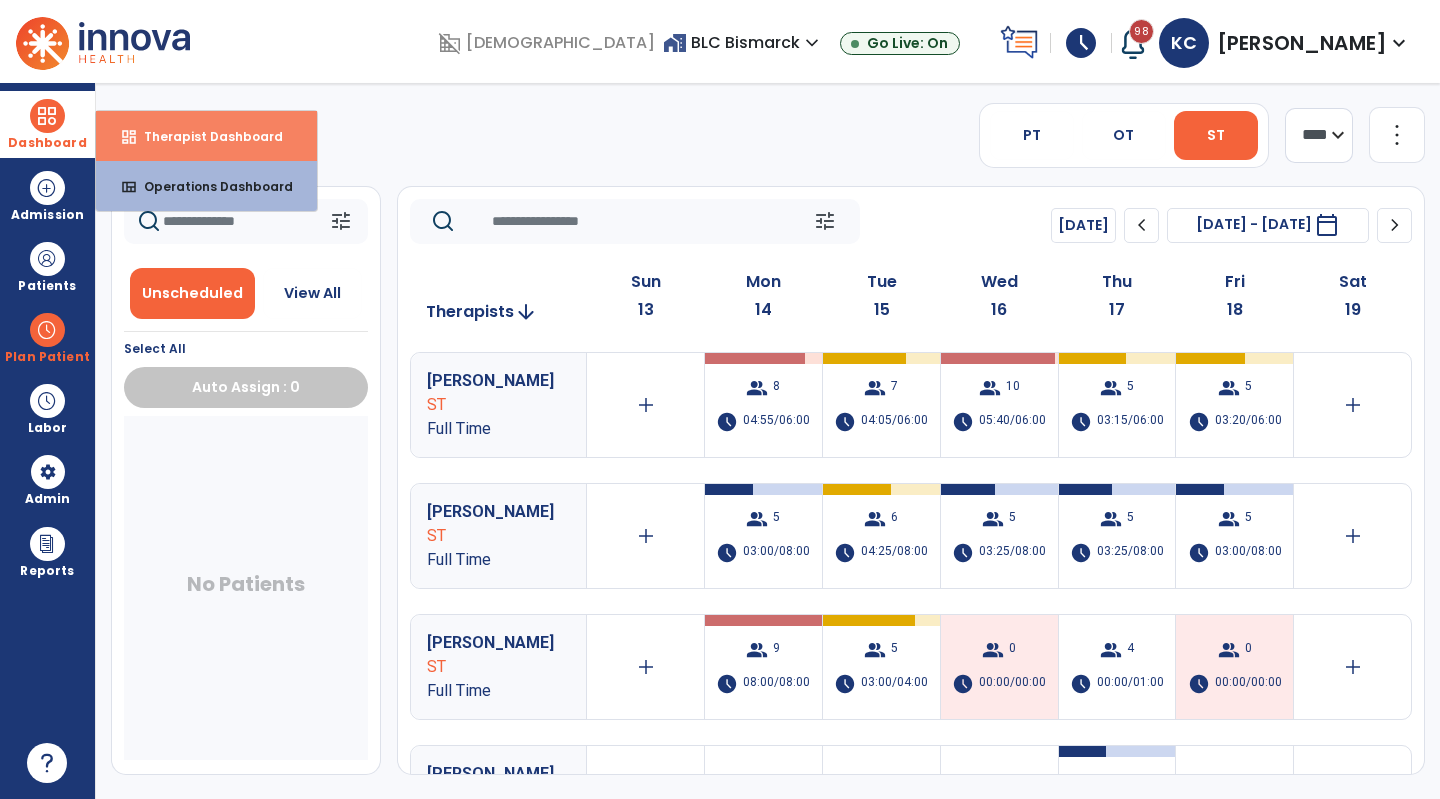 click on "Therapist Dashboard" at bounding box center (205, 136) 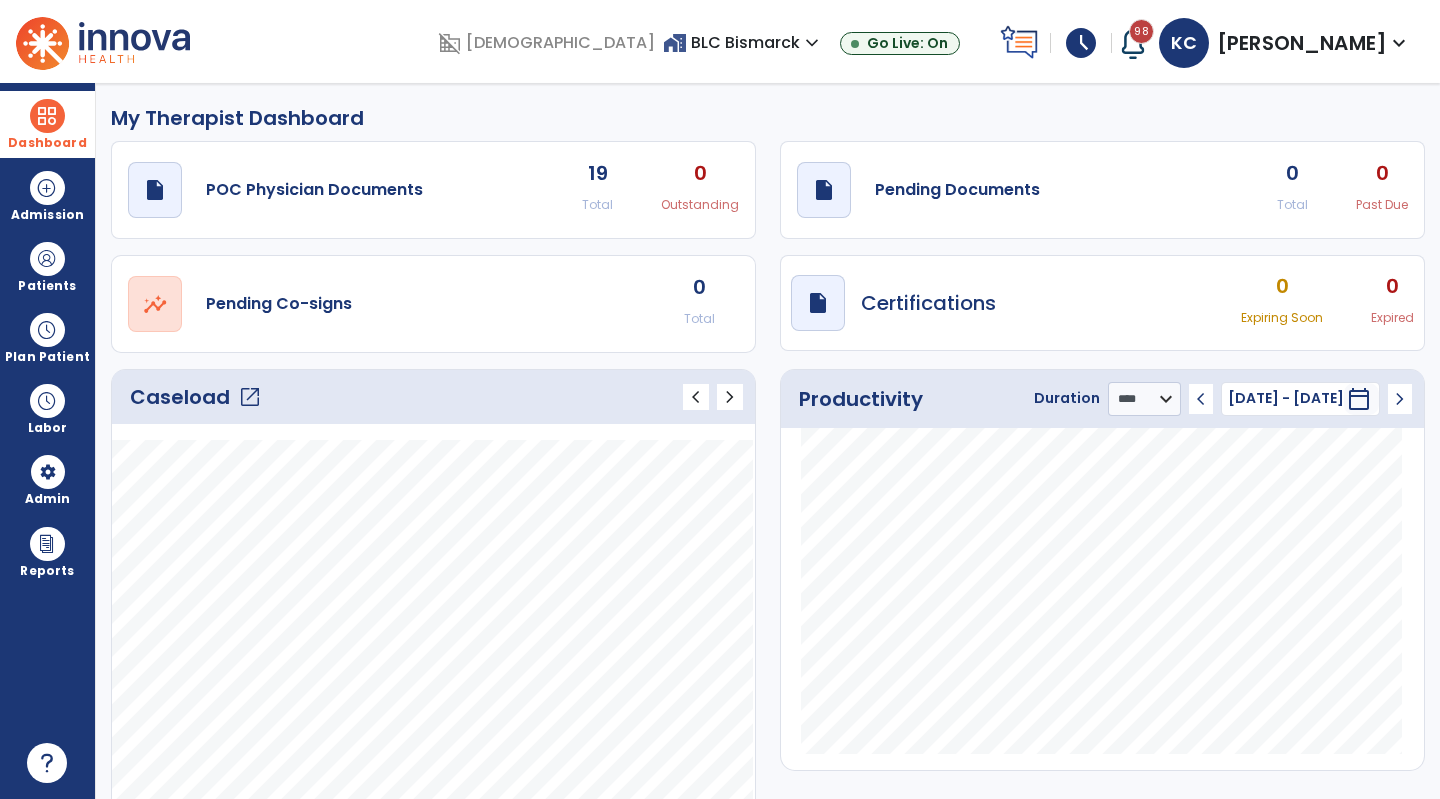 click on "draft   open_in_new  Pending Documents 0 Total 0 Past Due" 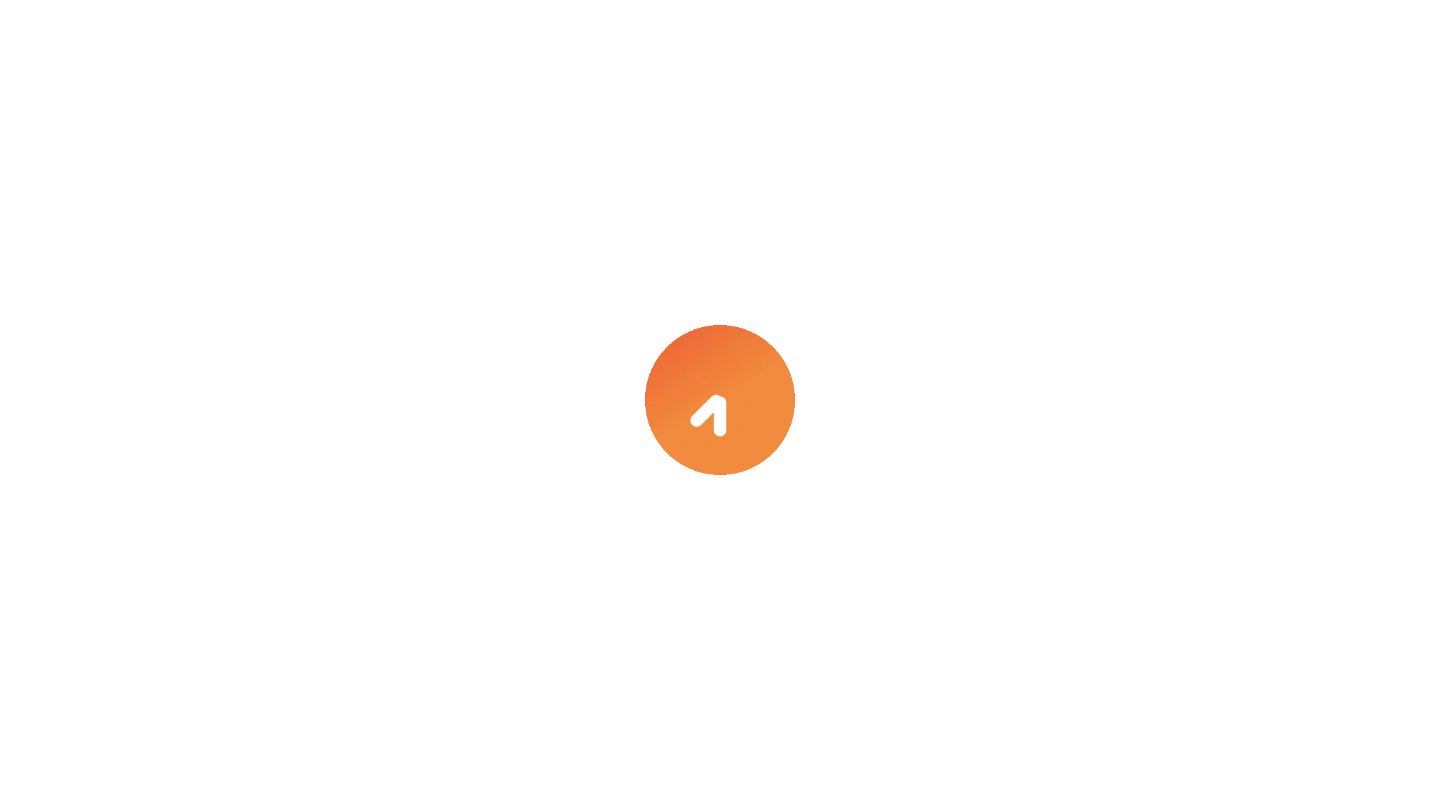 scroll, scrollTop: 0, scrollLeft: 0, axis: both 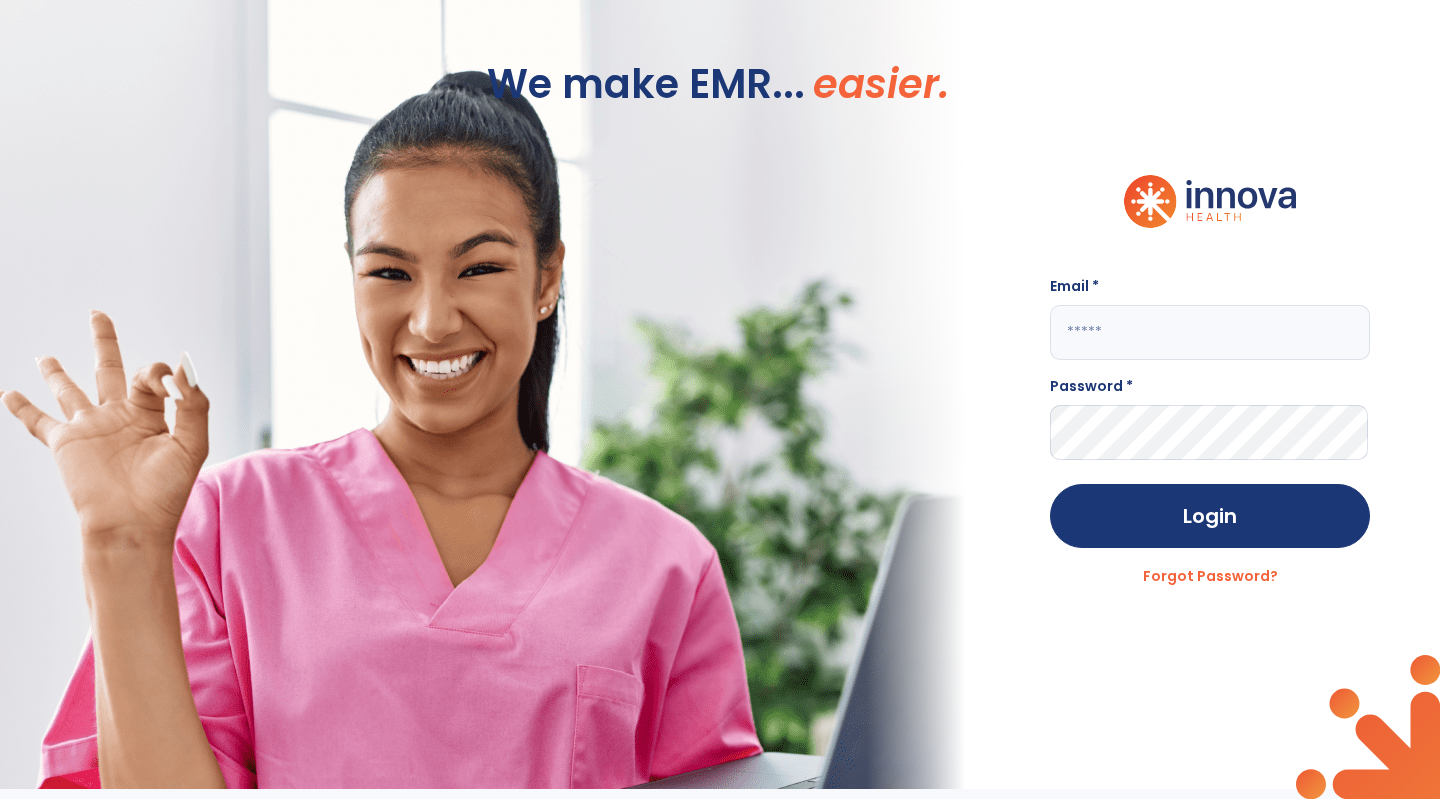 click 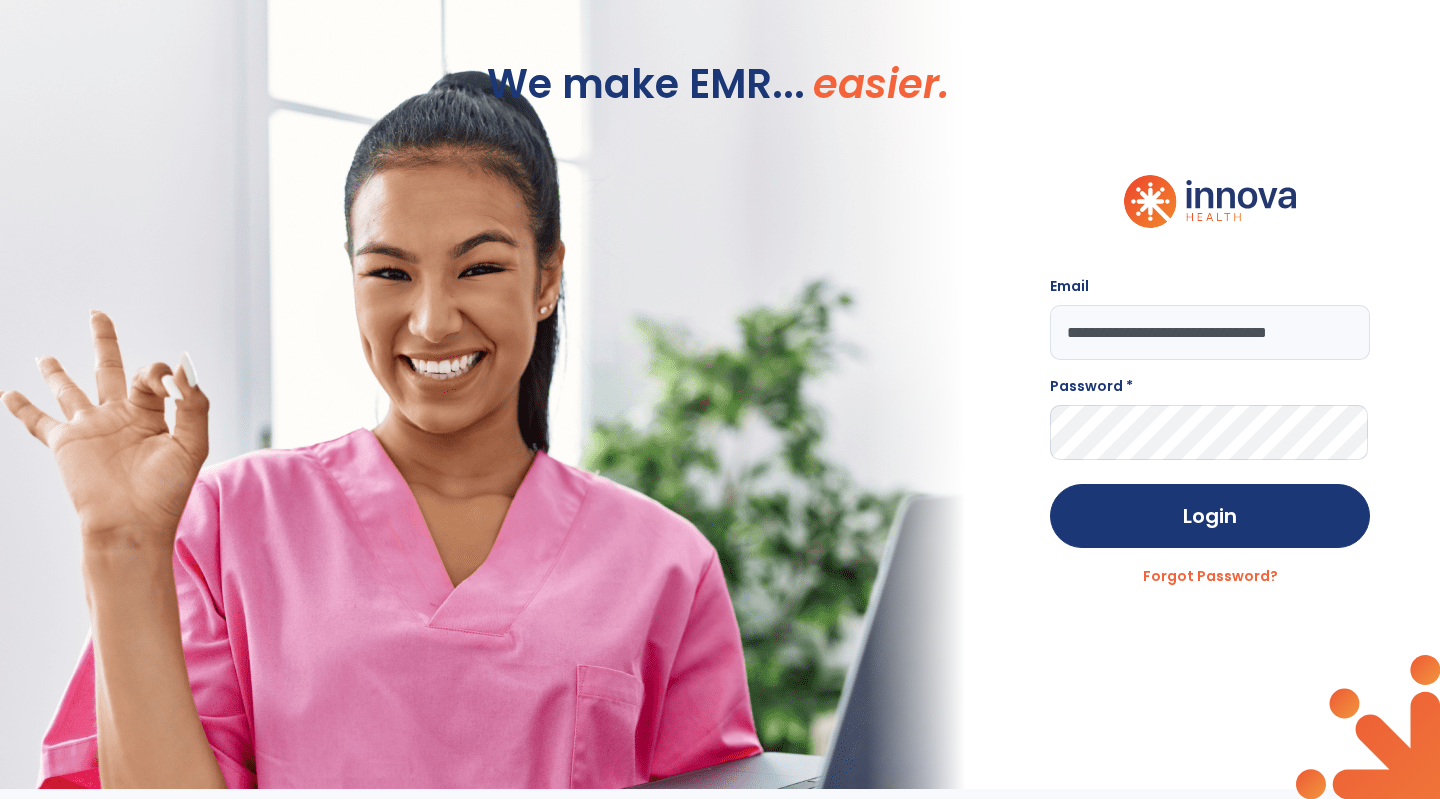 type on "**********" 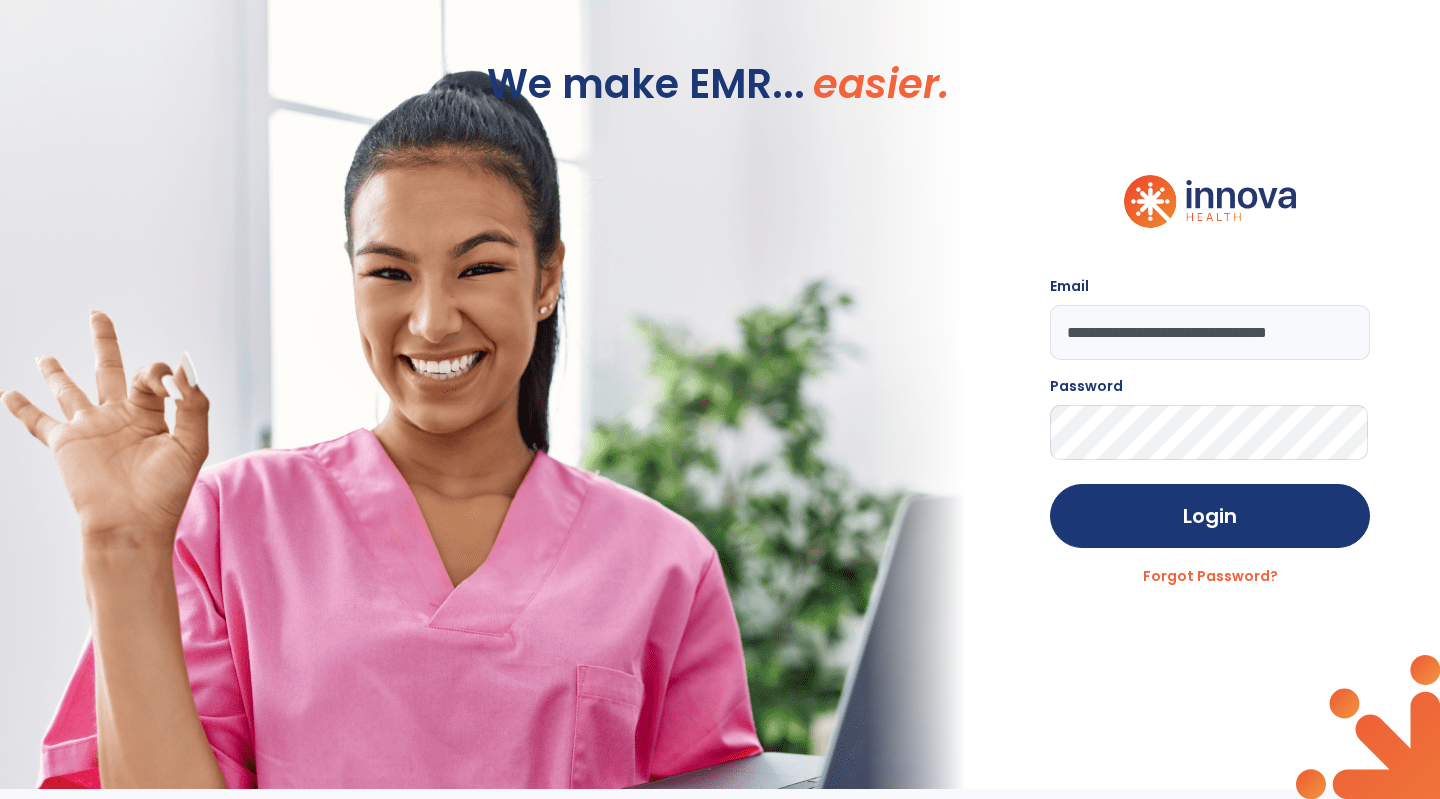 click on "Login" 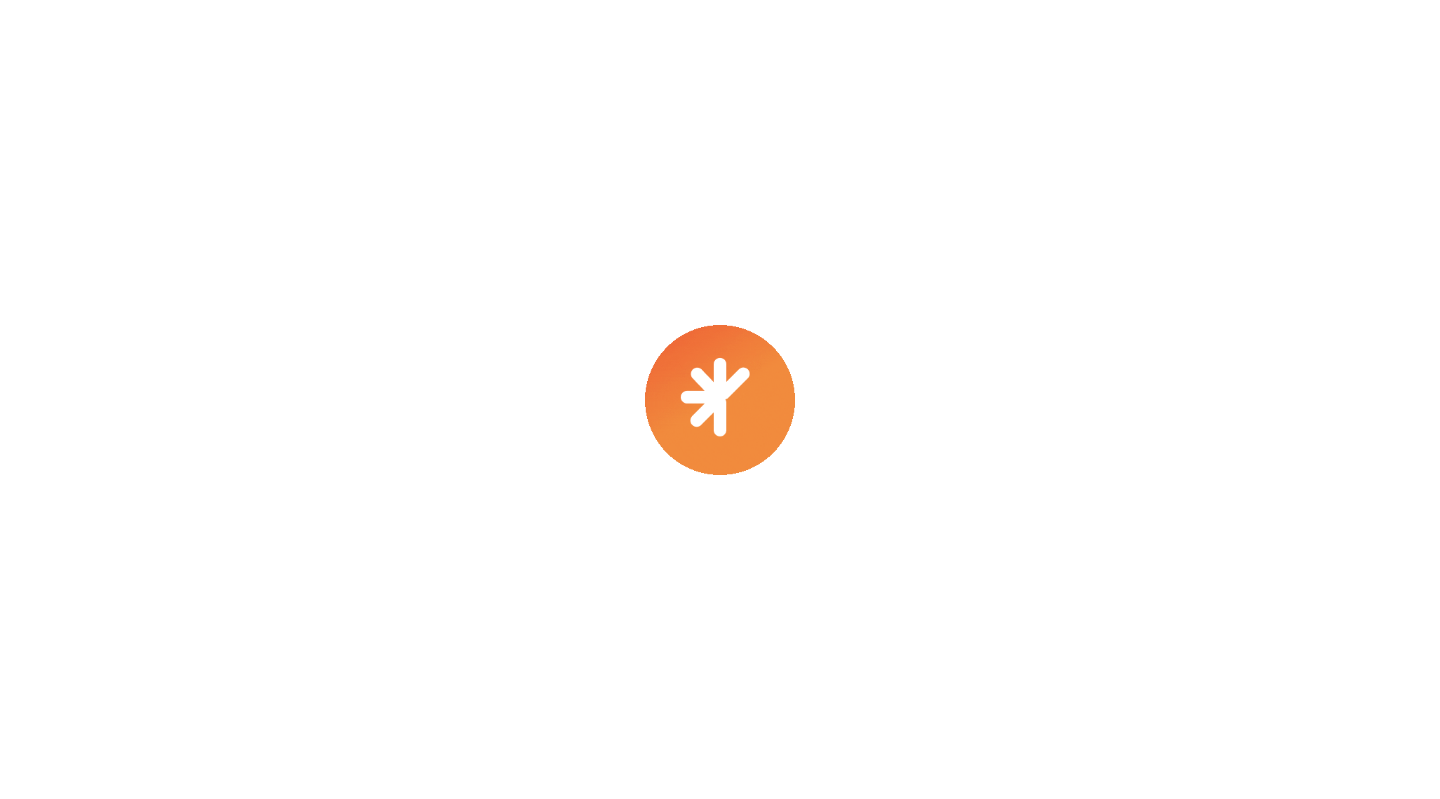 scroll, scrollTop: 0, scrollLeft: 0, axis: both 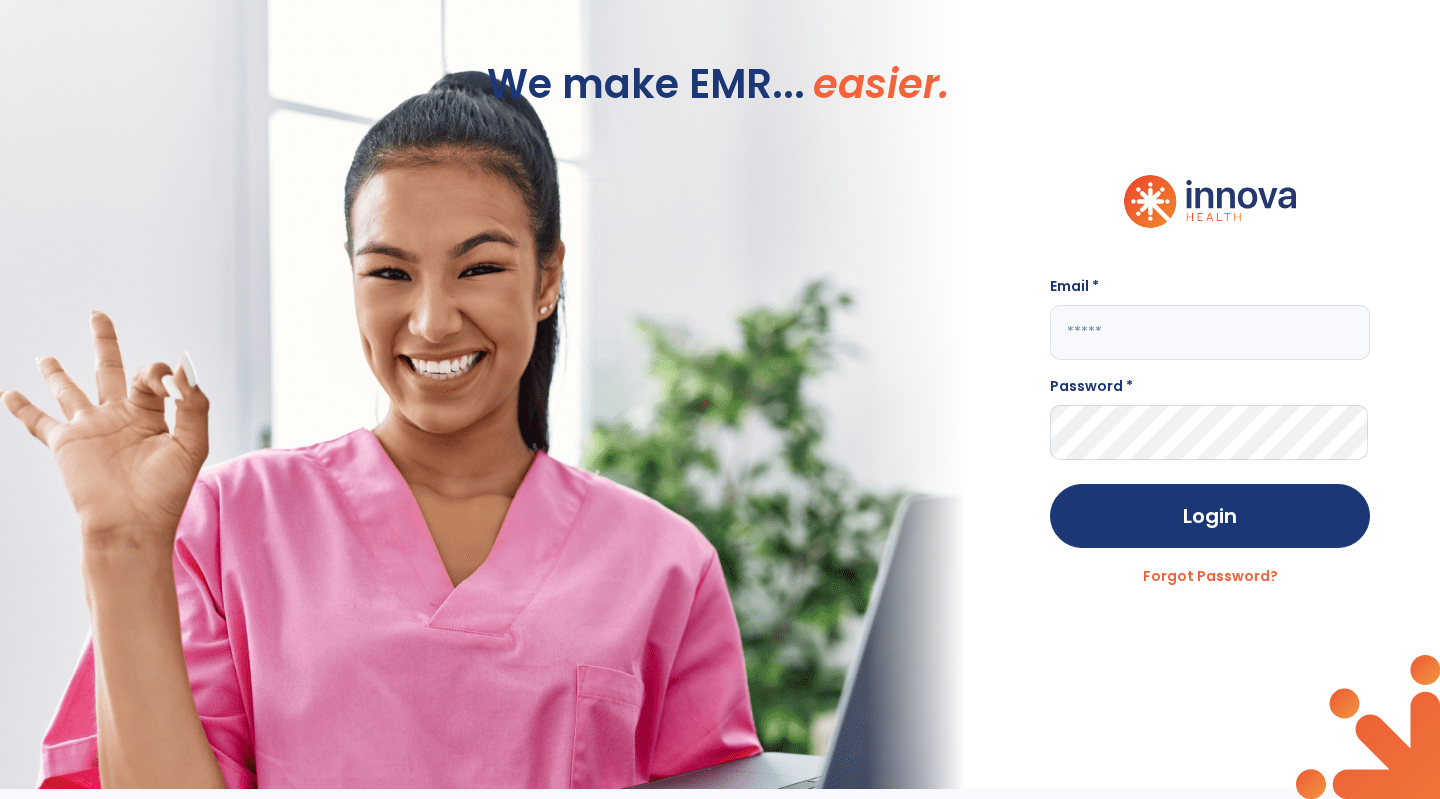 click 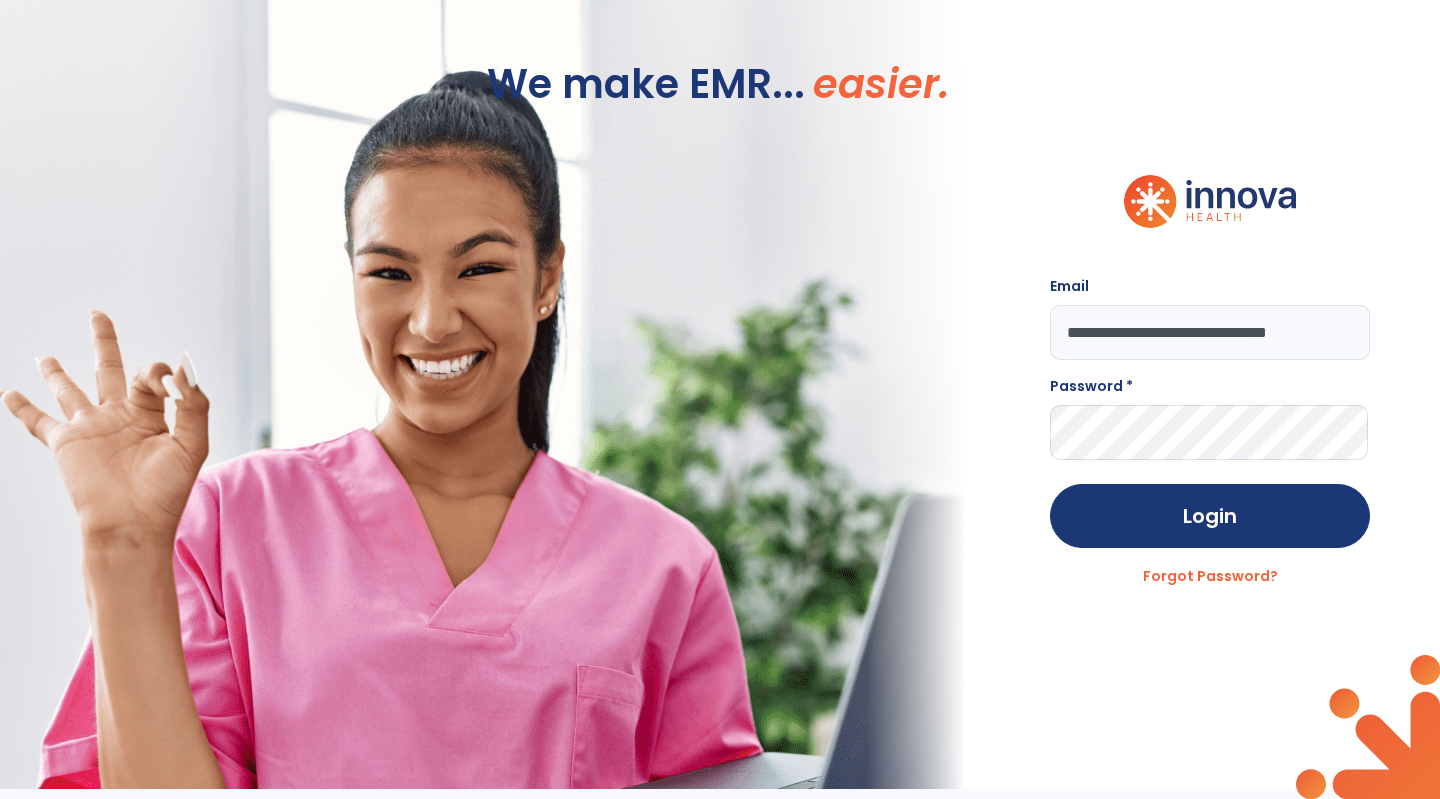 type on "**********" 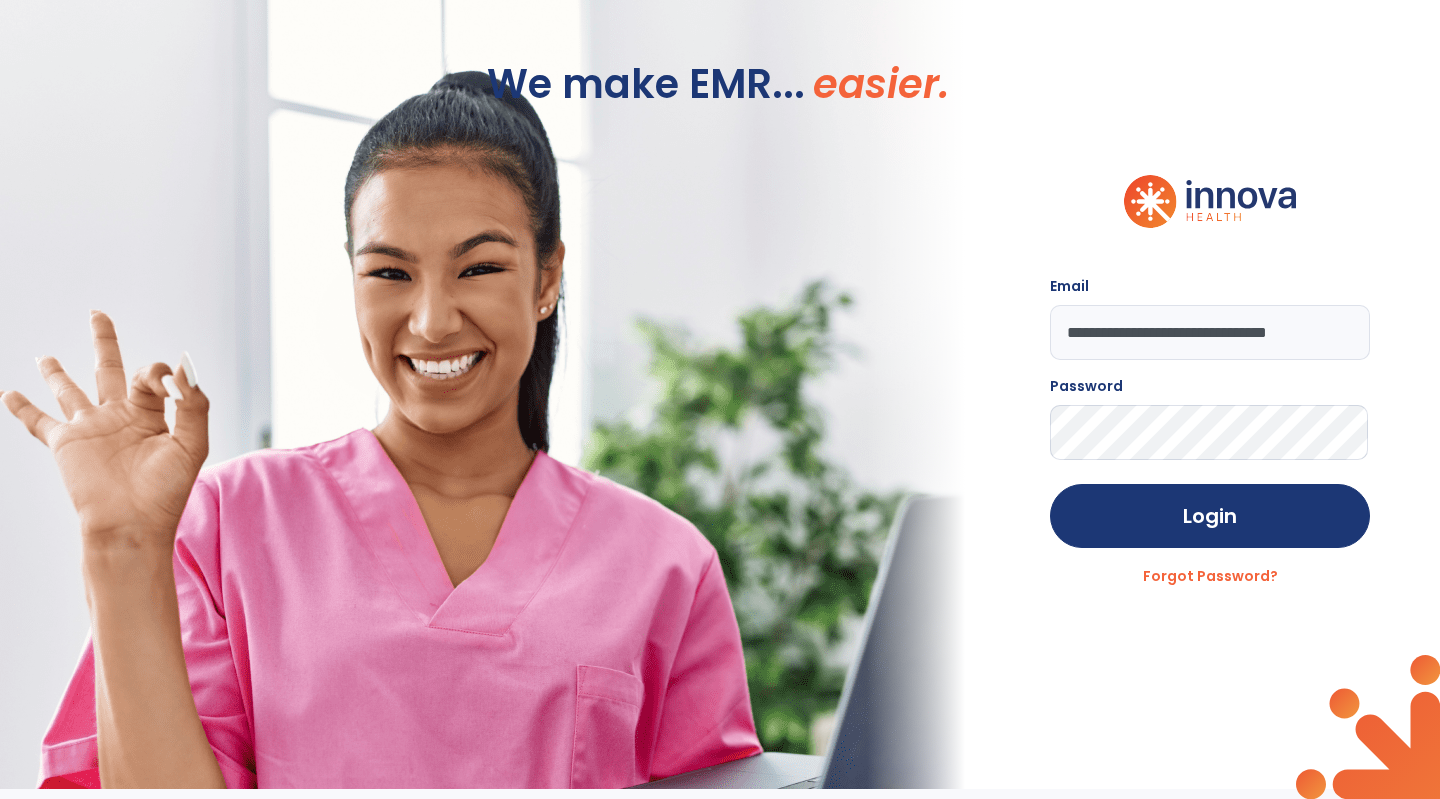 click on "Login" 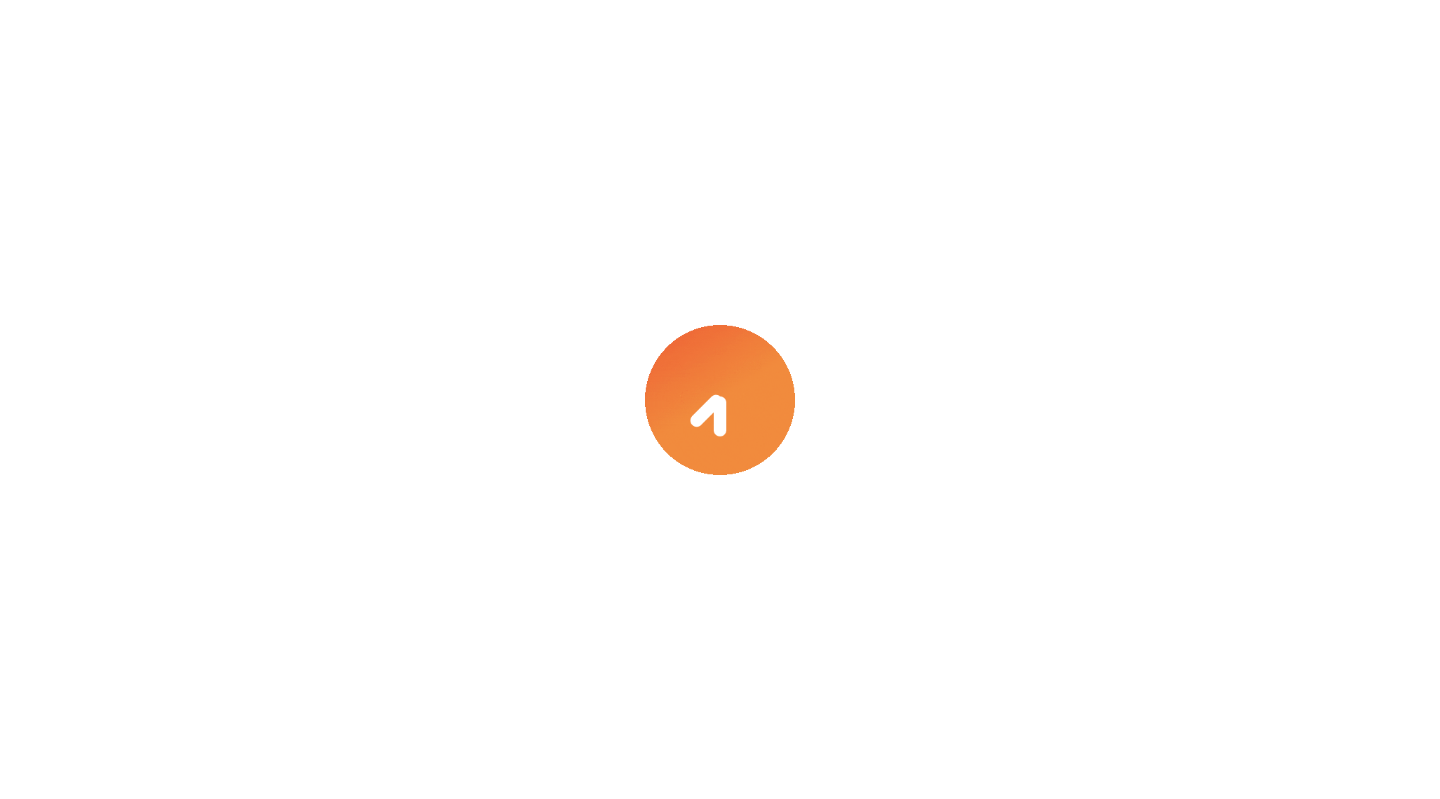 scroll, scrollTop: 0, scrollLeft: 0, axis: both 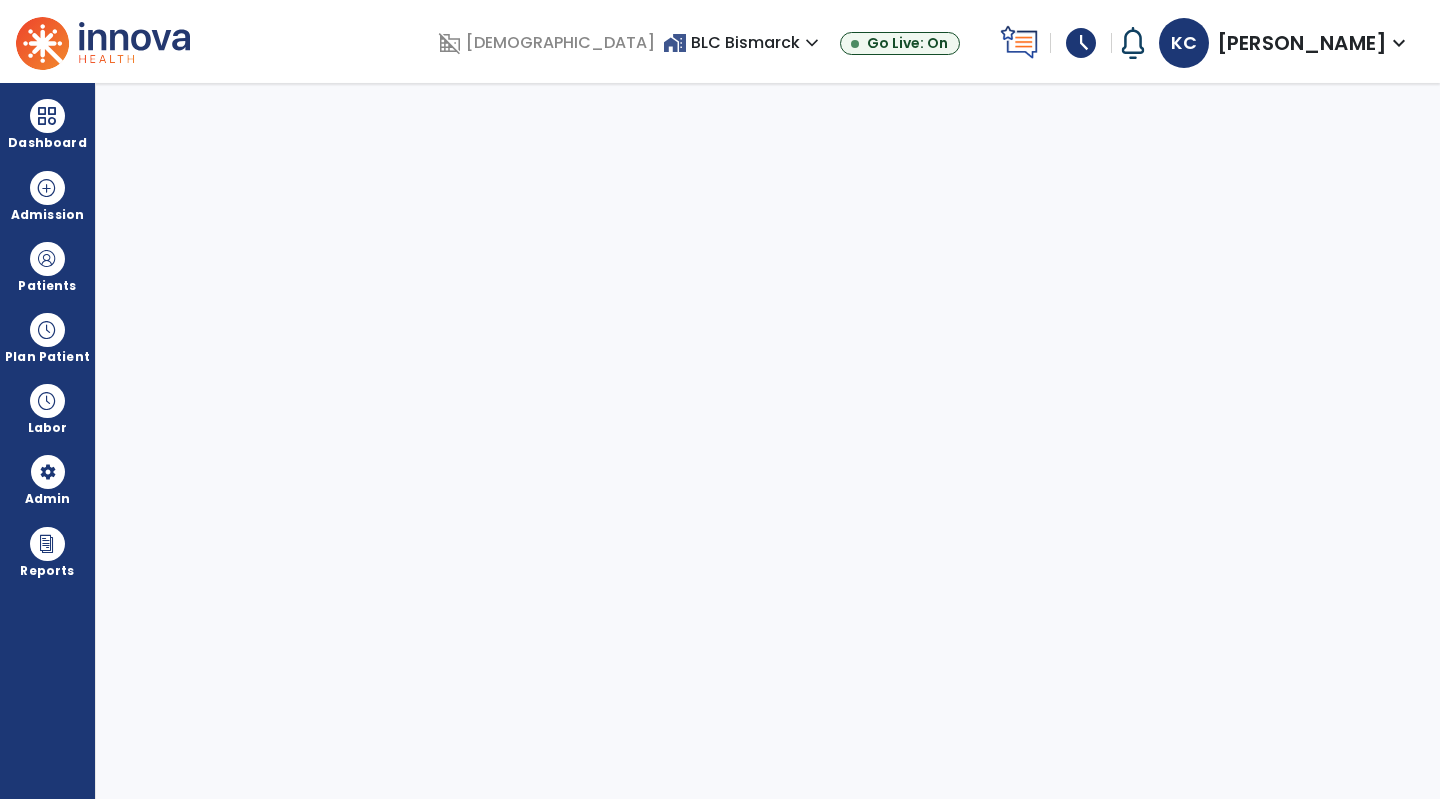 select on "***" 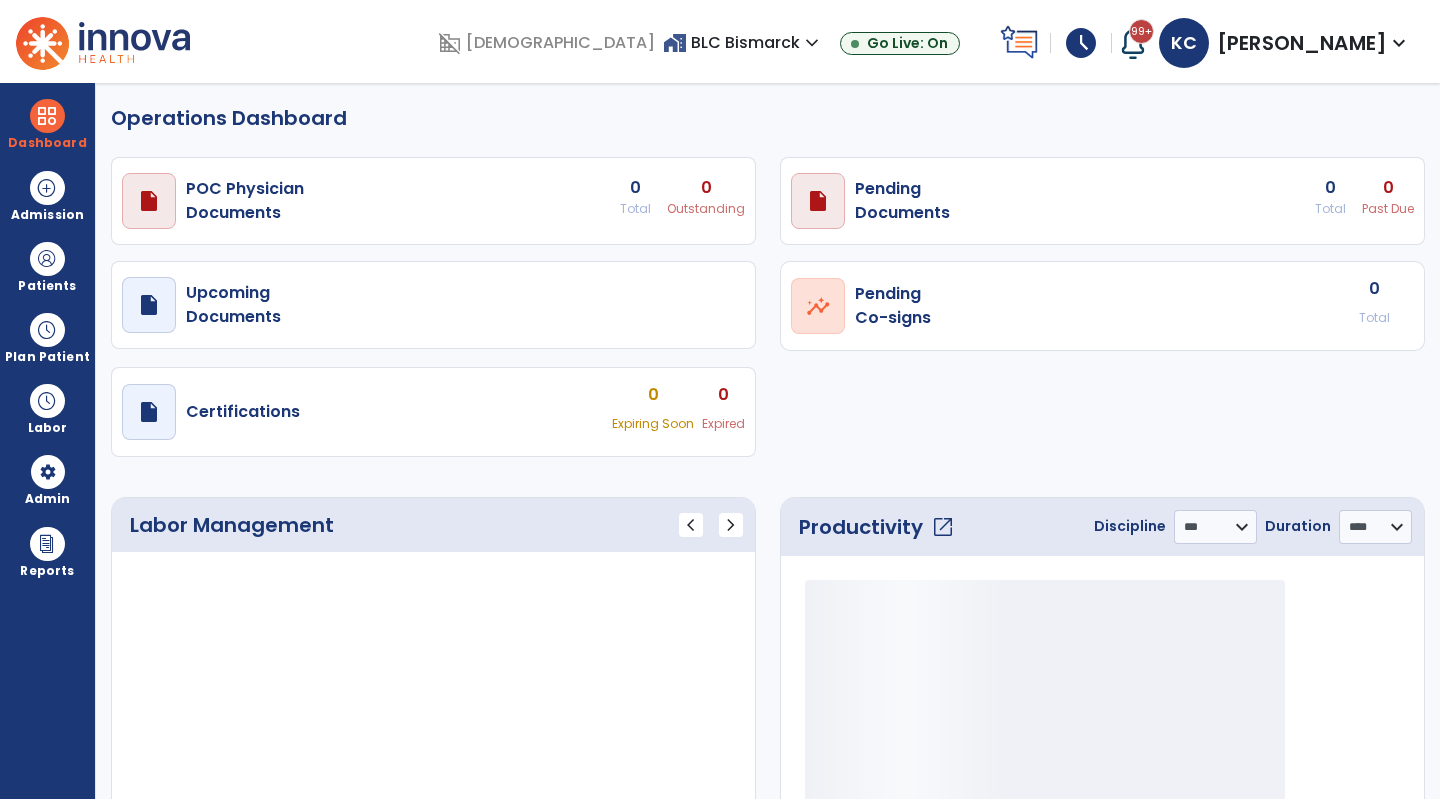 select on "***" 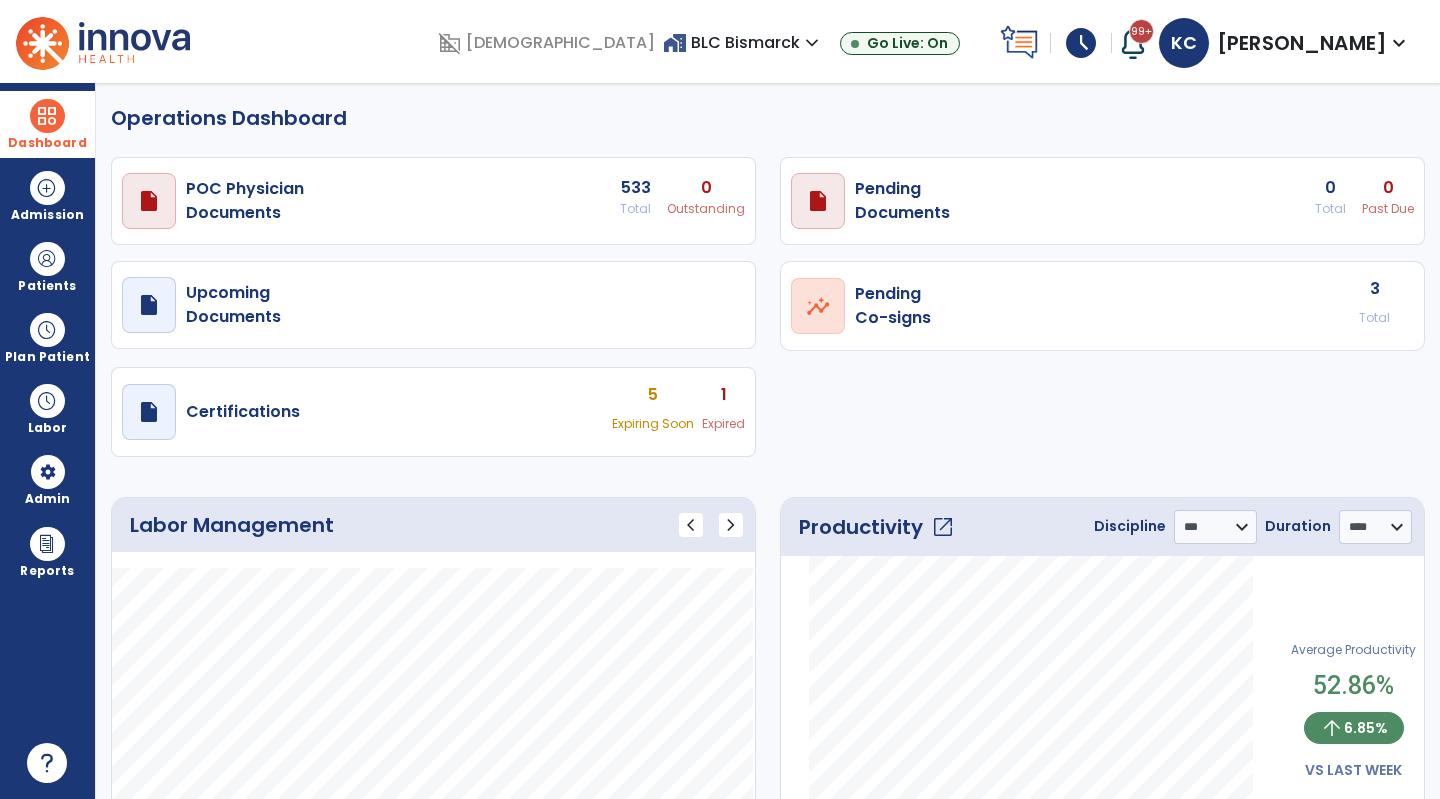 click at bounding box center [47, 116] 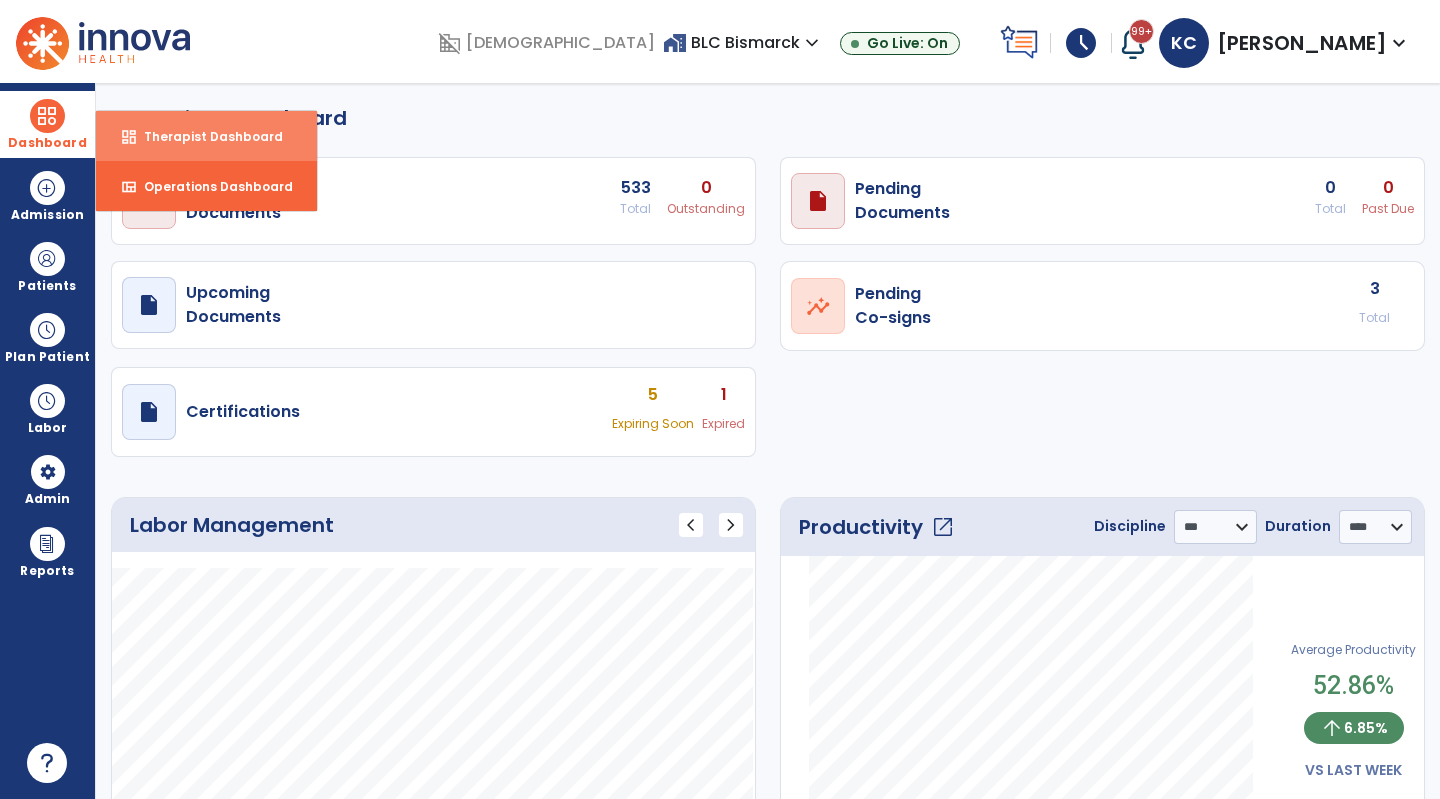 click on "Therapist Dashboard" at bounding box center [205, 136] 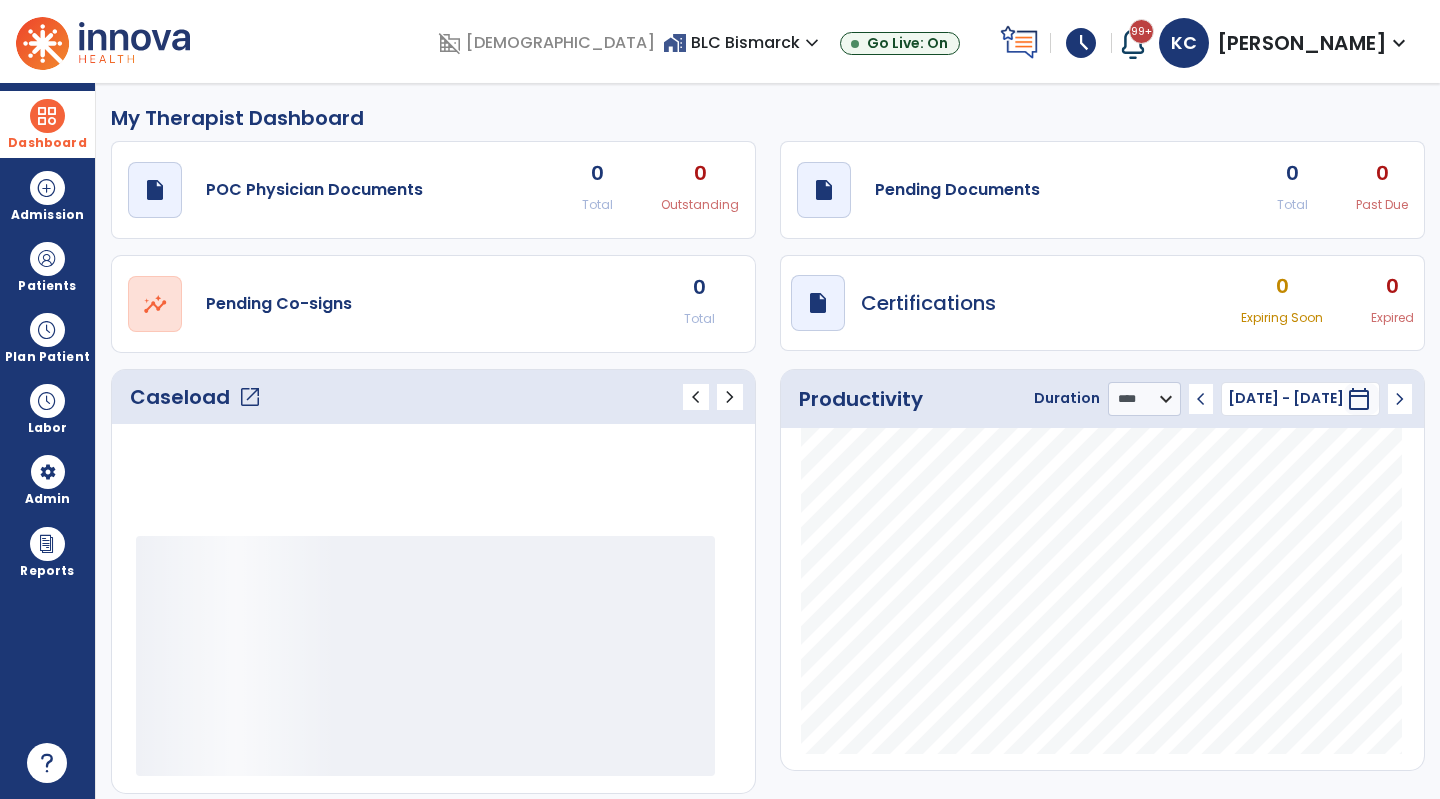 click on "draft   open_in_new  Pending Documents 0 Total 0 Past Due" 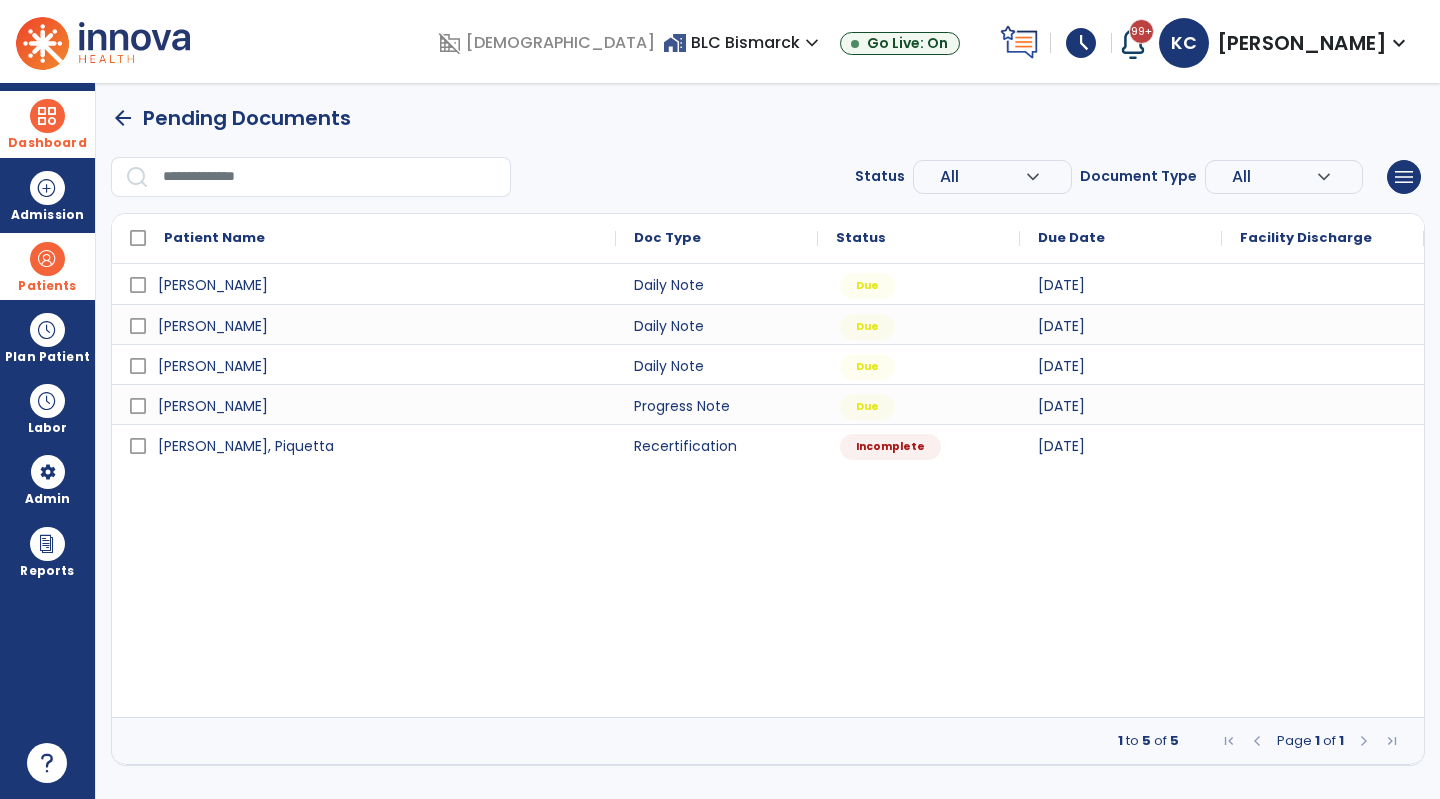 click at bounding box center (47, 259) 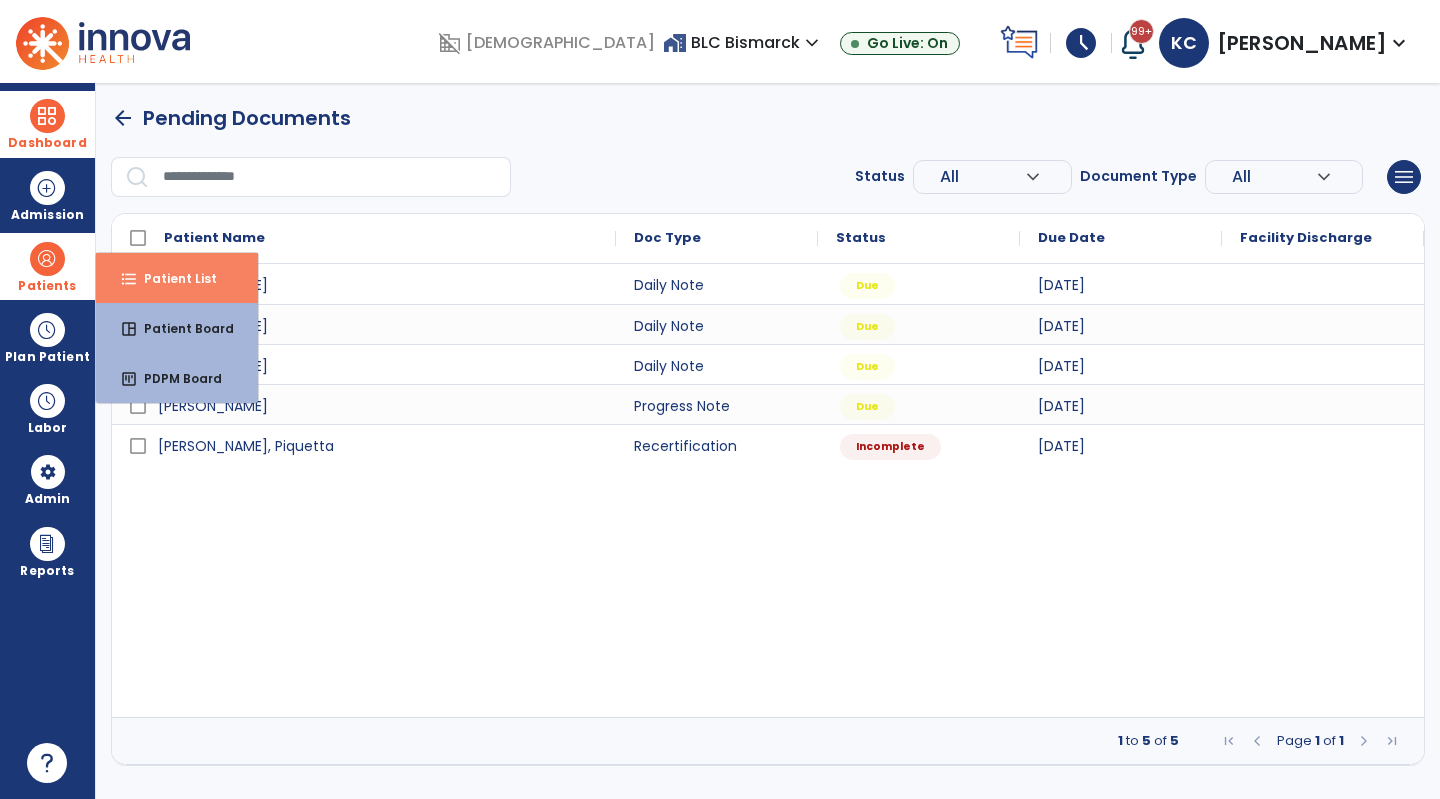 click on "format_list_bulleted  Patient List" at bounding box center [177, 278] 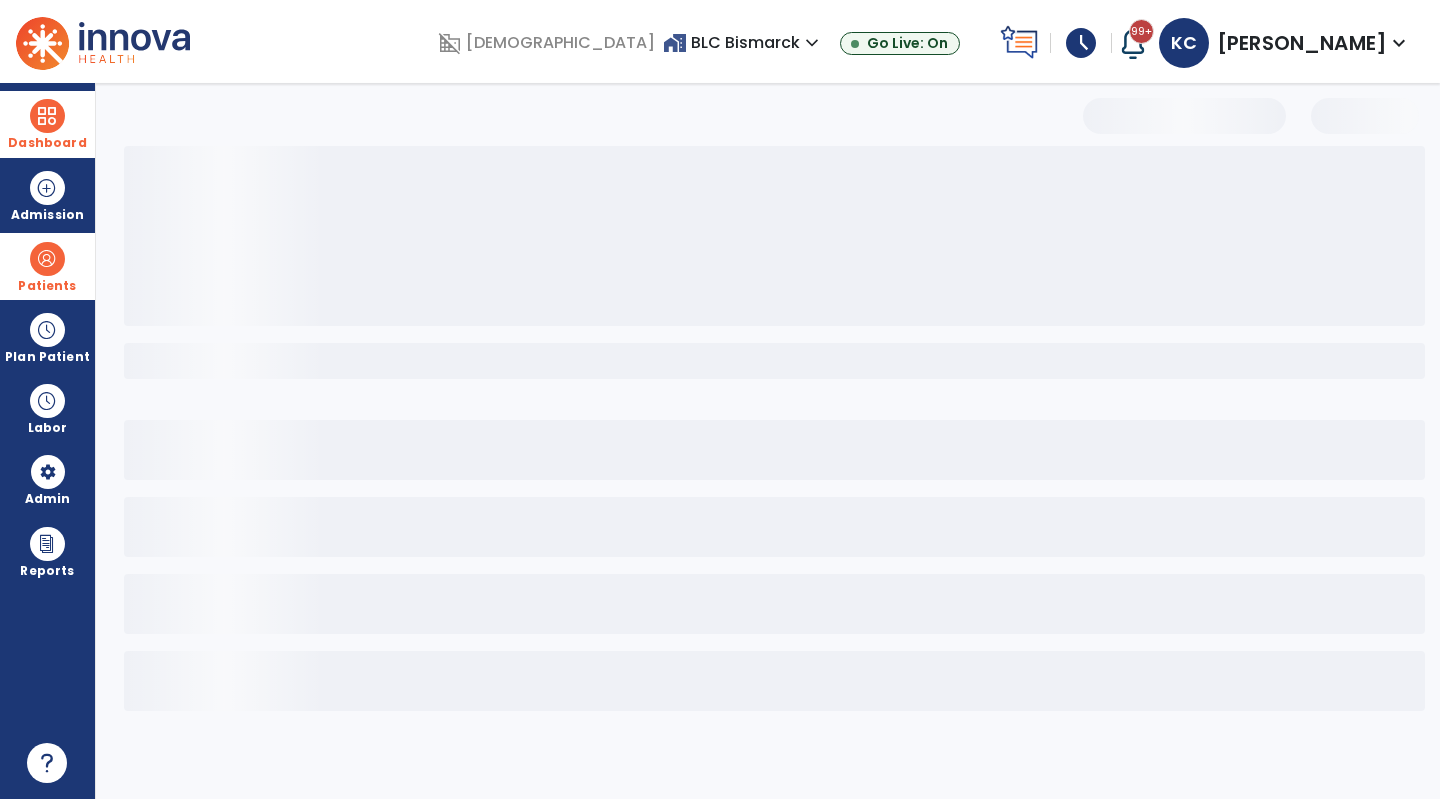 select on "***" 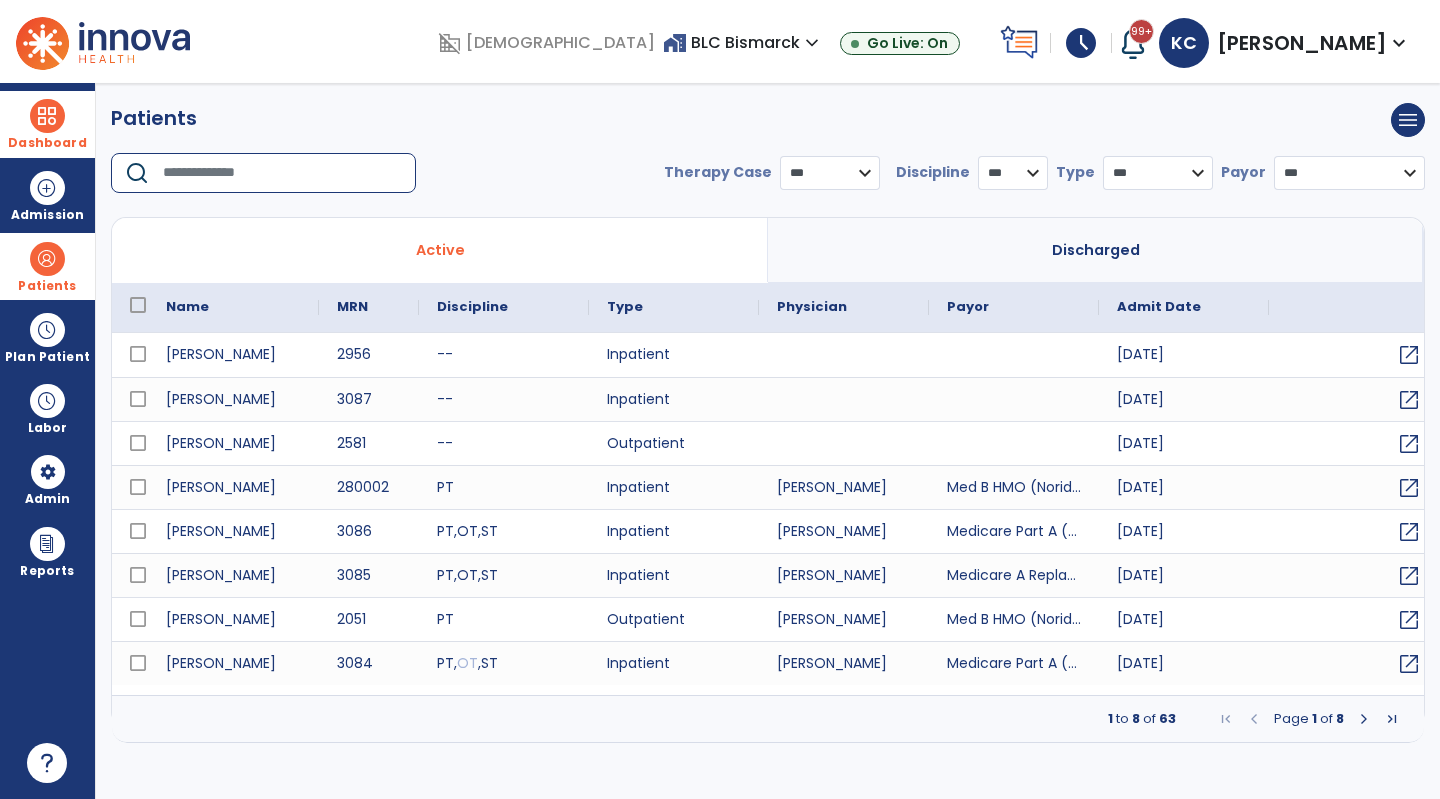 click at bounding box center [282, 173] 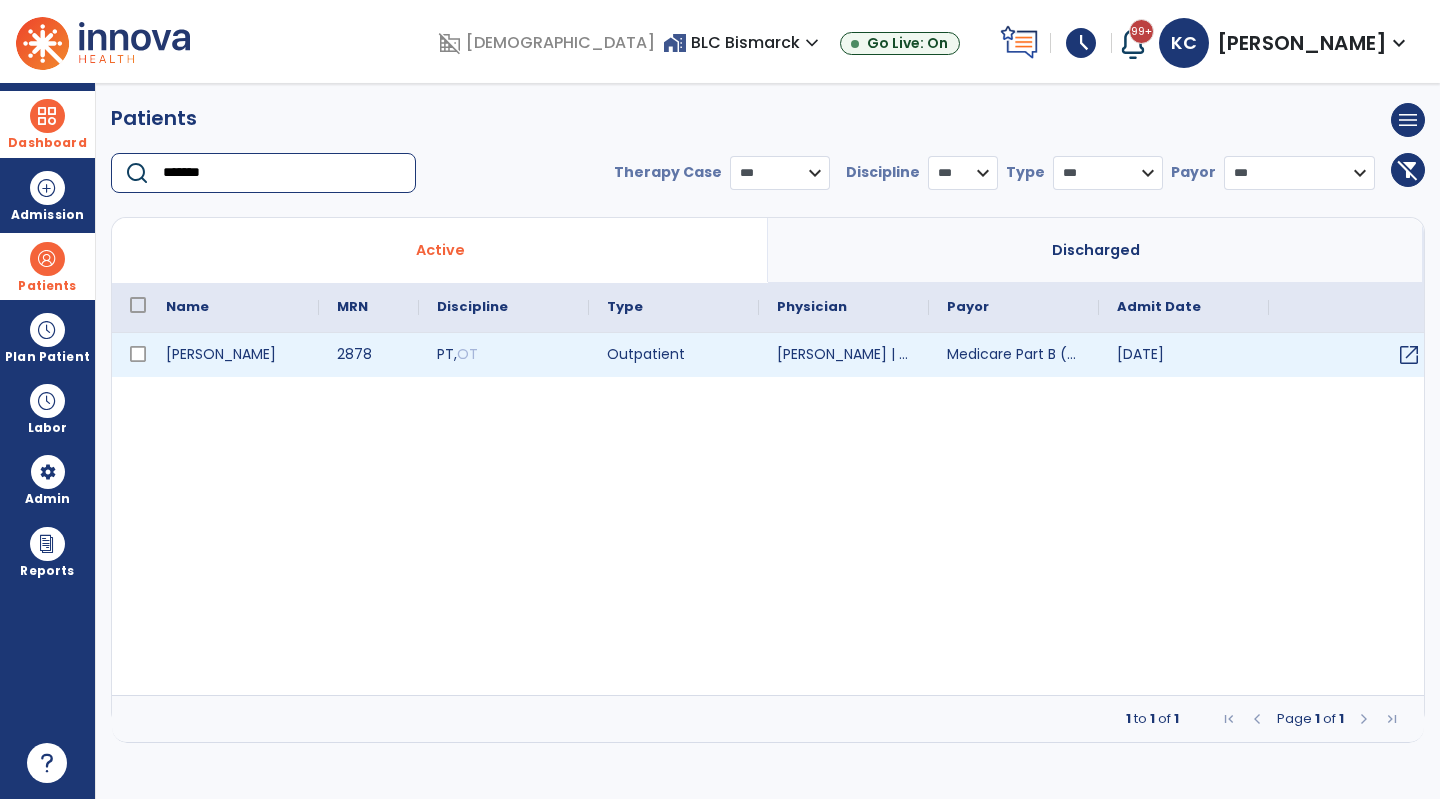 type on "*******" 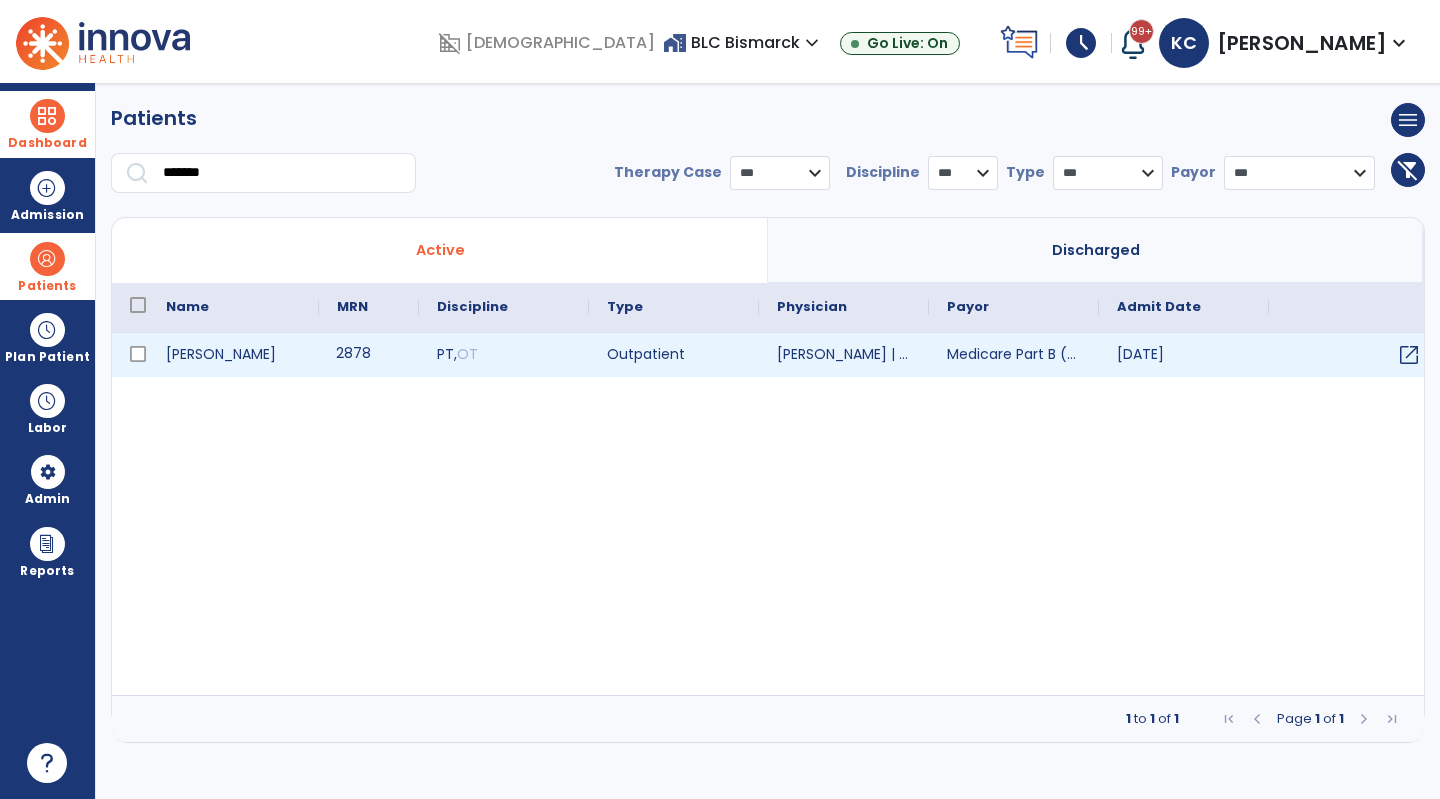 click on "2878" at bounding box center (369, 355) 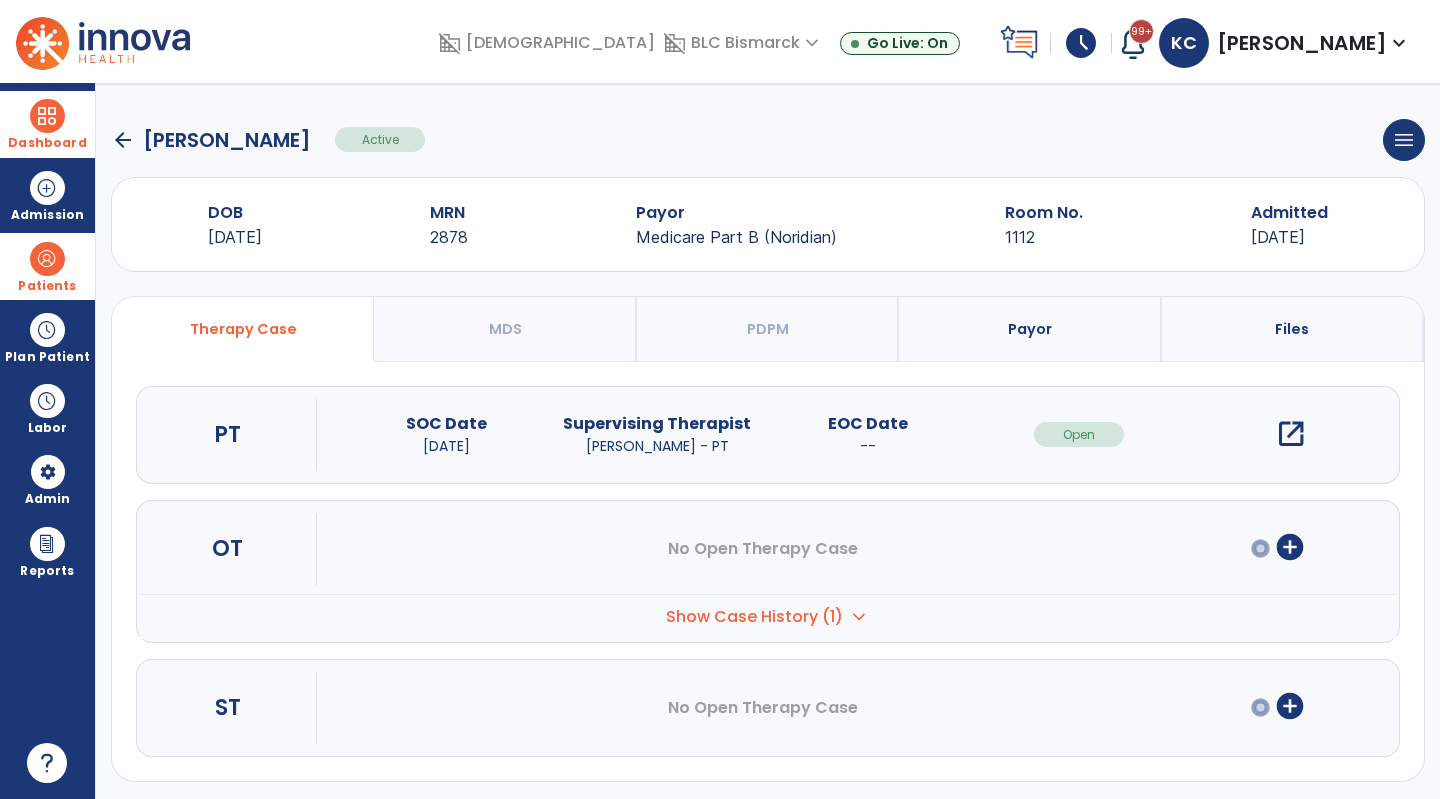 click on "add_circle" at bounding box center (1290, 706) 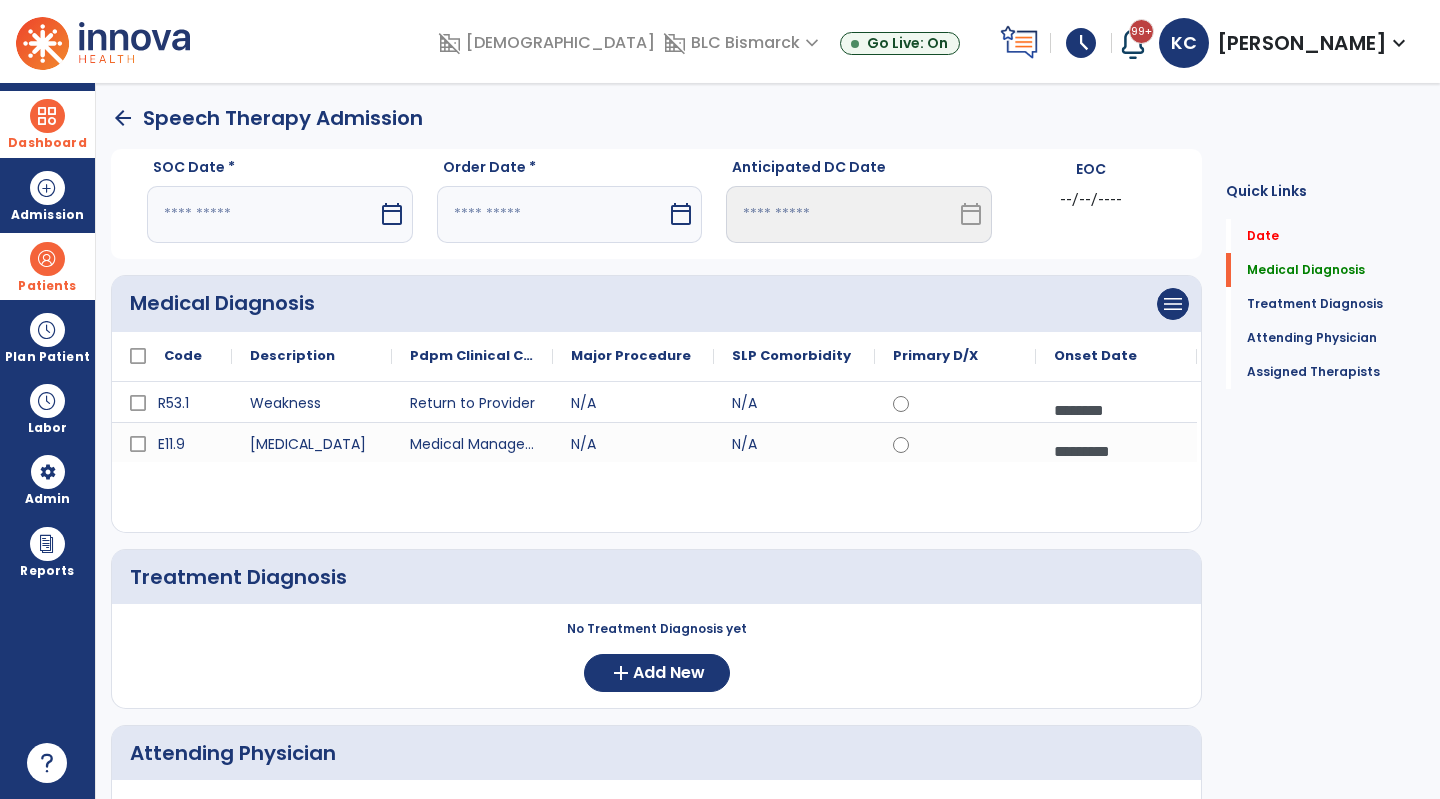 click at bounding box center [262, 214] 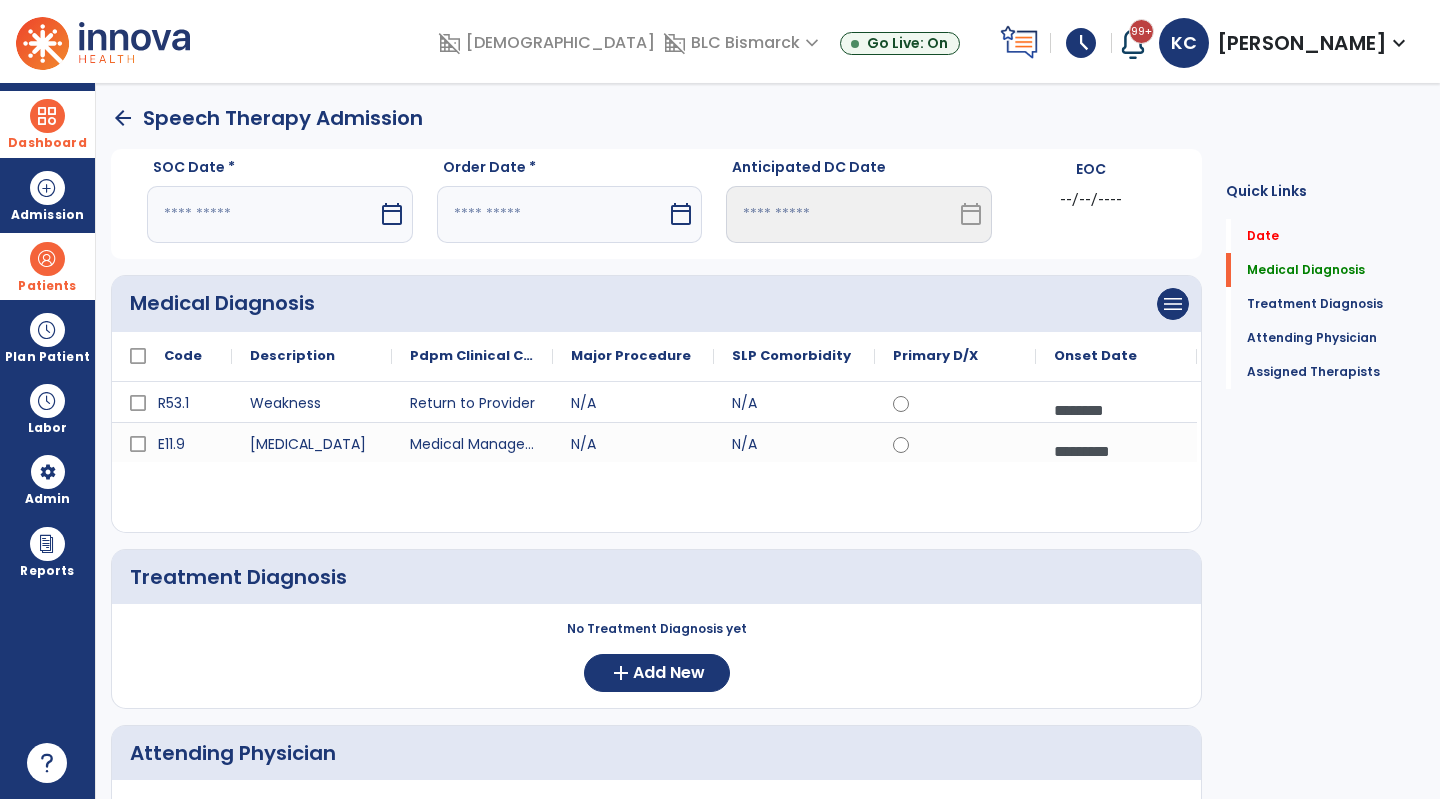 select on "*" 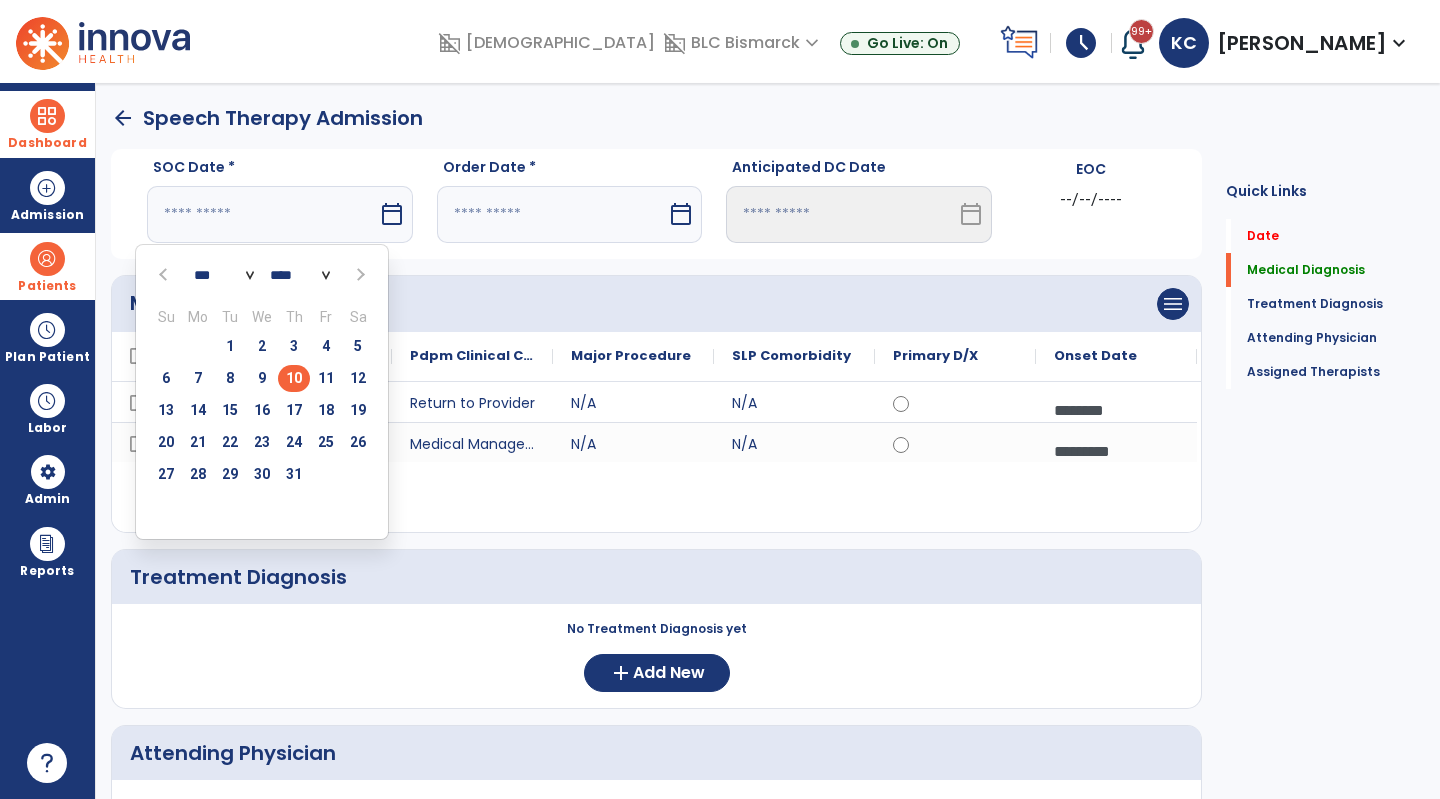 click on "10" at bounding box center [294, 378] 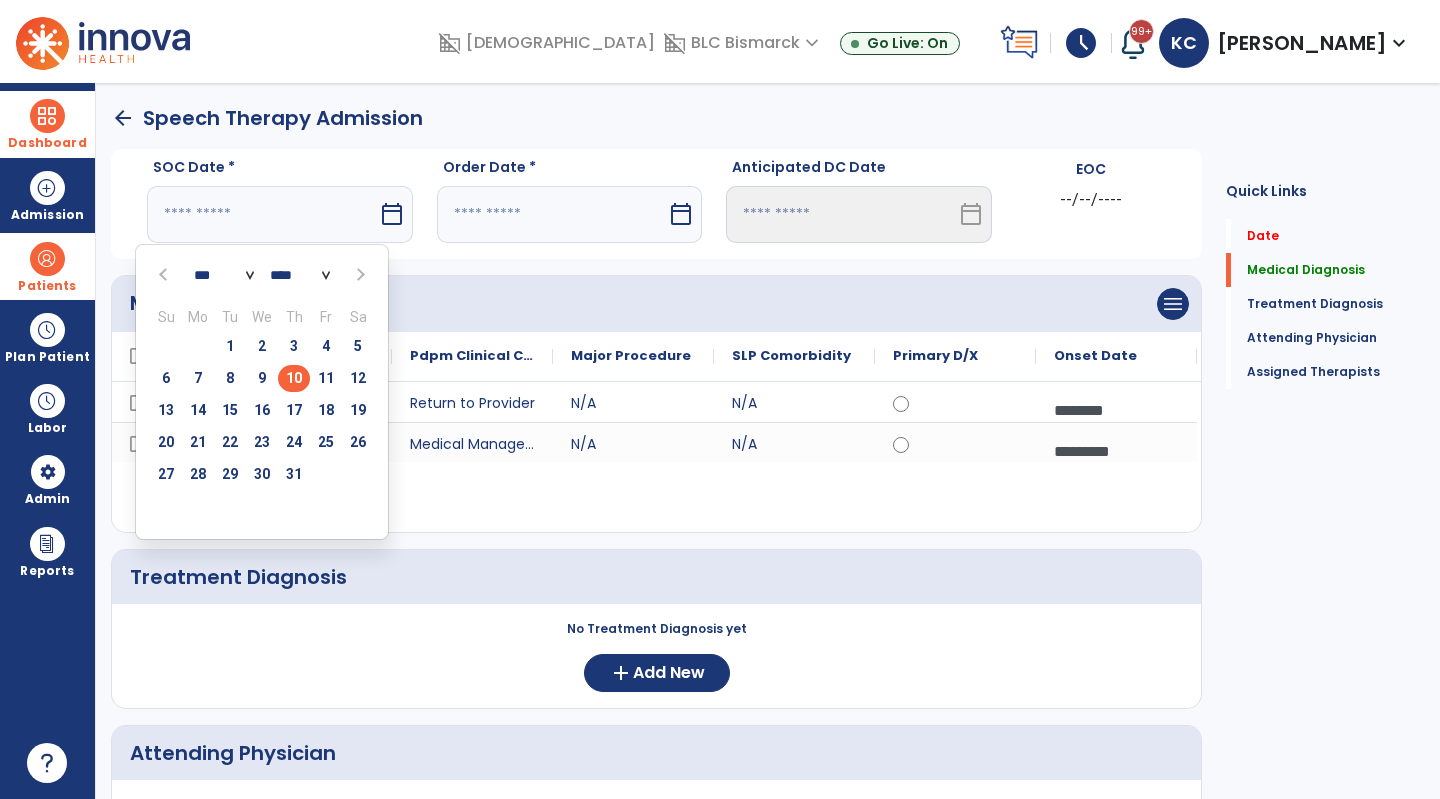 type on "*********" 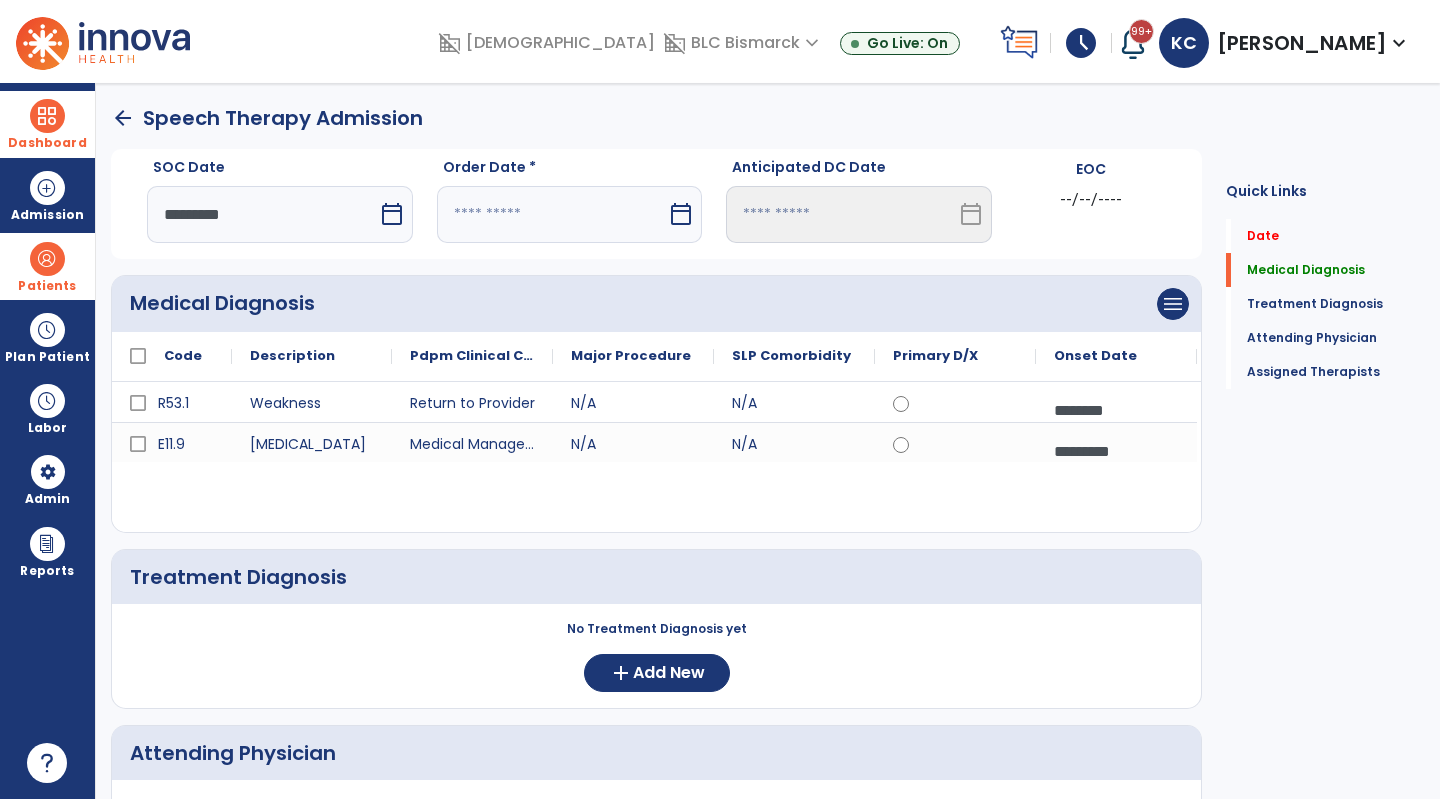 click at bounding box center [552, 214] 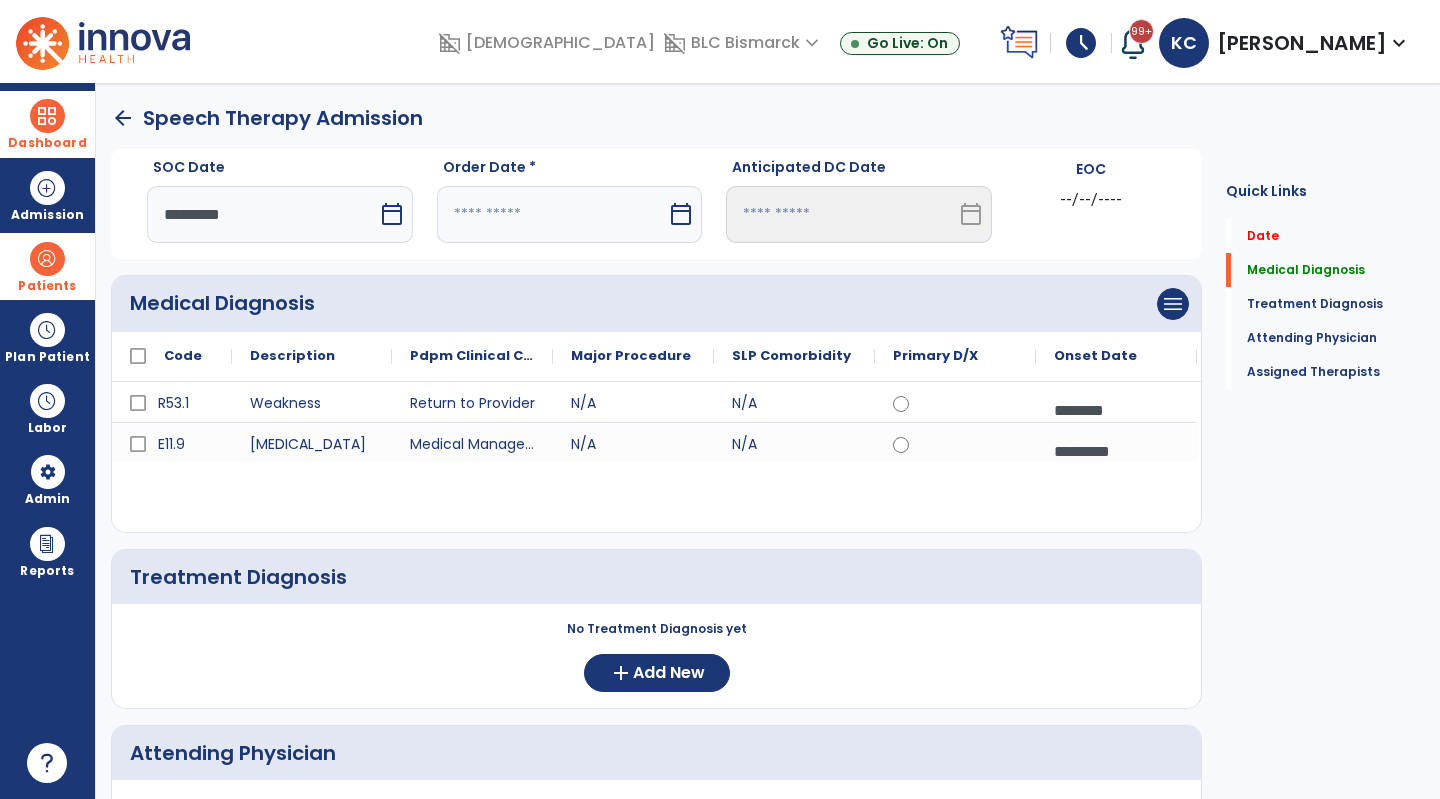 select on "*" 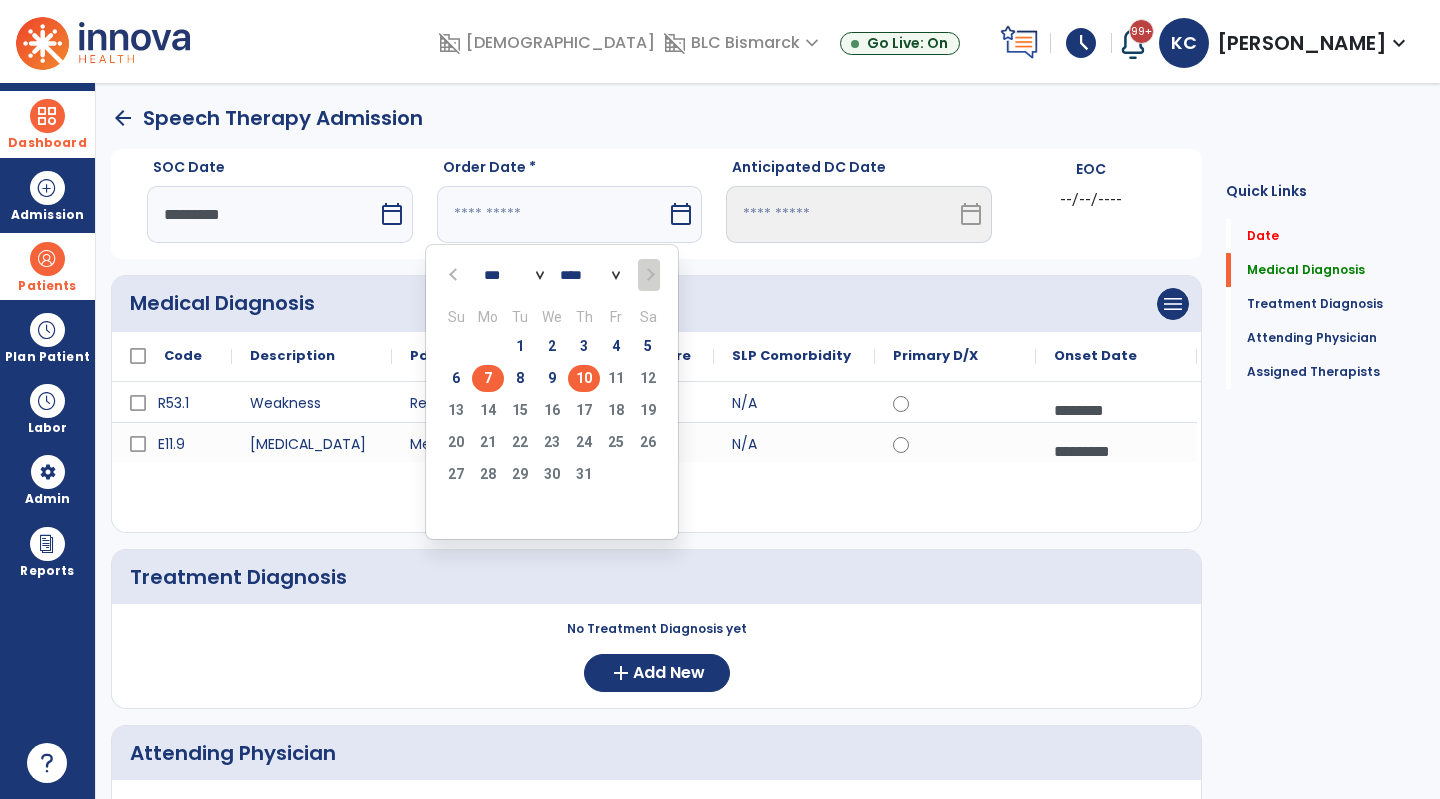 click on "7" at bounding box center (488, 378) 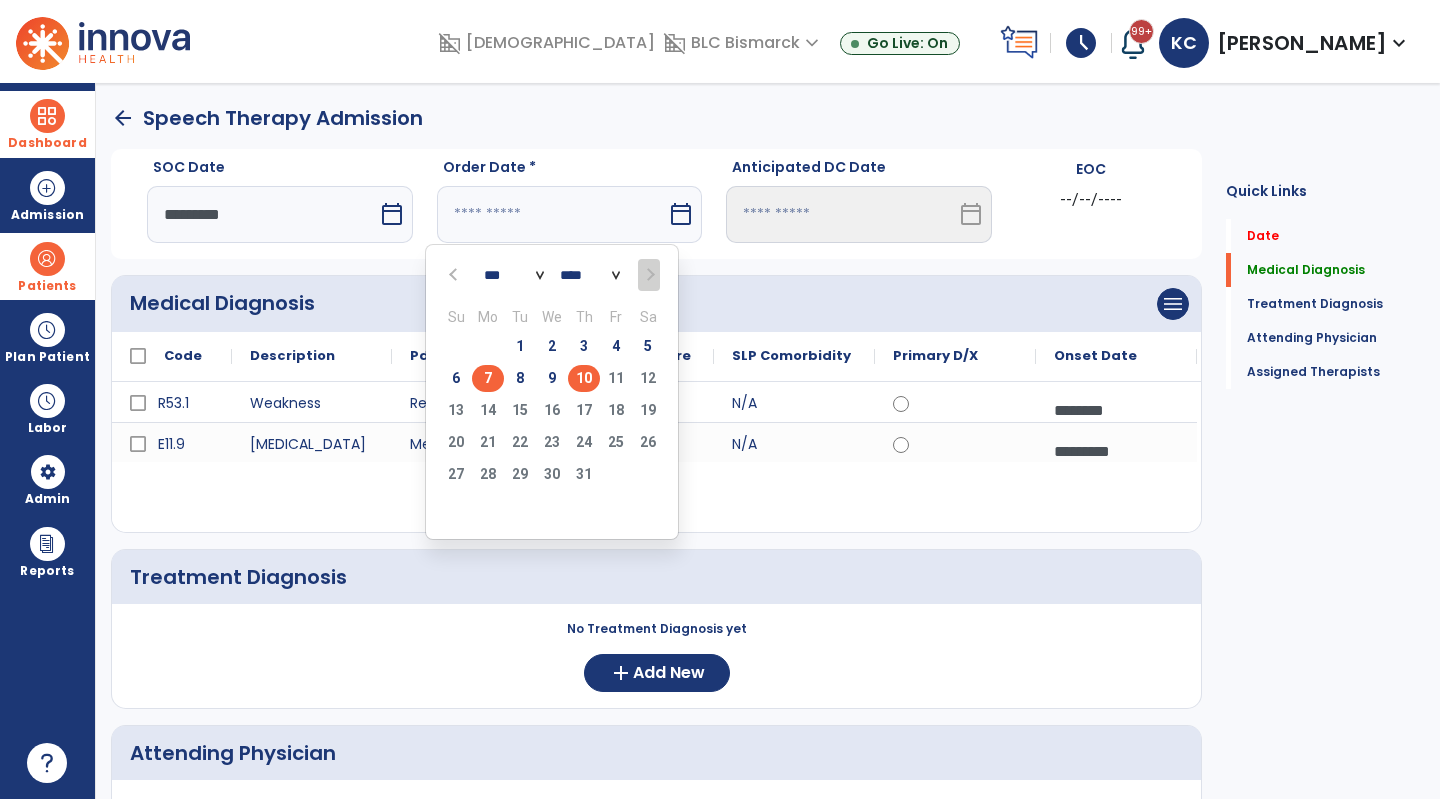 type on "********" 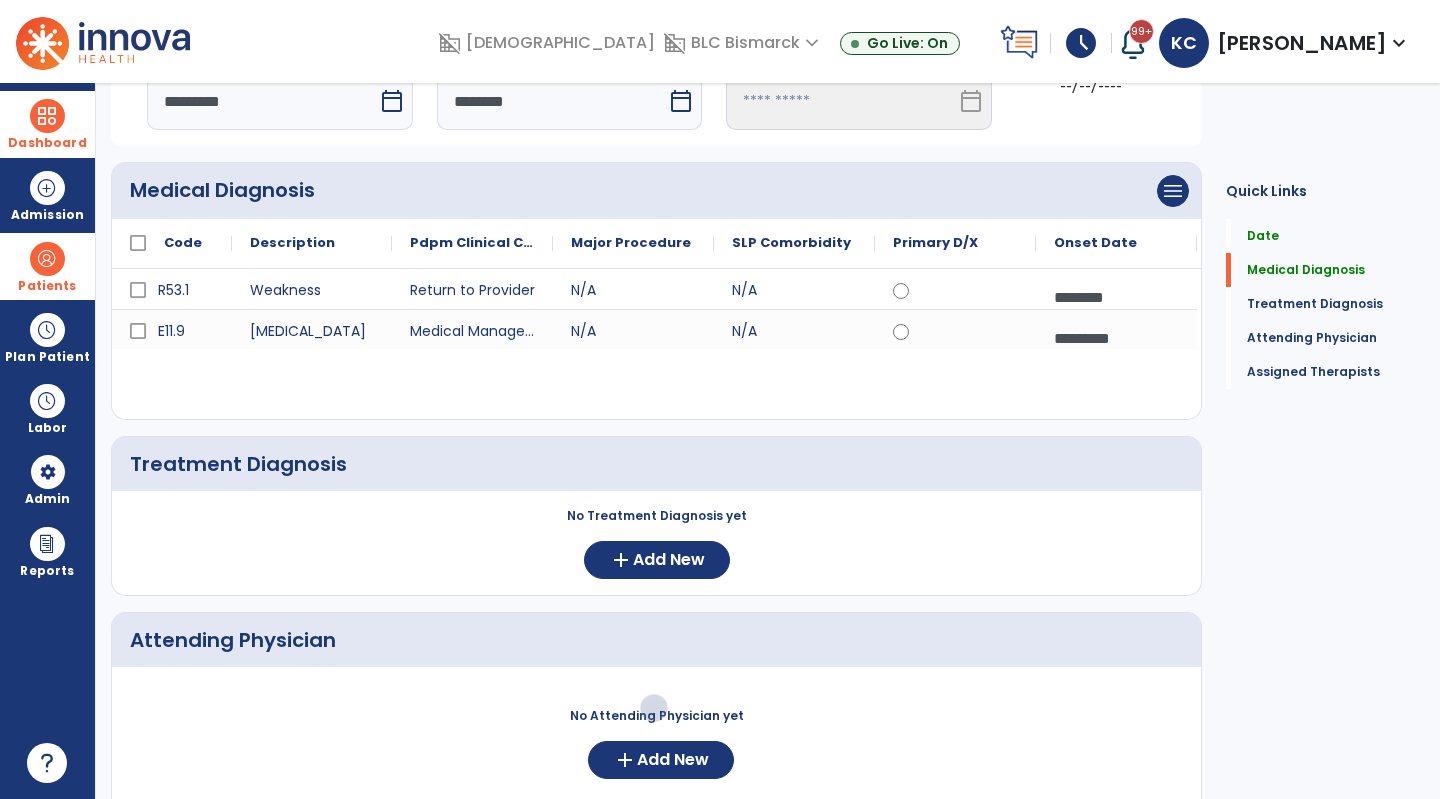 scroll, scrollTop: 124, scrollLeft: 0, axis: vertical 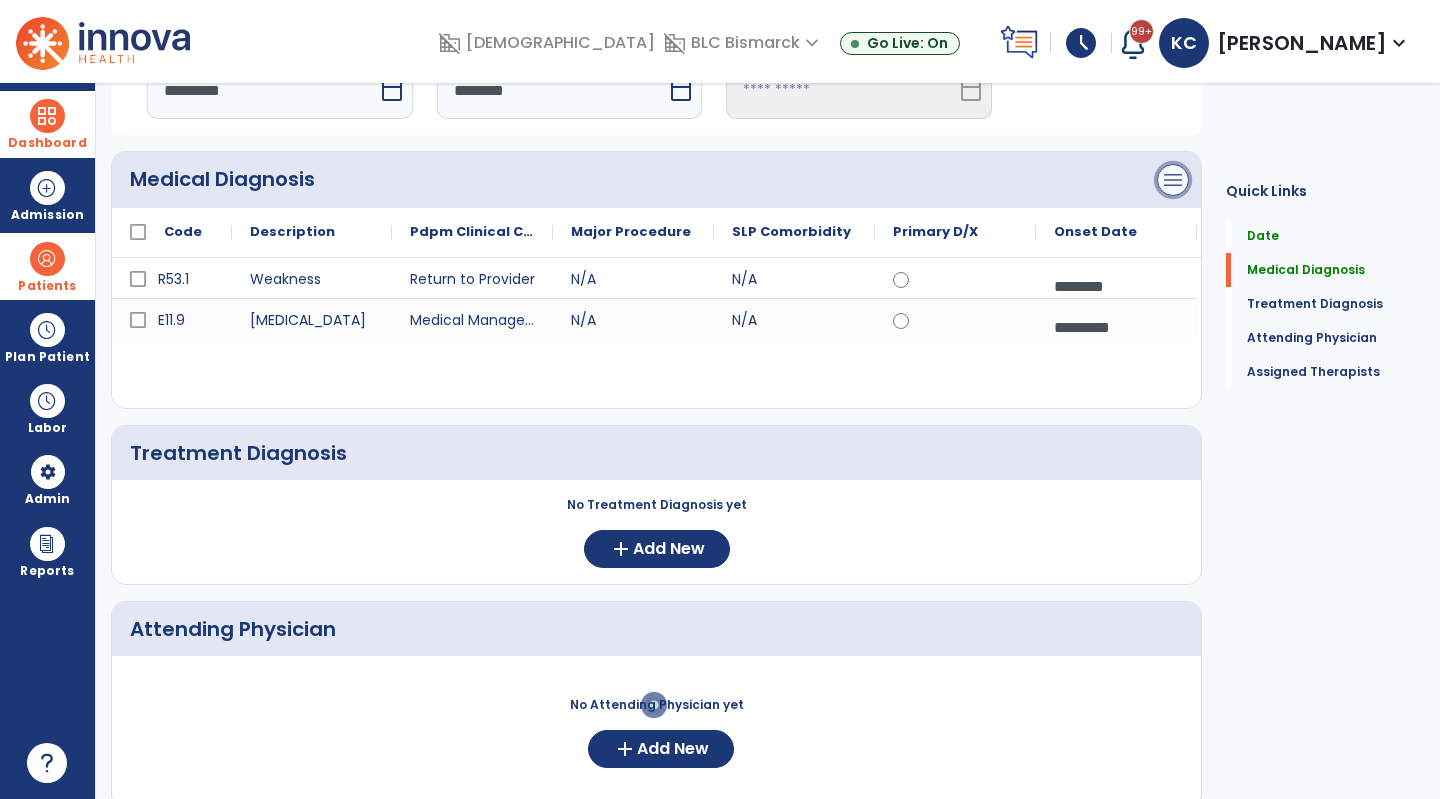 click on "menu" at bounding box center [1173, 180] 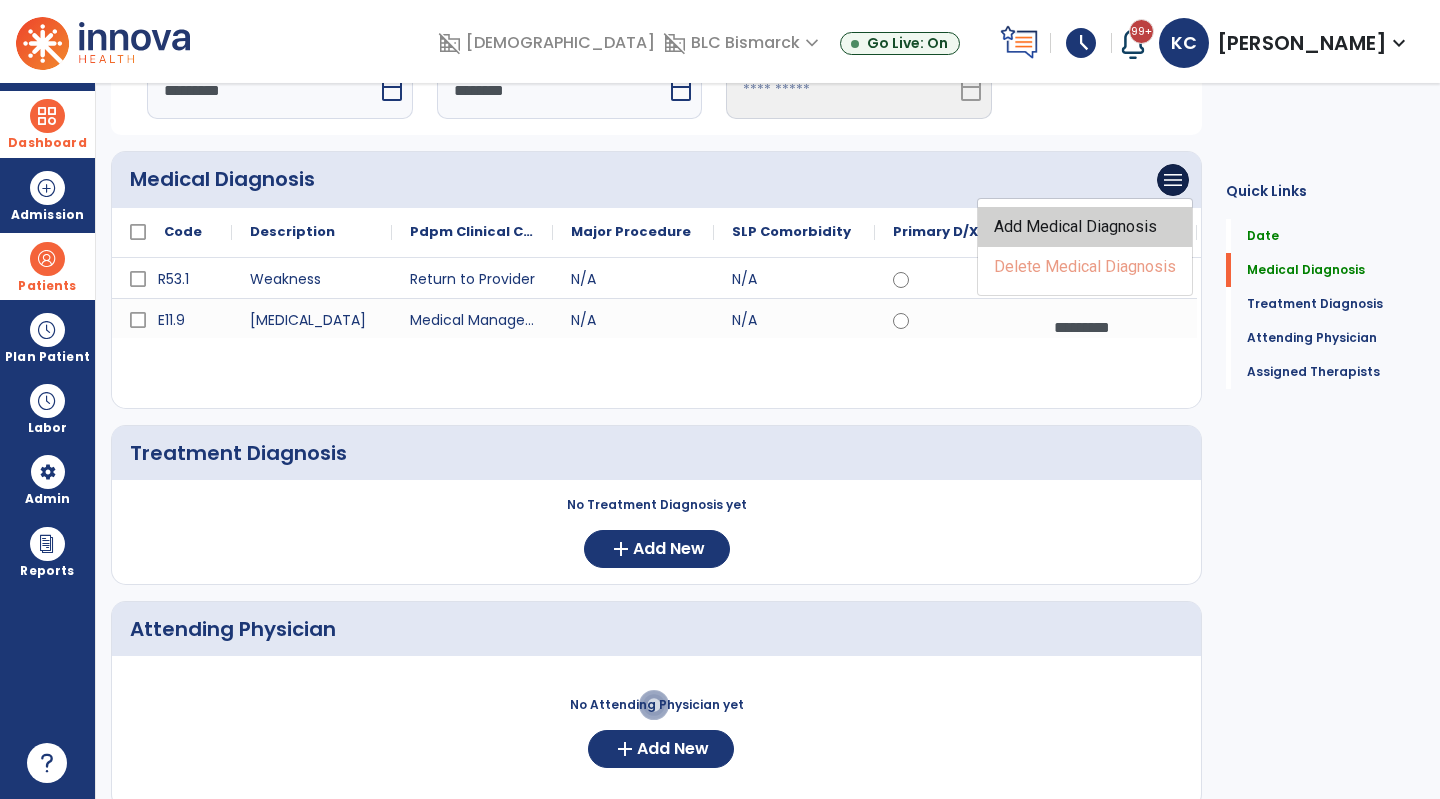 click on "Add Medical Diagnosis" 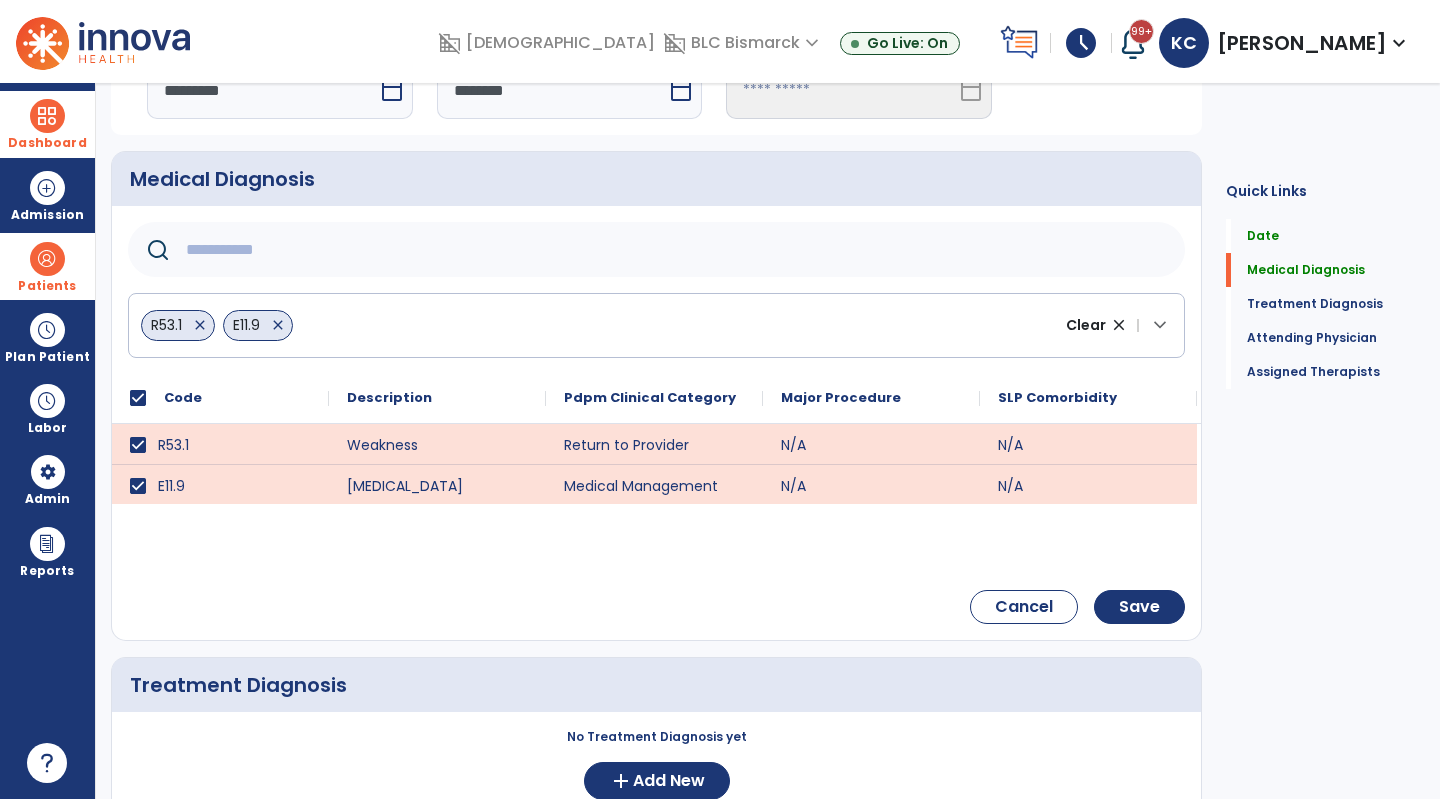 click 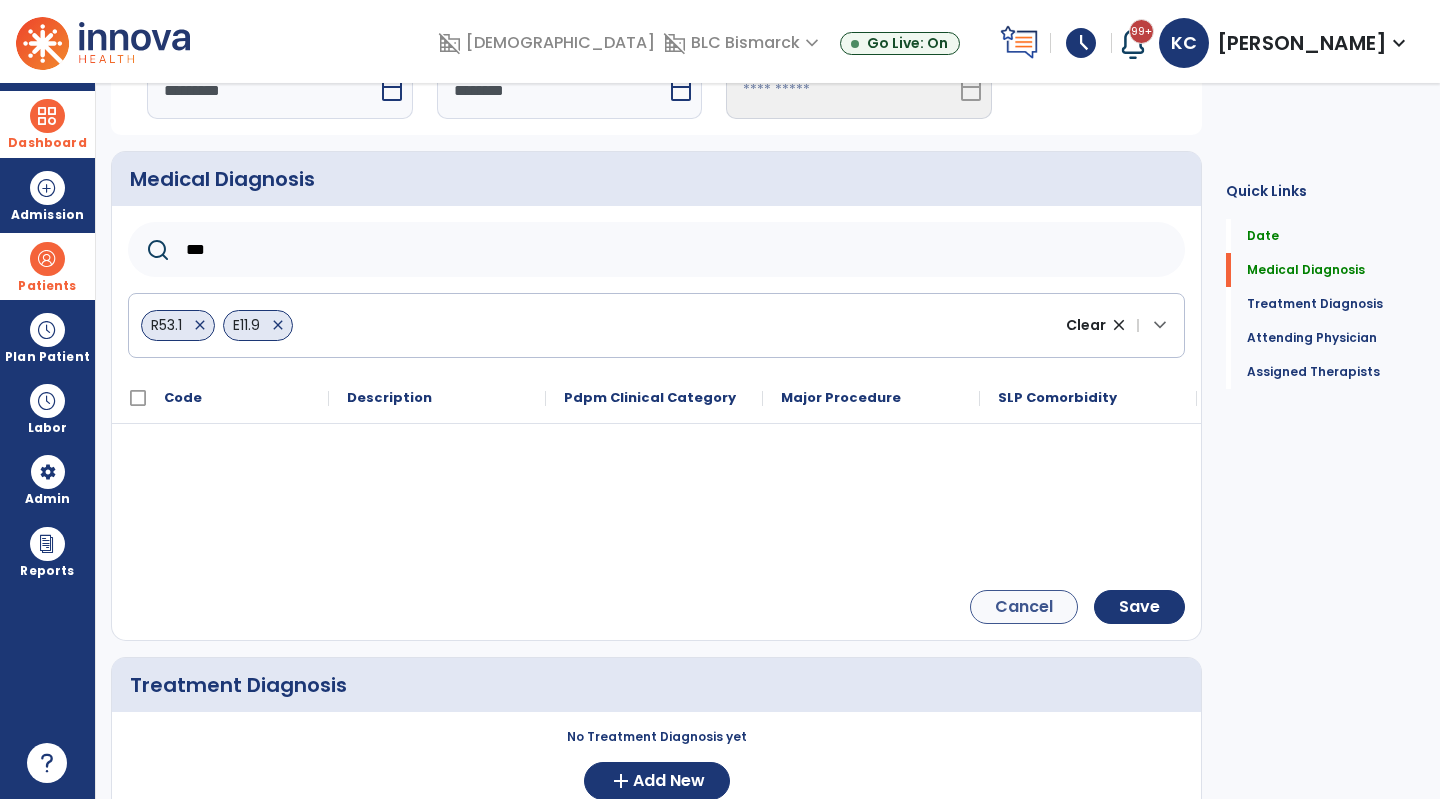type on "***" 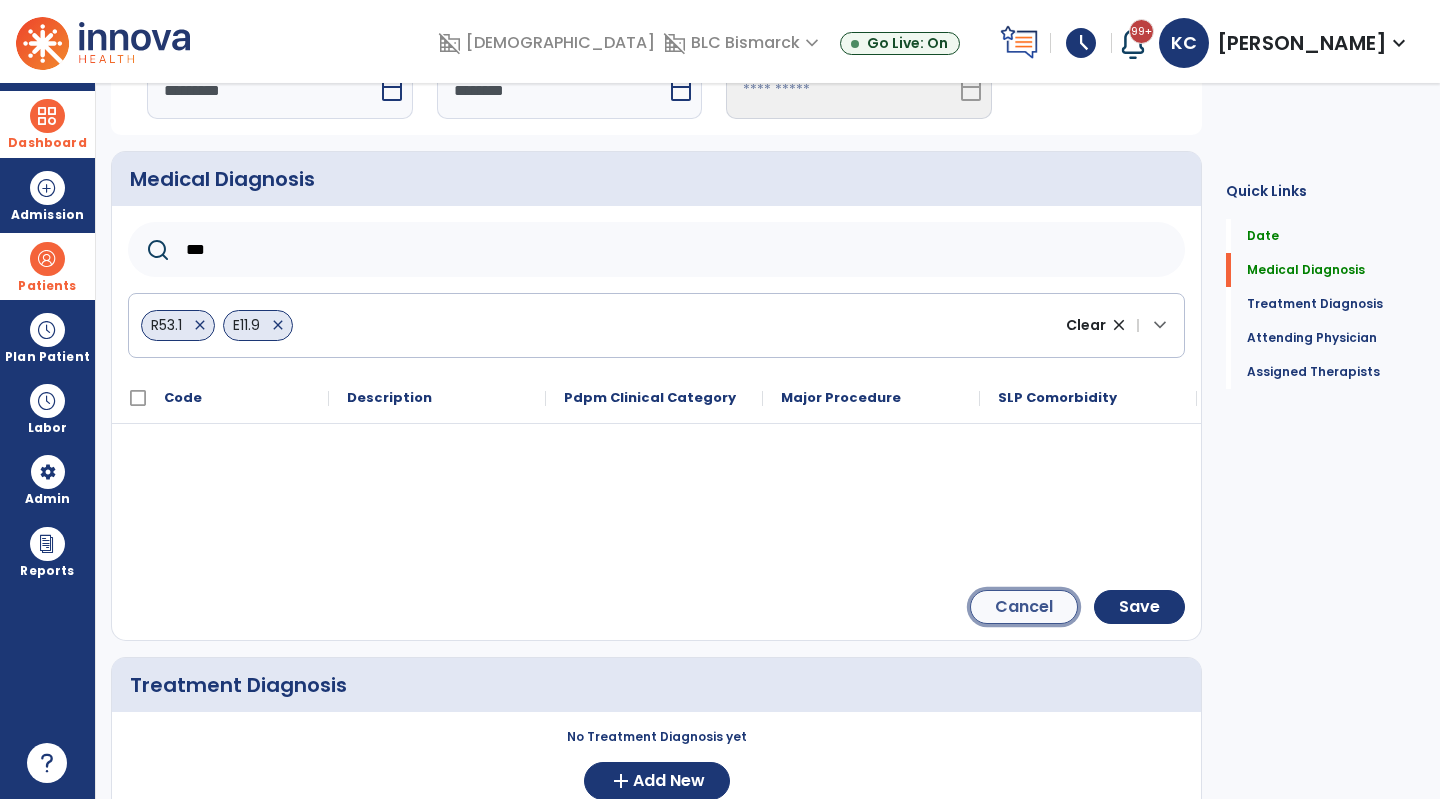 click on "Cancel" 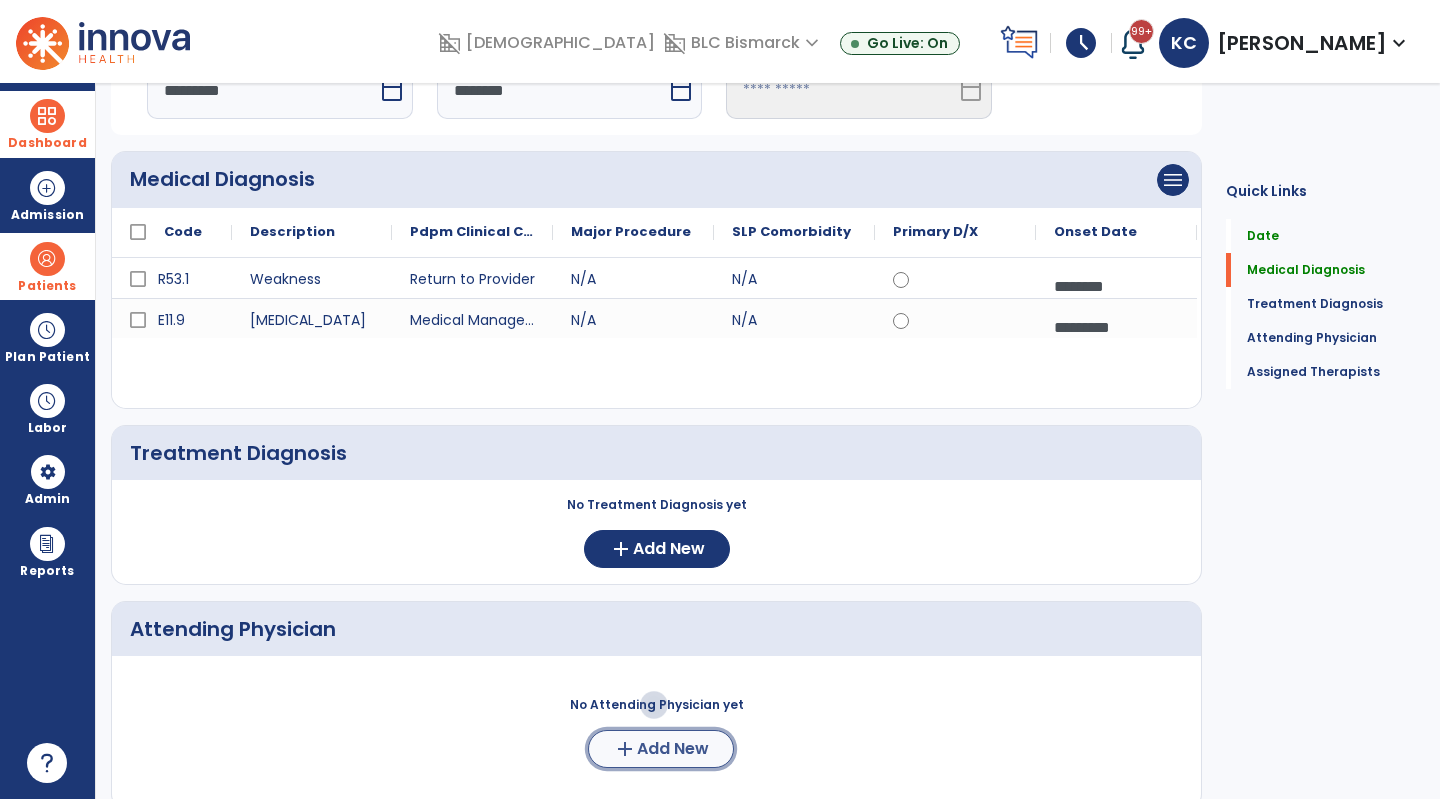 click on "Add New" 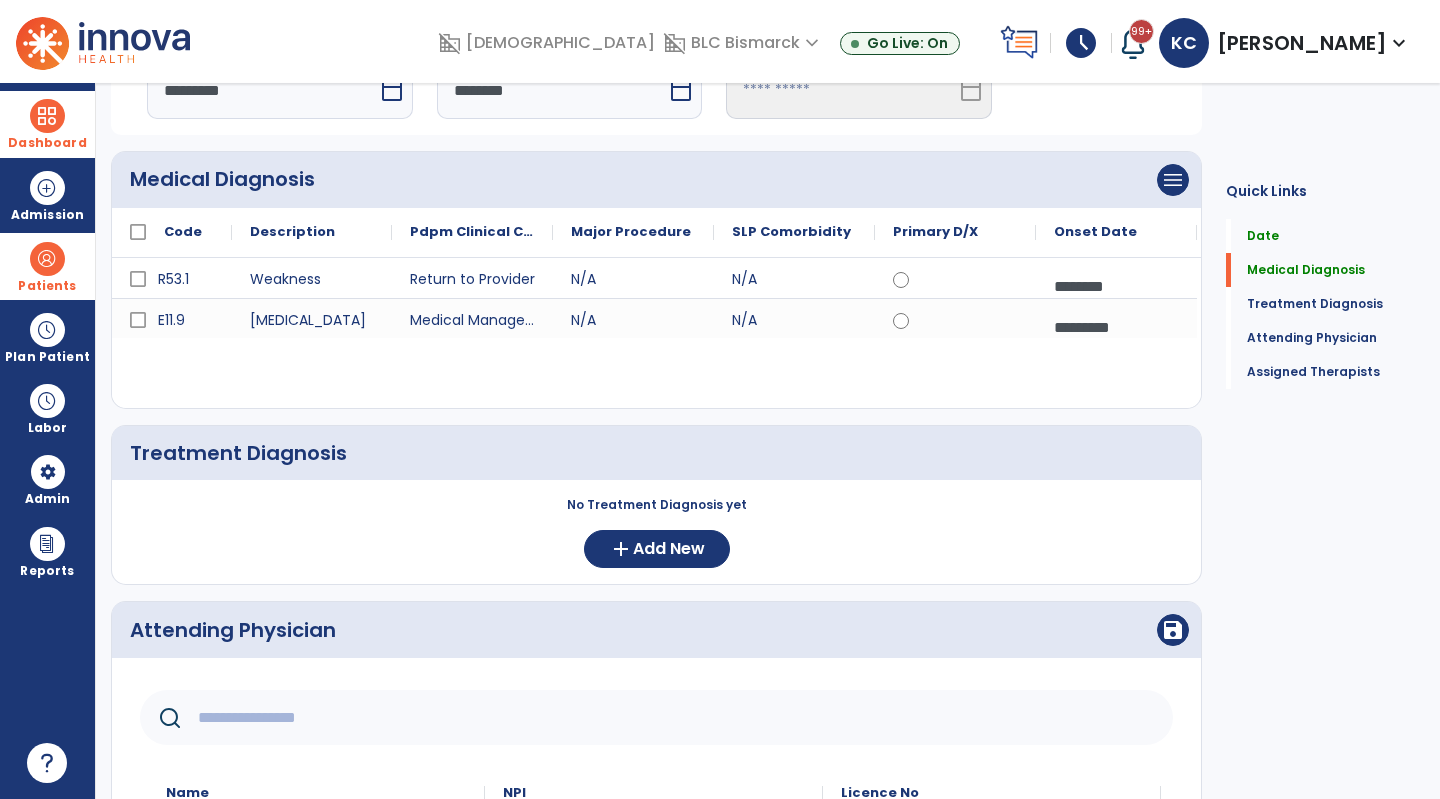 click 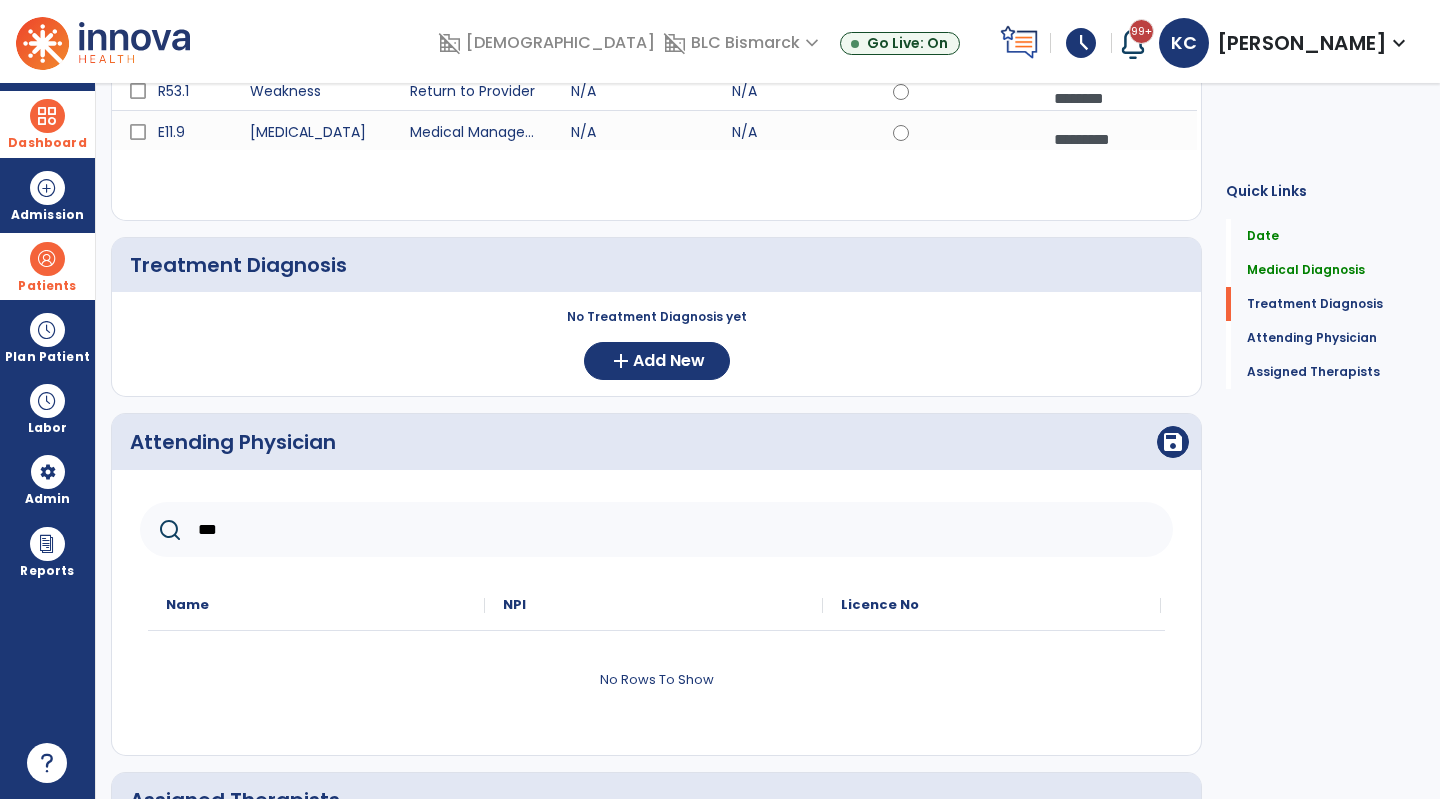 scroll, scrollTop: 323, scrollLeft: 0, axis: vertical 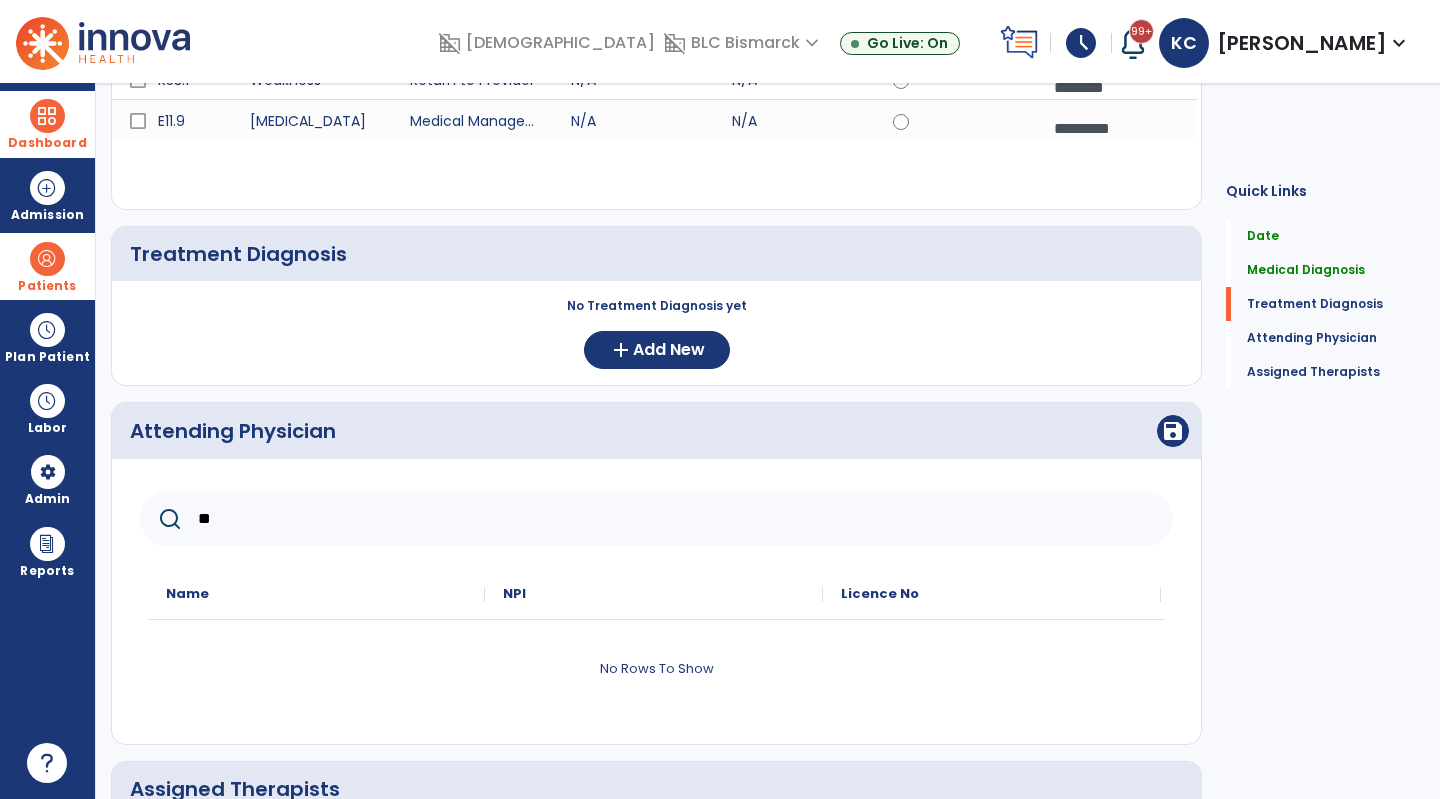 type on "*" 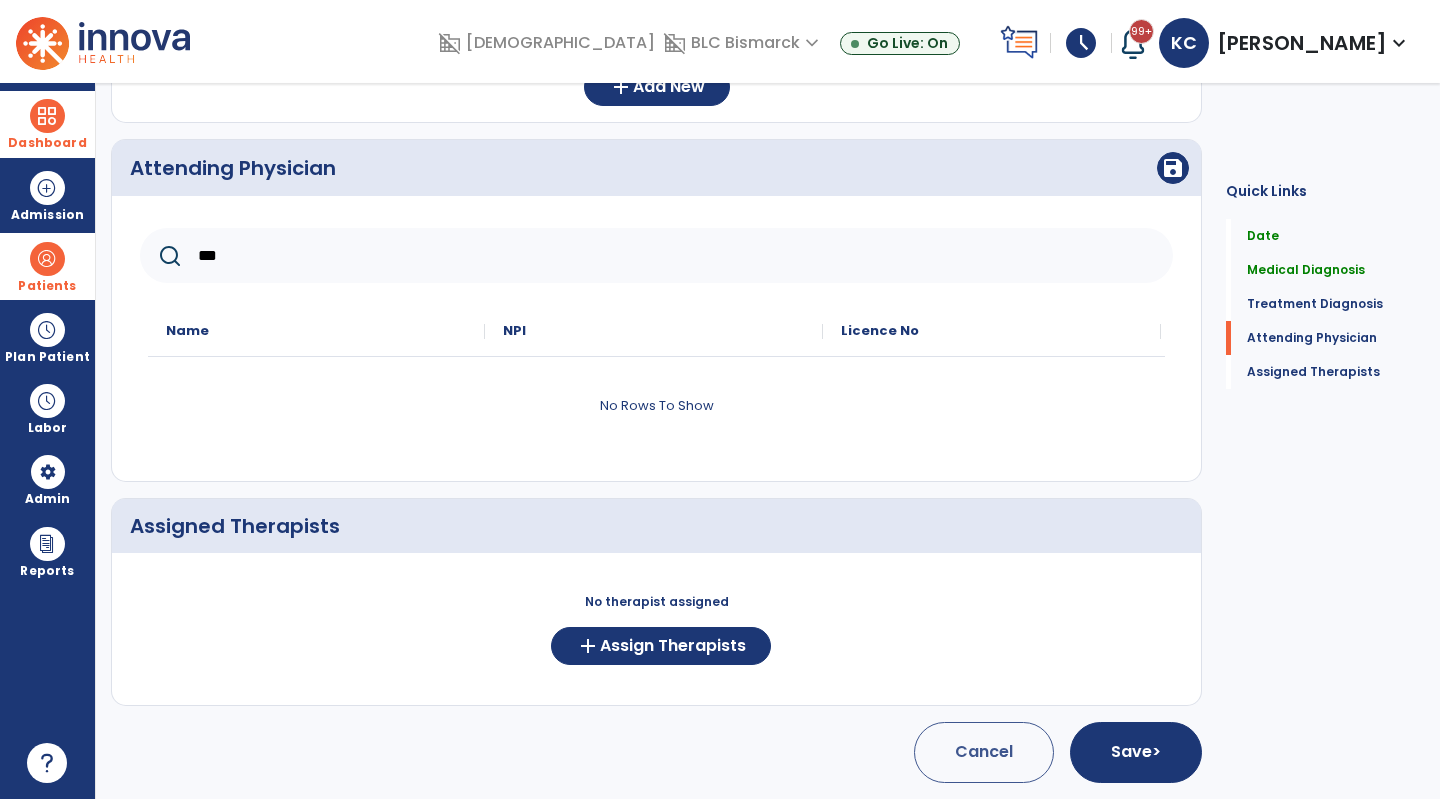 scroll, scrollTop: 586, scrollLeft: 0, axis: vertical 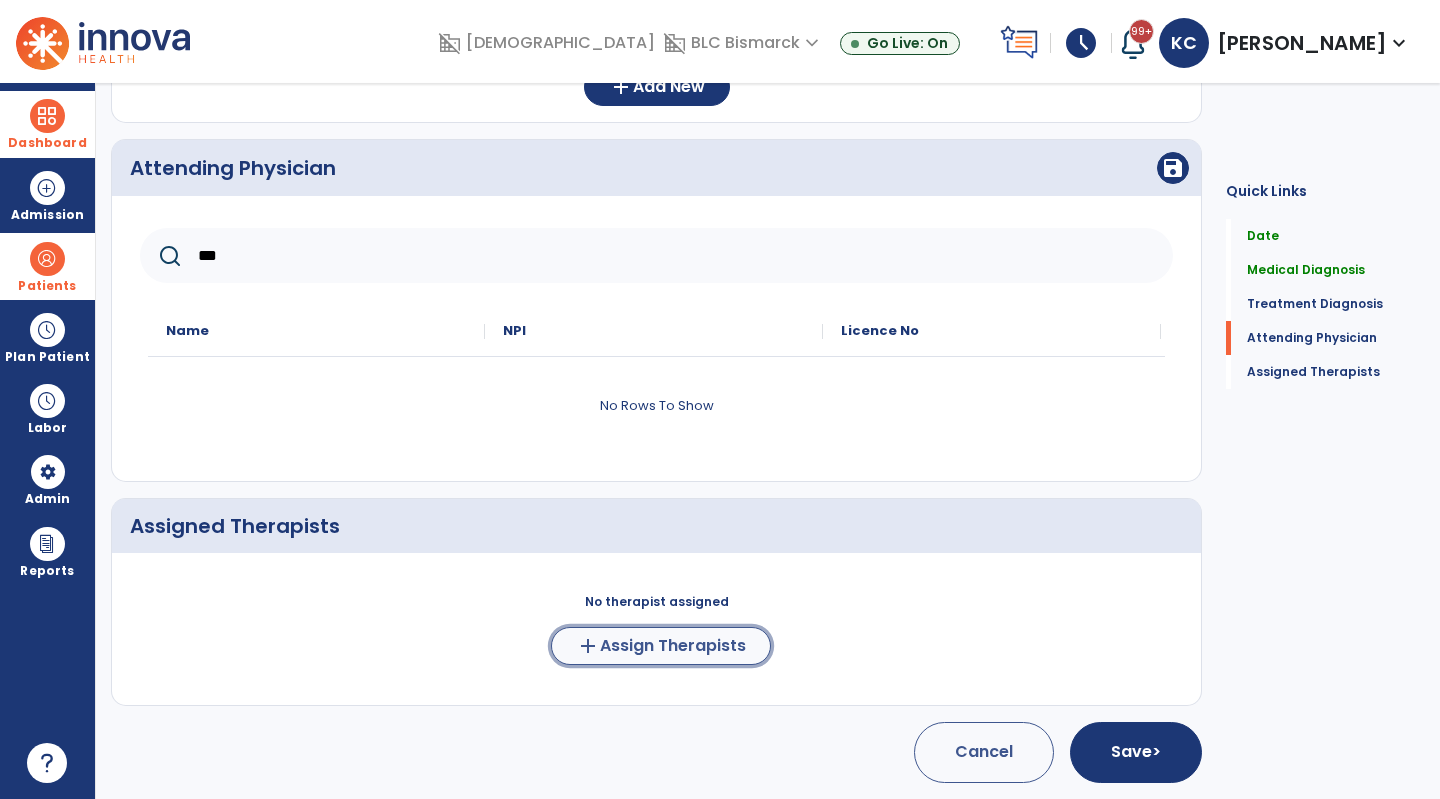 click on "Assign Therapists" 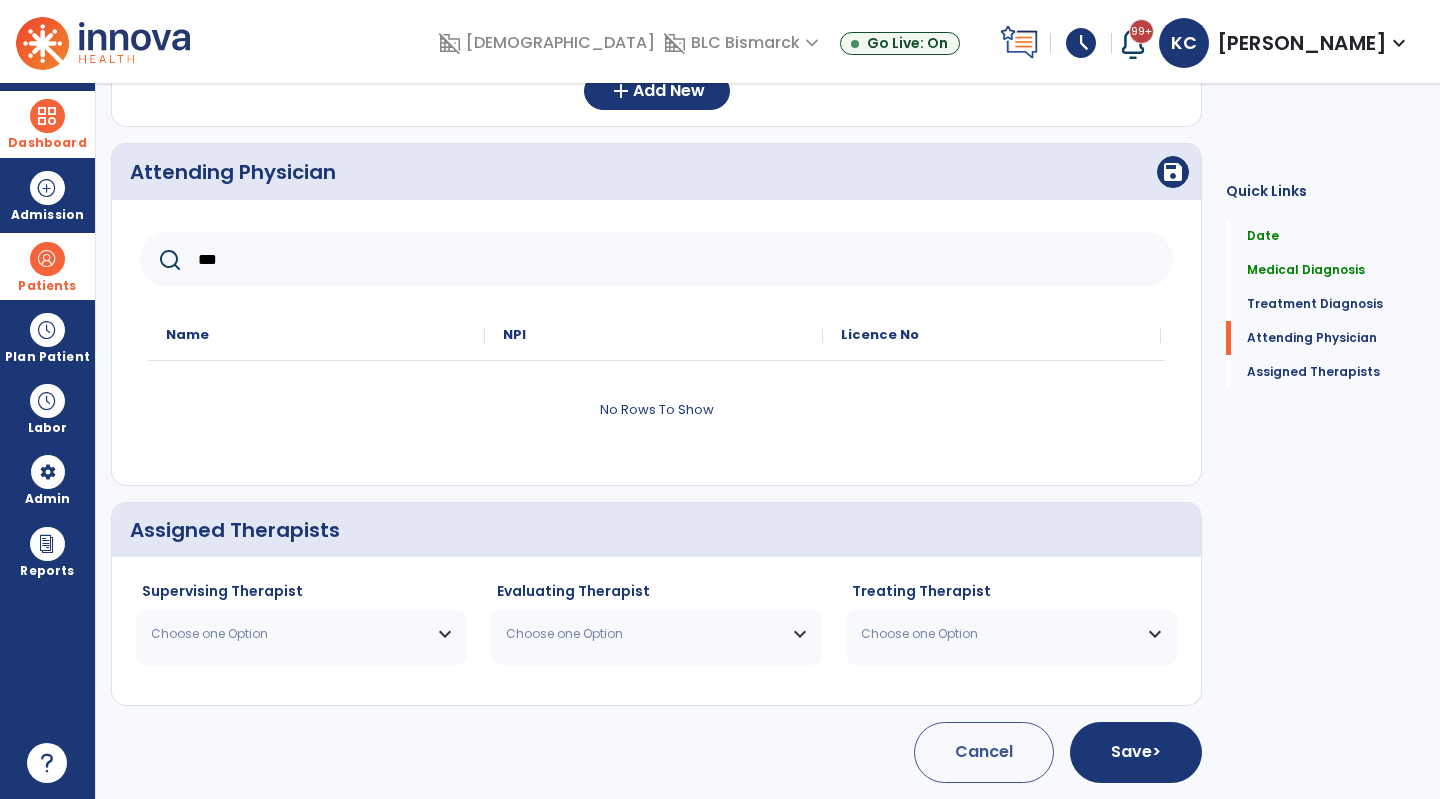 scroll, scrollTop: 582, scrollLeft: 0, axis: vertical 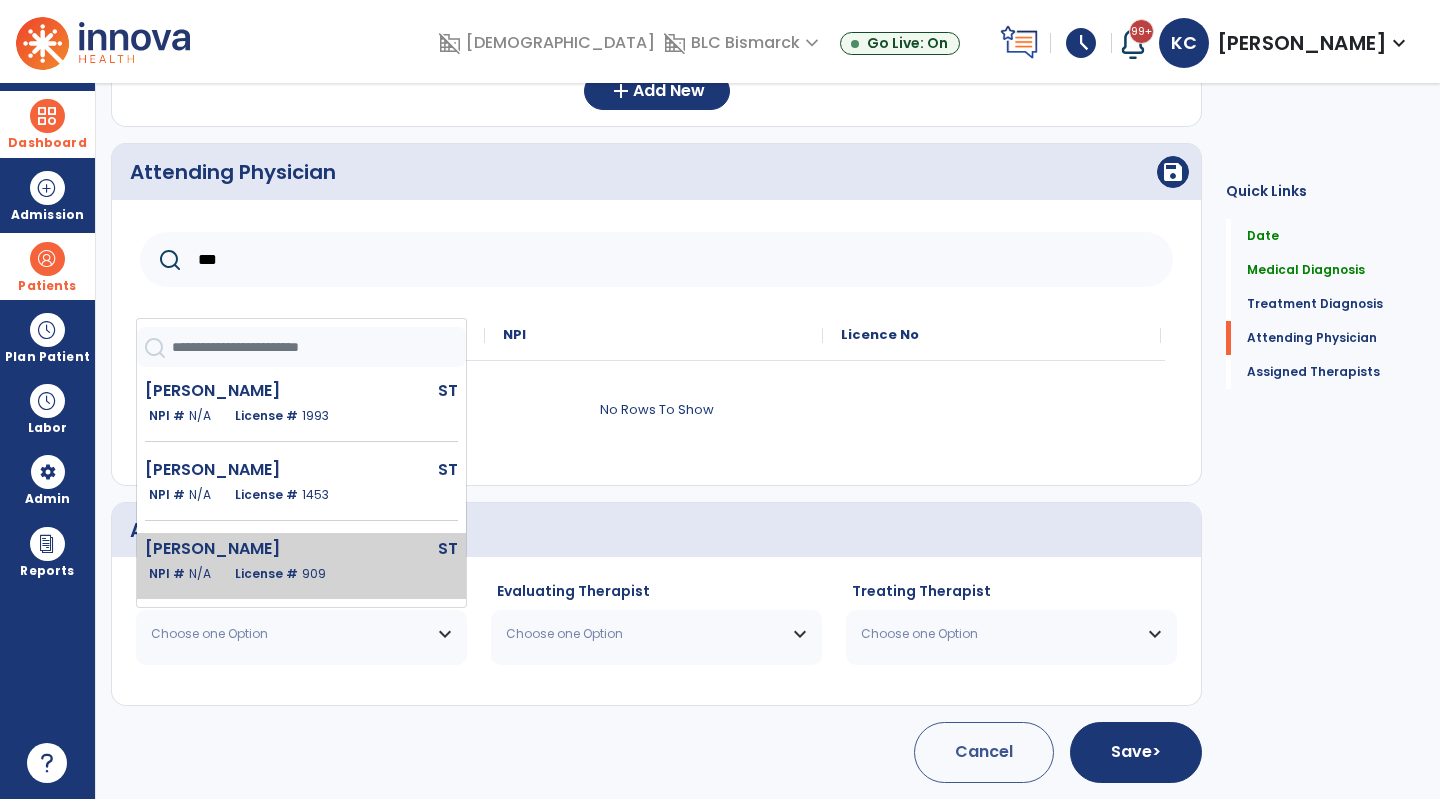 click on "Cleary Kristin  ST   NPI #  N/A   License #  909" 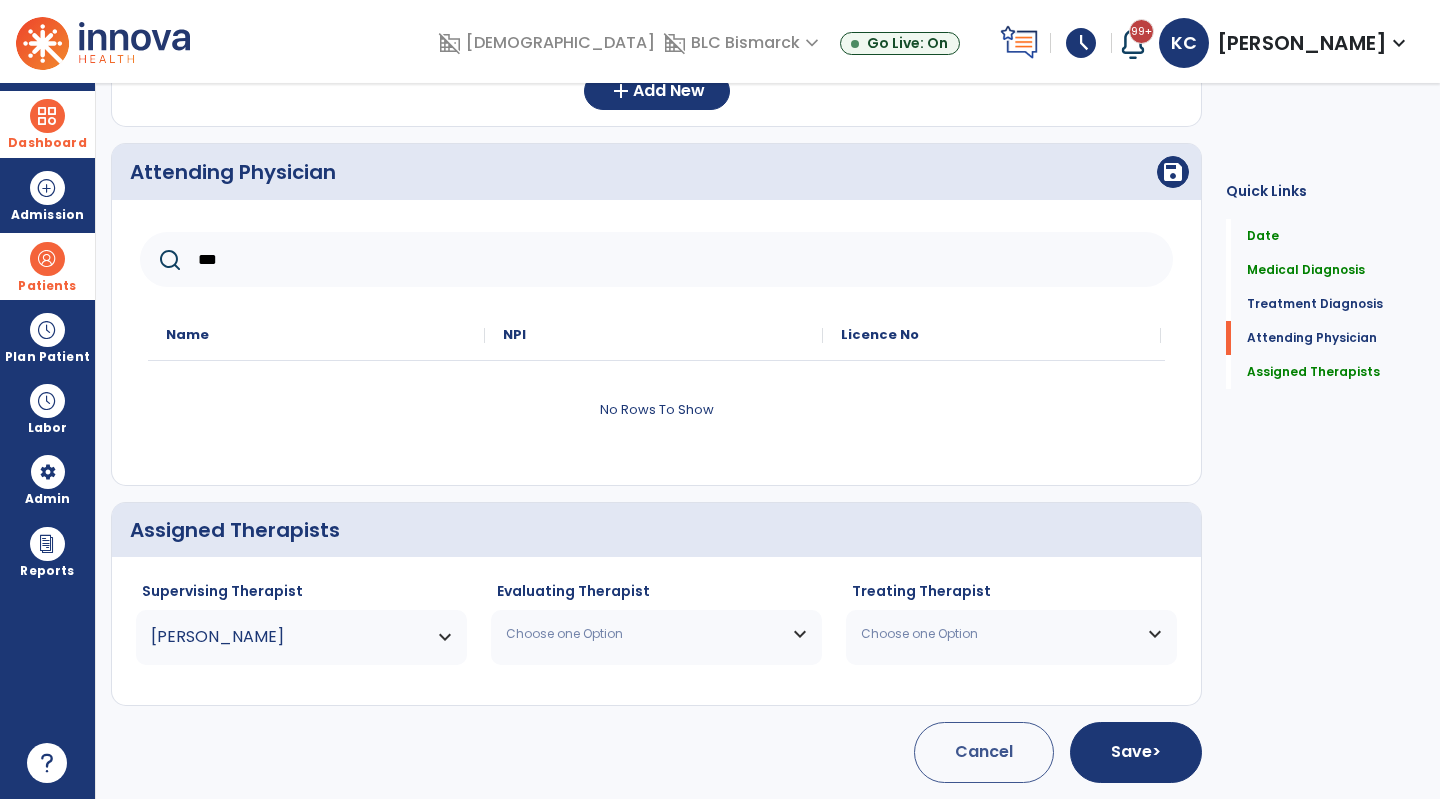 click on "Choose one Option" at bounding box center [644, 634] 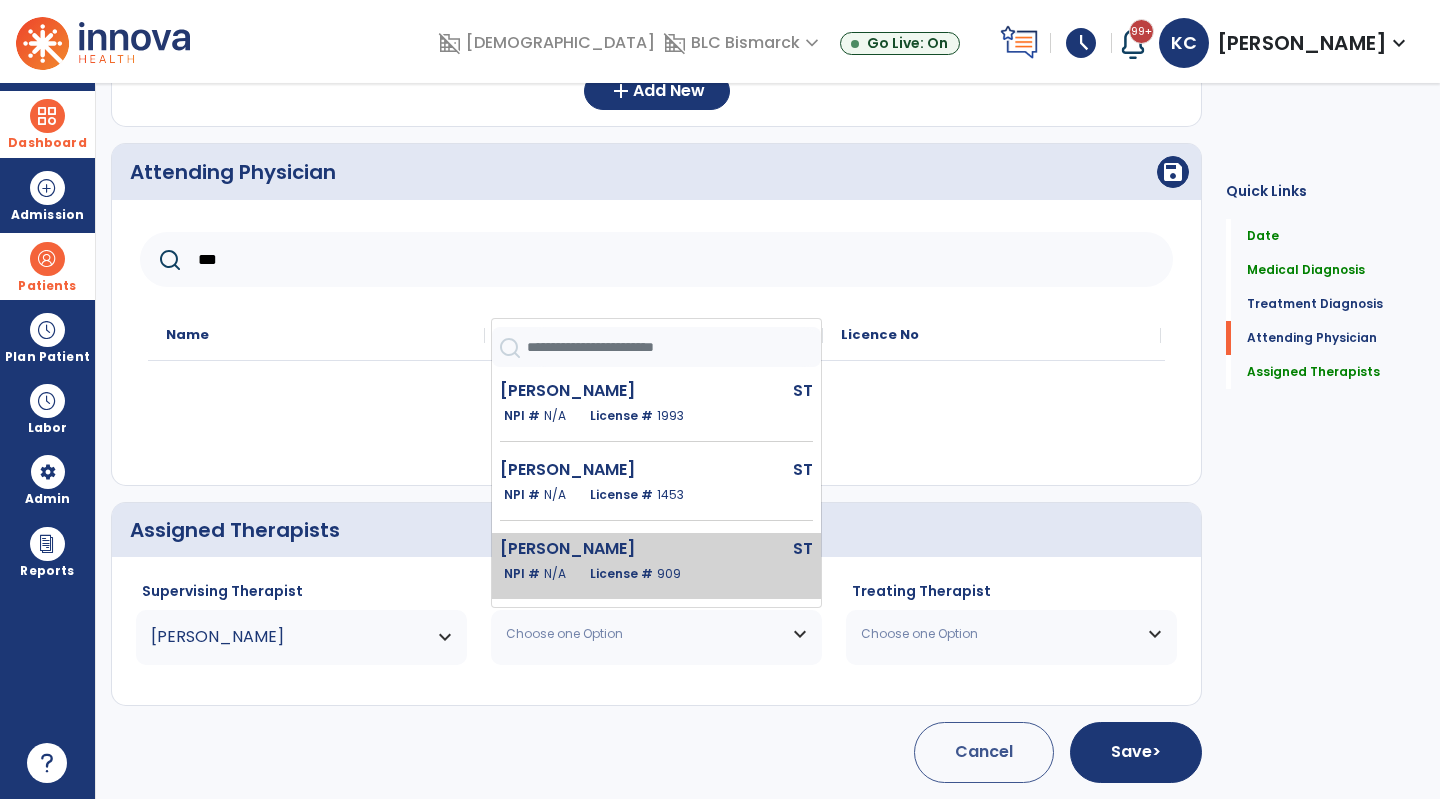 click on "[PERSON_NAME]" 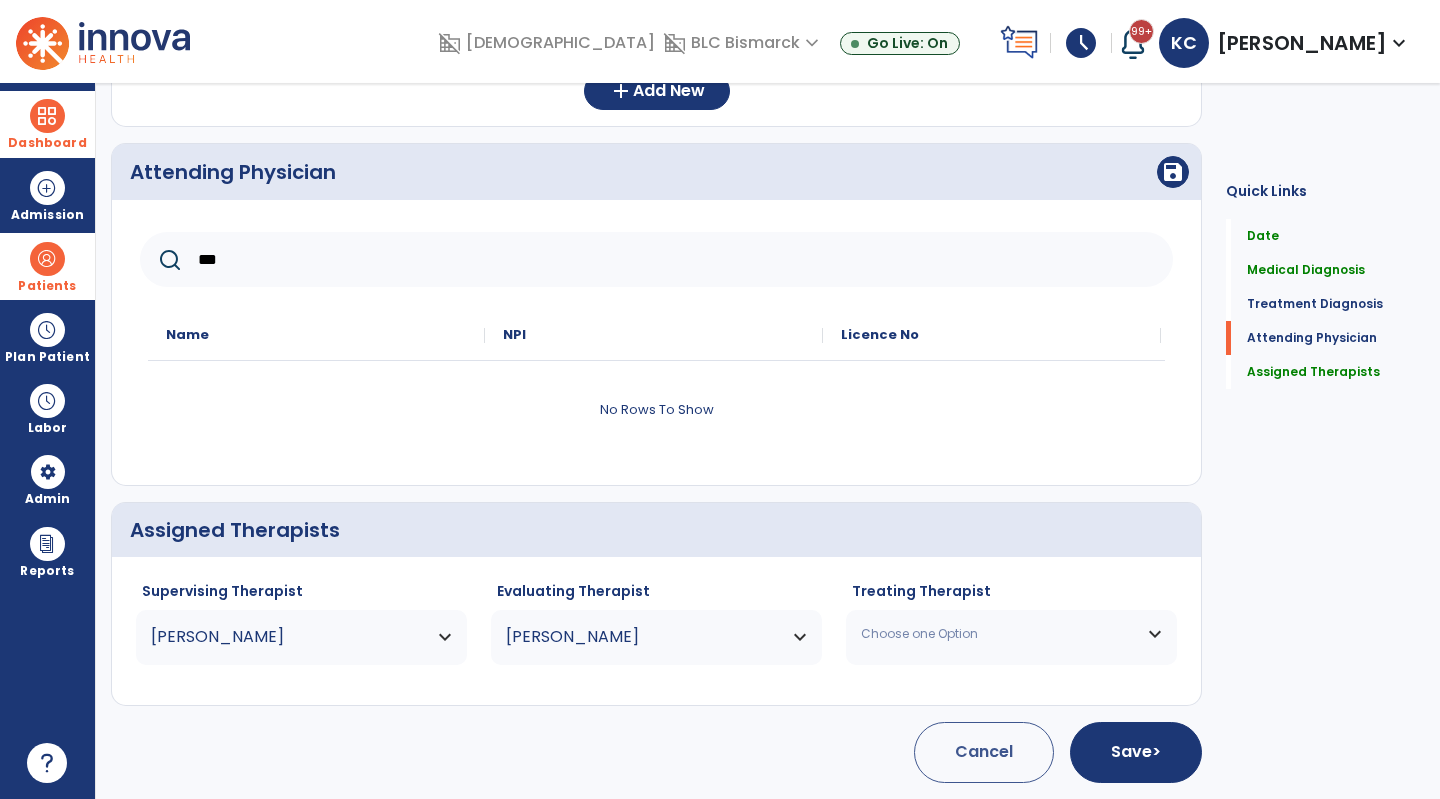 click on "Choose one Option" at bounding box center (1011, 634) 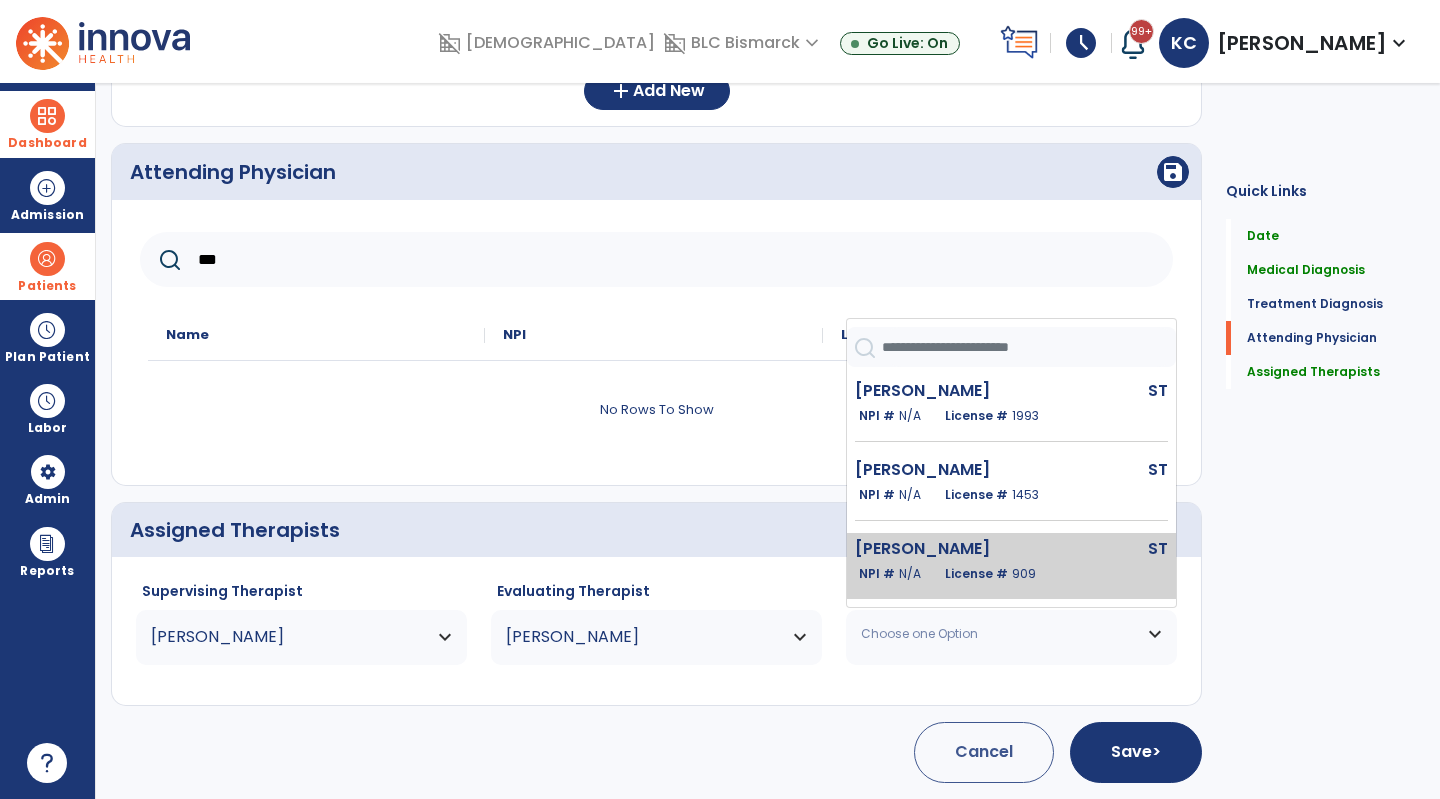 click on "Cleary Kristin  ST   NPI #  N/A   License #  909" 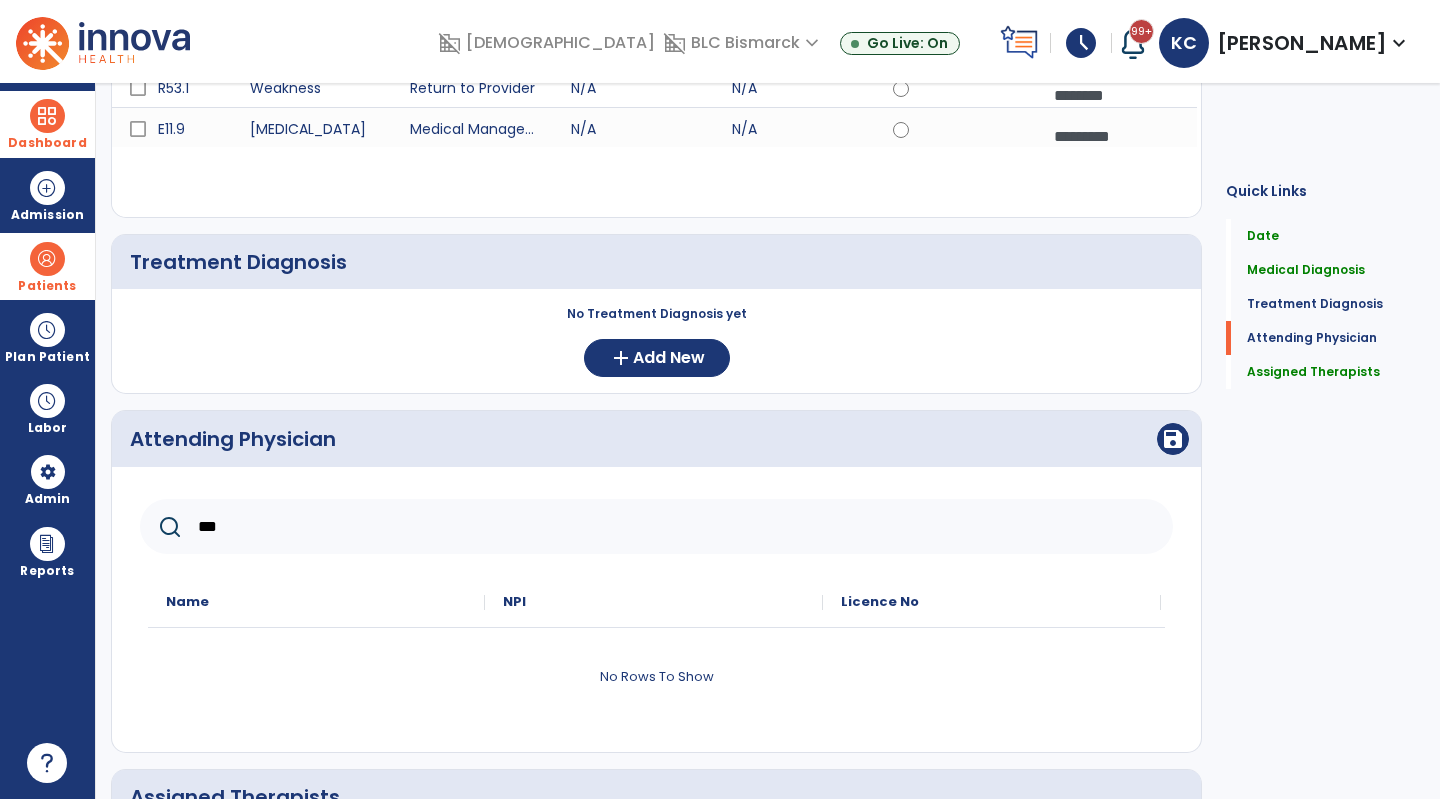 scroll, scrollTop: 314, scrollLeft: 0, axis: vertical 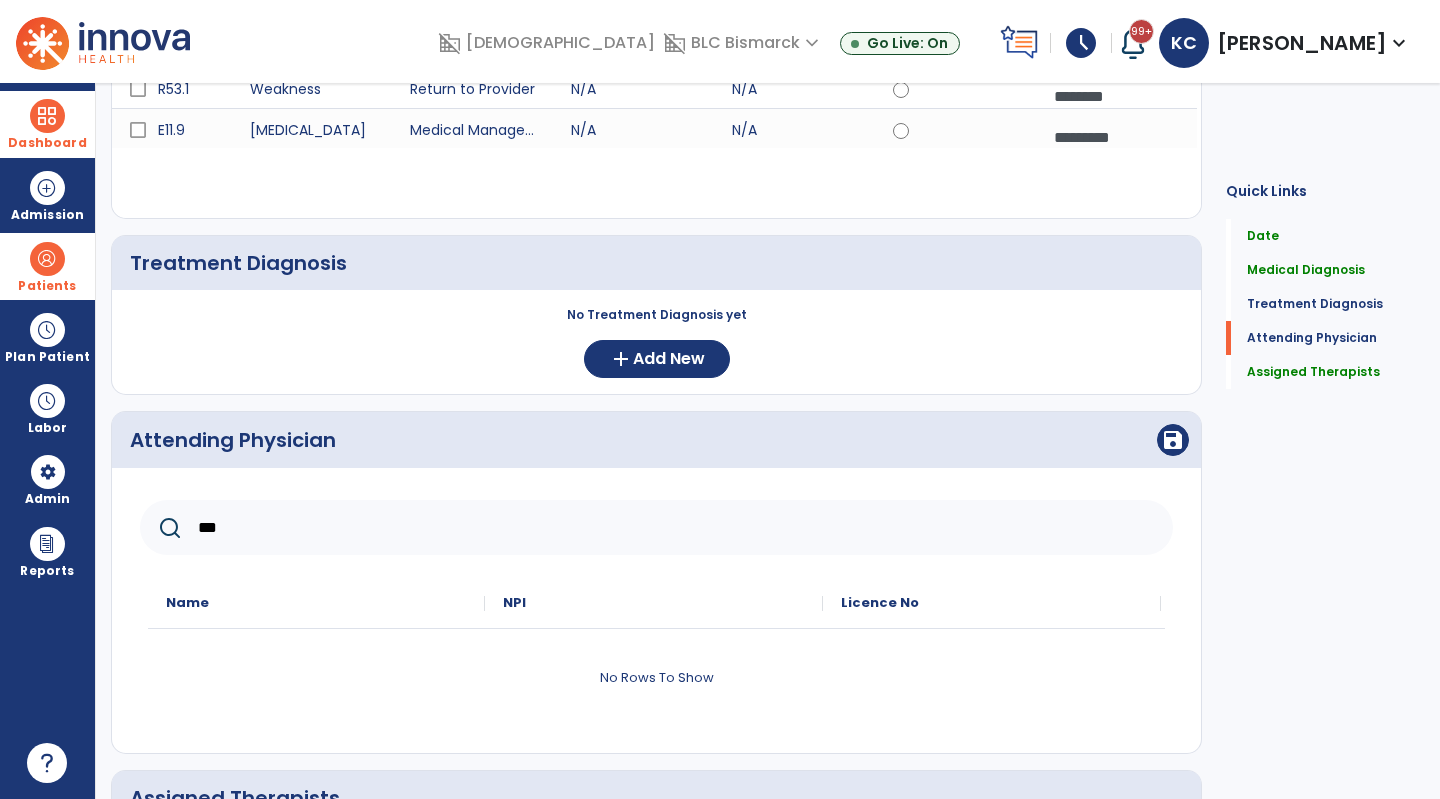 click on "***" 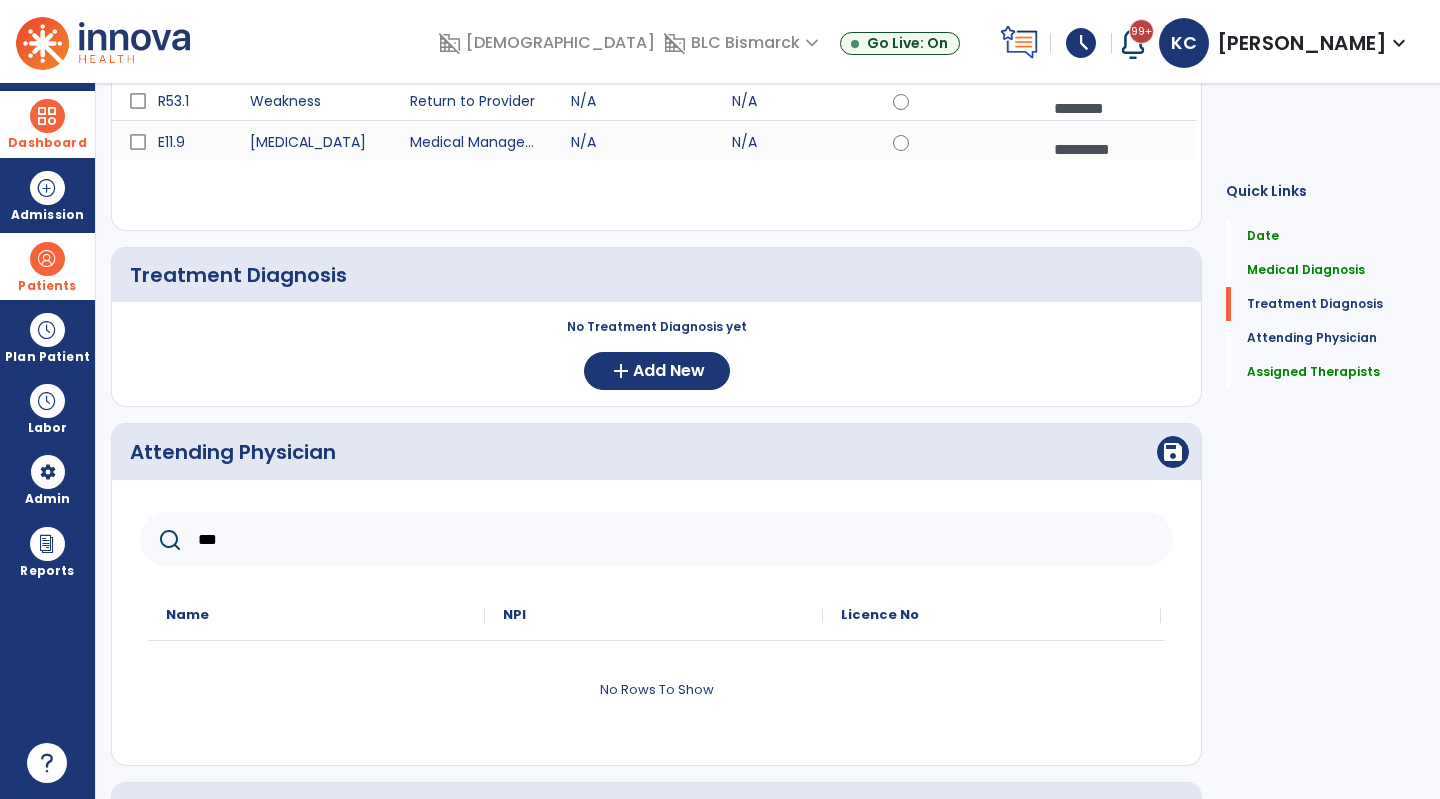 scroll, scrollTop: 320, scrollLeft: 0, axis: vertical 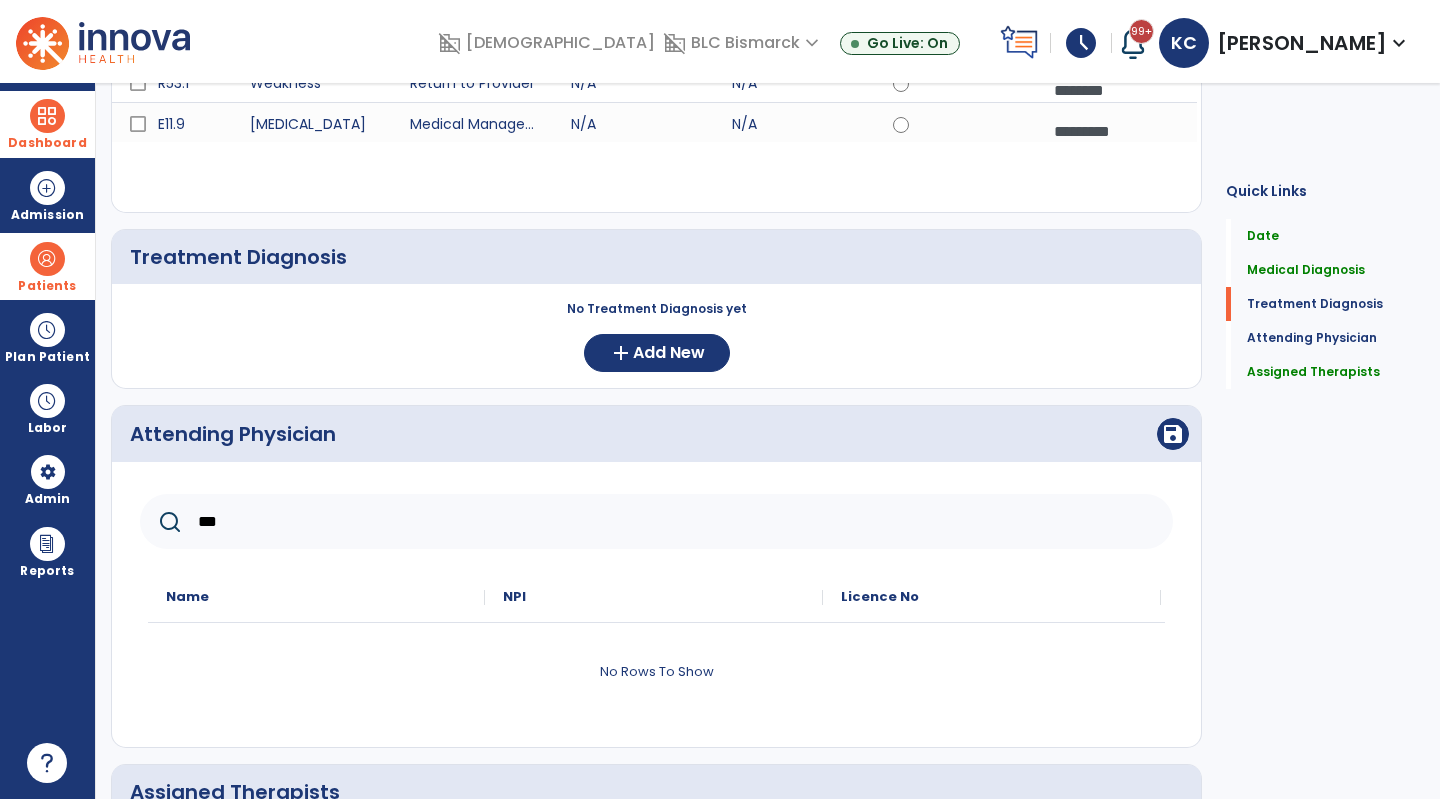 click on "***" 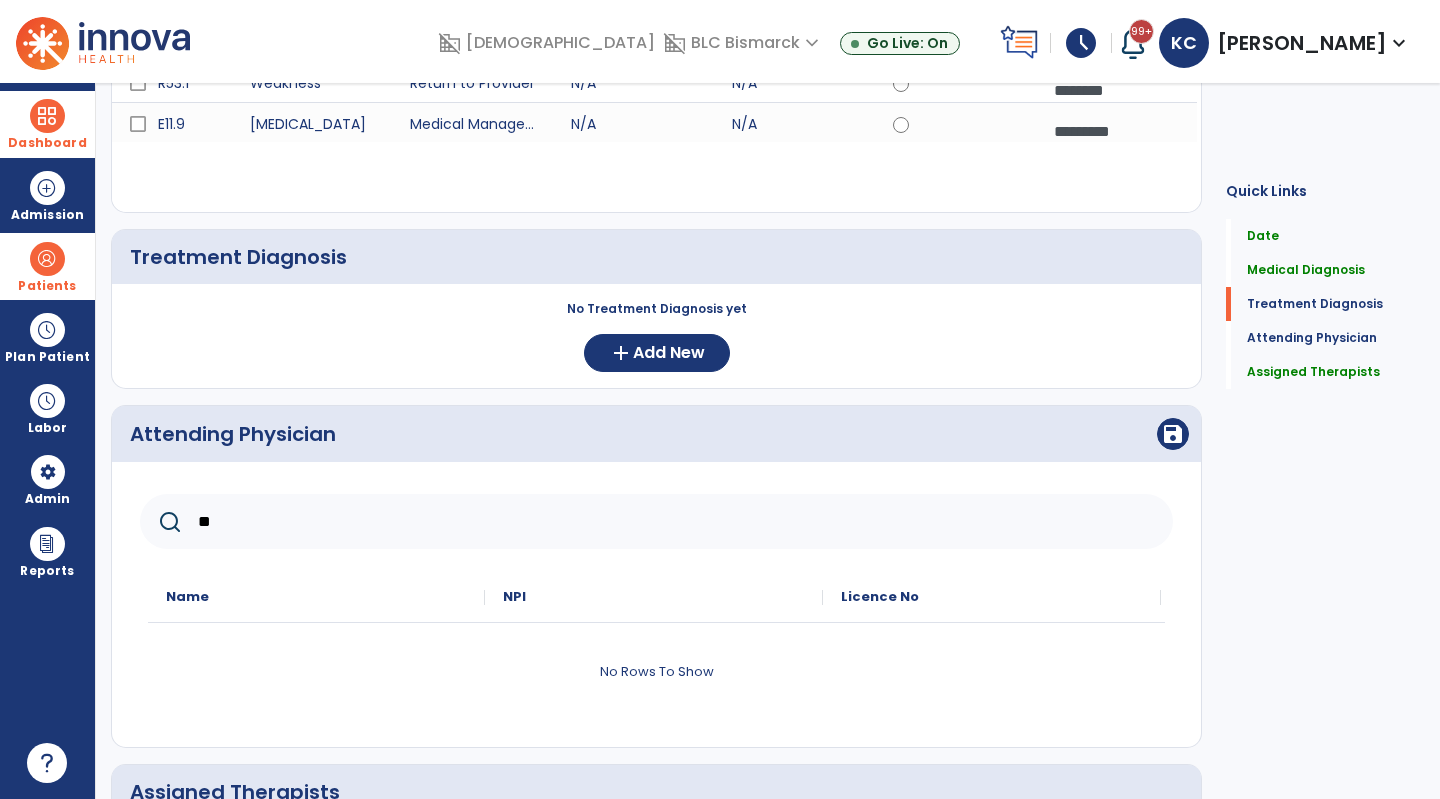 type on "*" 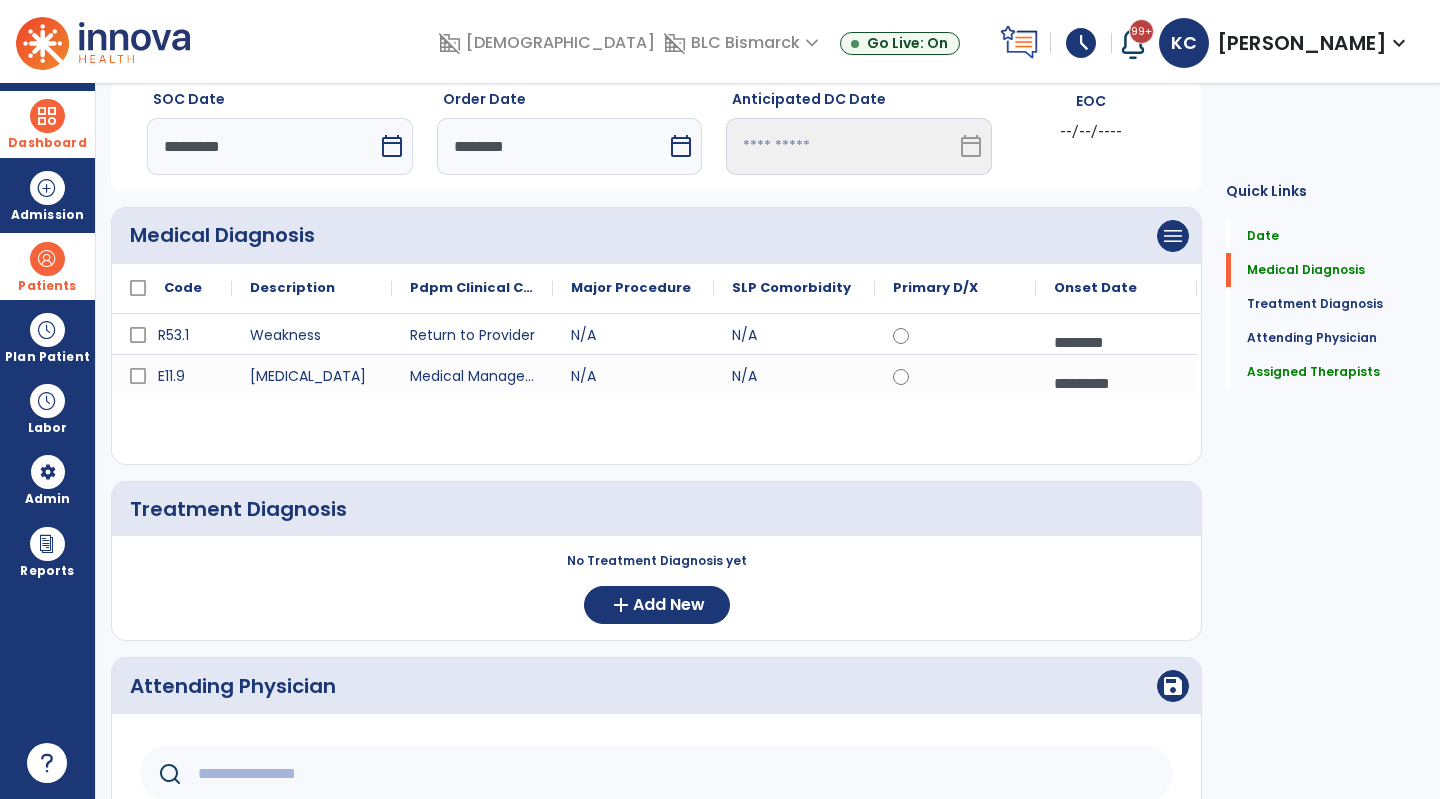 scroll, scrollTop: 67, scrollLeft: 0, axis: vertical 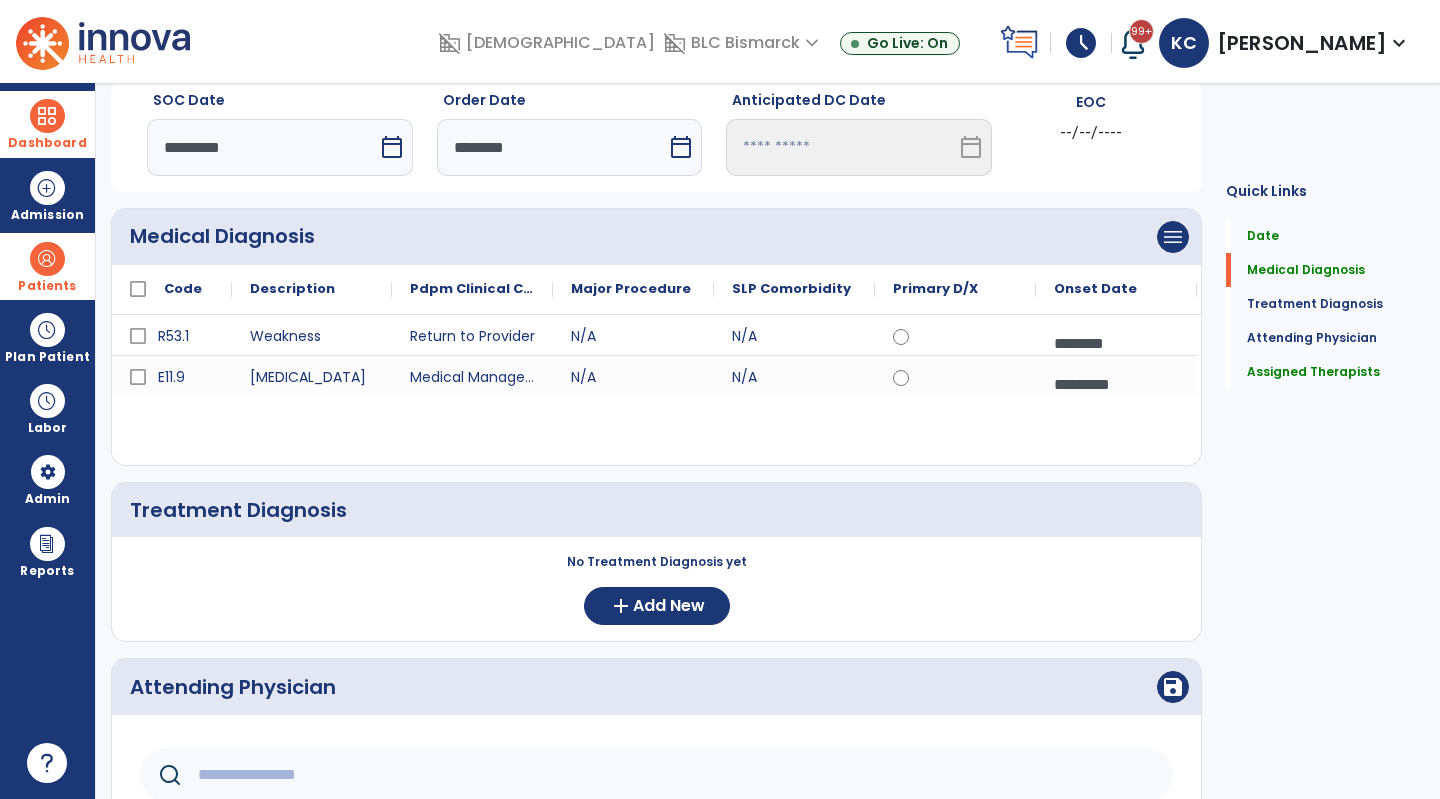 type 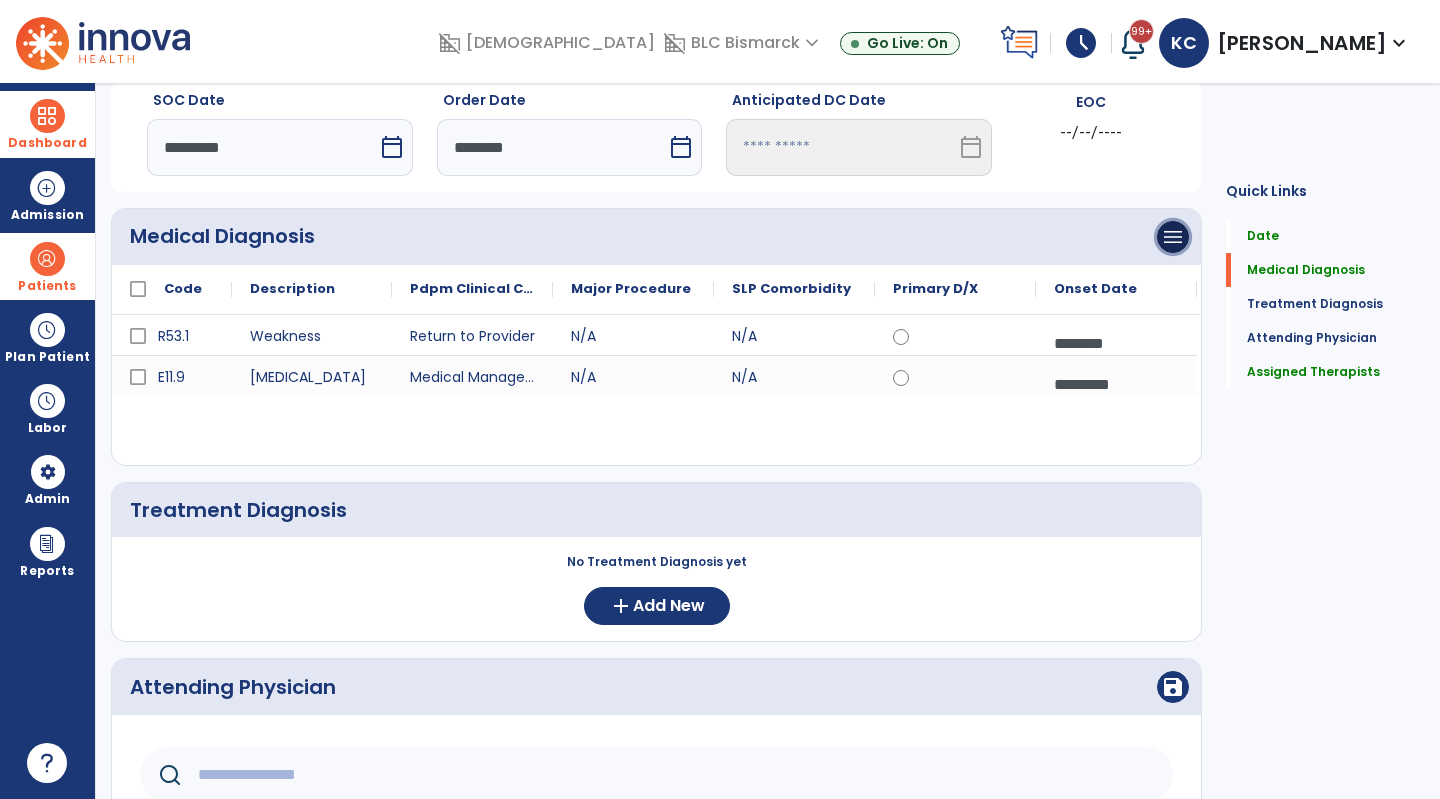 click on "menu" at bounding box center [1173, 237] 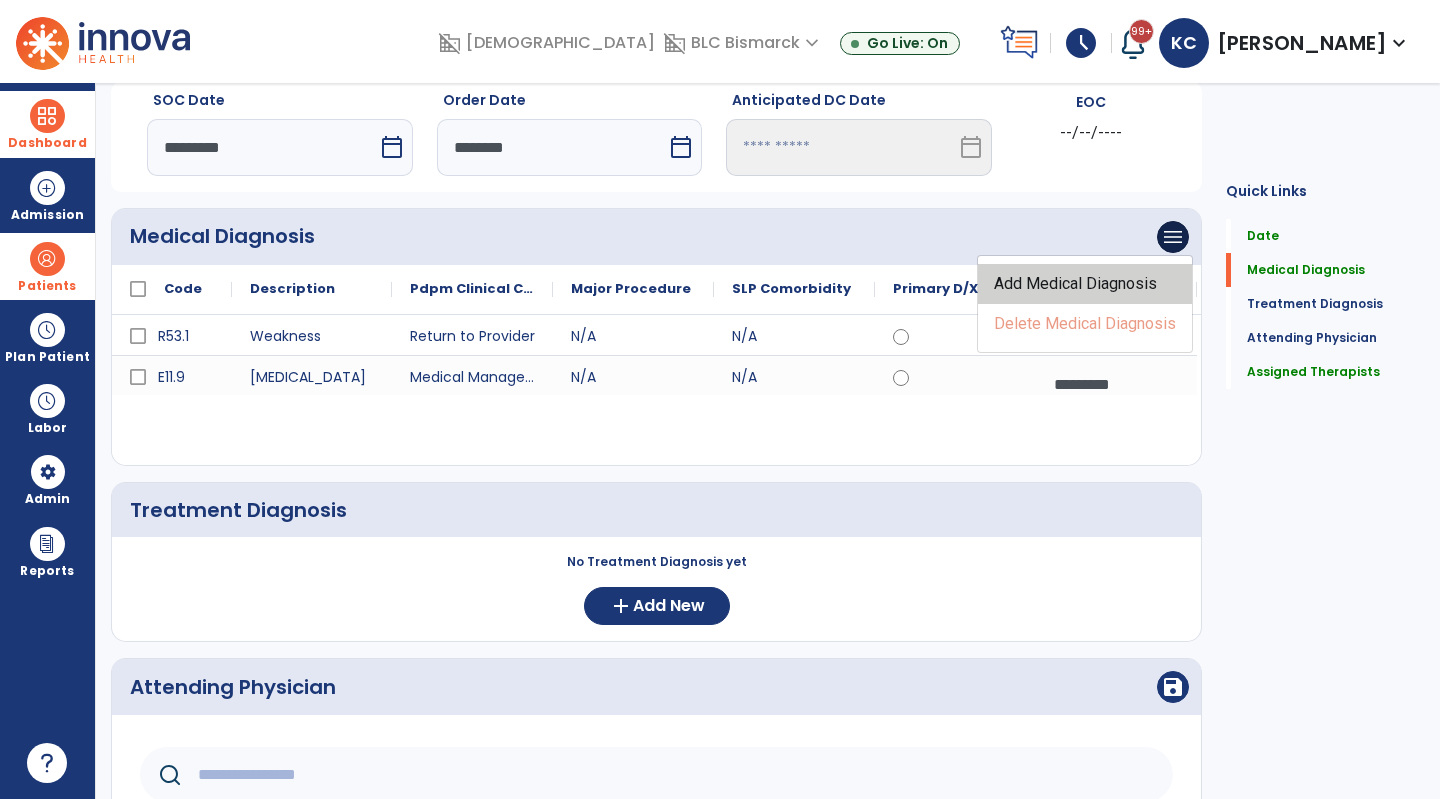 click on "Add Medical Diagnosis" 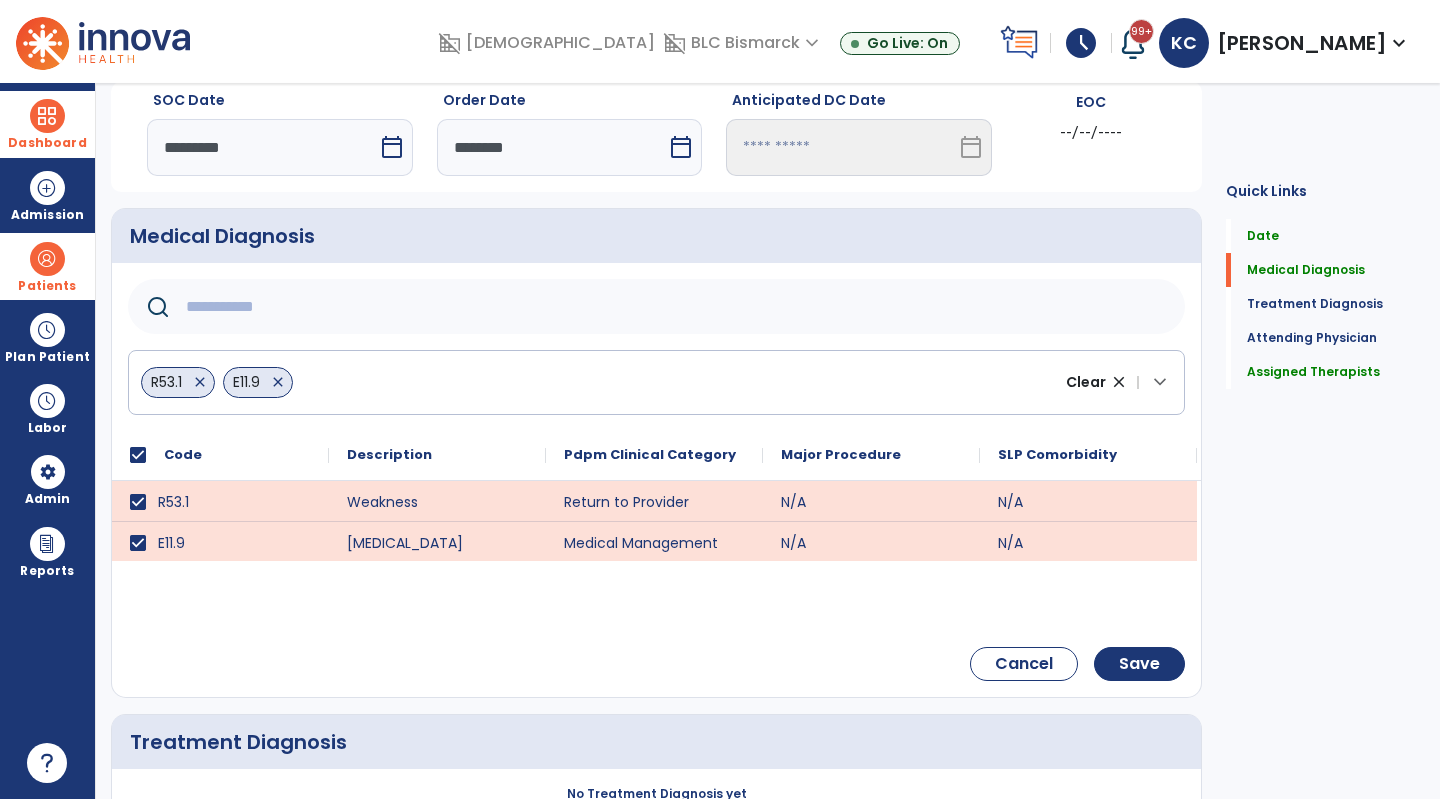 click 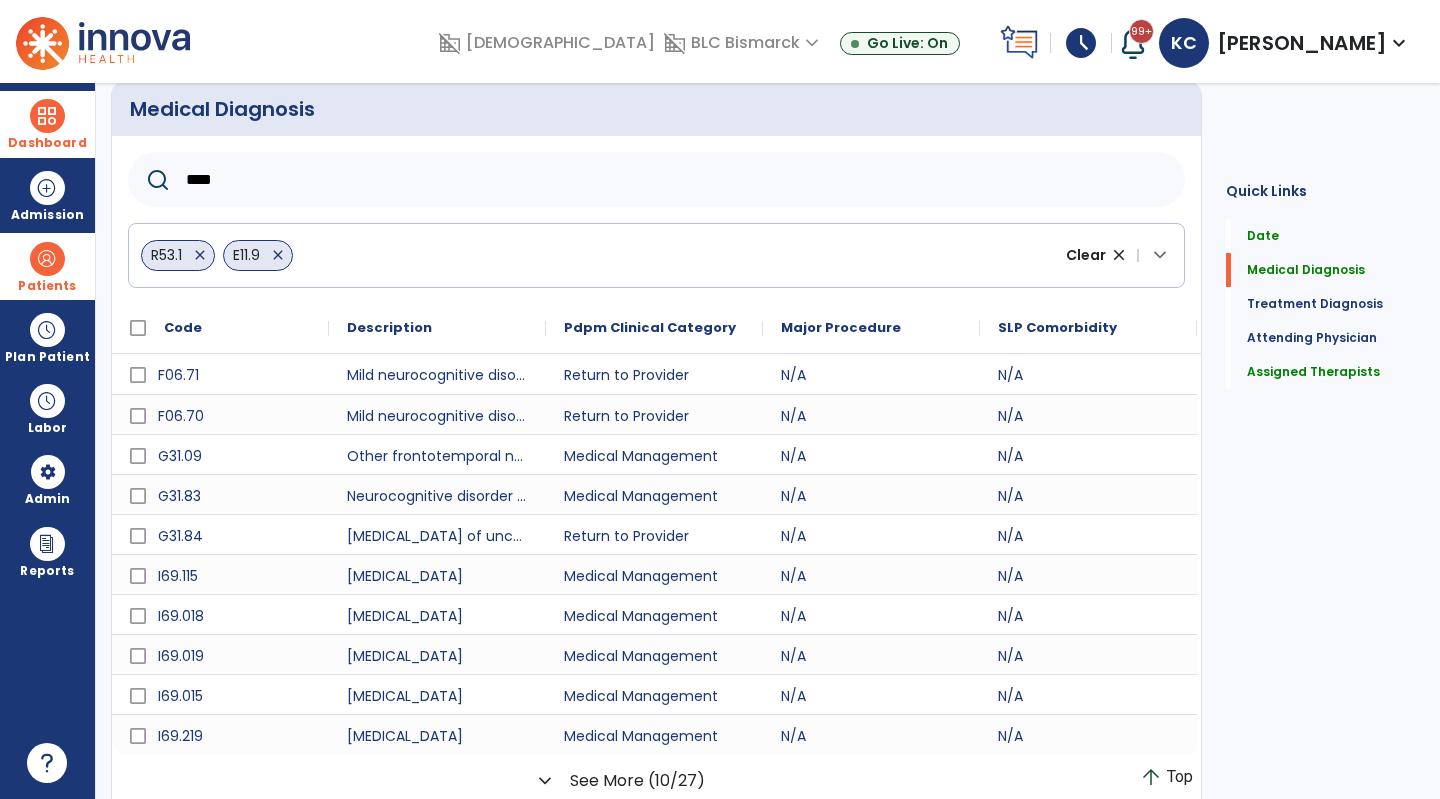 scroll, scrollTop: 195, scrollLeft: 0, axis: vertical 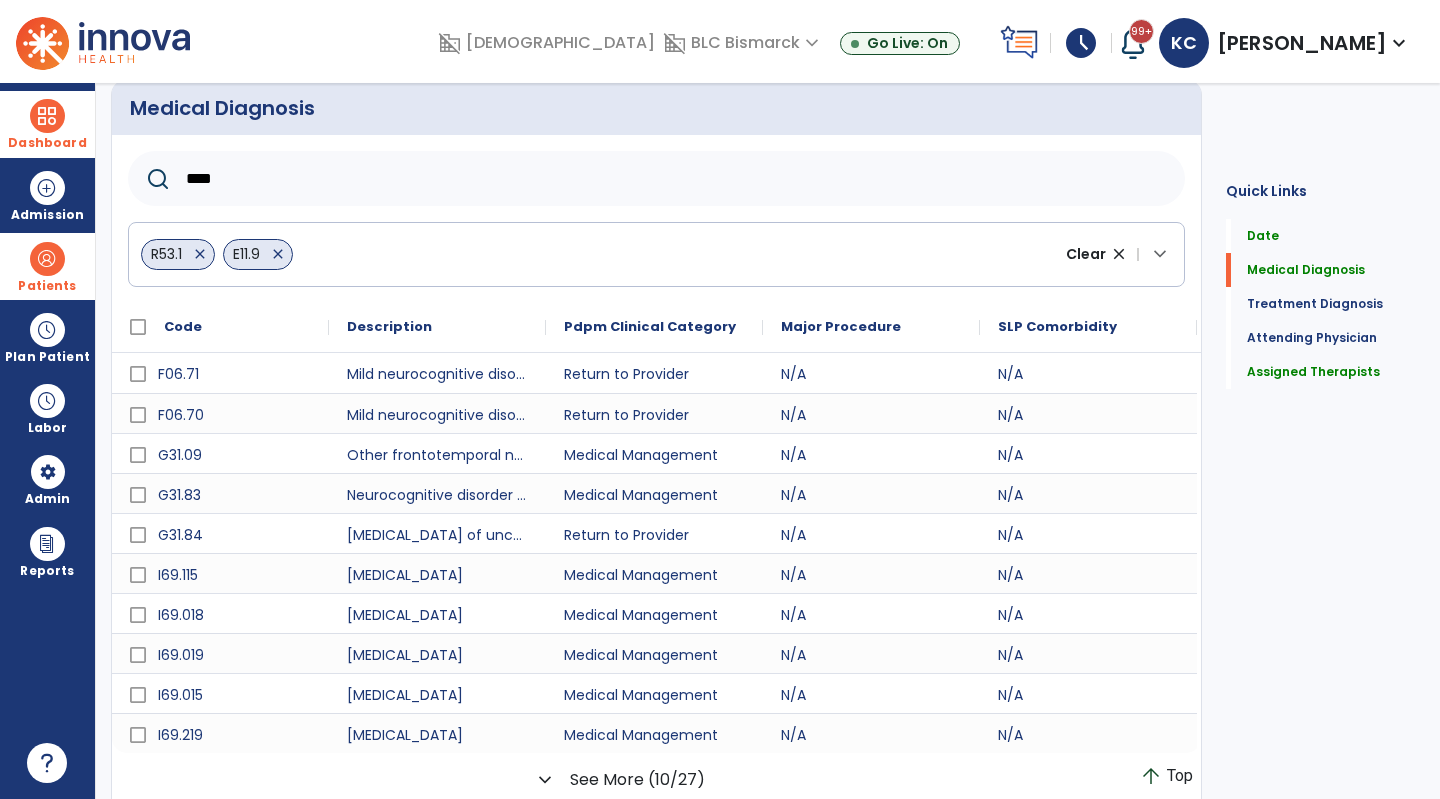 type on "****" 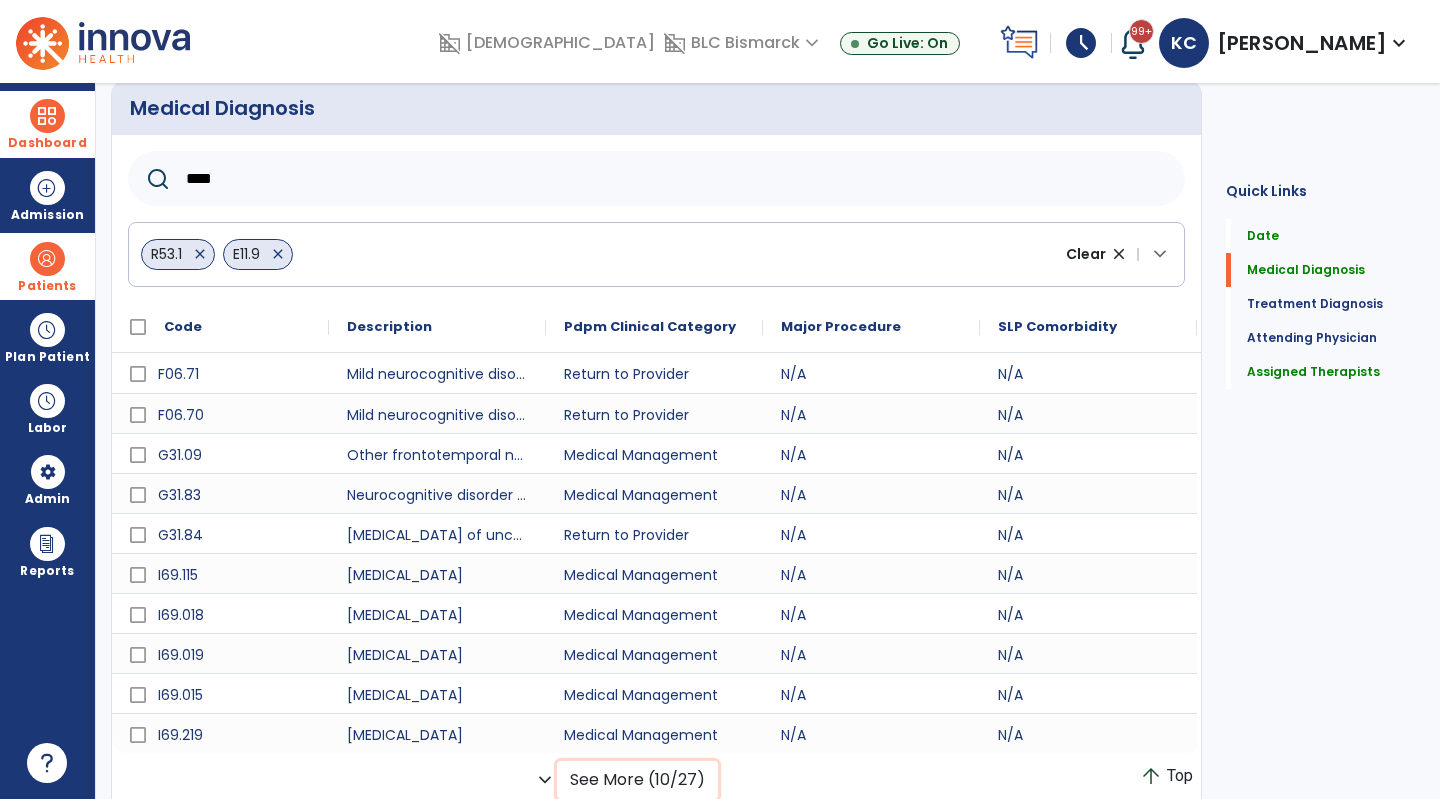 click on "See More (10/27)" 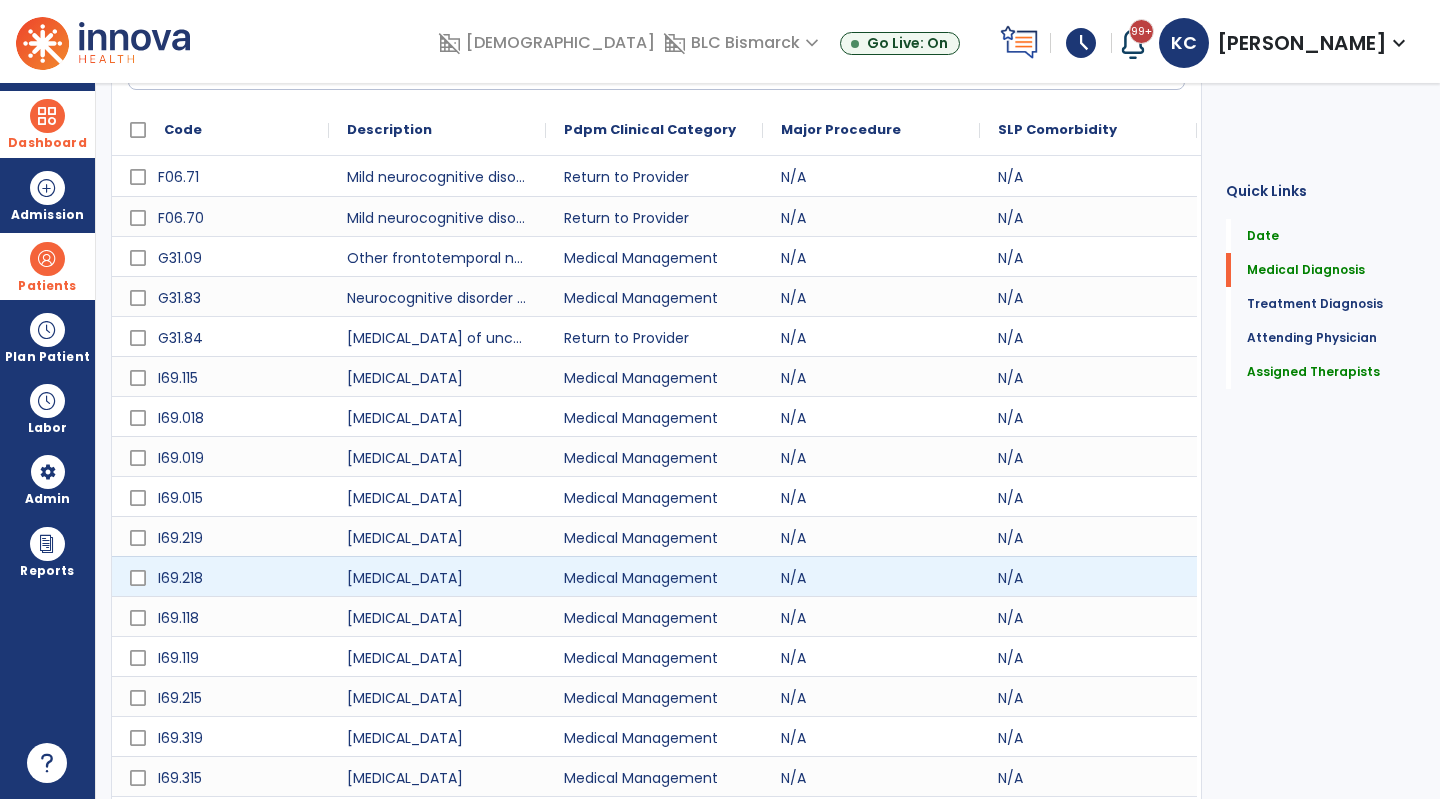 scroll, scrollTop: 595, scrollLeft: 0, axis: vertical 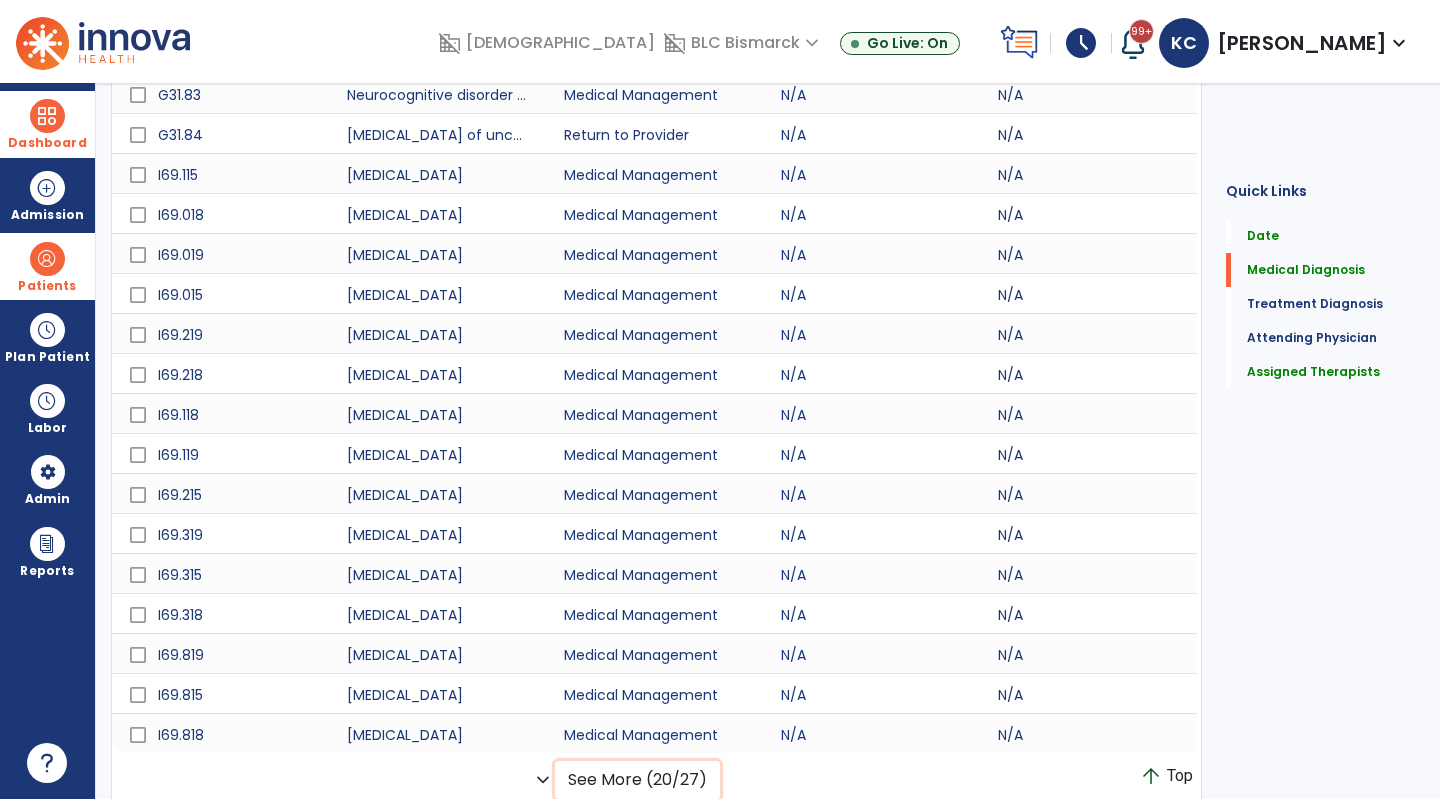 click on "See More (20/27)" 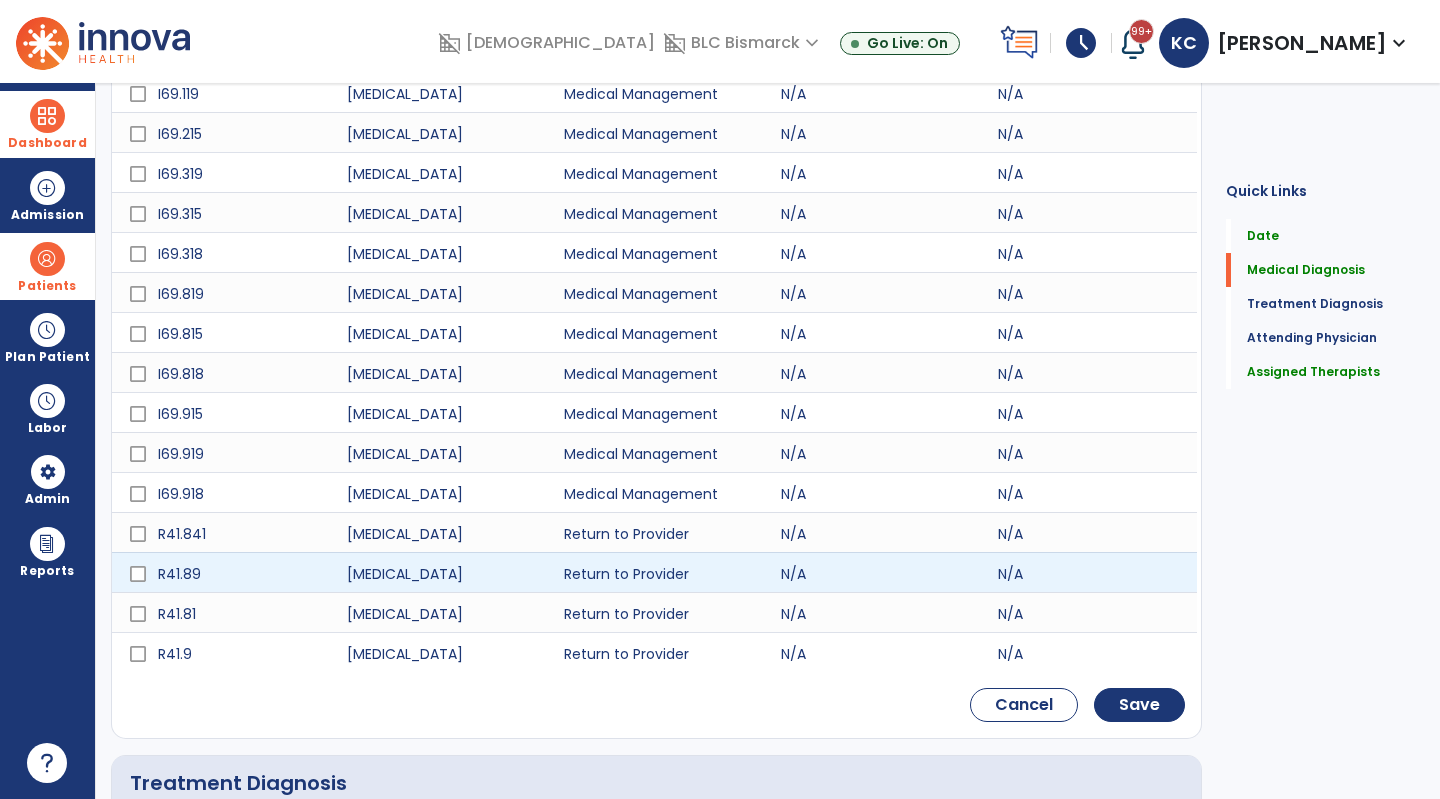 scroll, scrollTop: 997, scrollLeft: 0, axis: vertical 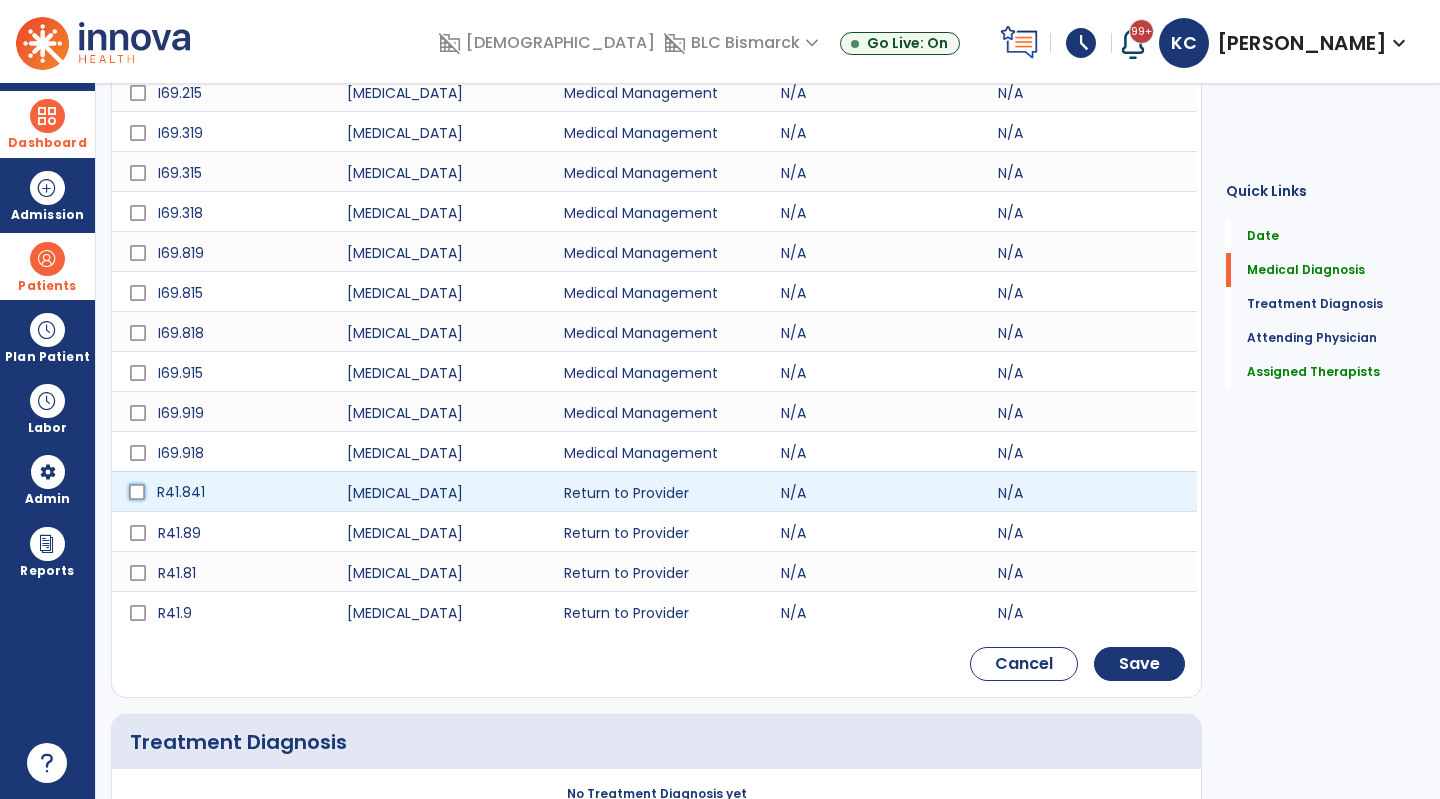 click on "R41.841" 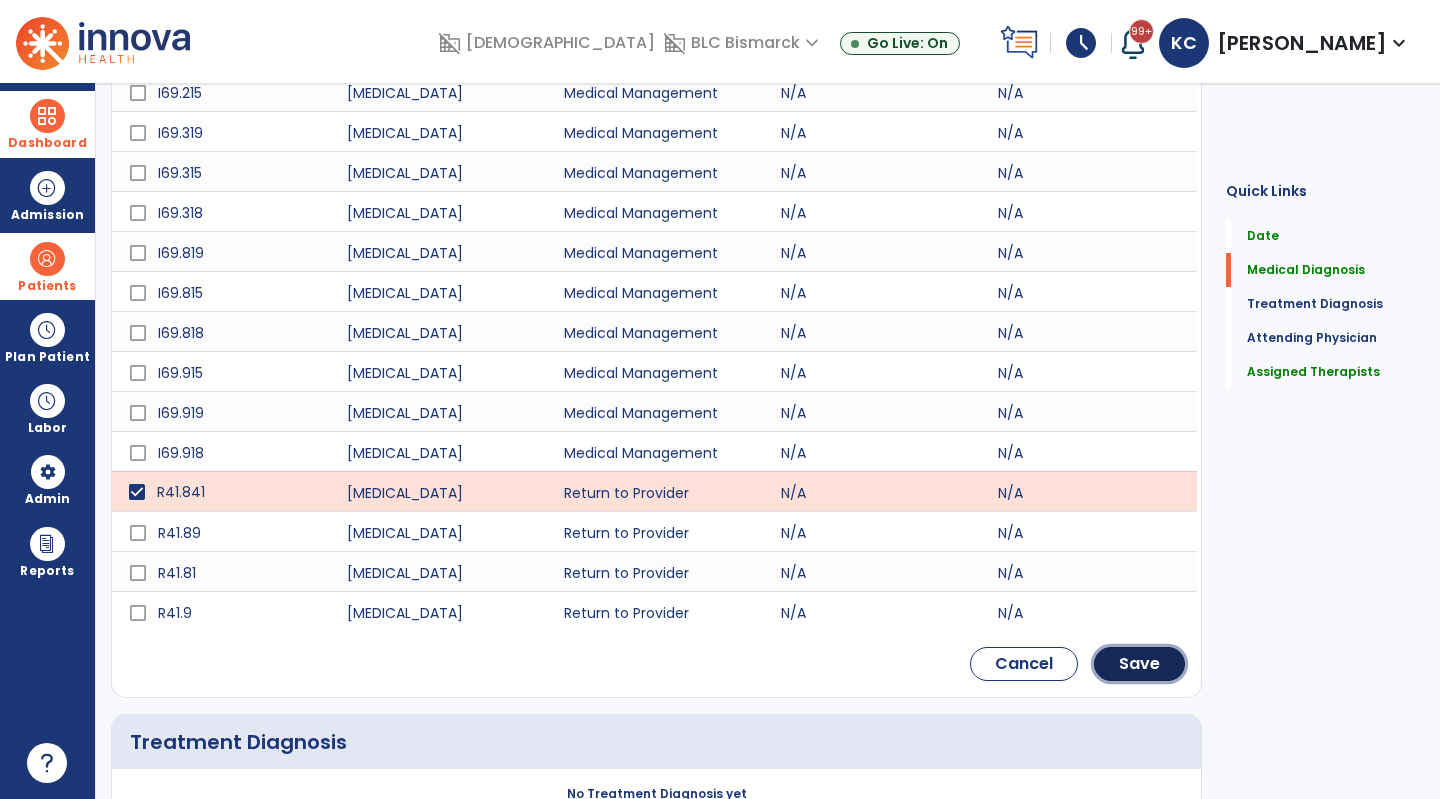 click on "Save" 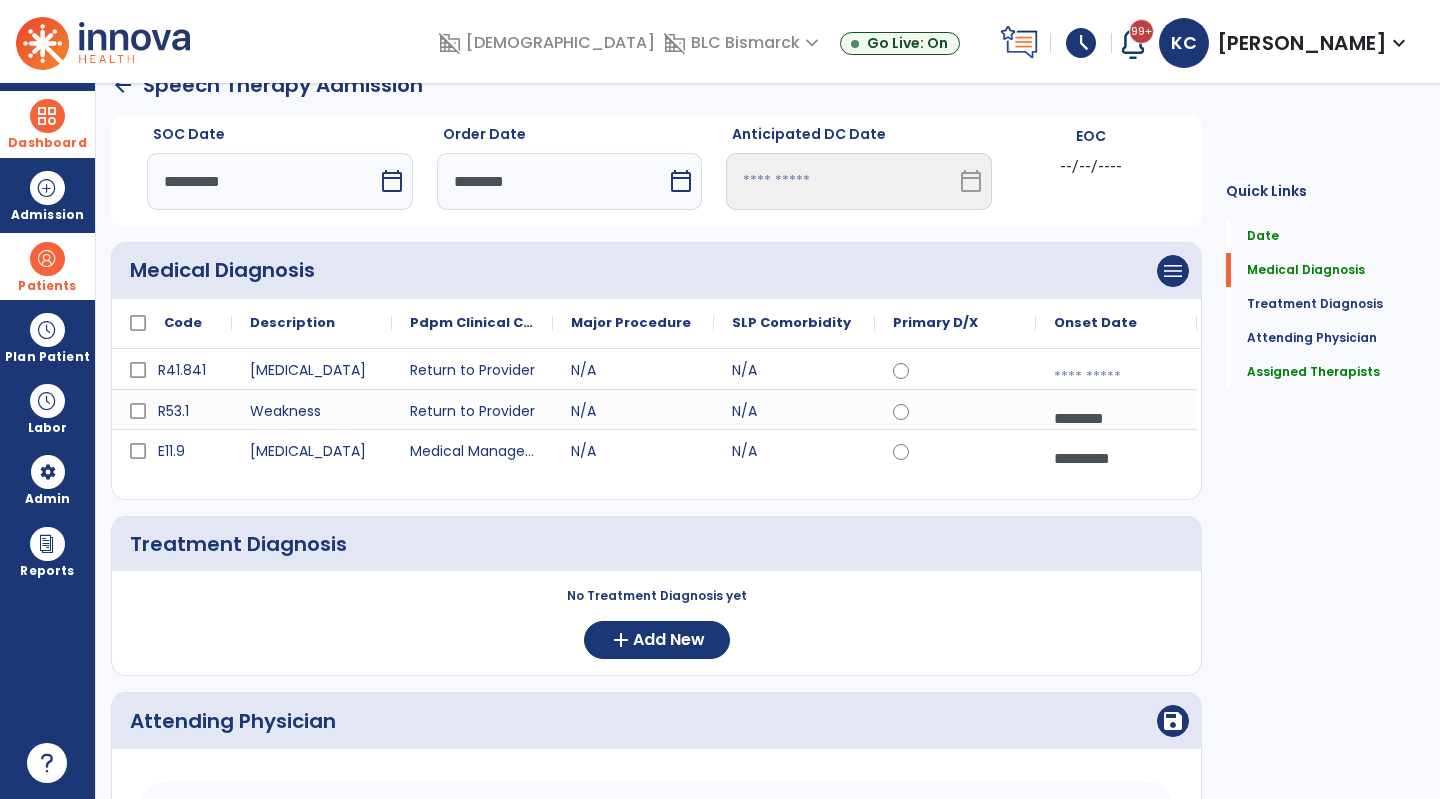 scroll, scrollTop: 32, scrollLeft: 0, axis: vertical 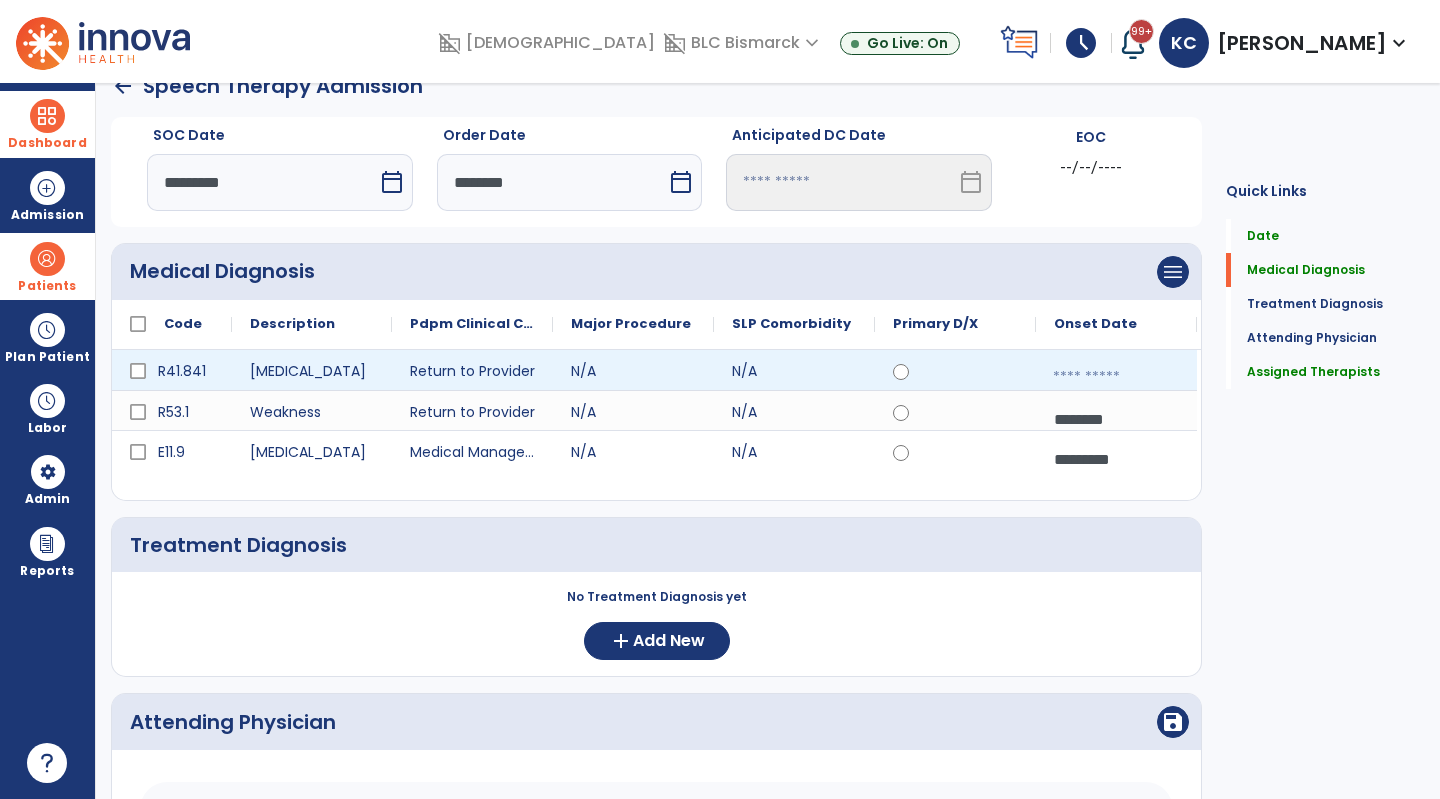 click at bounding box center (1116, 377) 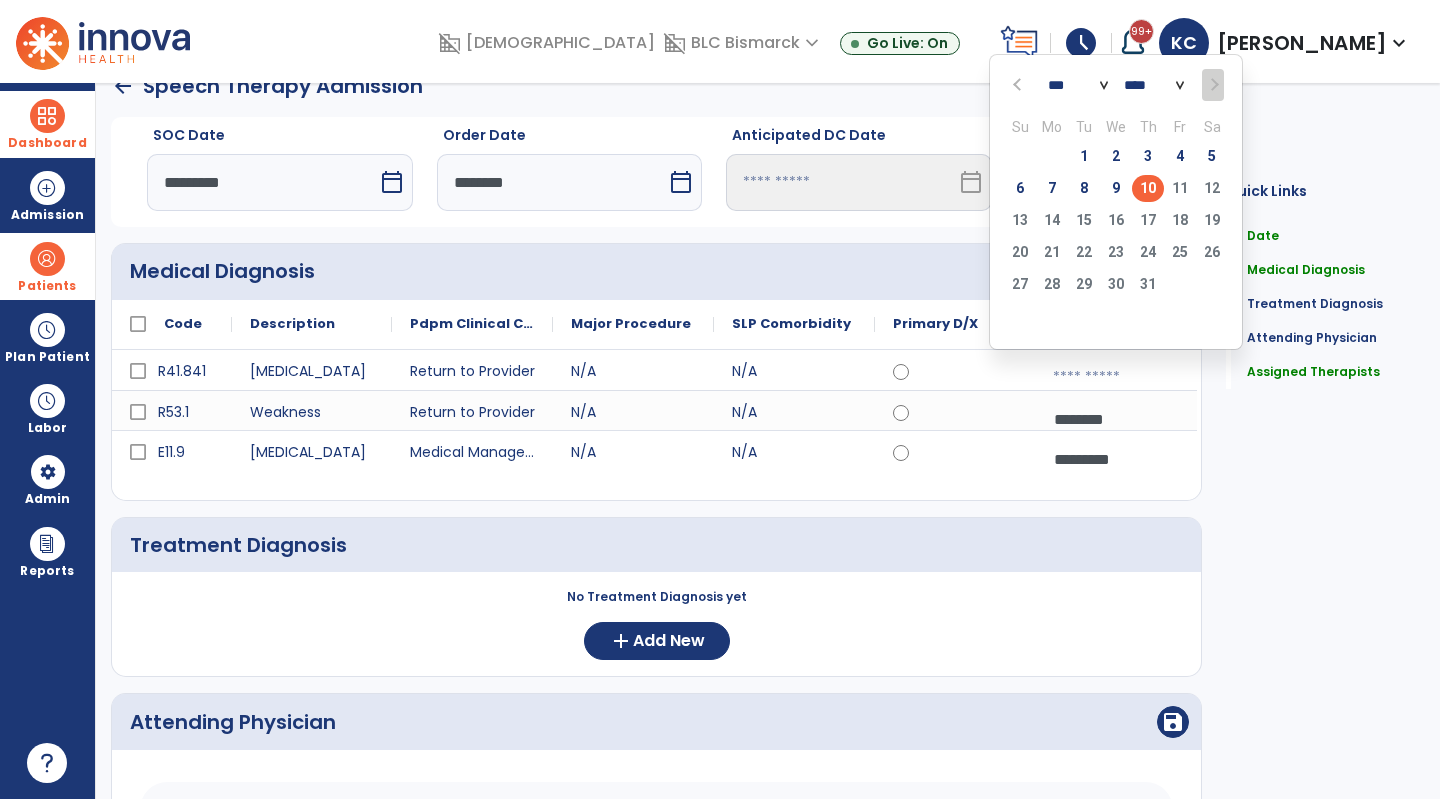 click on "10" 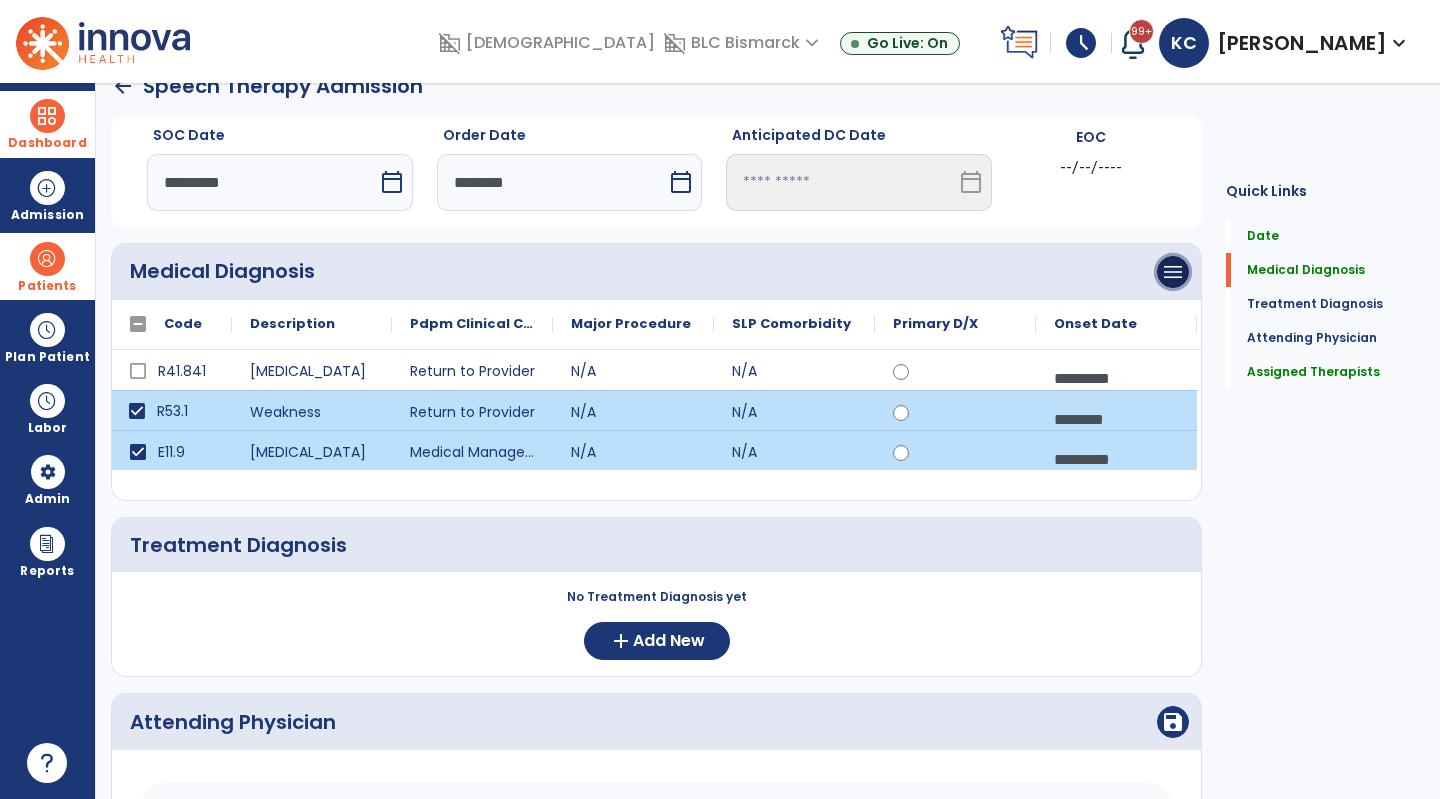 click on "menu" at bounding box center [1173, 272] 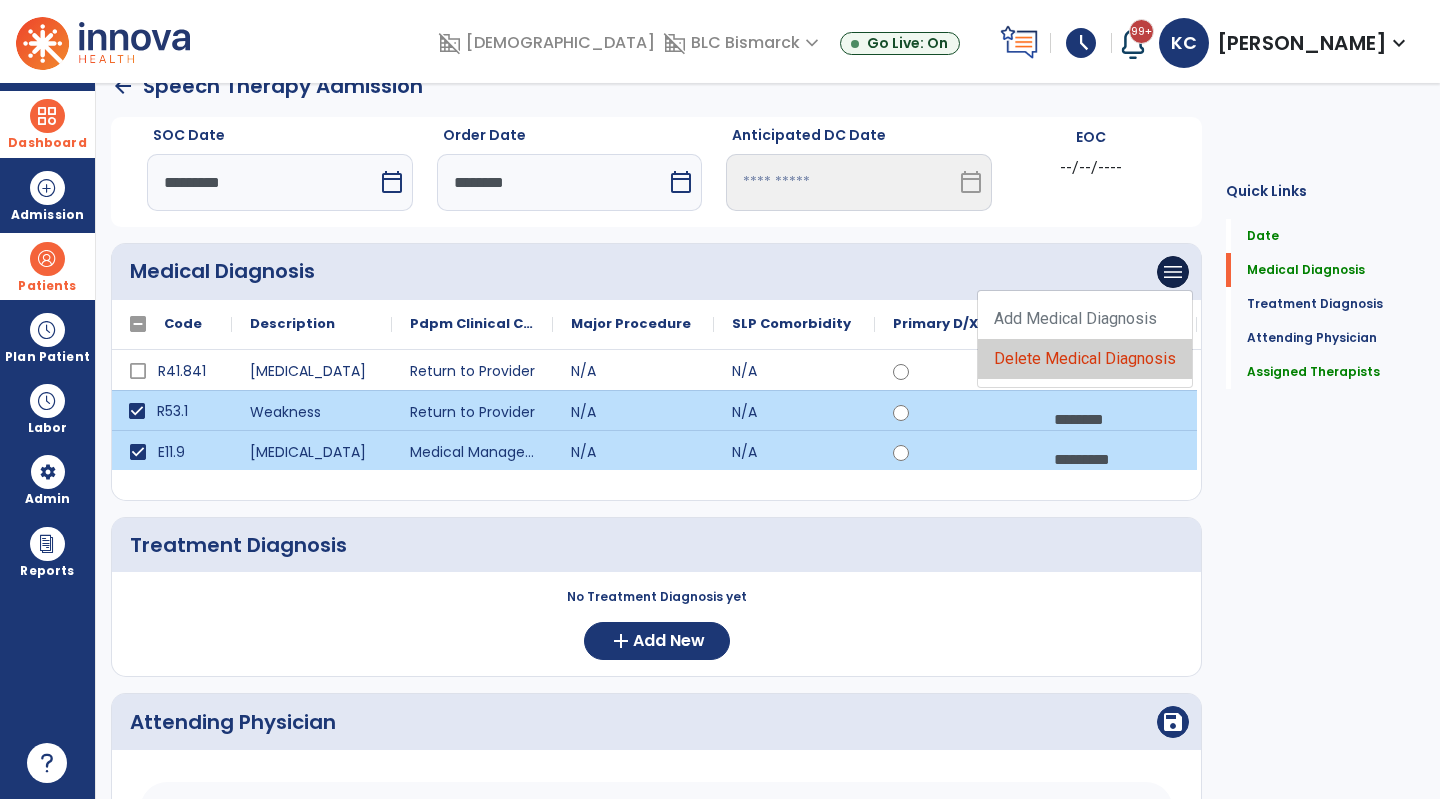 click on "Delete Medical Diagnosis" 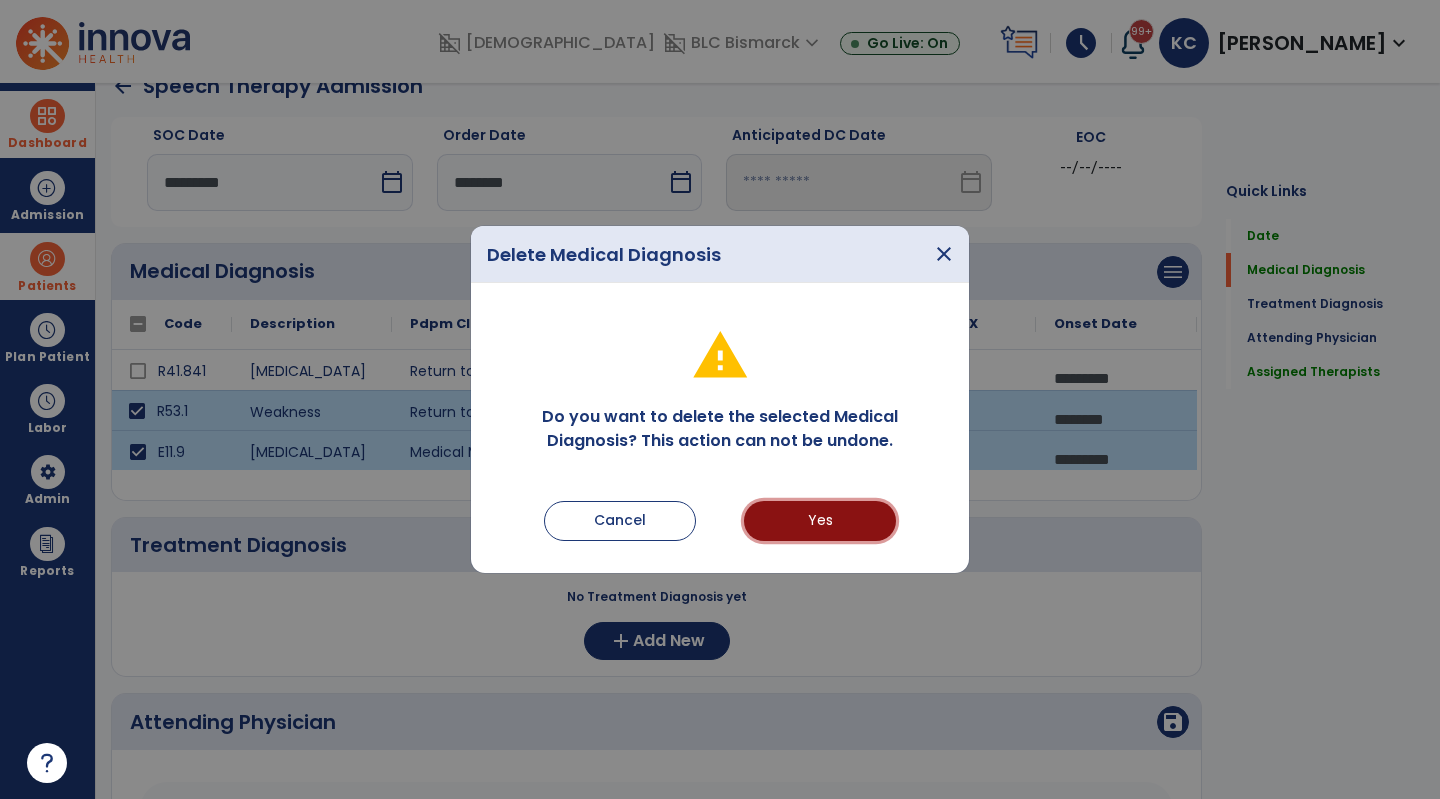 click on "Yes" at bounding box center [820, 521] 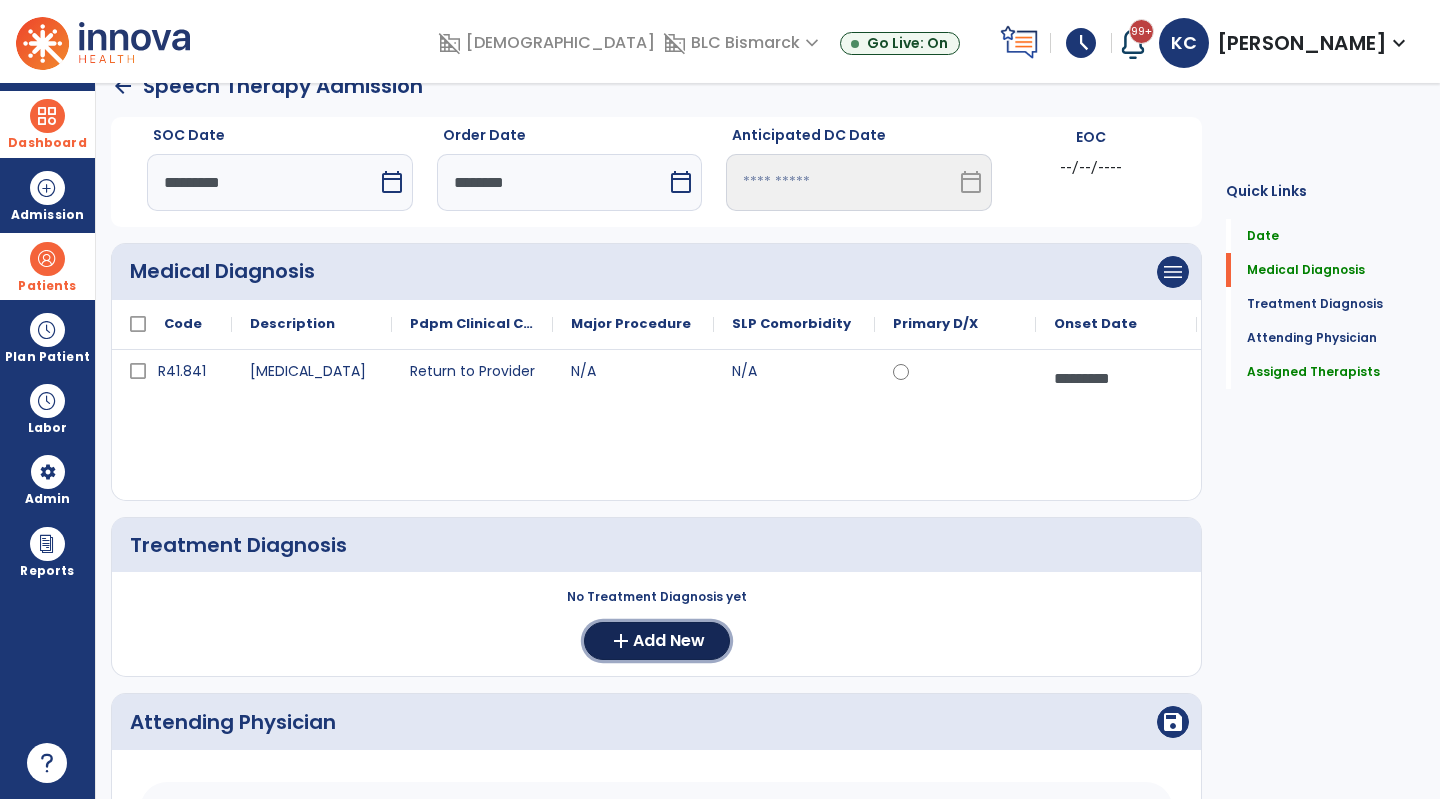 click on "Add New" 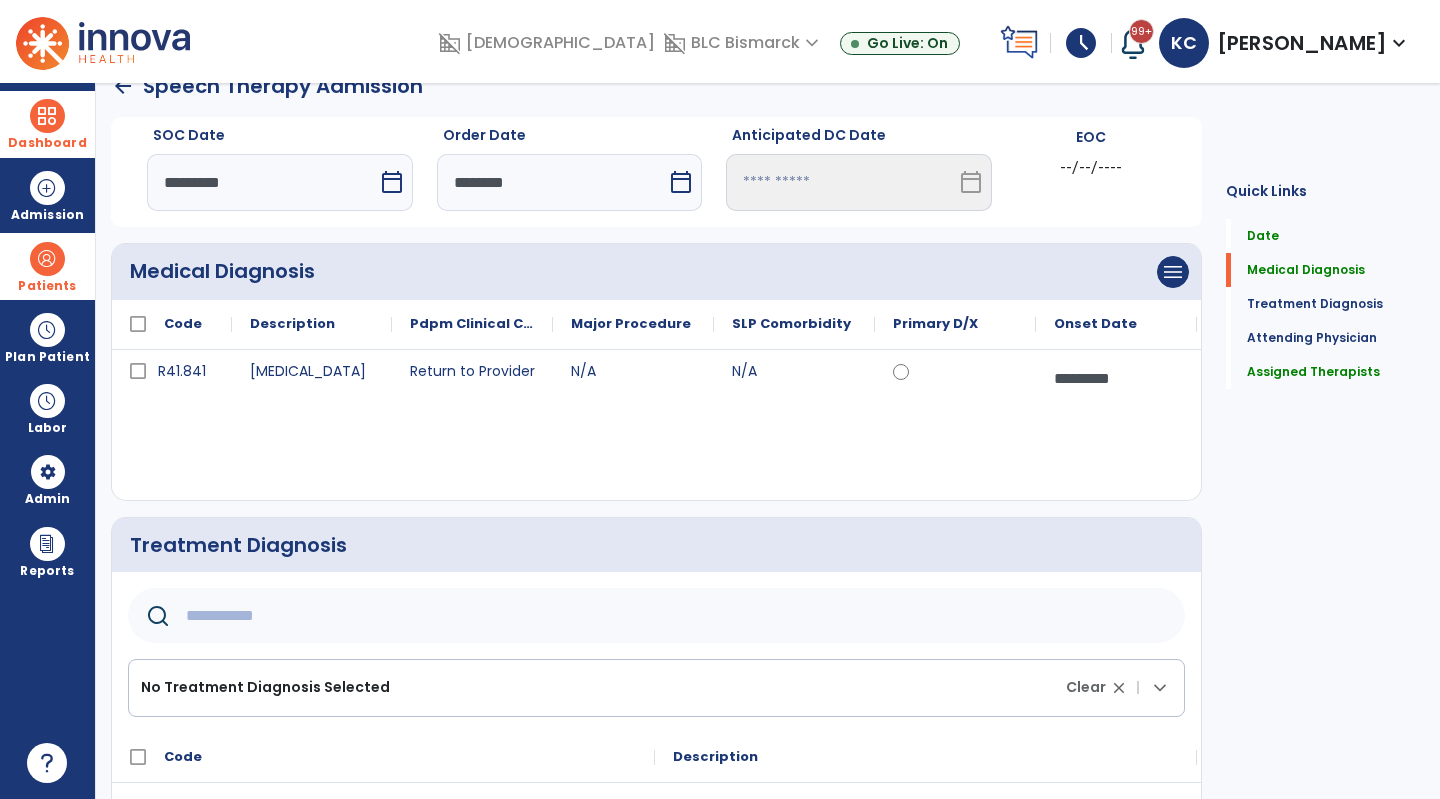 click 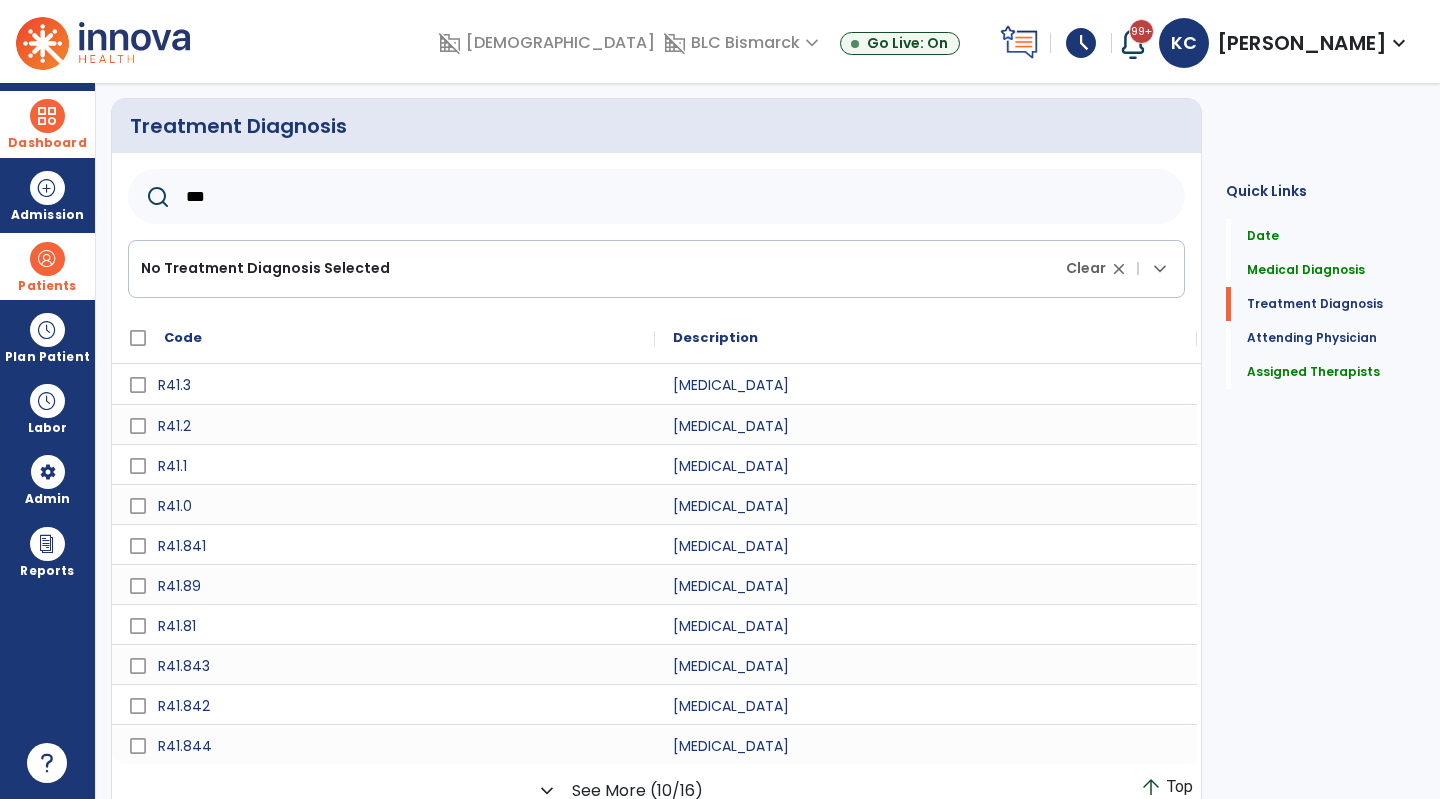 scroll, scrollTop: 462, scrollLeft: 0, axis: vertical 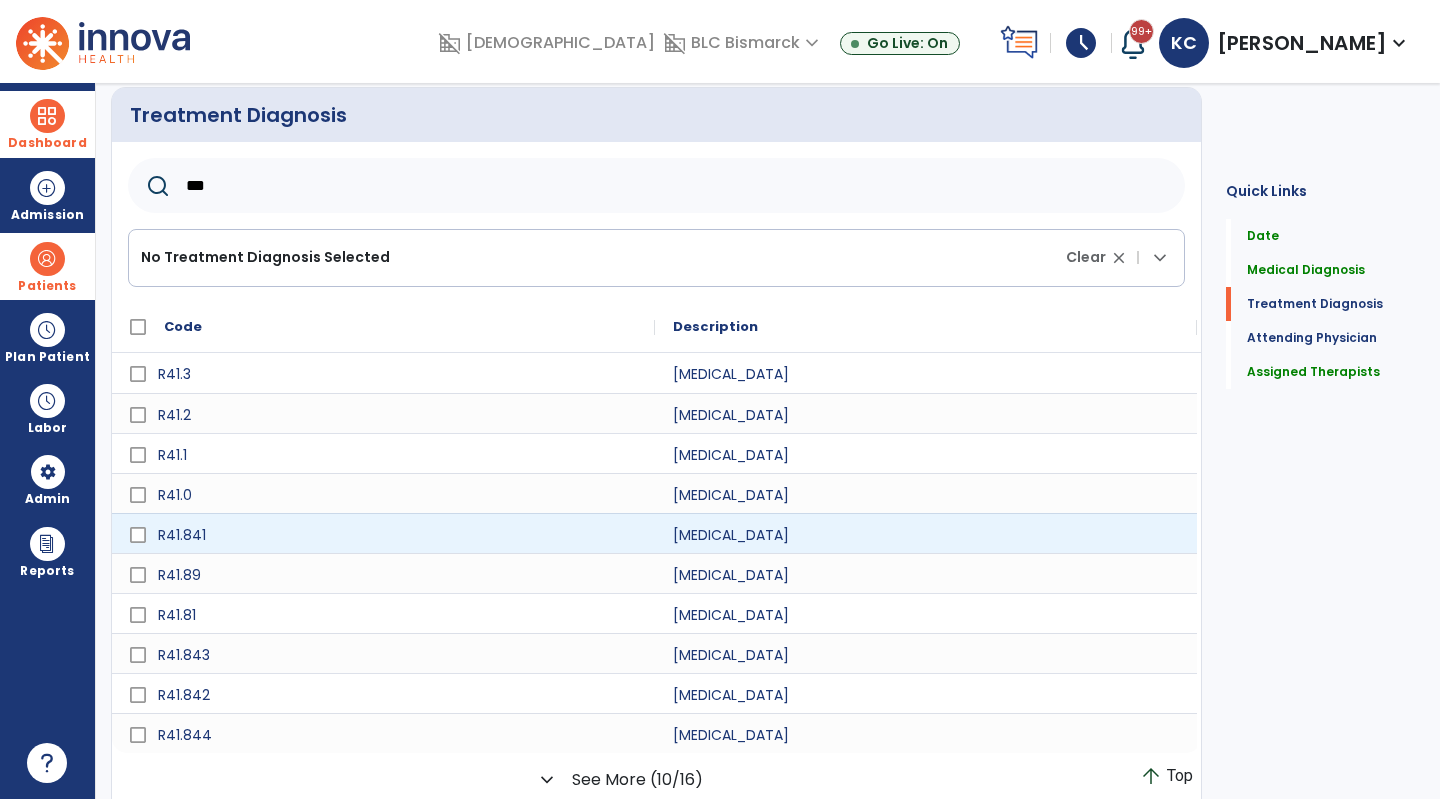 type on "***" 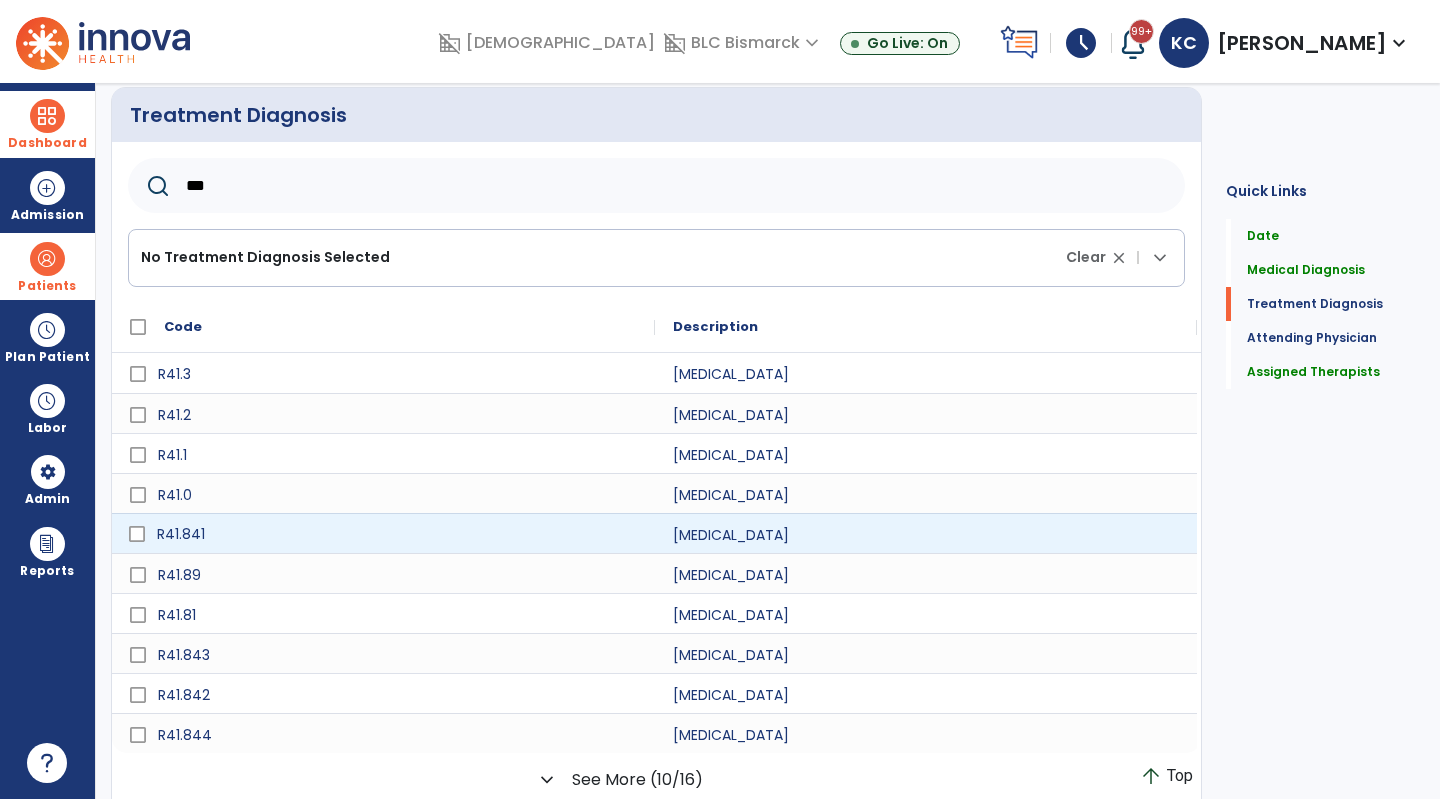 click on "R41.841" at bounding box center (397, 534) 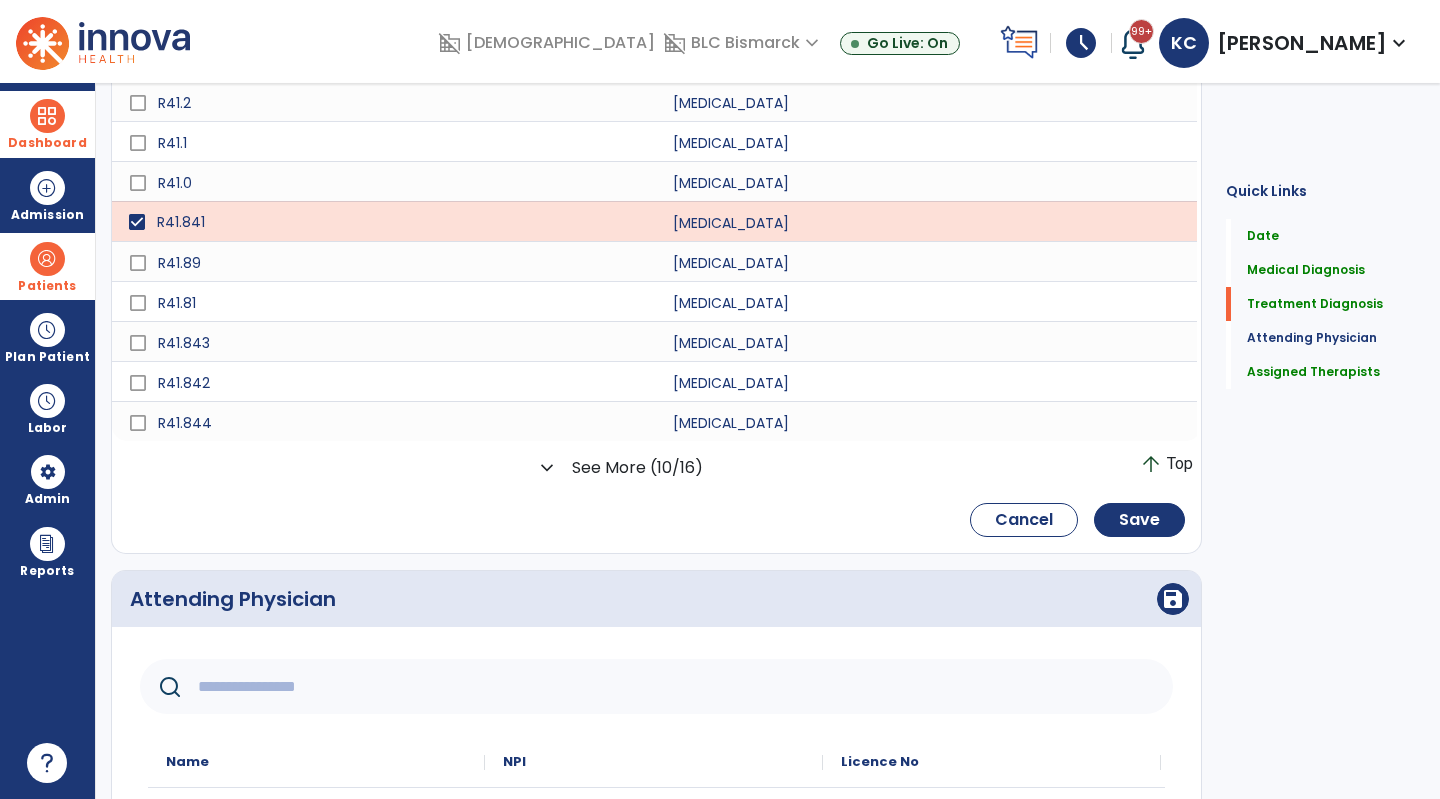 scroll, scrollTop: 782, scrollLeft: 0, axis: vertical 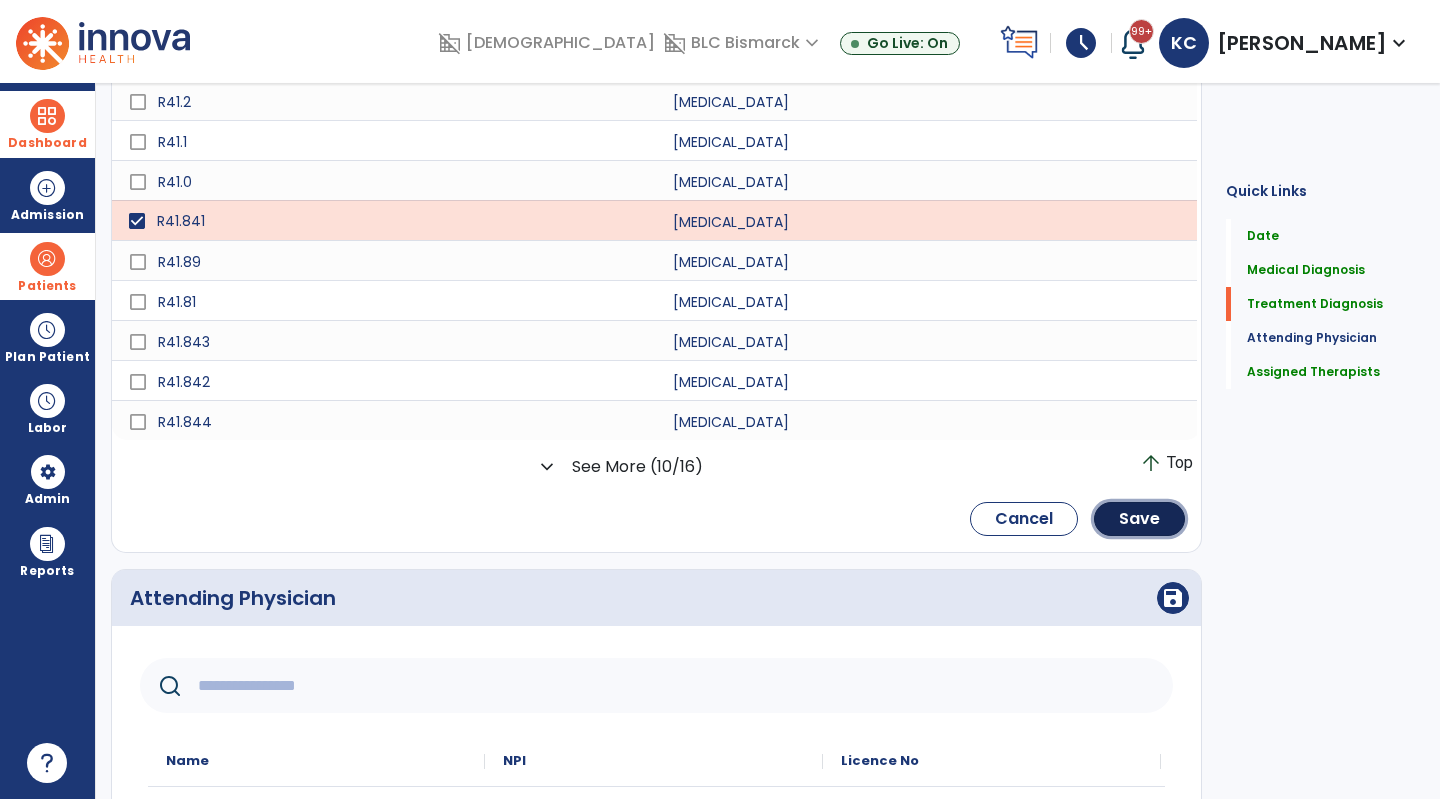 click on "Save" 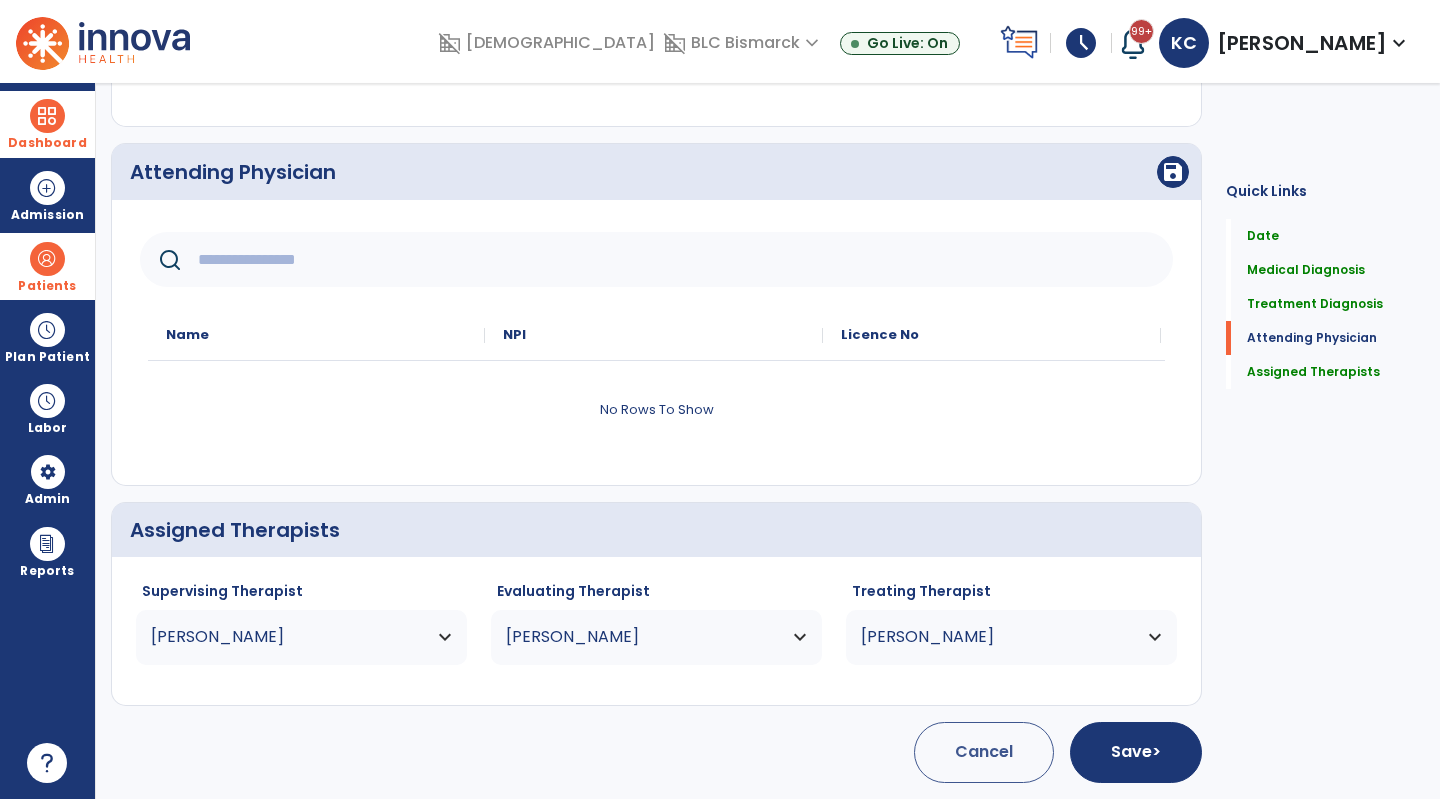 scroll, scrollTop: 616, scrollLeft: 0, axis: vertical 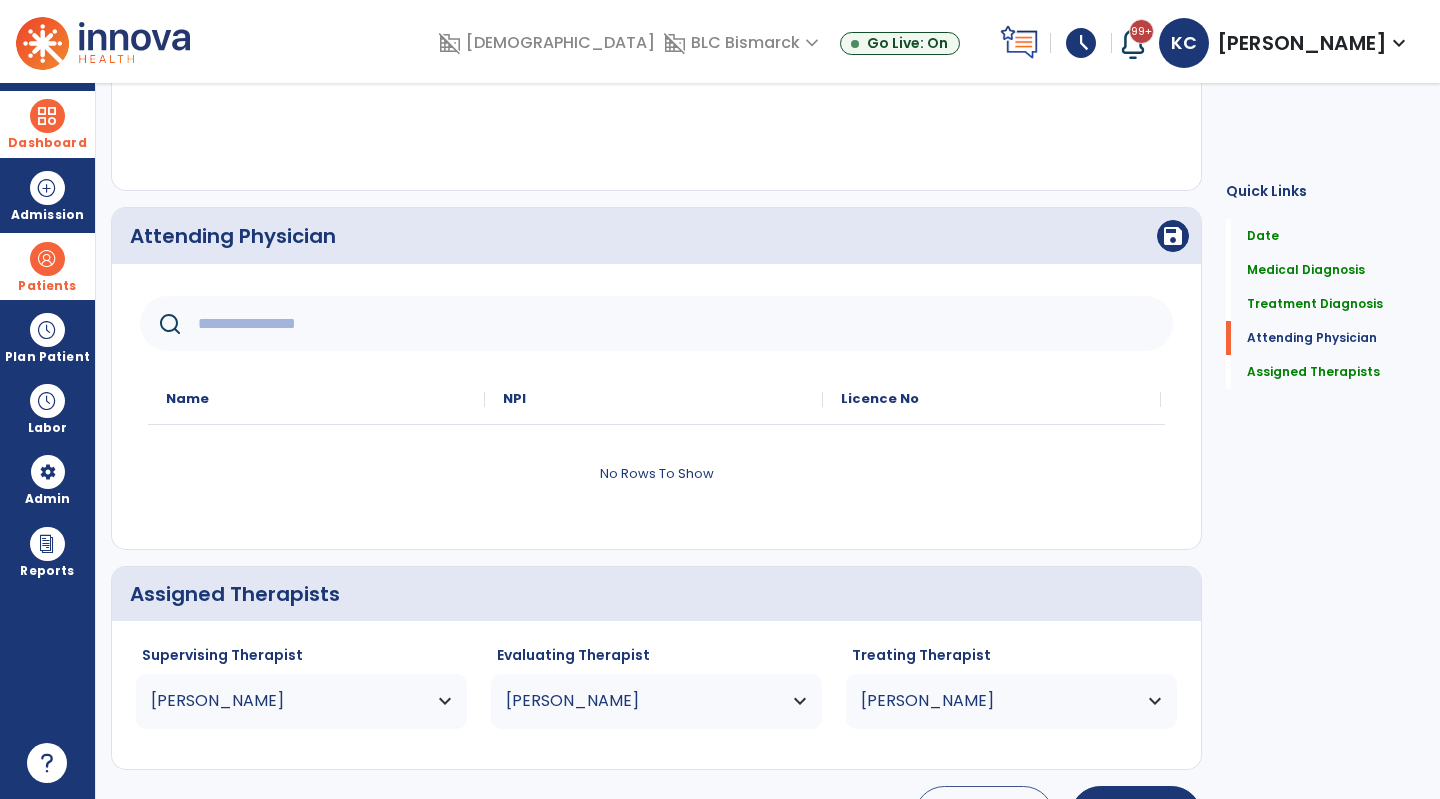 click 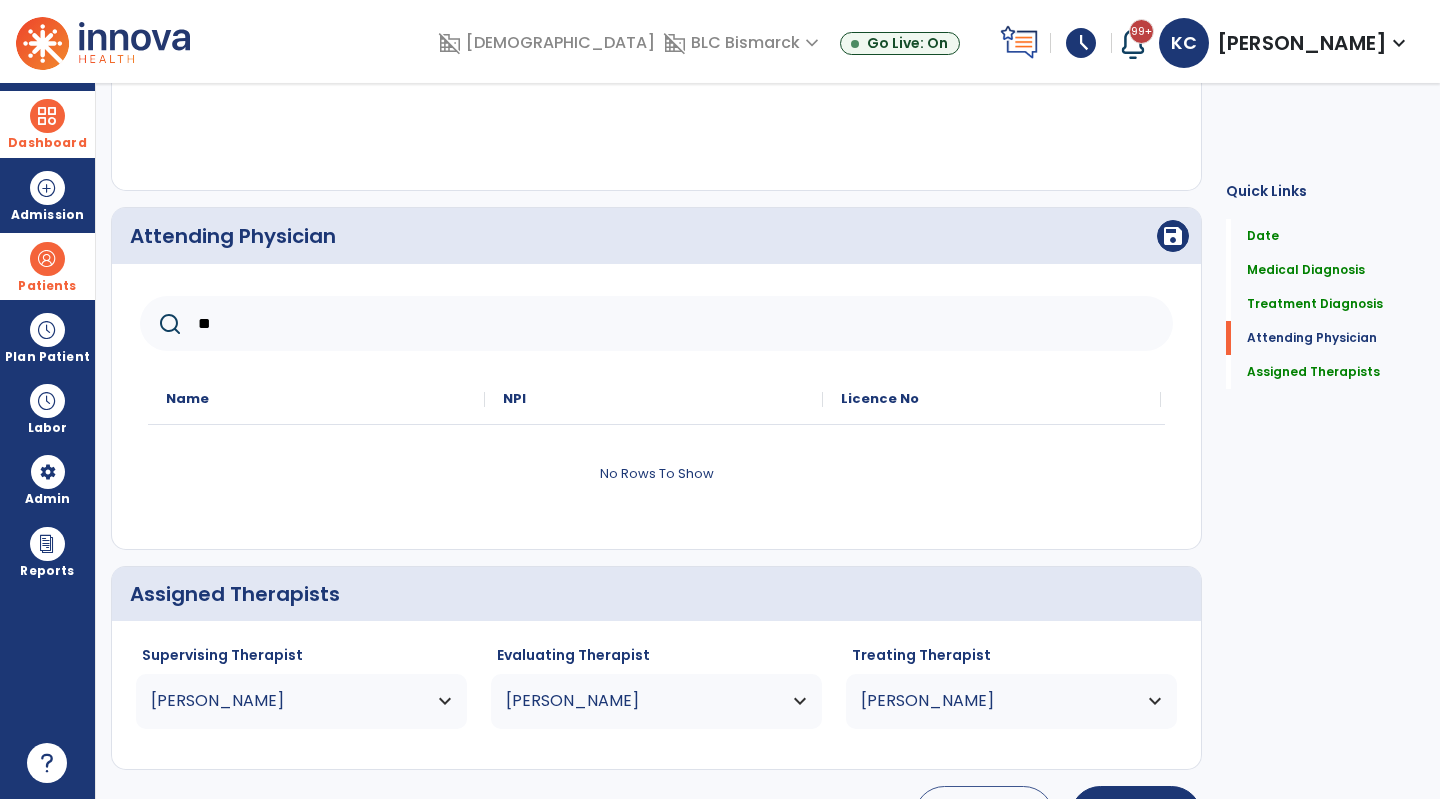 type on "*" 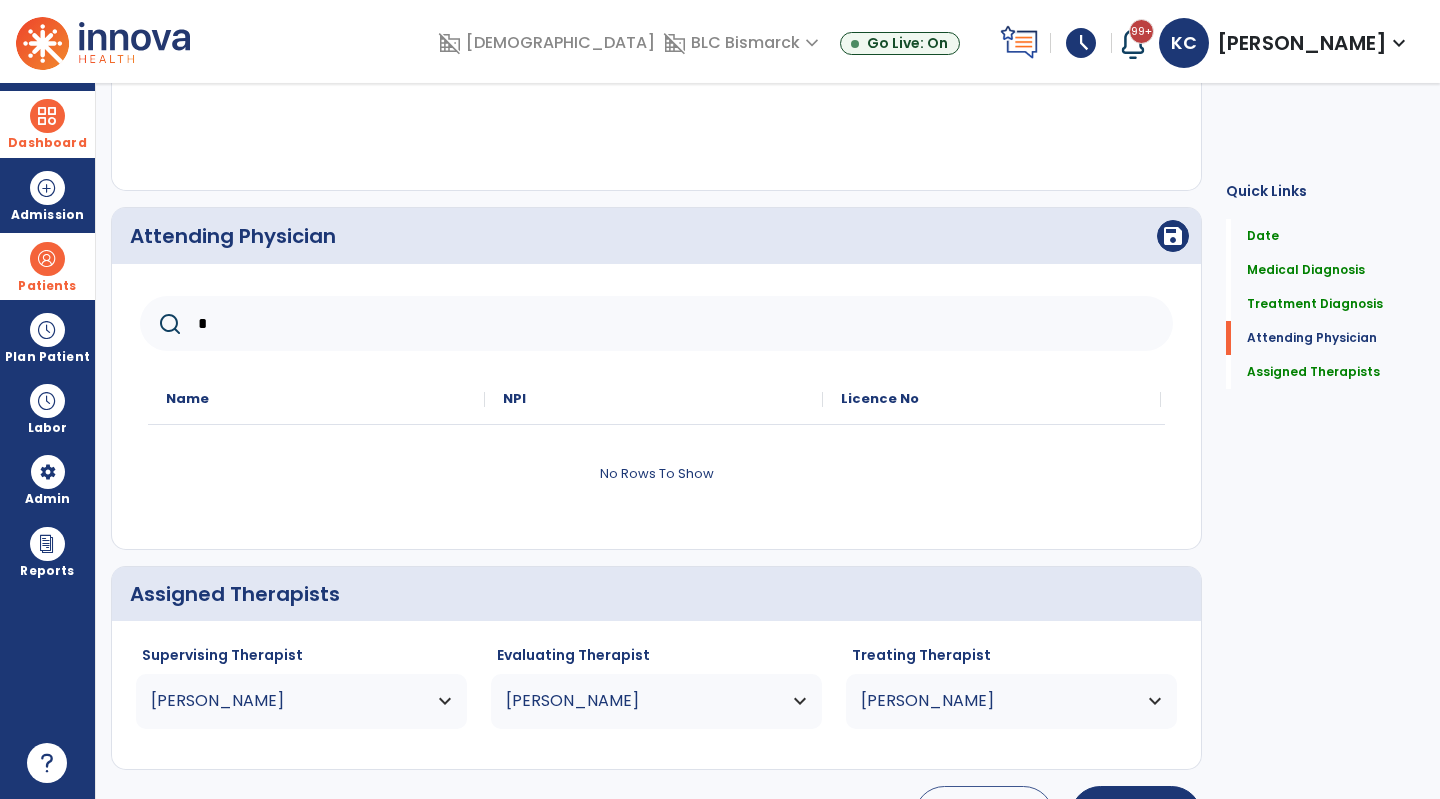 type on "**" 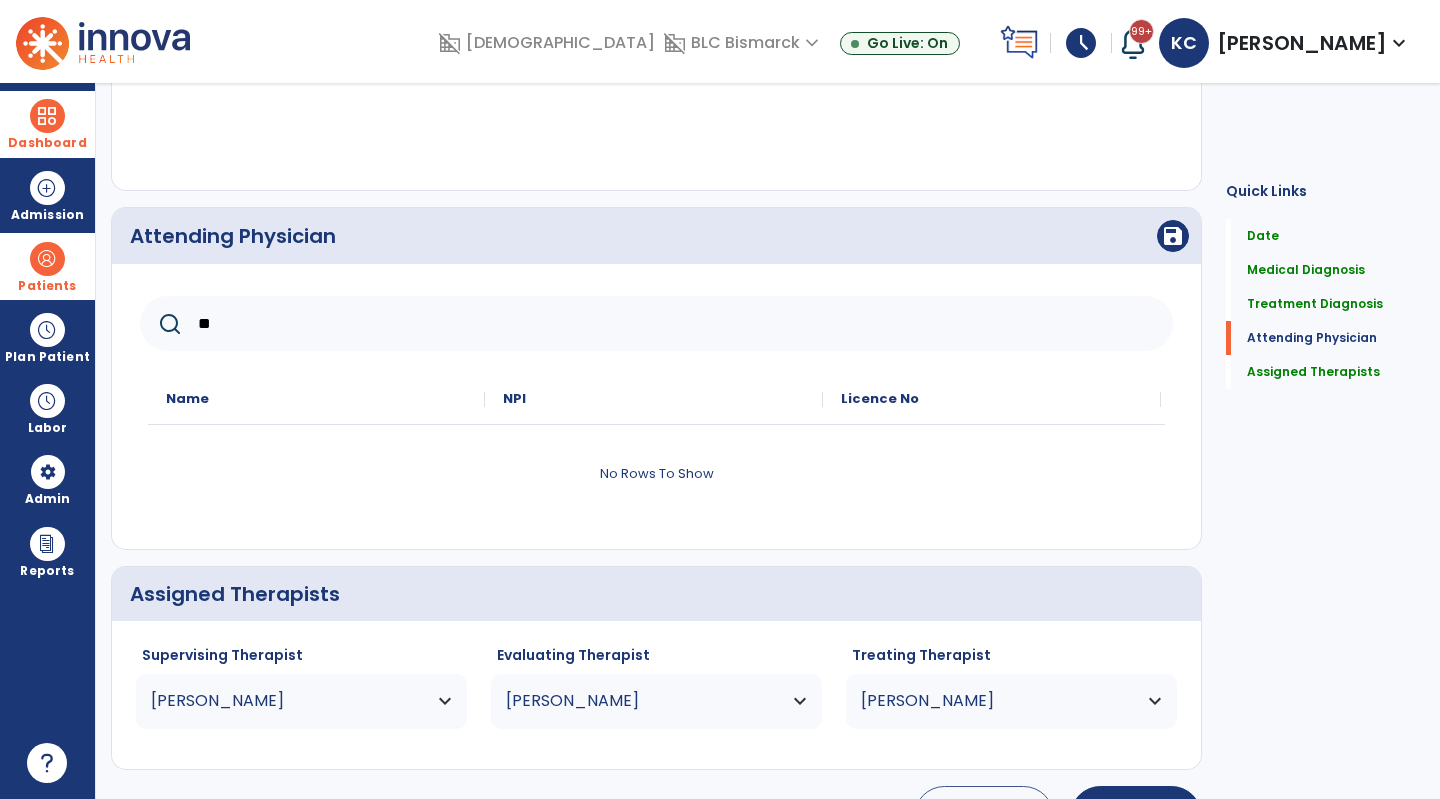click on "**" 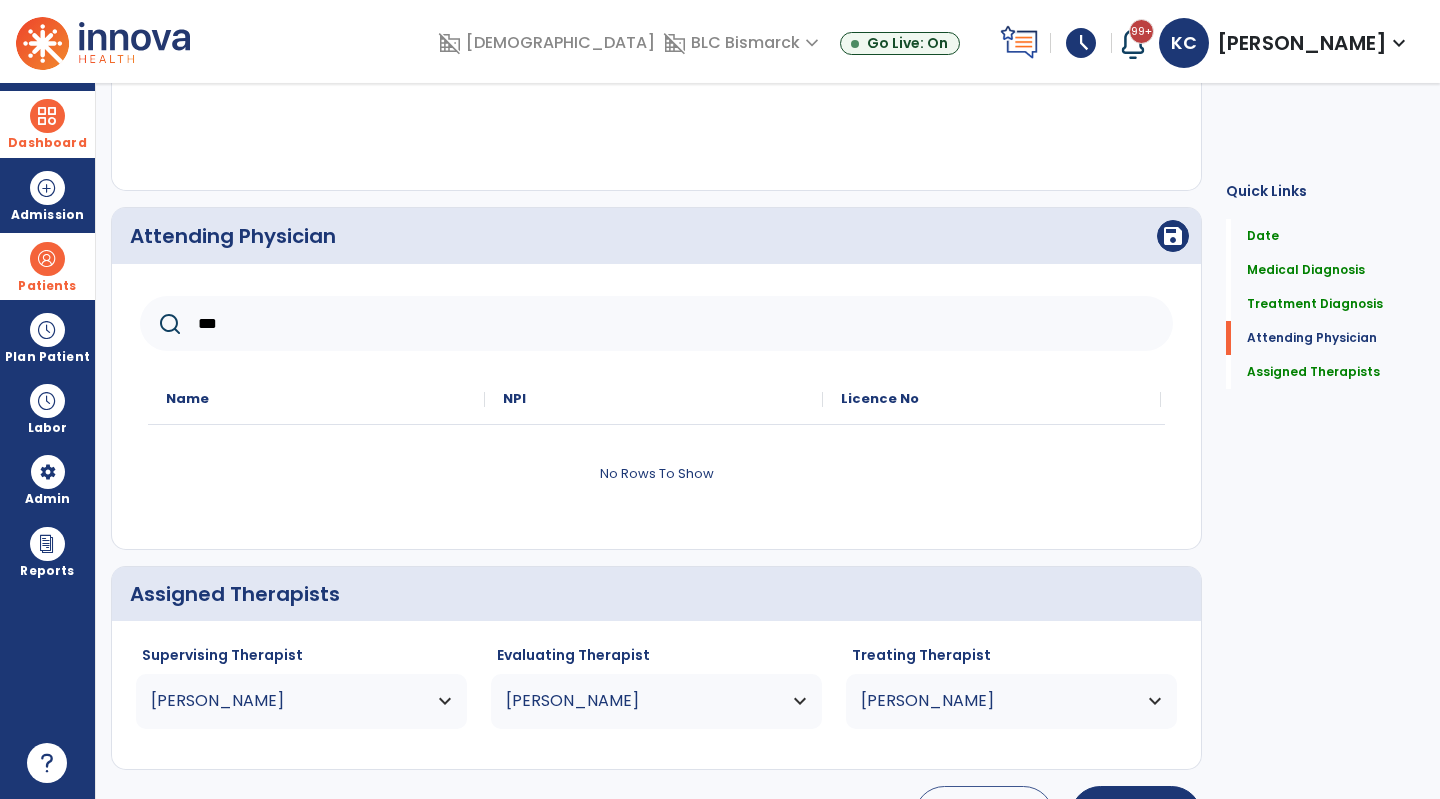 click on "***" 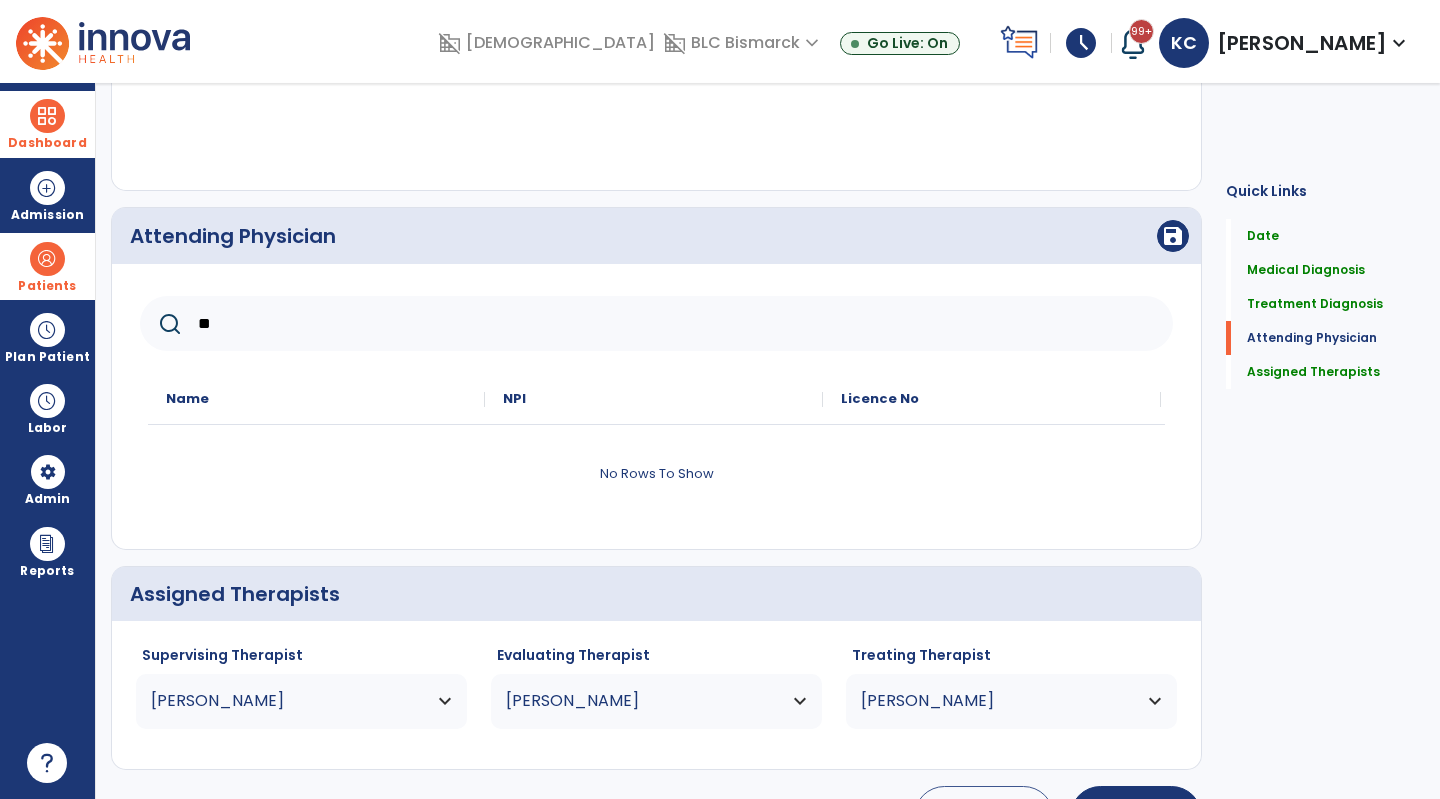 type on "*" 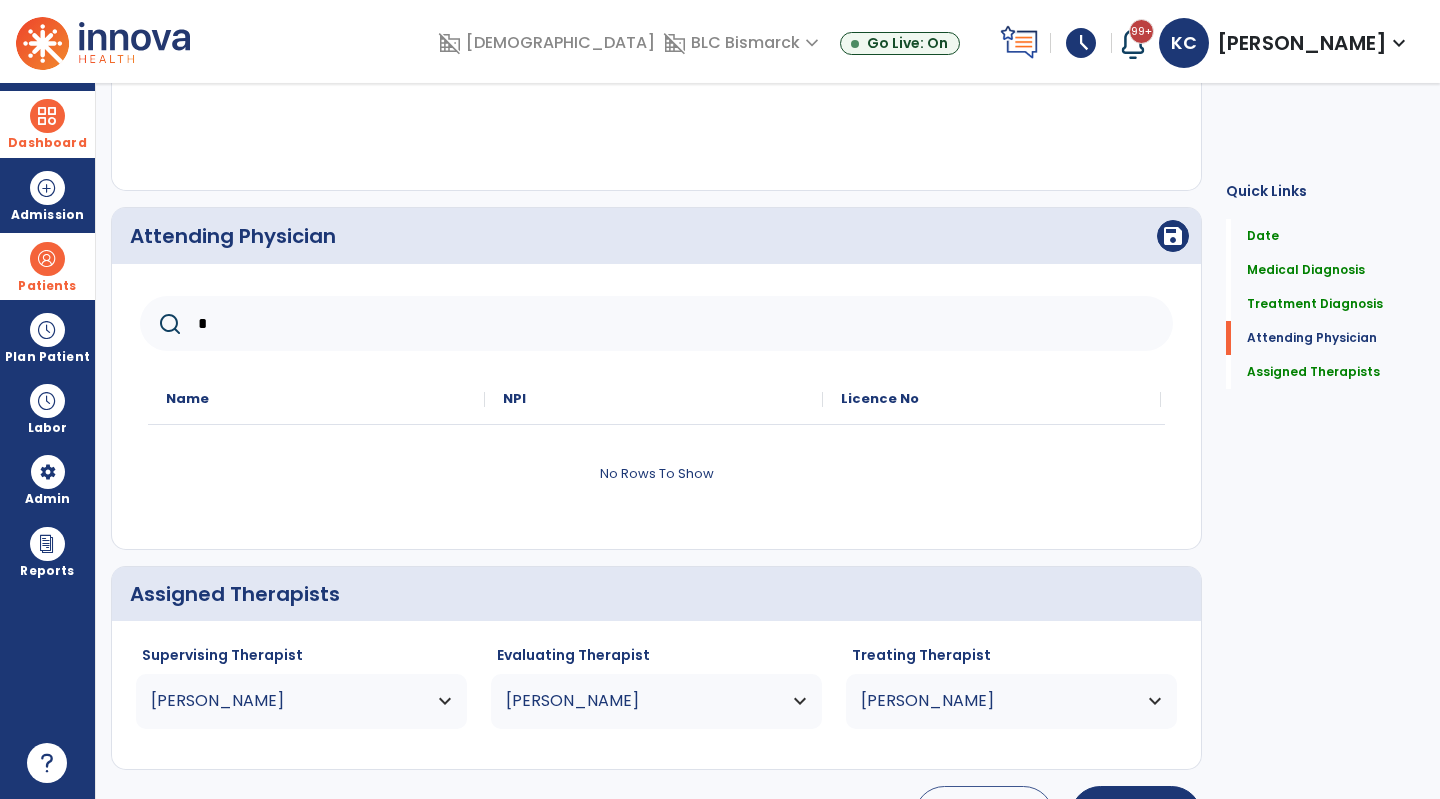 type 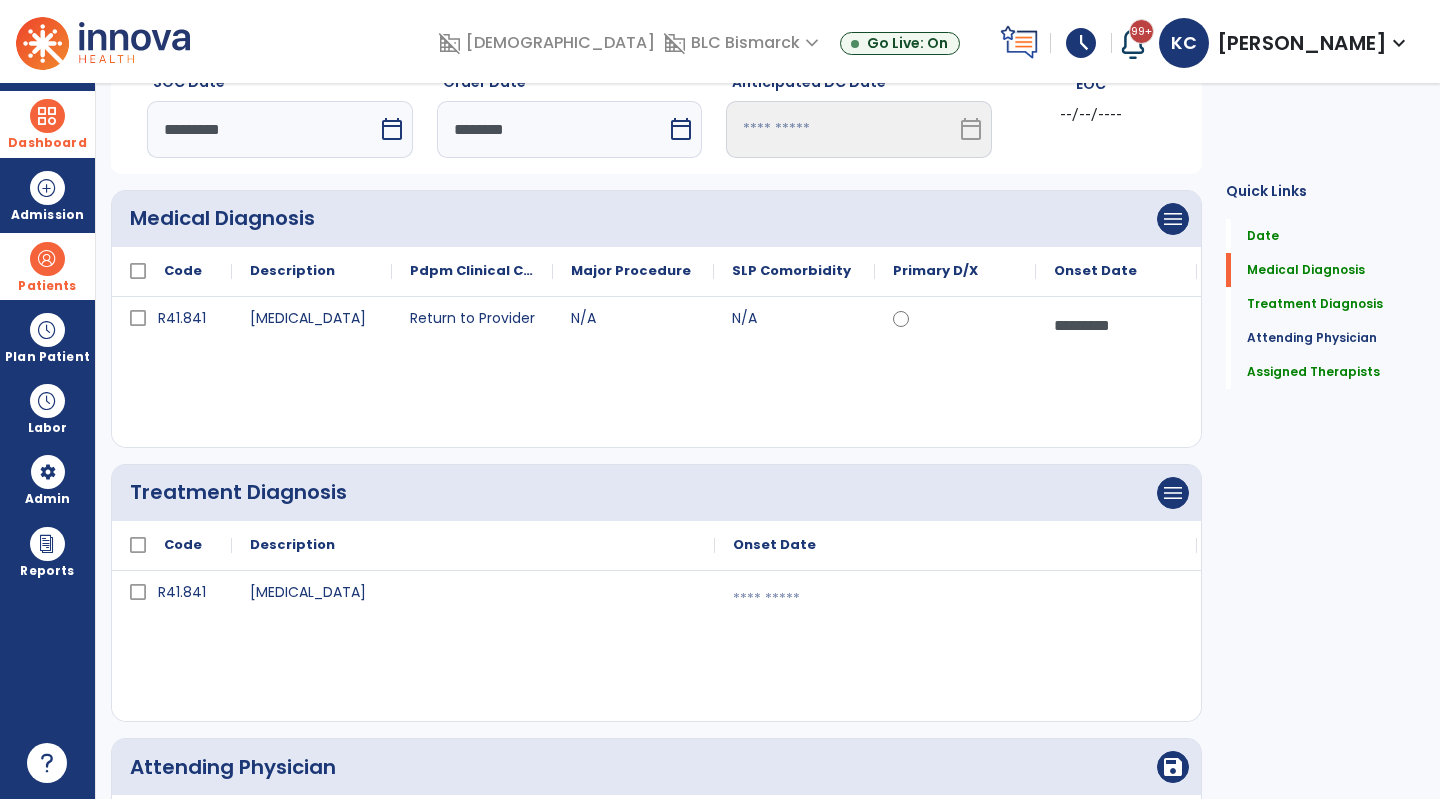 scroll, scrollTop: 0, scrollLeft: 0, axis: both 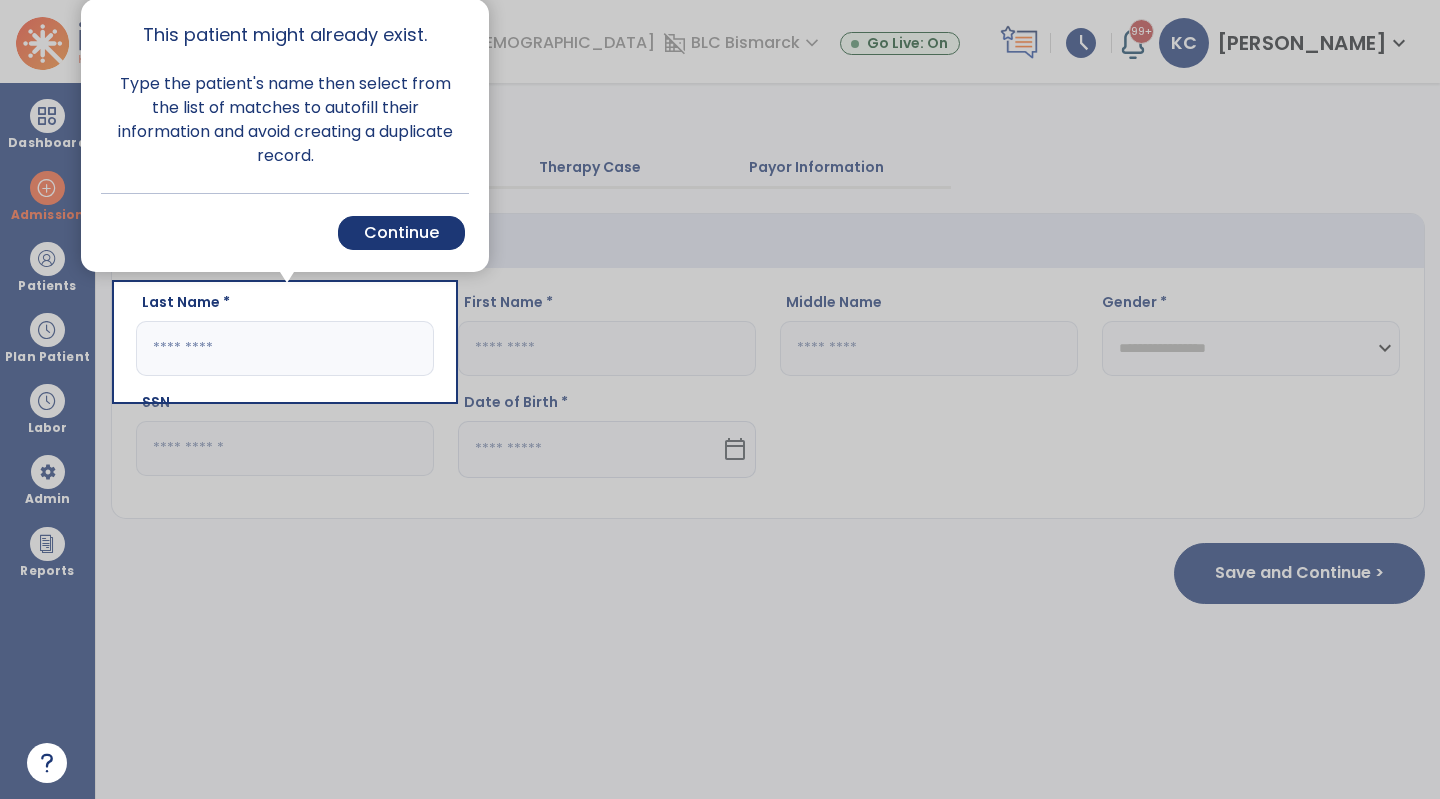 click at bounding box center [947, 399] 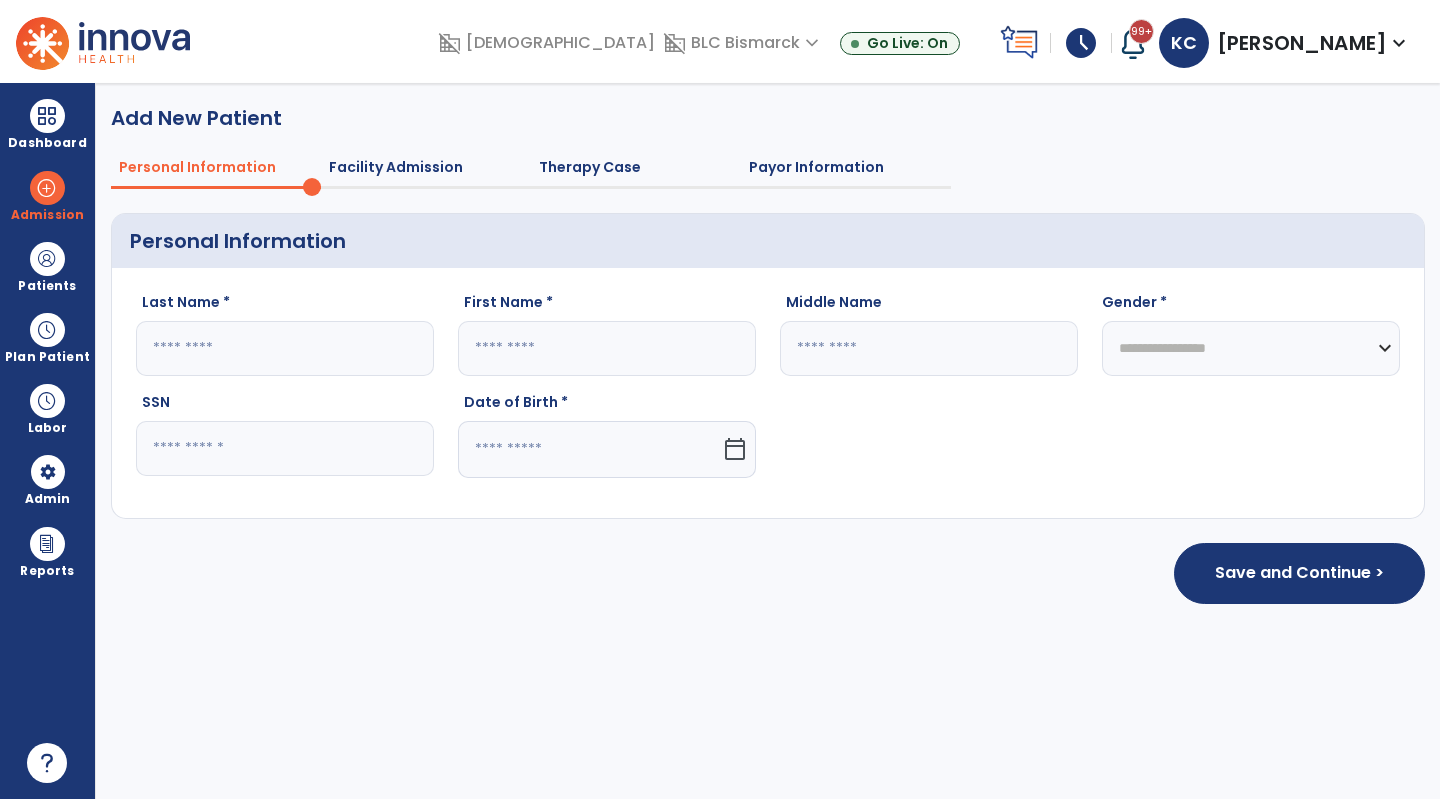 click at bounding box center [47, 116] 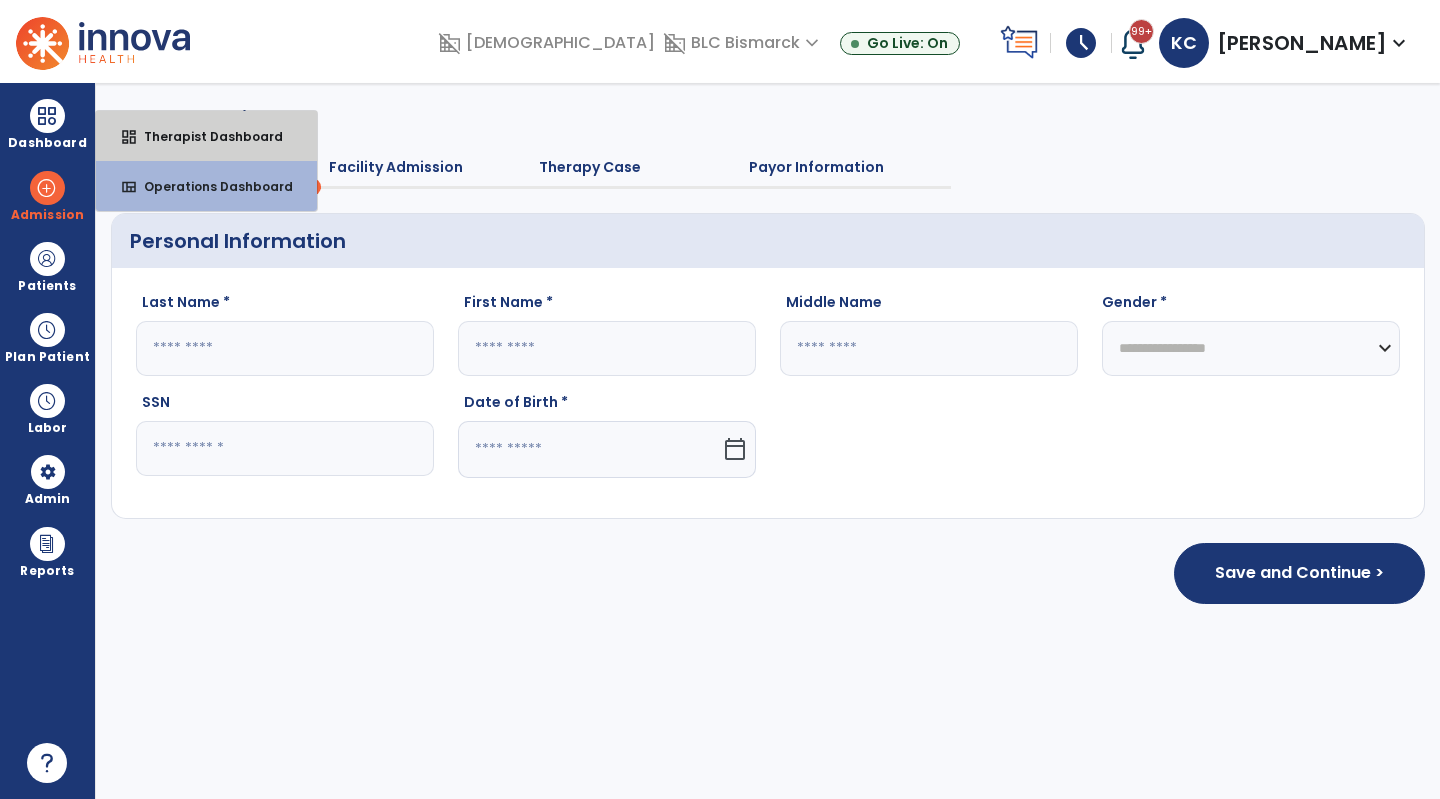 click on "Therapist Dashboard" at bounding box center (205, 136) 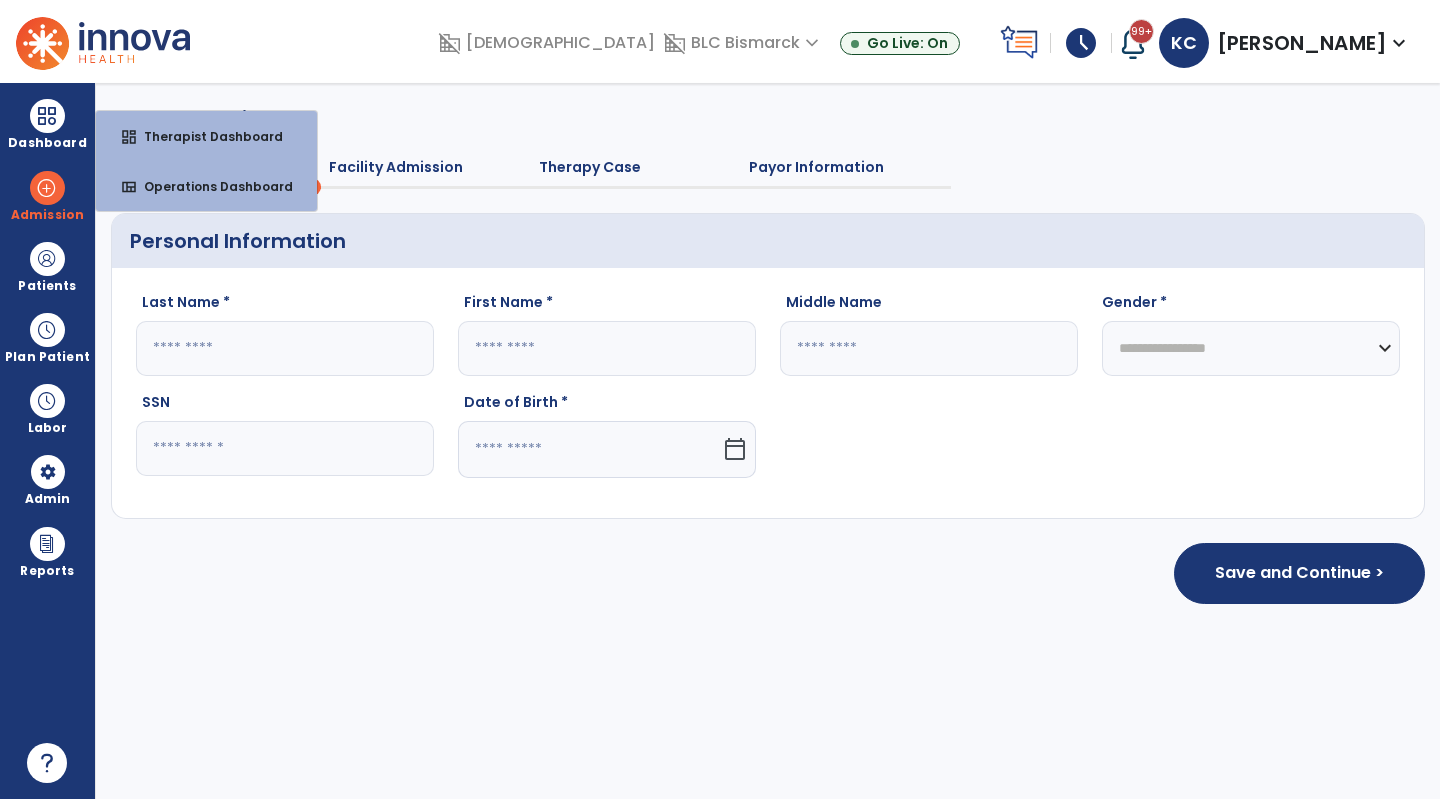 select on "****" 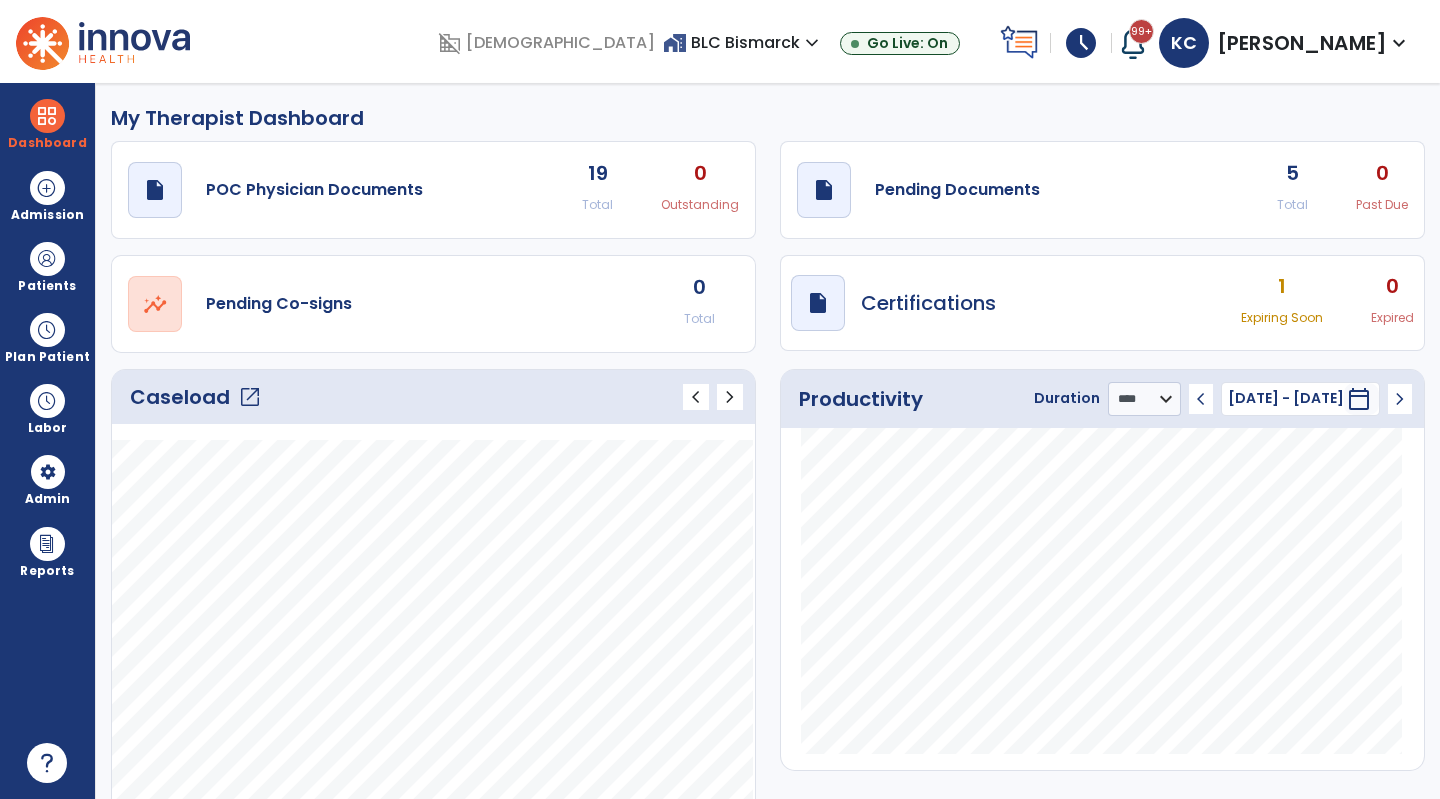 click on "draft   open_in_new  Pending Documents 5 Total 0 Past Due" 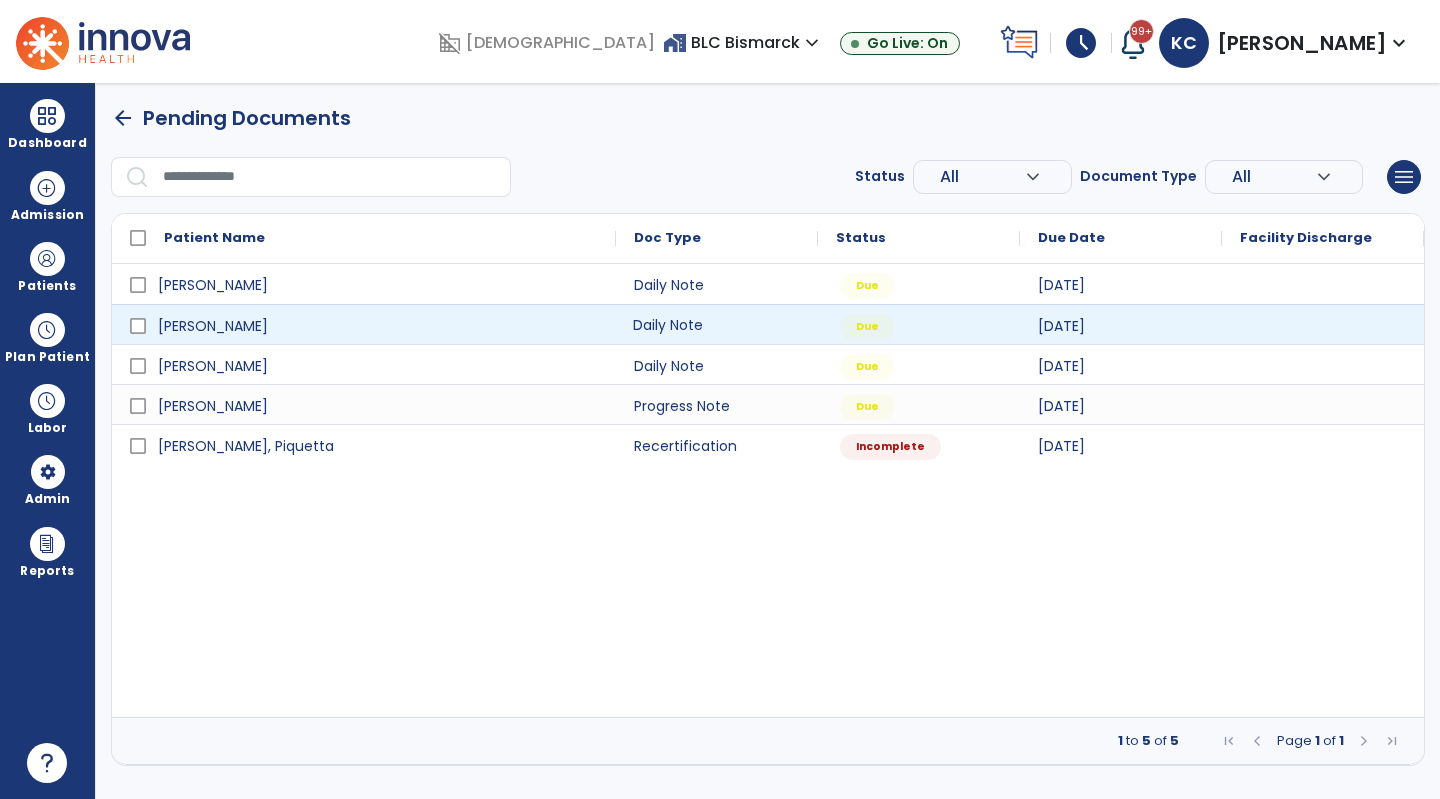 click on "Daily Note" at bounding box center [717, 324] 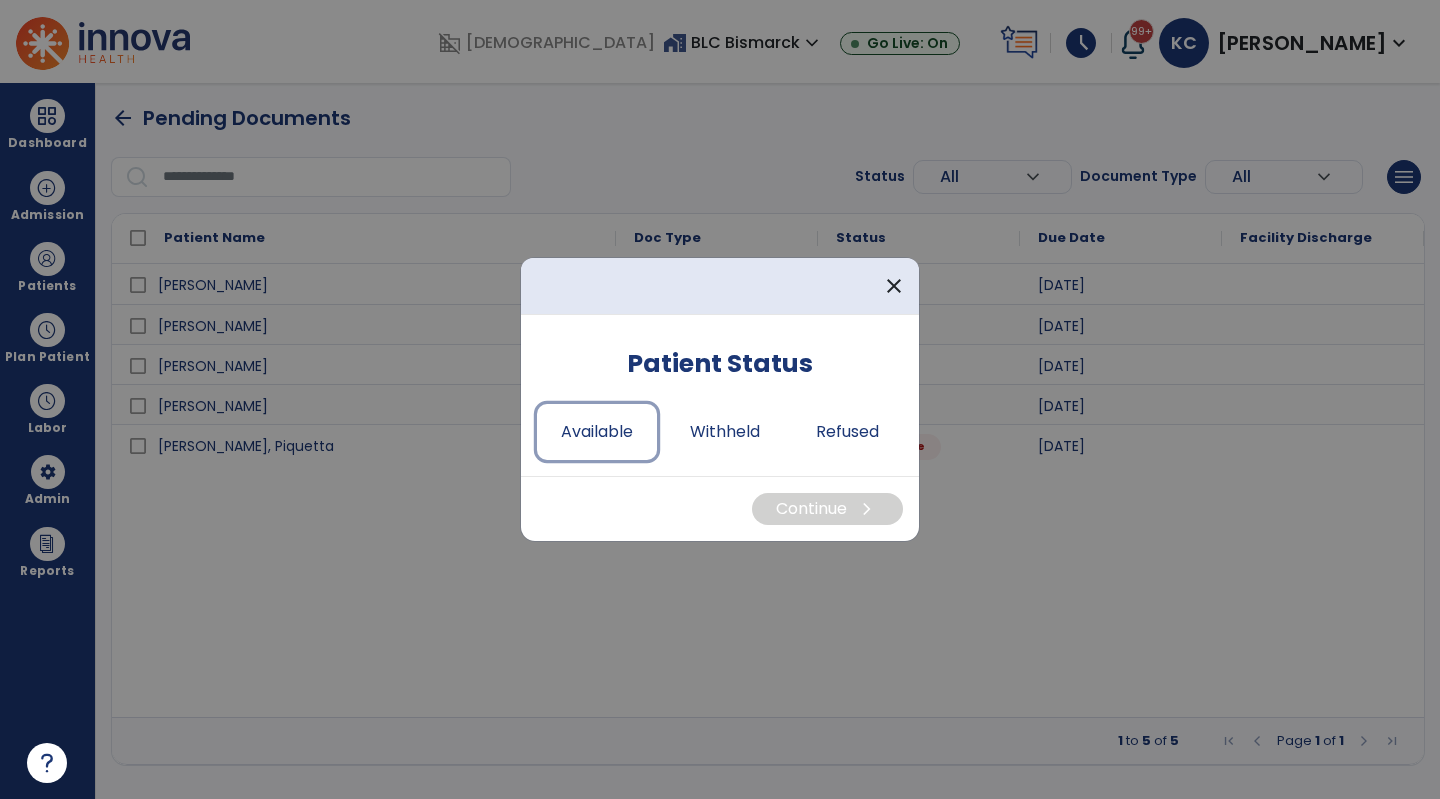 click on "Available" at bounding box center [597, 432] 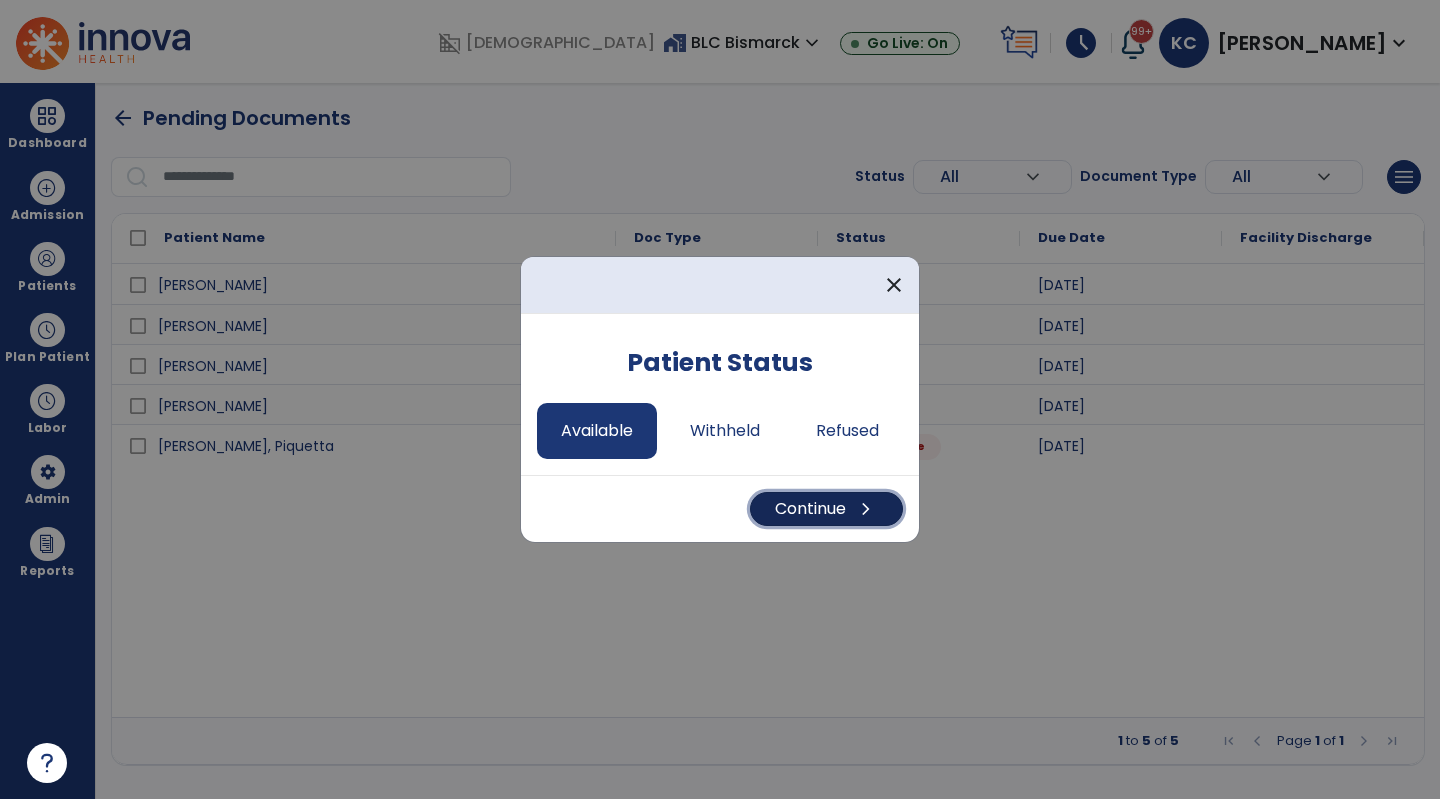 click on "Continue   chevron_right" at bounding box center [826, 509] 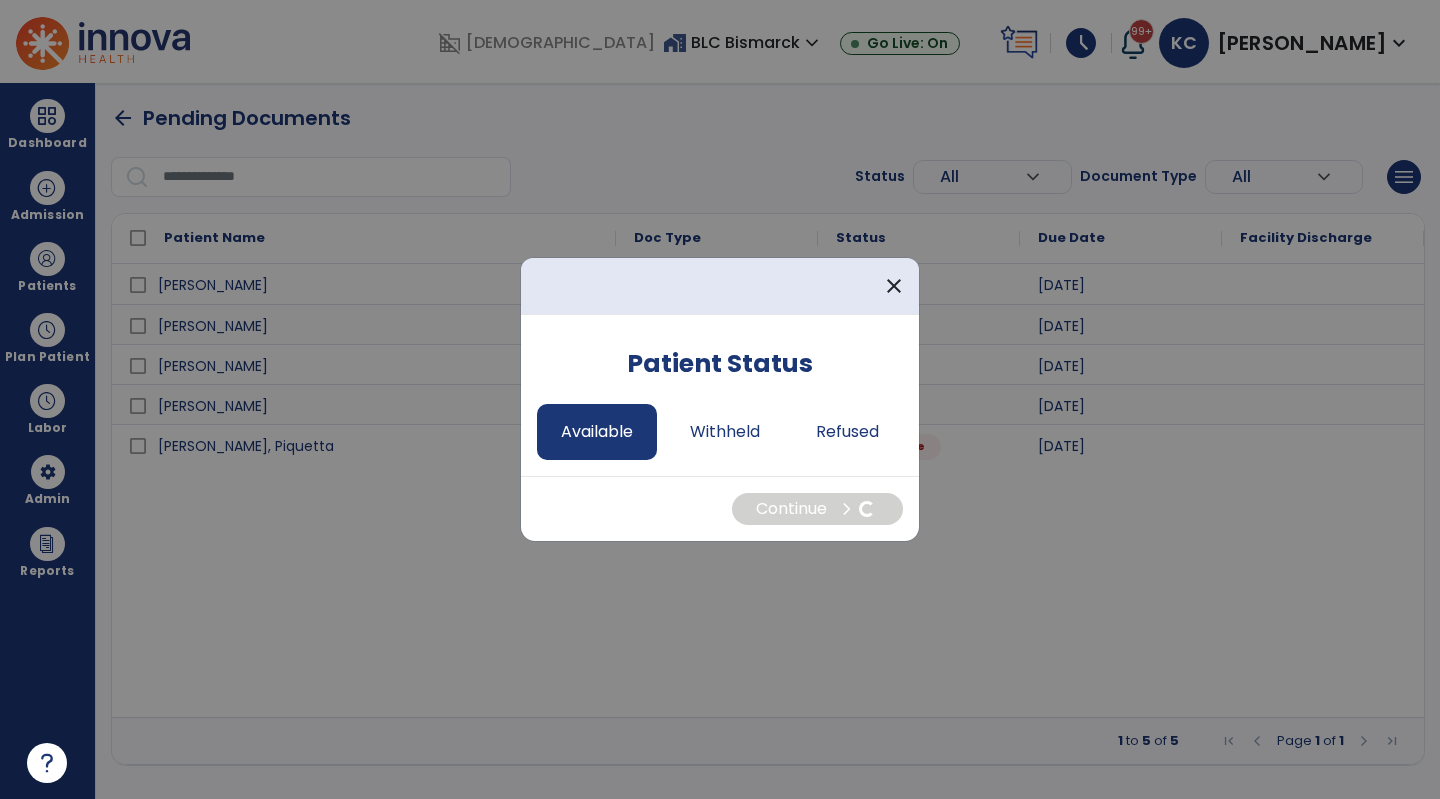 select on "*" 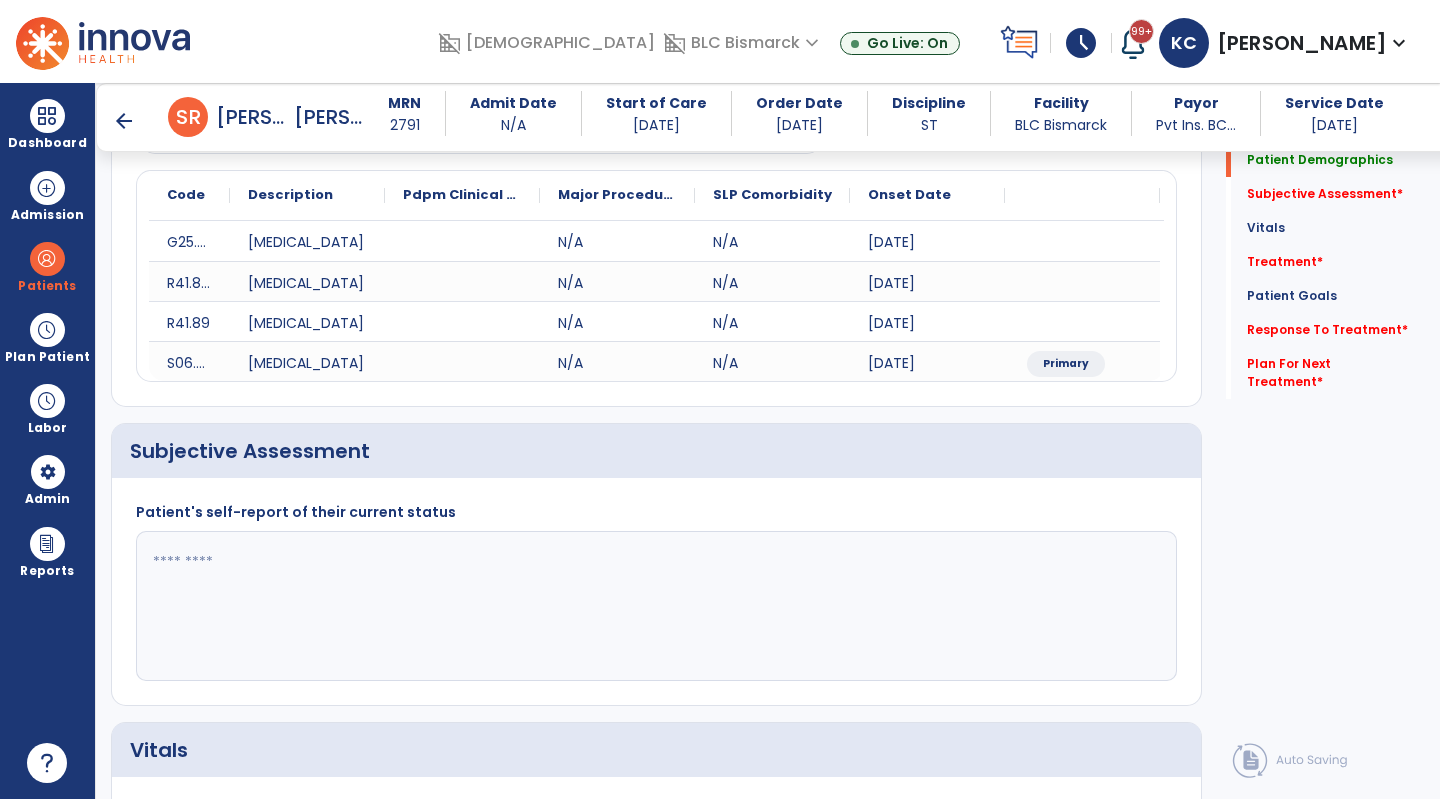 scroll, scrollTop: 226, scrollLeft: 0, axis: vertical 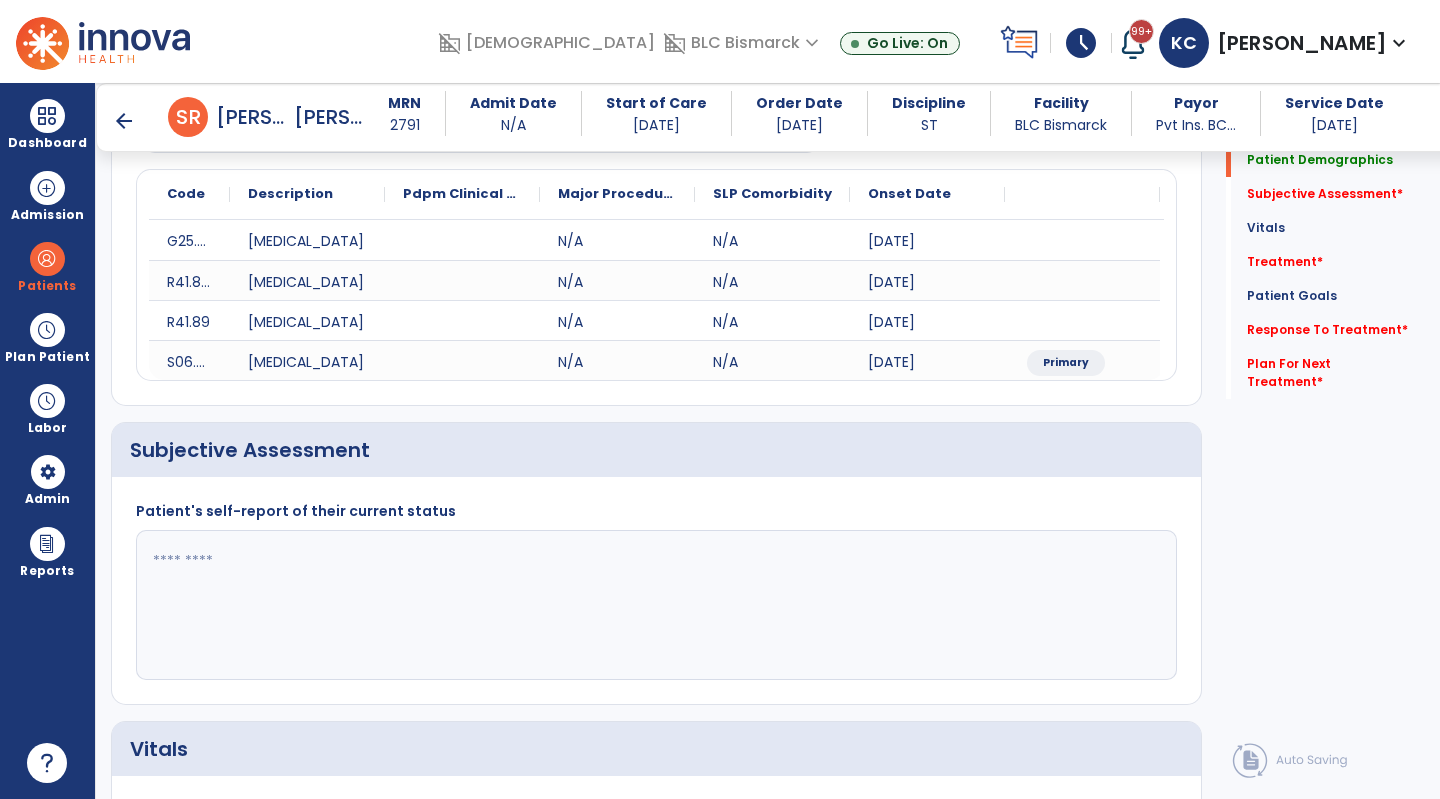 click 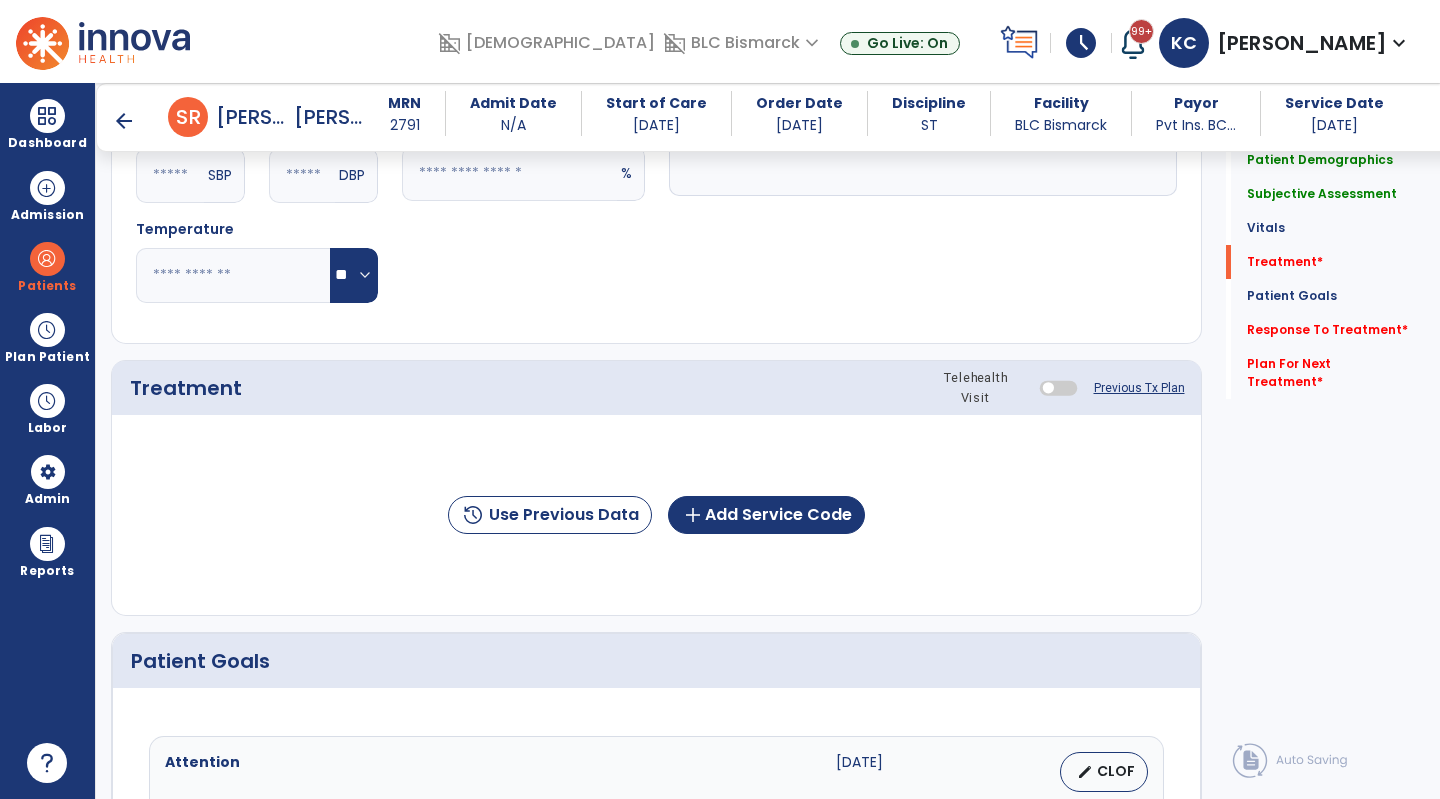 scroll, scrollTop: 1019, scrollLeft: 0, axis: vertical 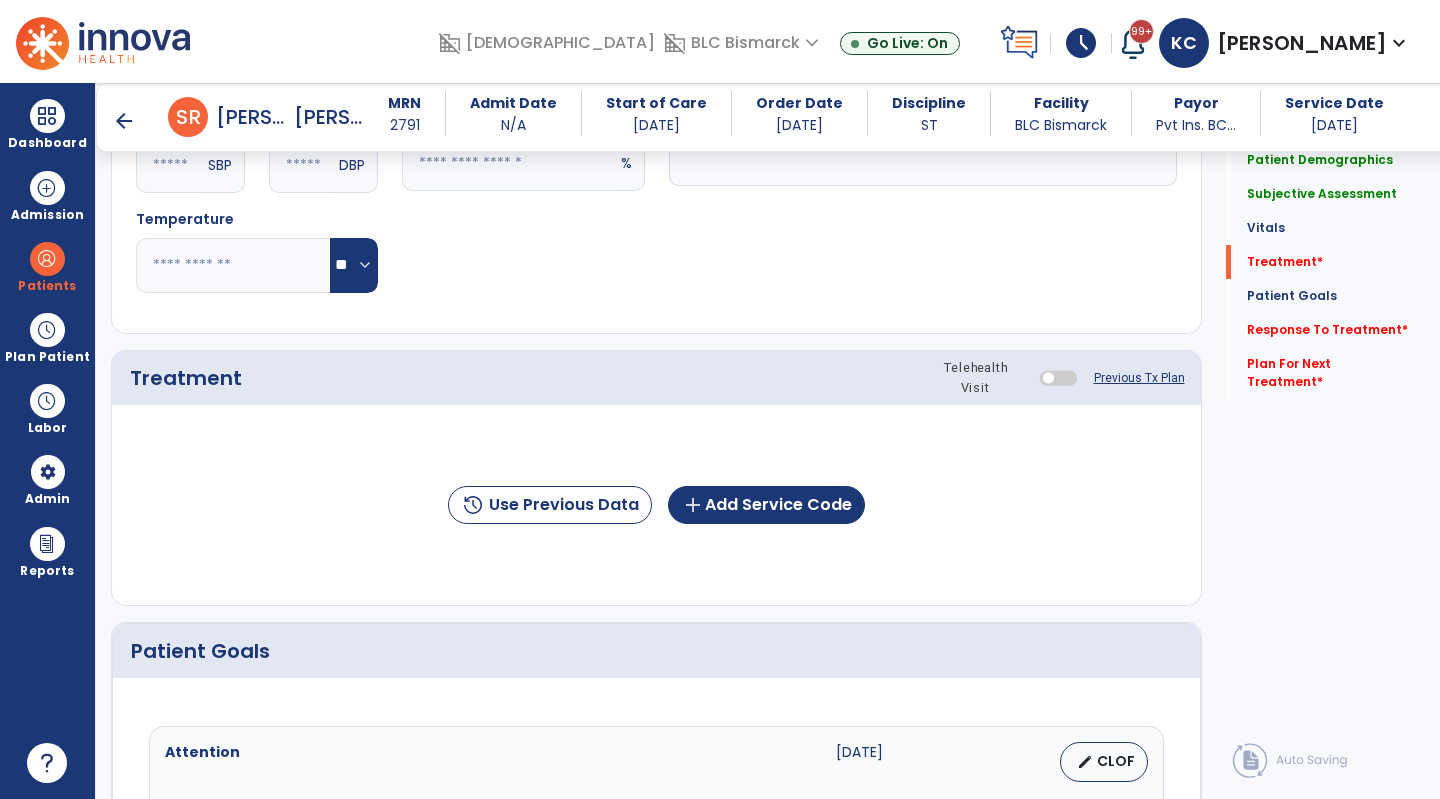 type on "**********" 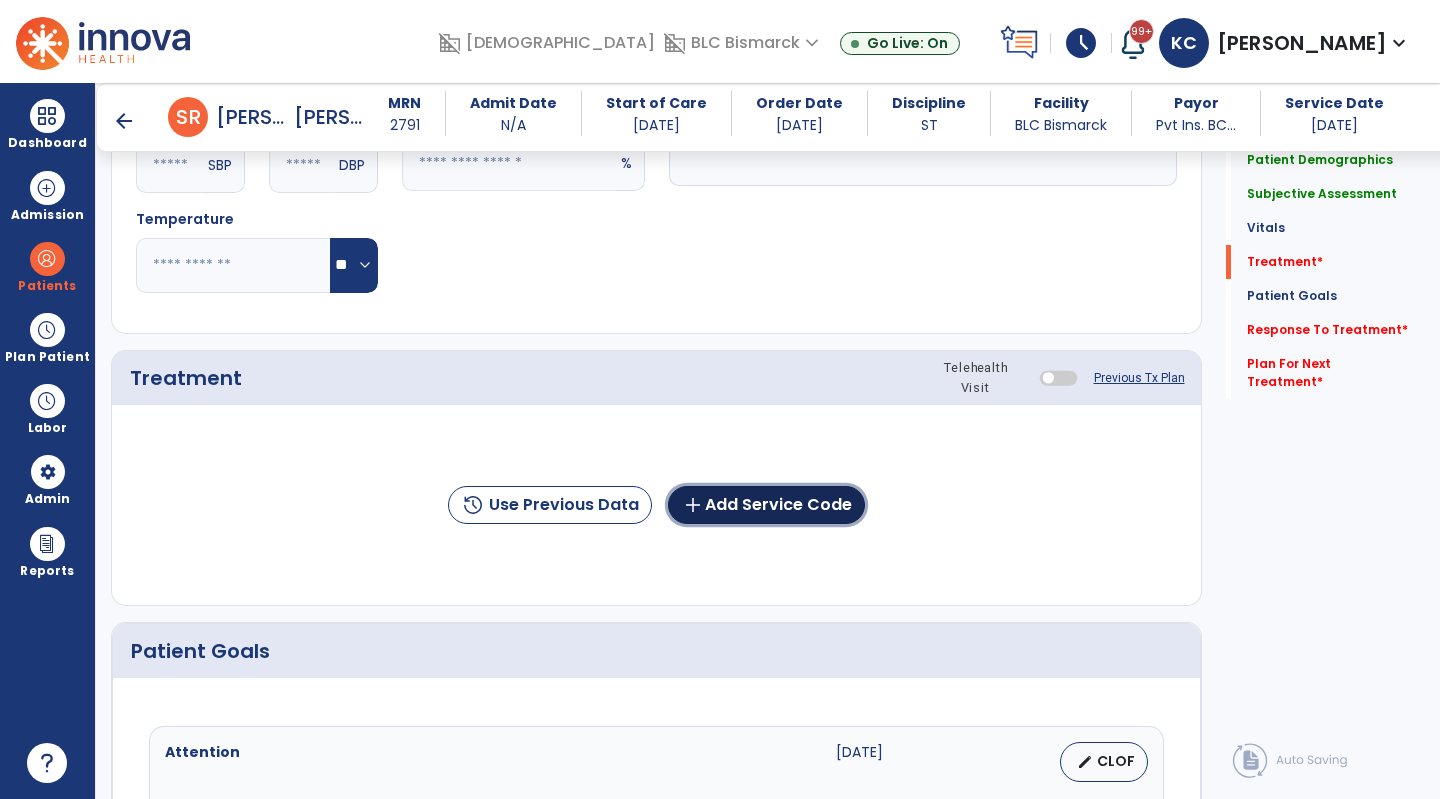 click on "add  Add Service Code" 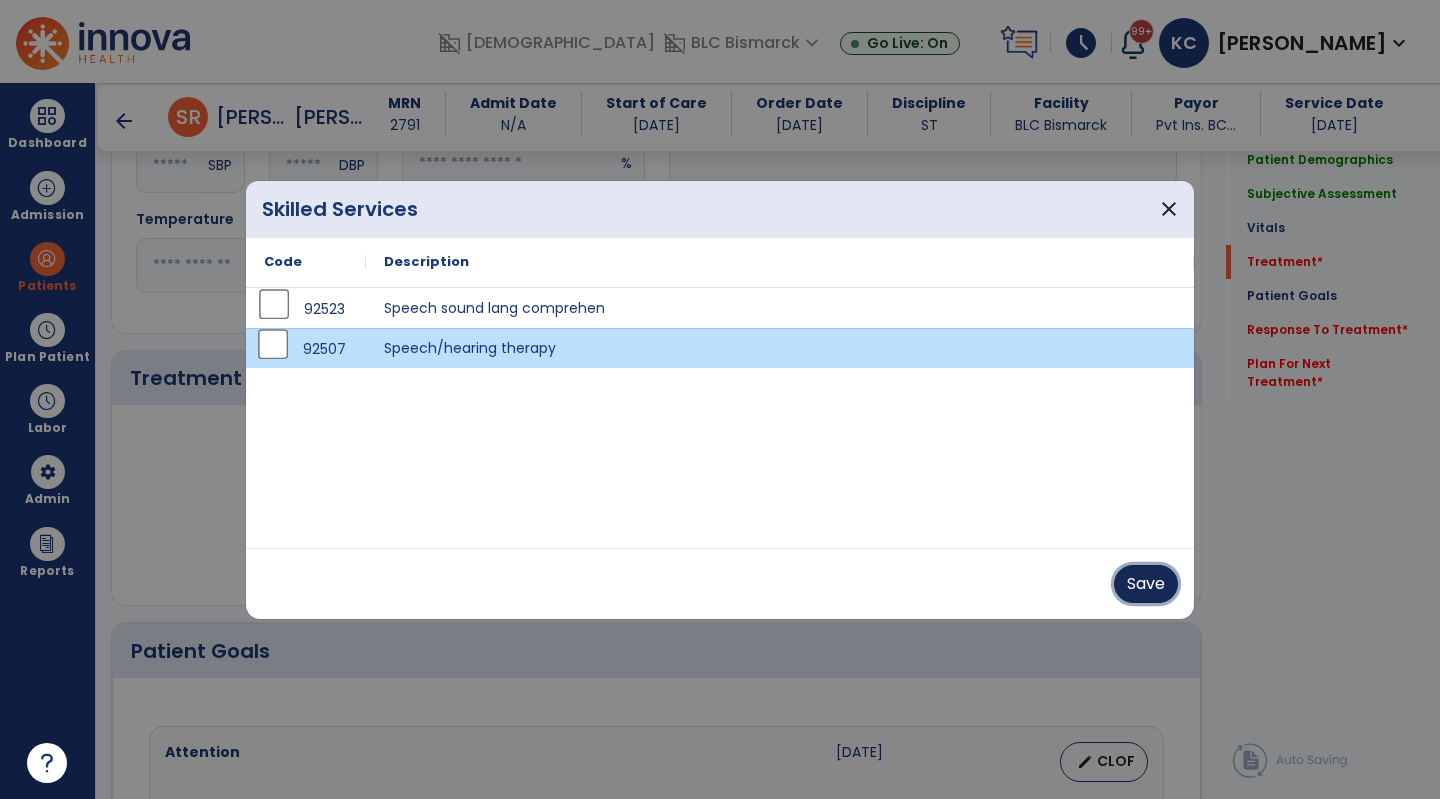 click on "Save" at bounding box center [1146, 584] 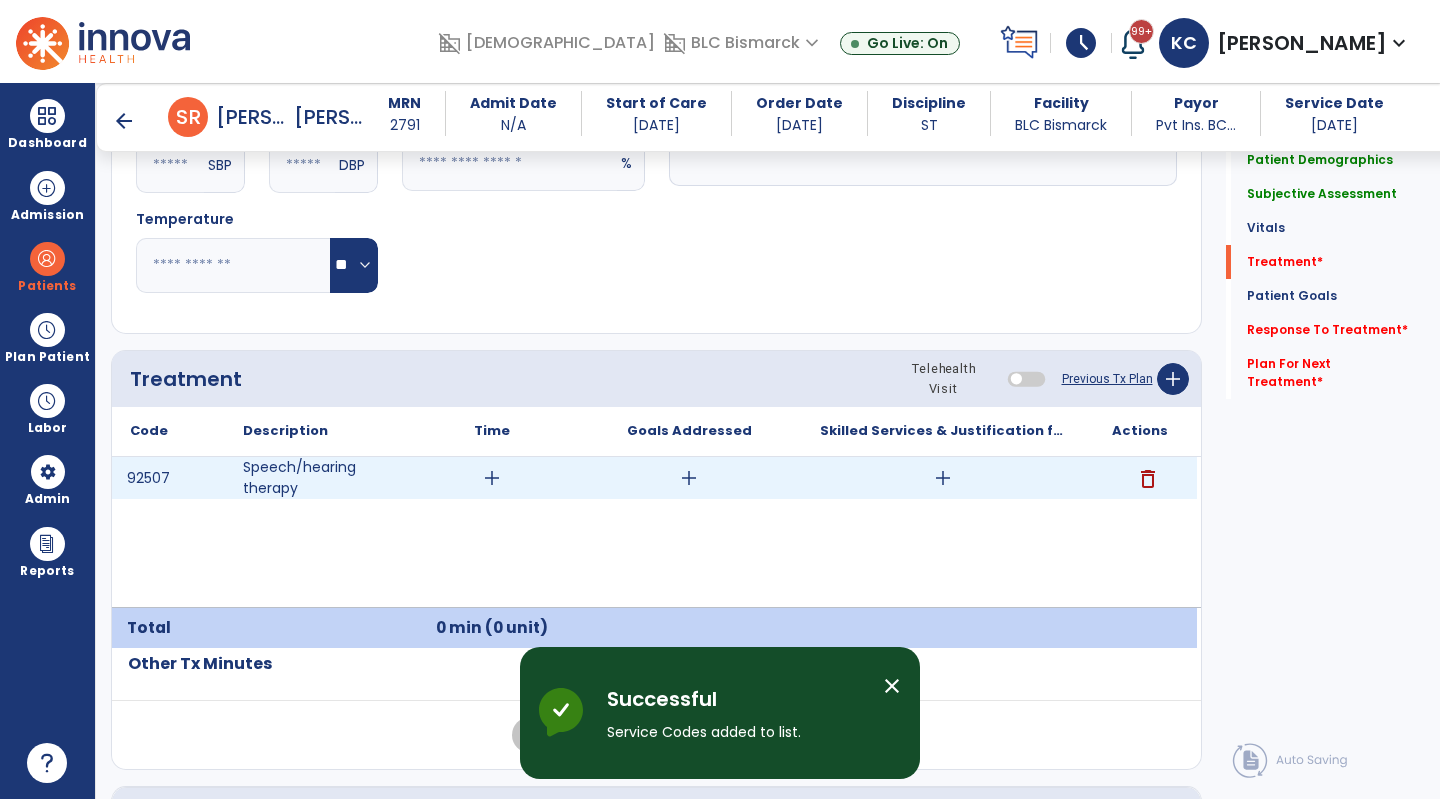 click on "add" at bounding box center (492, 478) 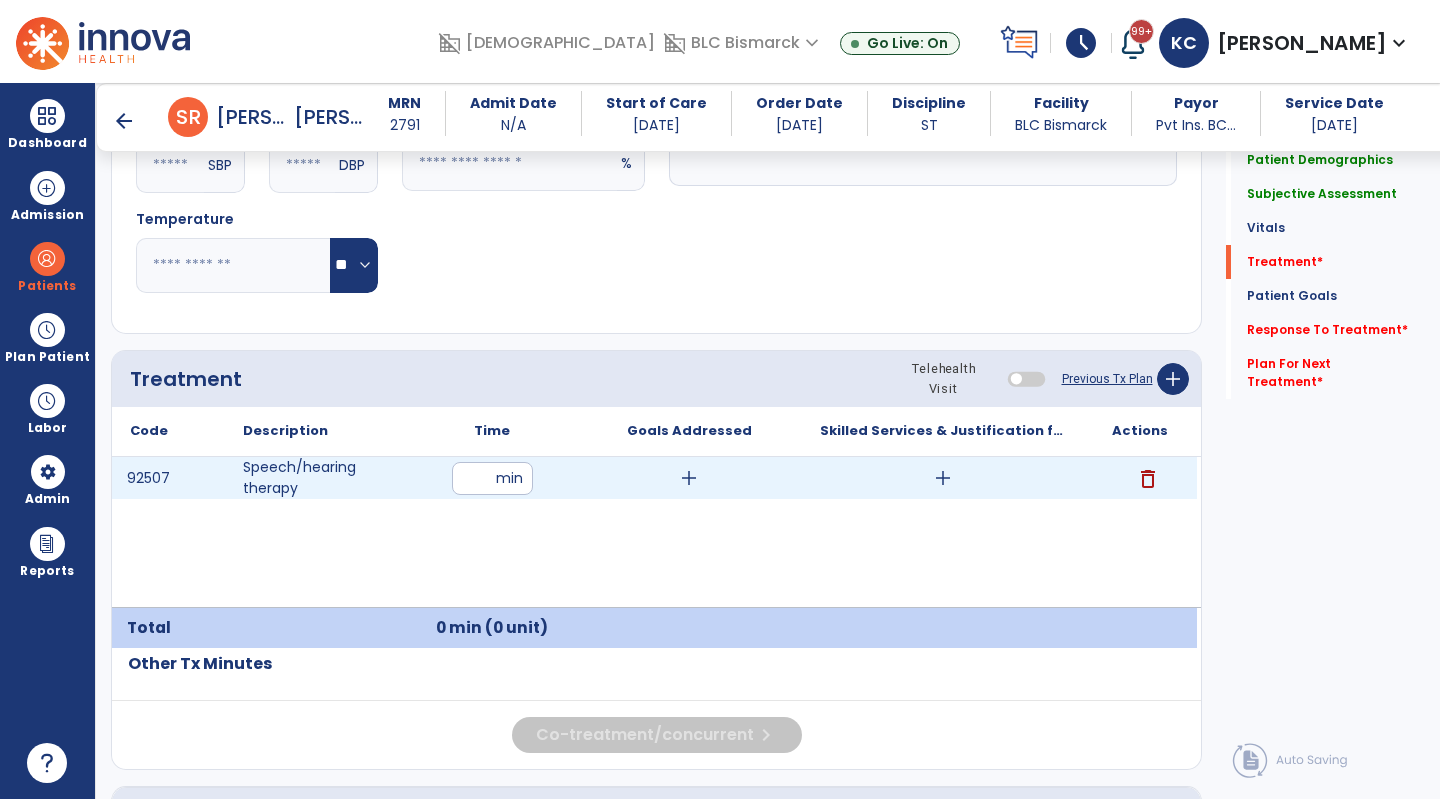 type on "**" 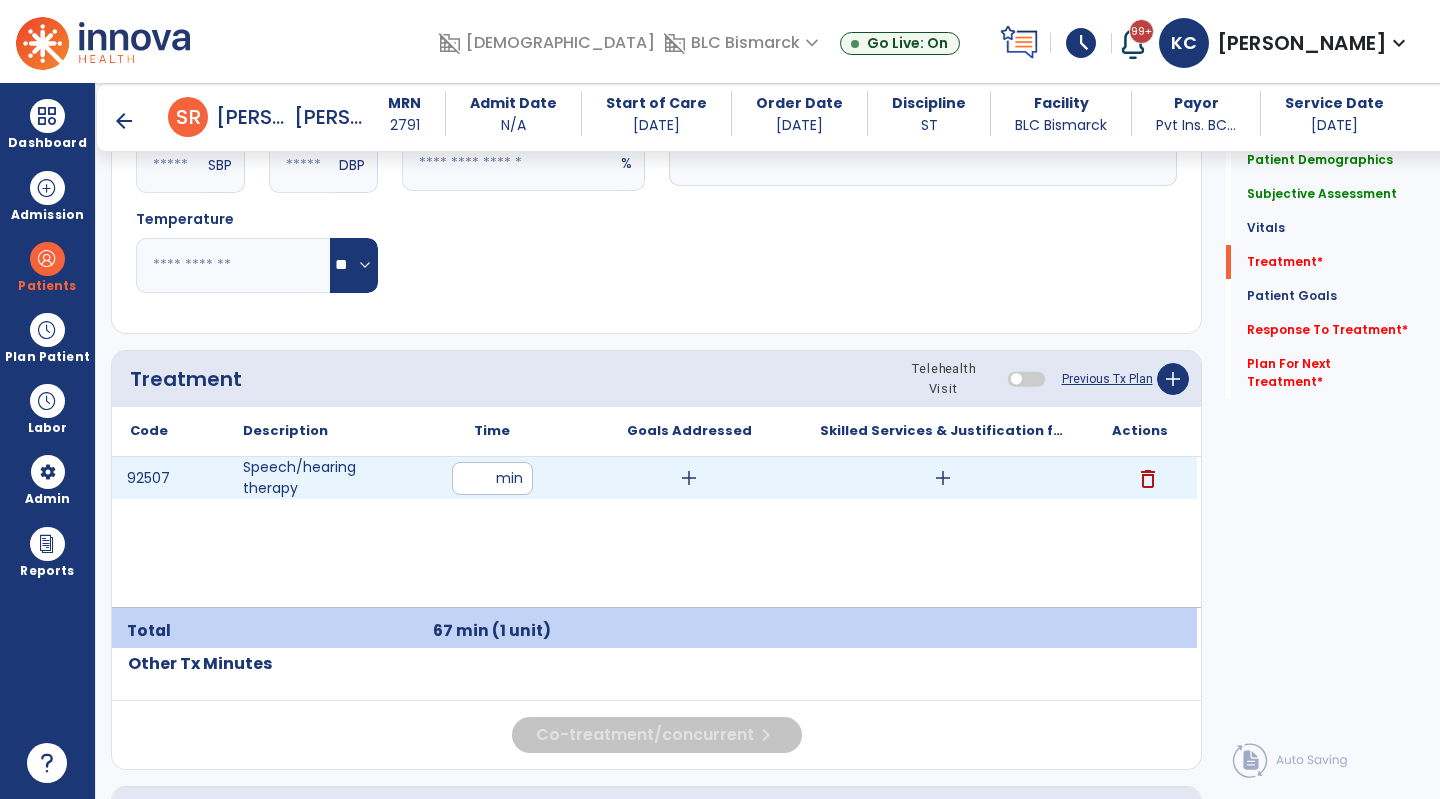 click on "add" at bounding box center [689, 478] 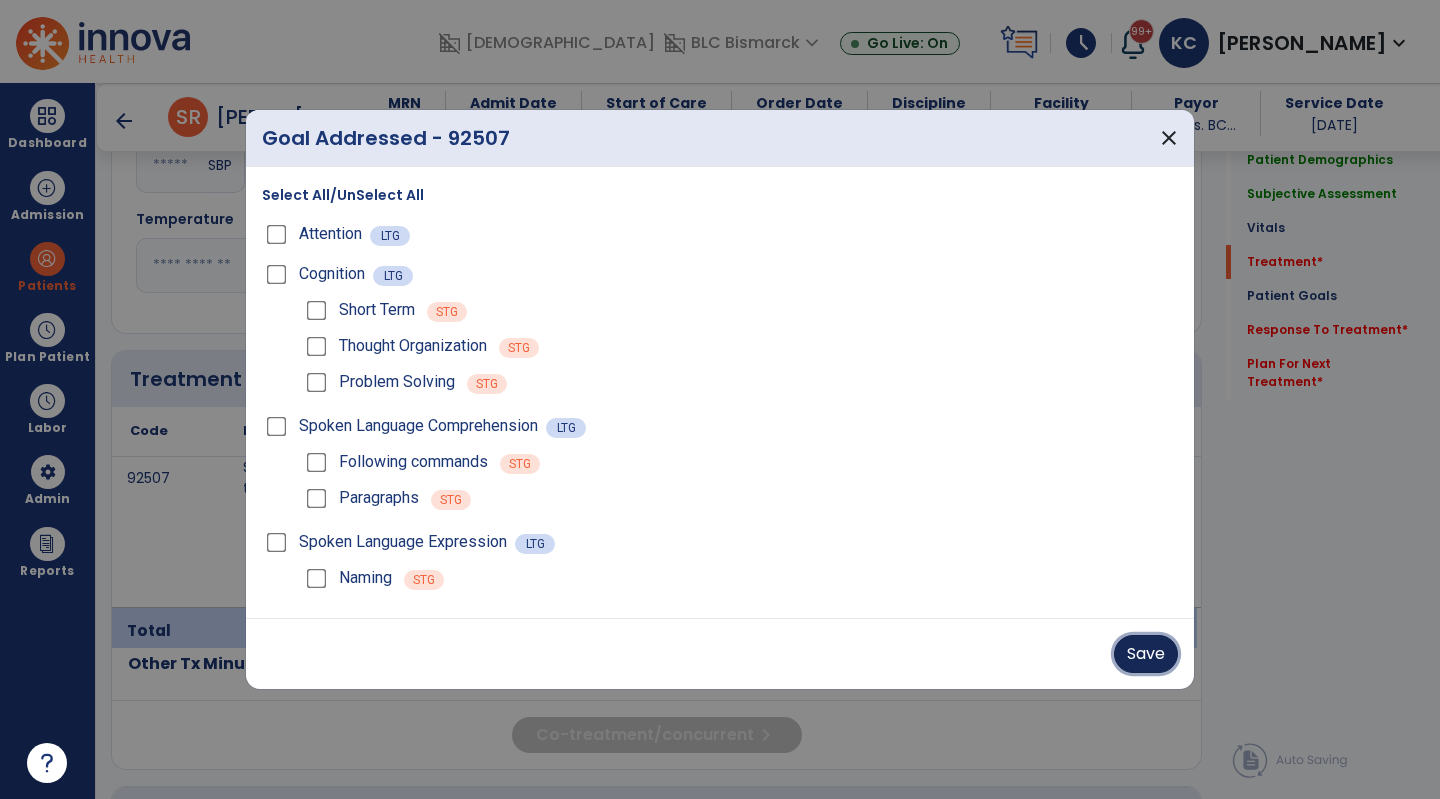 click on "Save" at bounding box center (1146, 654) 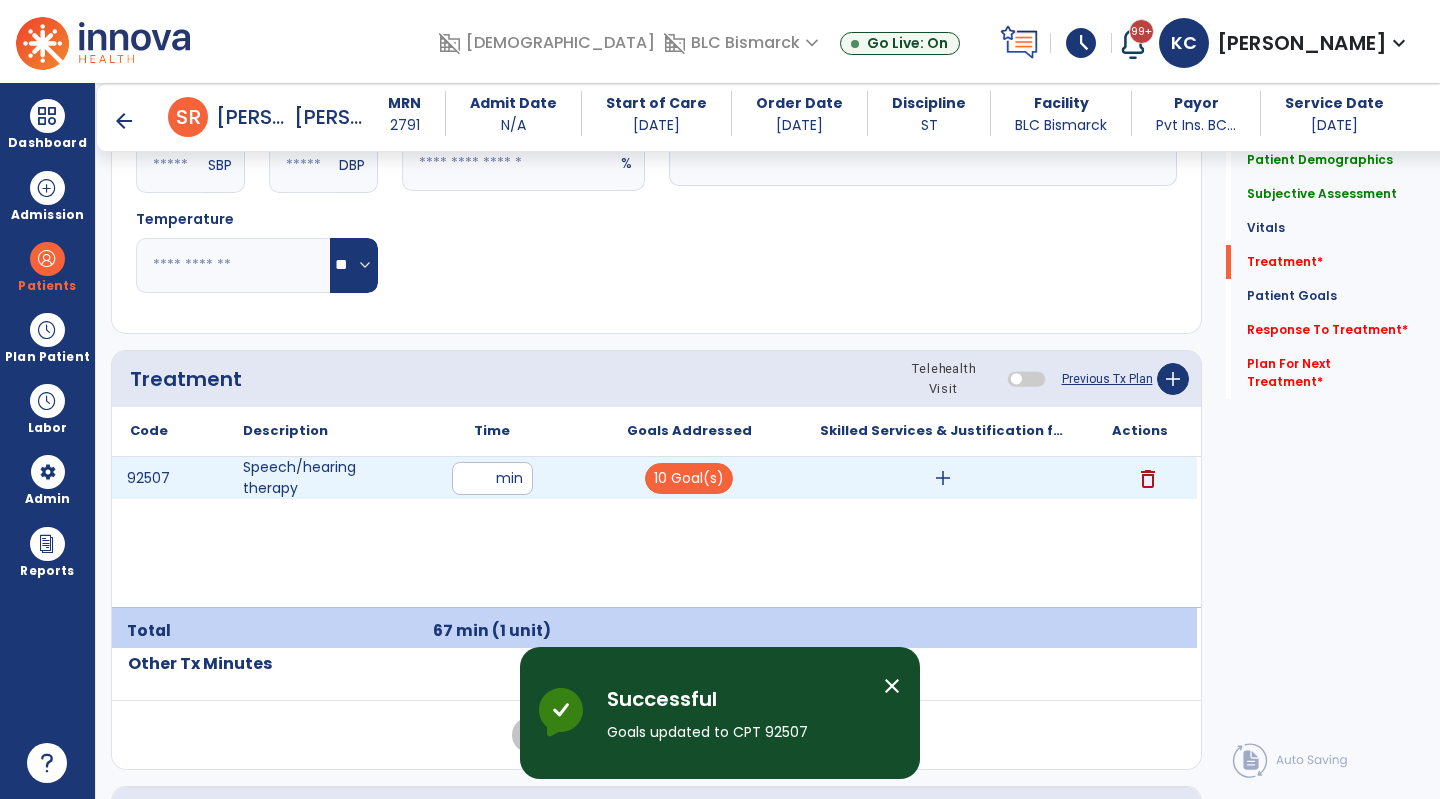 click on "add" at bounding box center [943, 478] 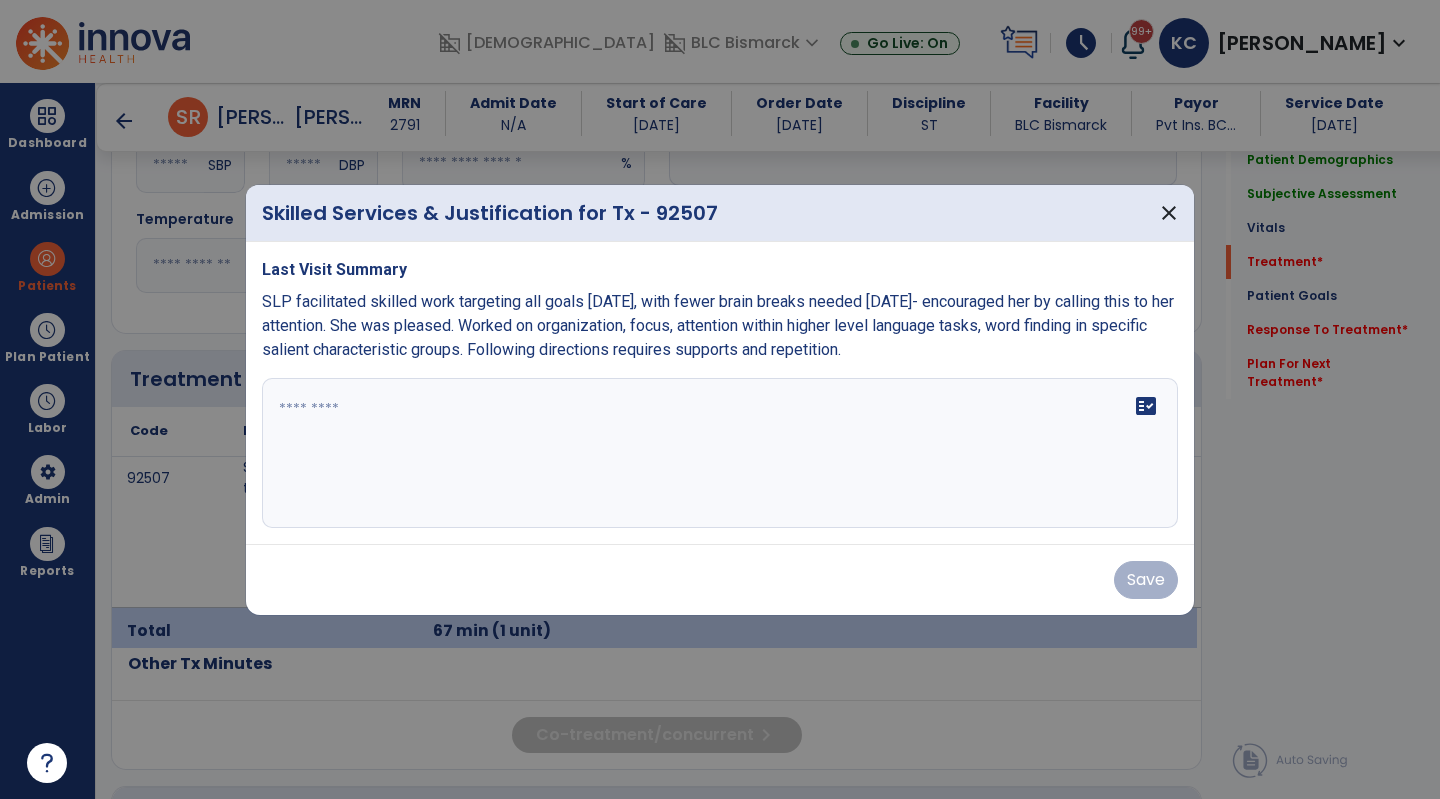 drag, startPoint x: 841, startPoint y: 350, endPoint x: 467, endPoint y: 312, distance: 375.92554 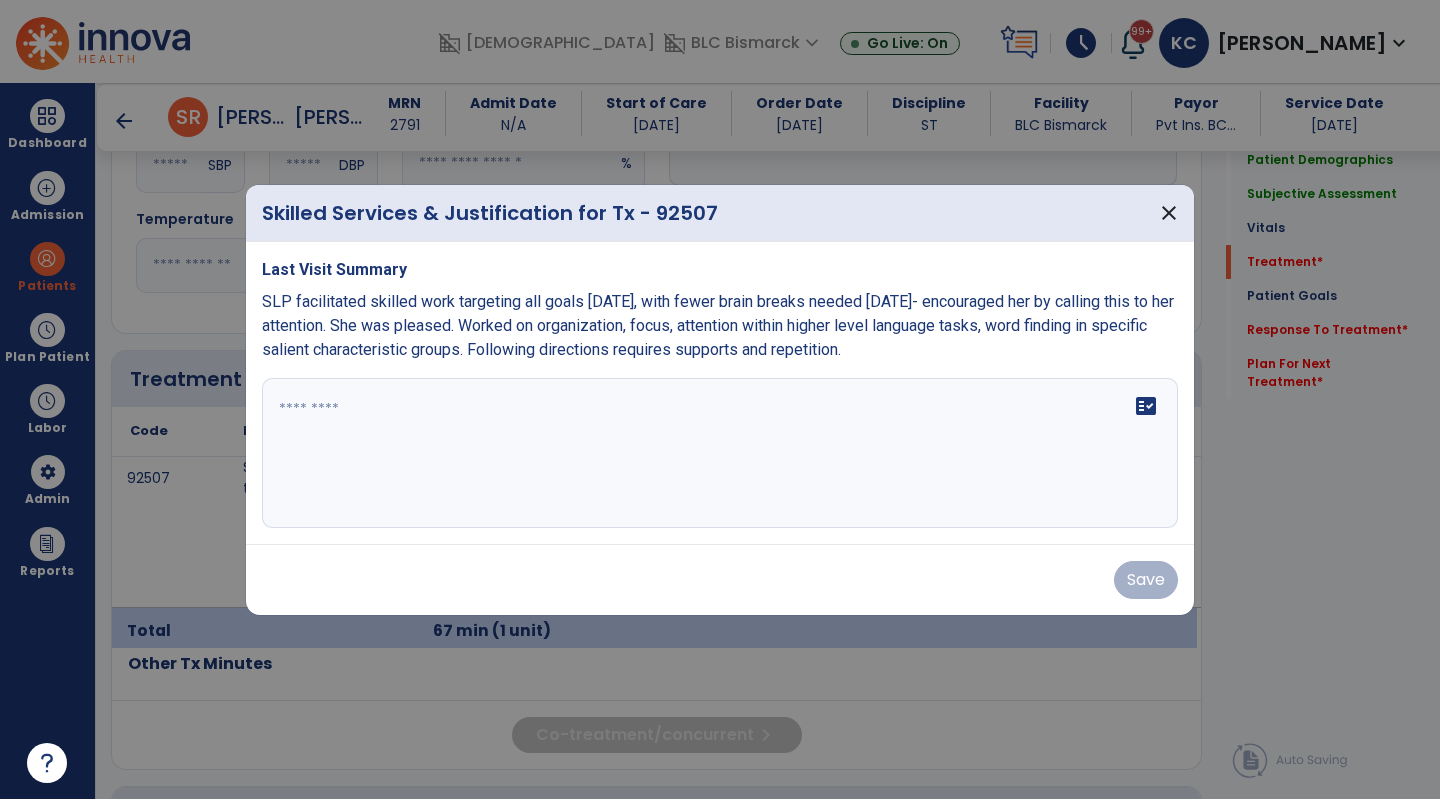 drag, startPoint x: 467, startPoint y: 312, endPoint x: 260, endPoint y: 299, distance: 207.4078 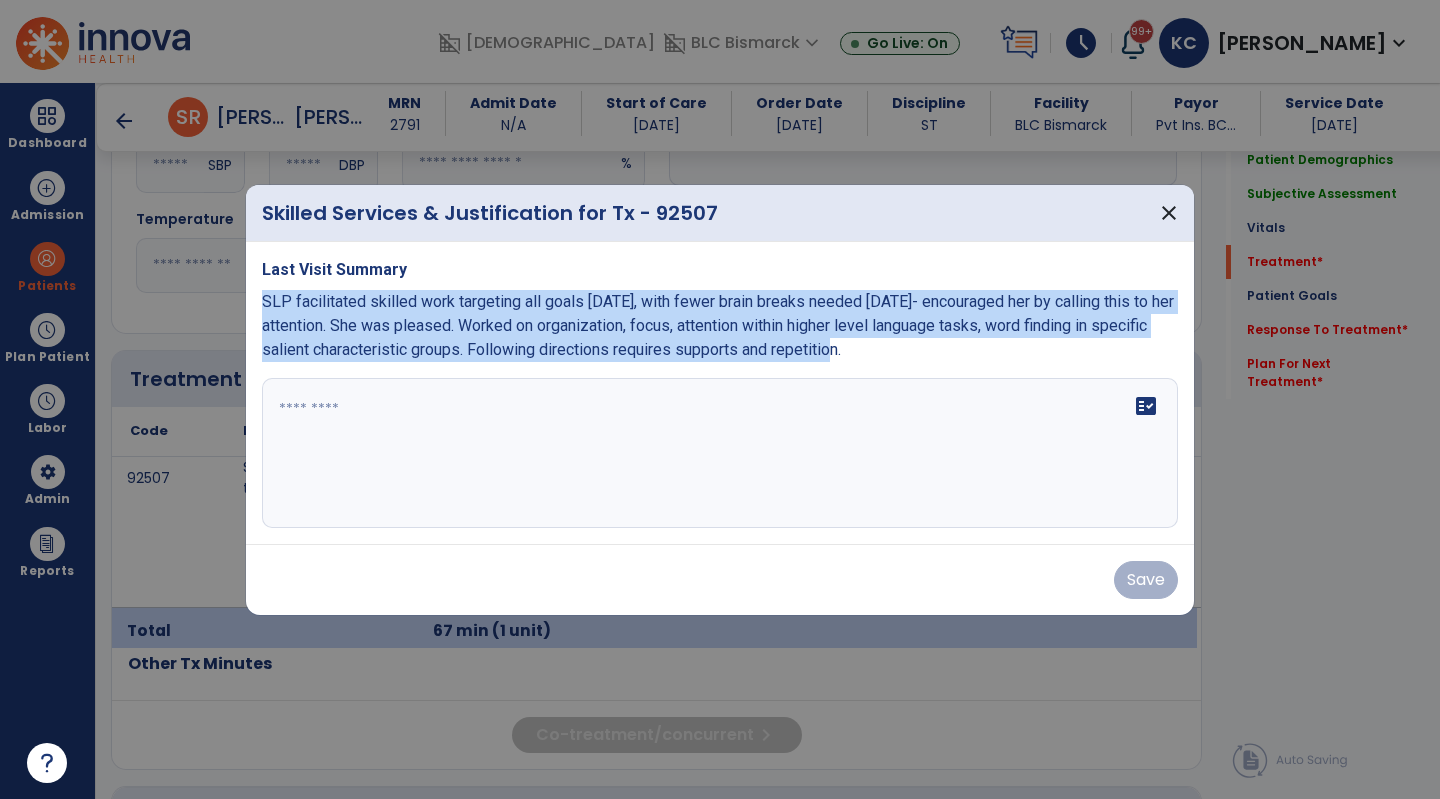 drag, startPoint x: 262, startPoint y: 296, endPoint x: 854, endPoint y: 356, distance: 595.0328 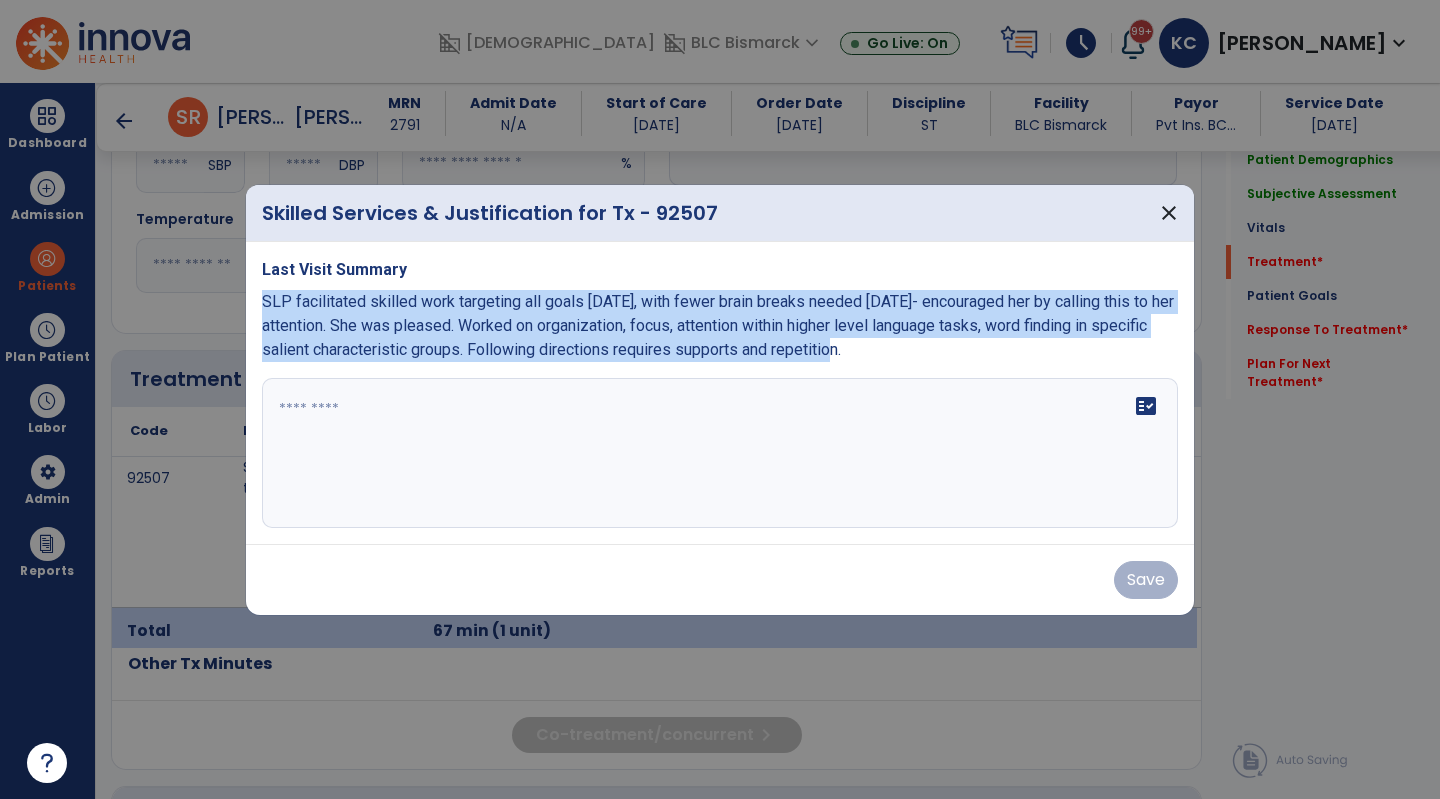 click on "SLP facilitated skilled work targeting all goals [DATE], with fewer brain breaks needed [DATE]- encouraged her by calling this to her attention. She was pleased. Worked on organization, focus, attention within higher level language tasks, word finding in specific salient characteristic groups. Following directions requires supports and repetition." at bounding box center (720, 326) 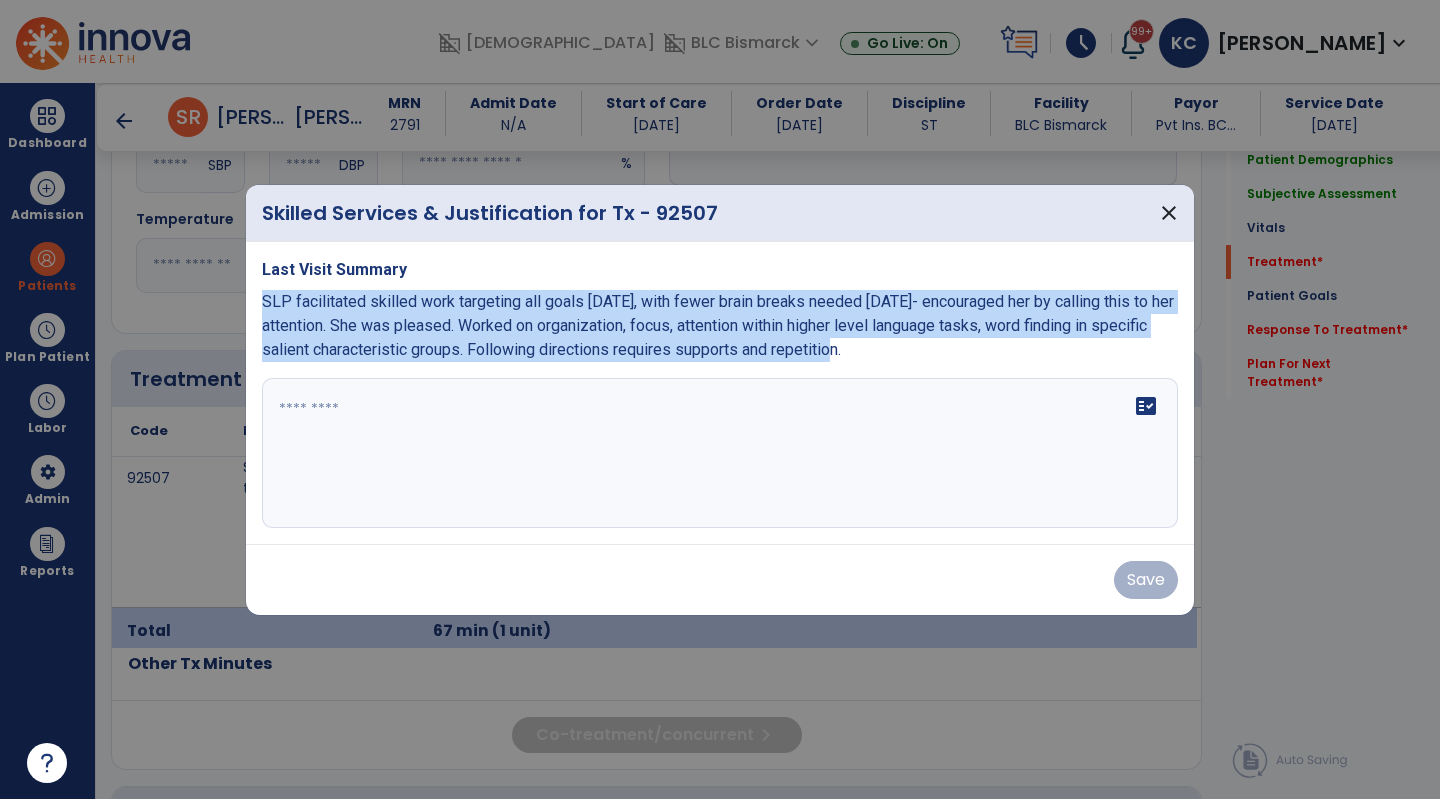 copy on "SLP facilitated skilled work targeting all goals [DATE], with fewer brain breaks needed [DATE]- encouraged her by calling this to her attention. She was pleased. Worked on organization, focus, attention within higher level language tasks, word finding in specific salient characteristic groups. Following directions requires supports and repetition." 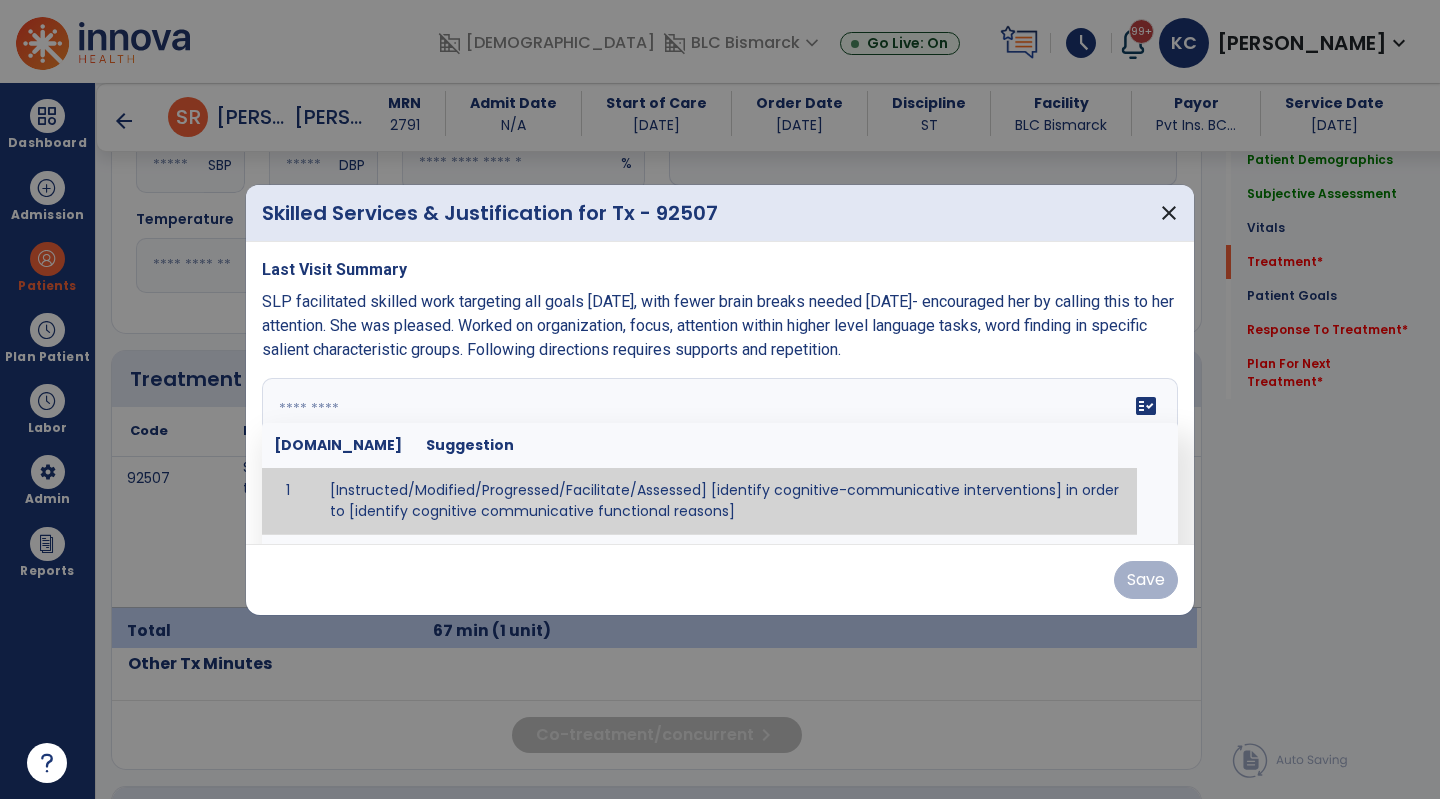click at bounding box center [717, 453] 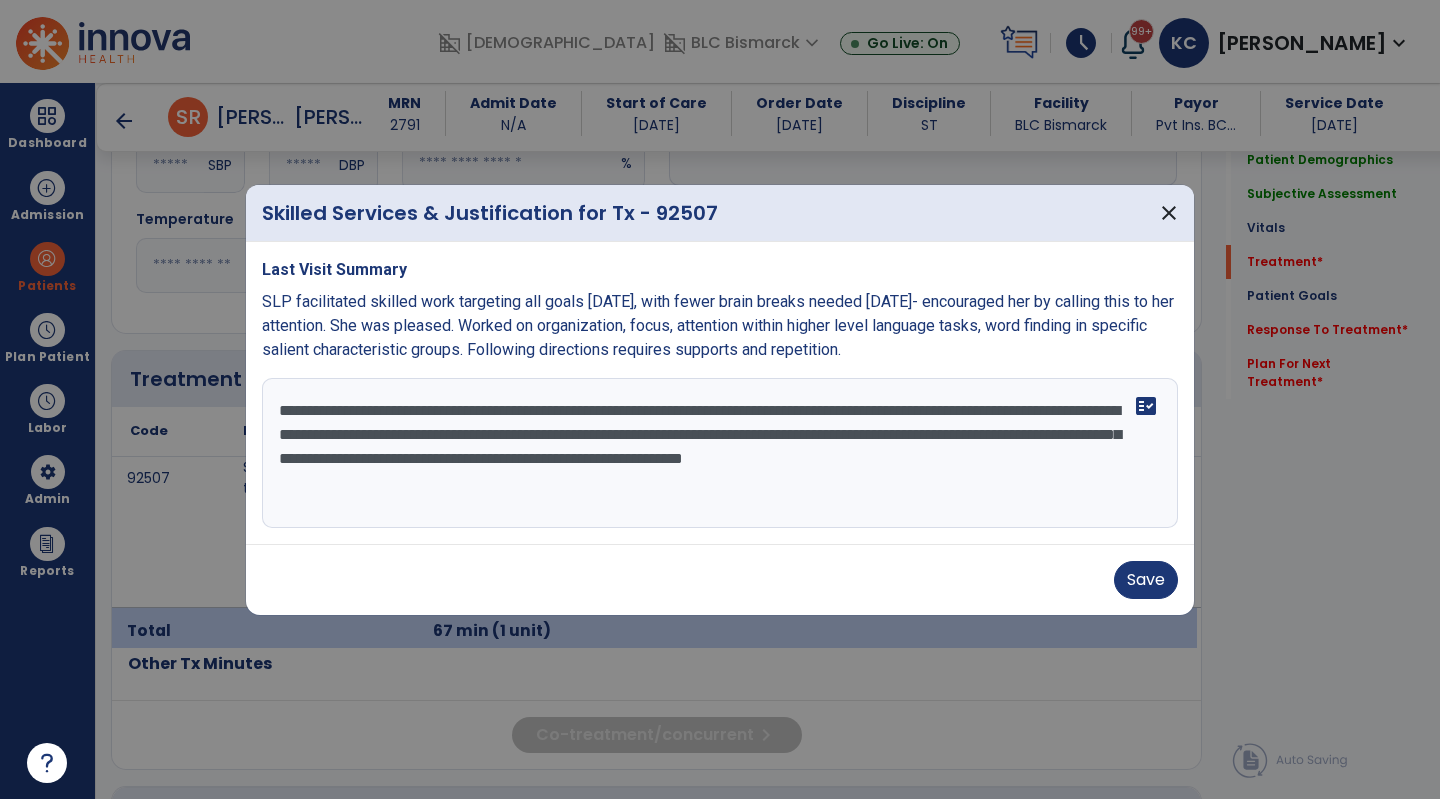 click on "**********" at bounding box center (720, 453) 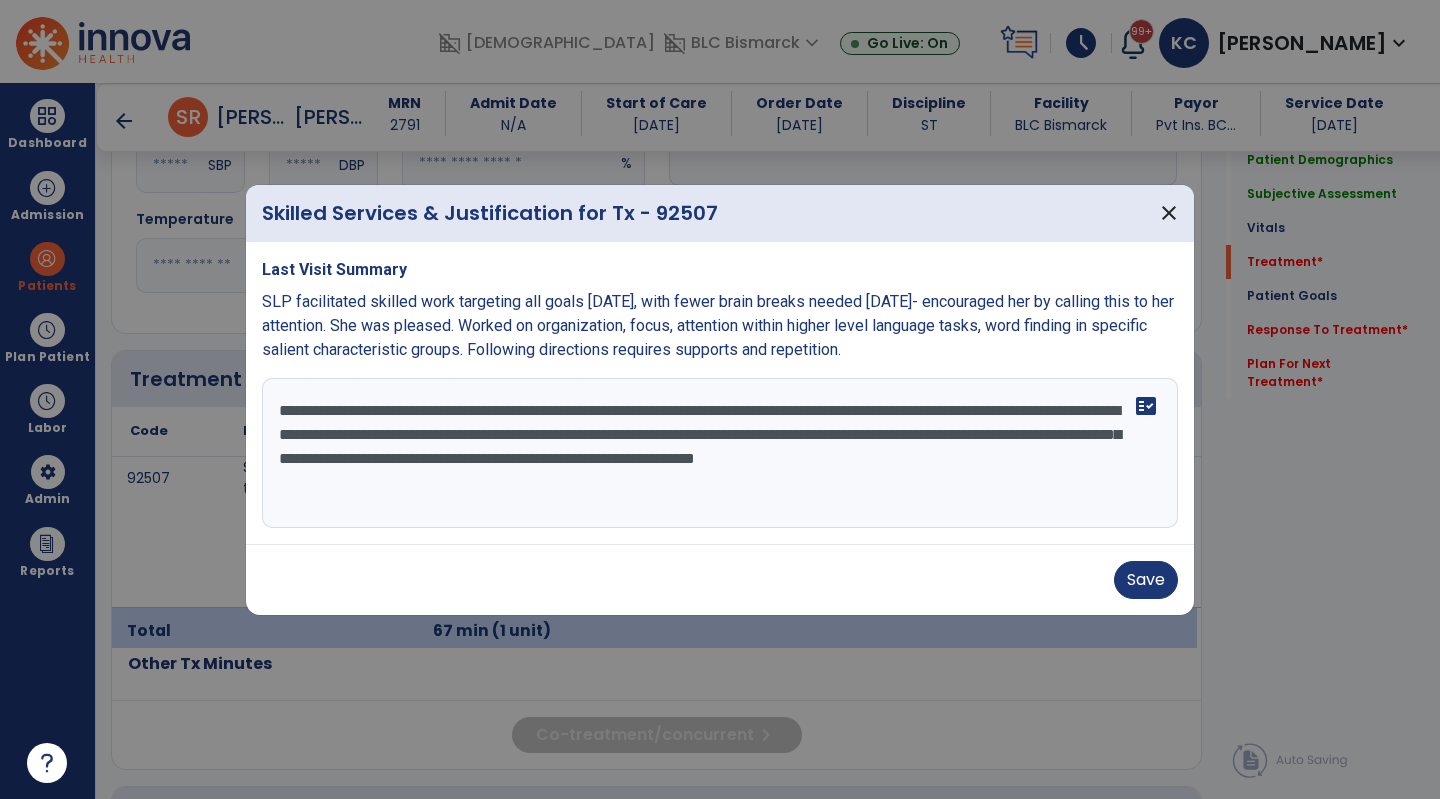 click on "**********" at bounding box center [720, 453] 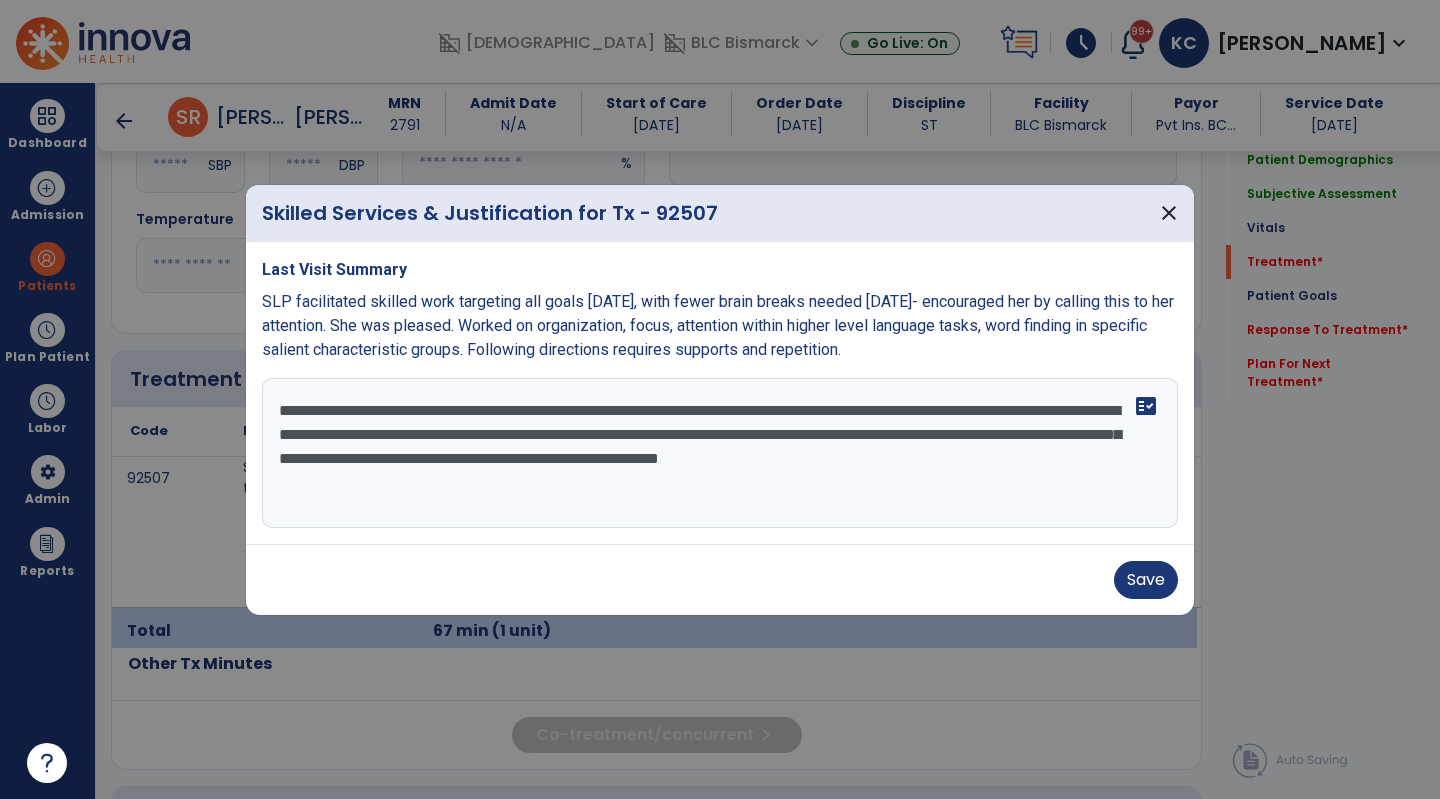 click on "**********" at bounding box center [720, 453] 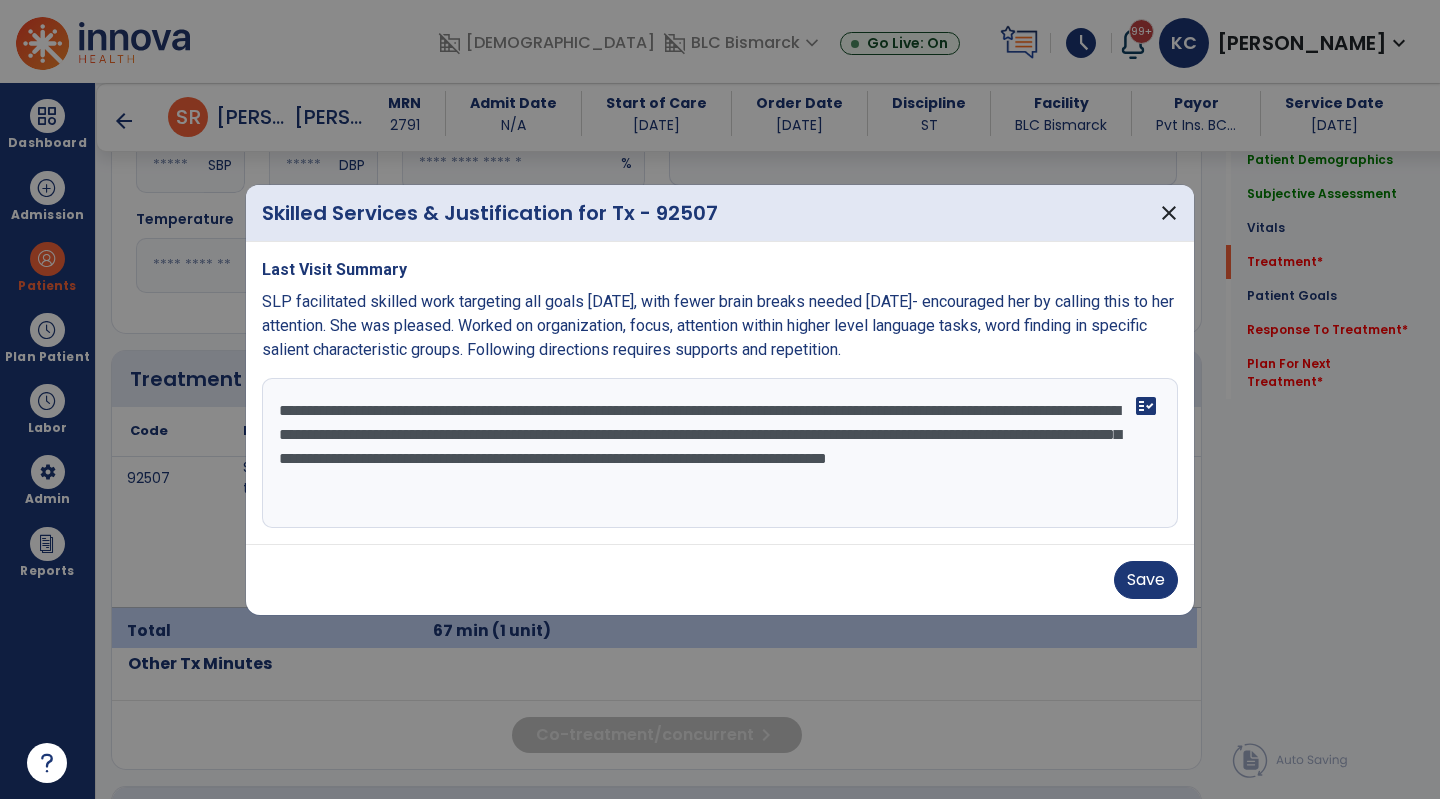 click on "**********" at bounding box center [720, 453] 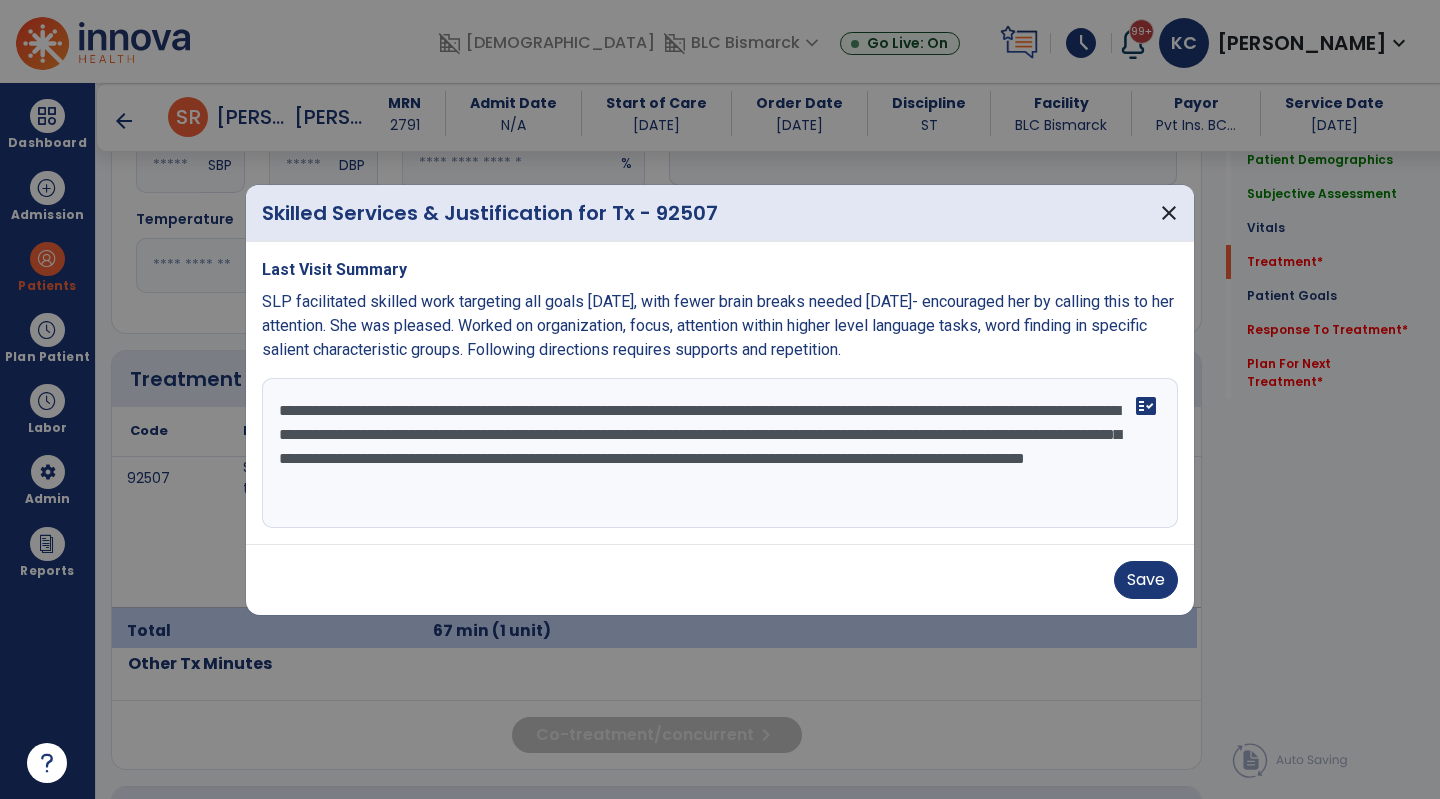 type on "**********" 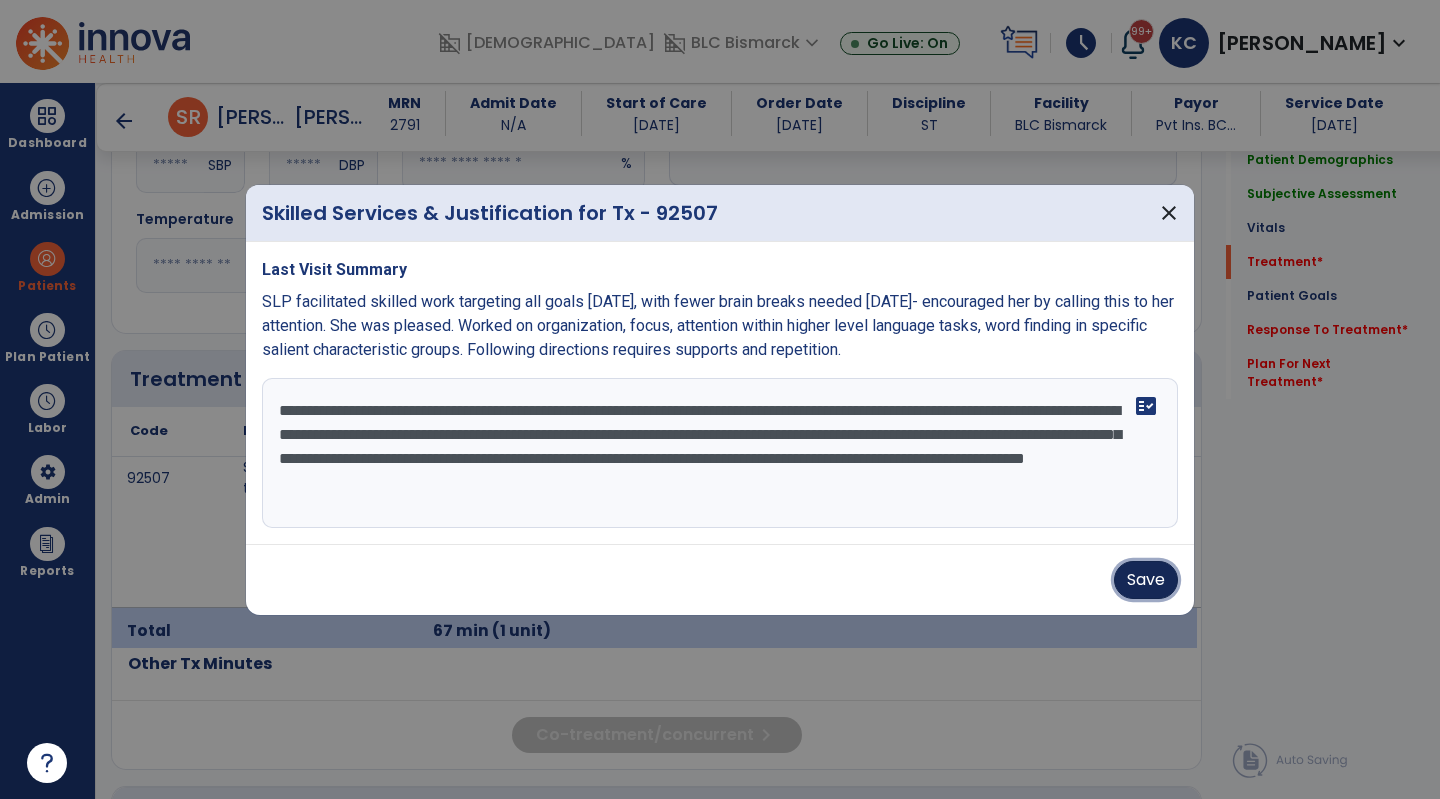 click on "Save" at bounding box center (1146, 580) 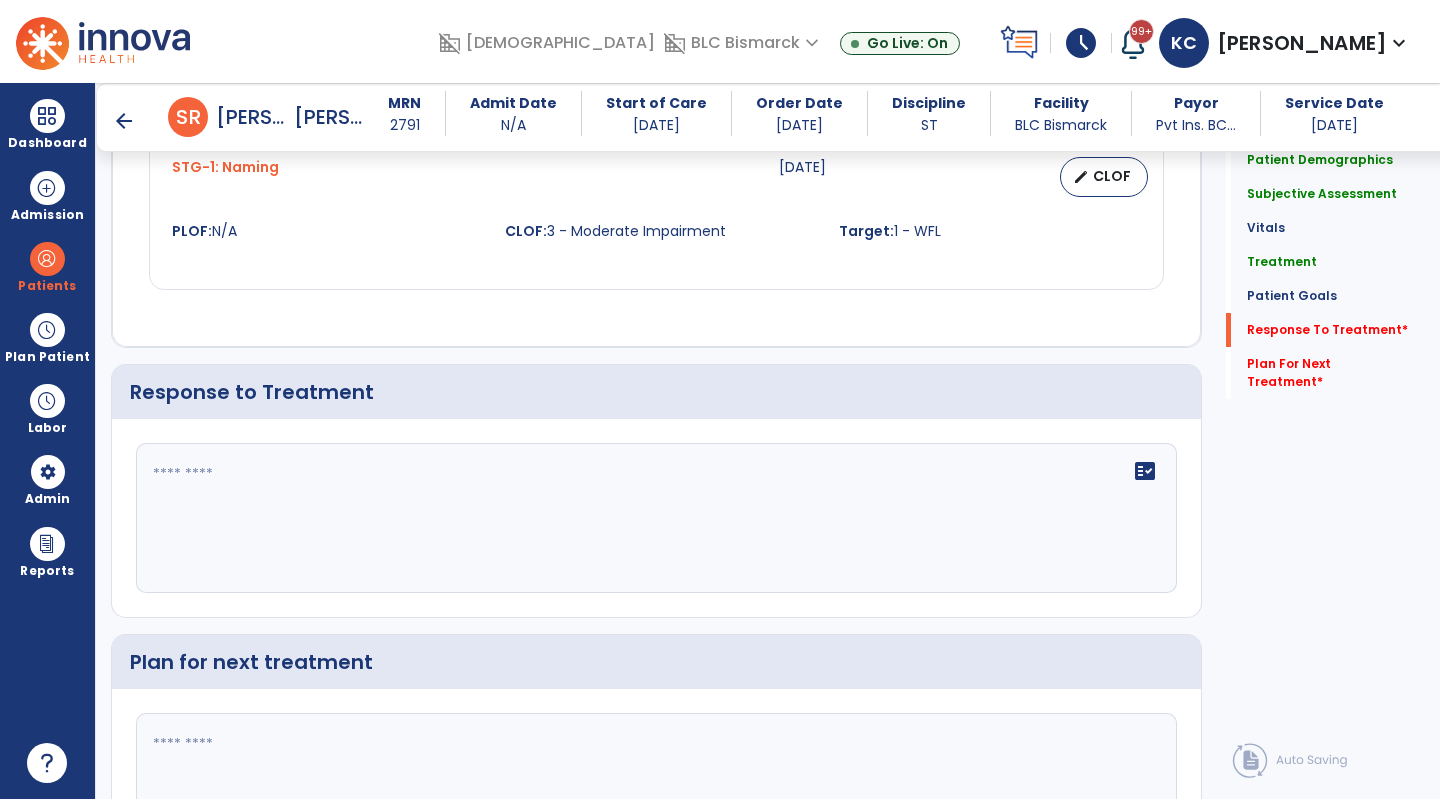scroll, scrollTop: 3318, scrollLeft: 0, axis: vertical 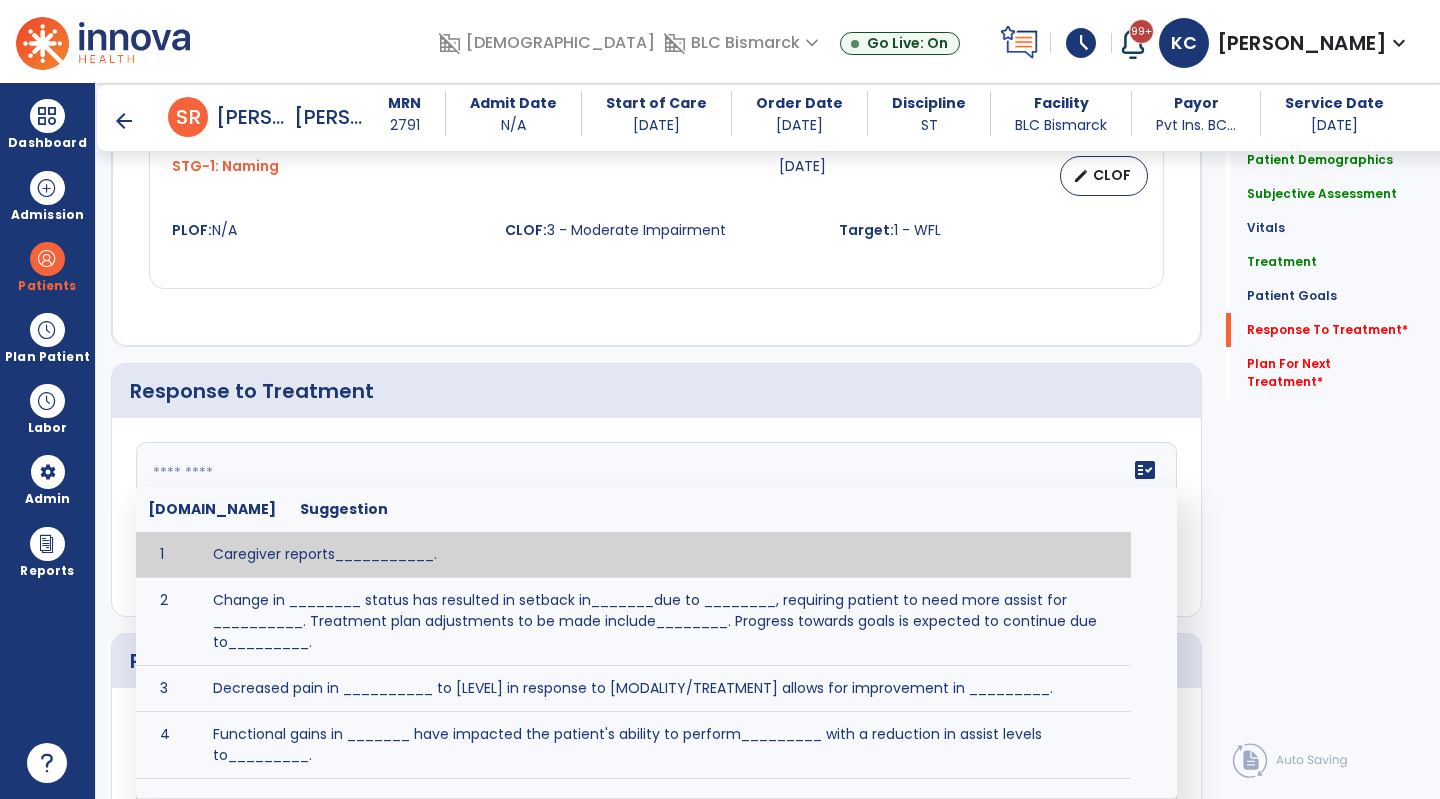 click 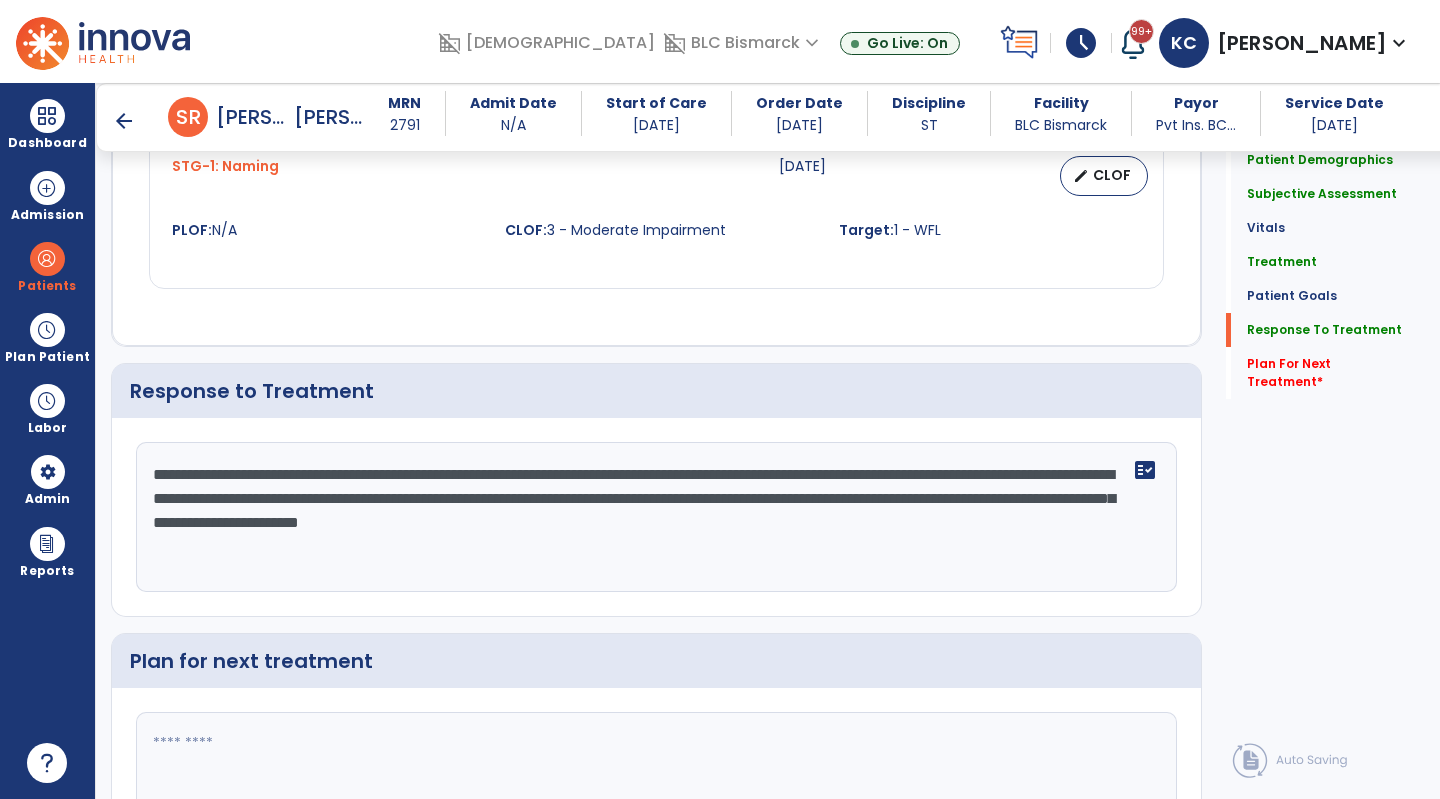 scroll, scrollTop: 3473, scrollLeft: 0, axis: vertical 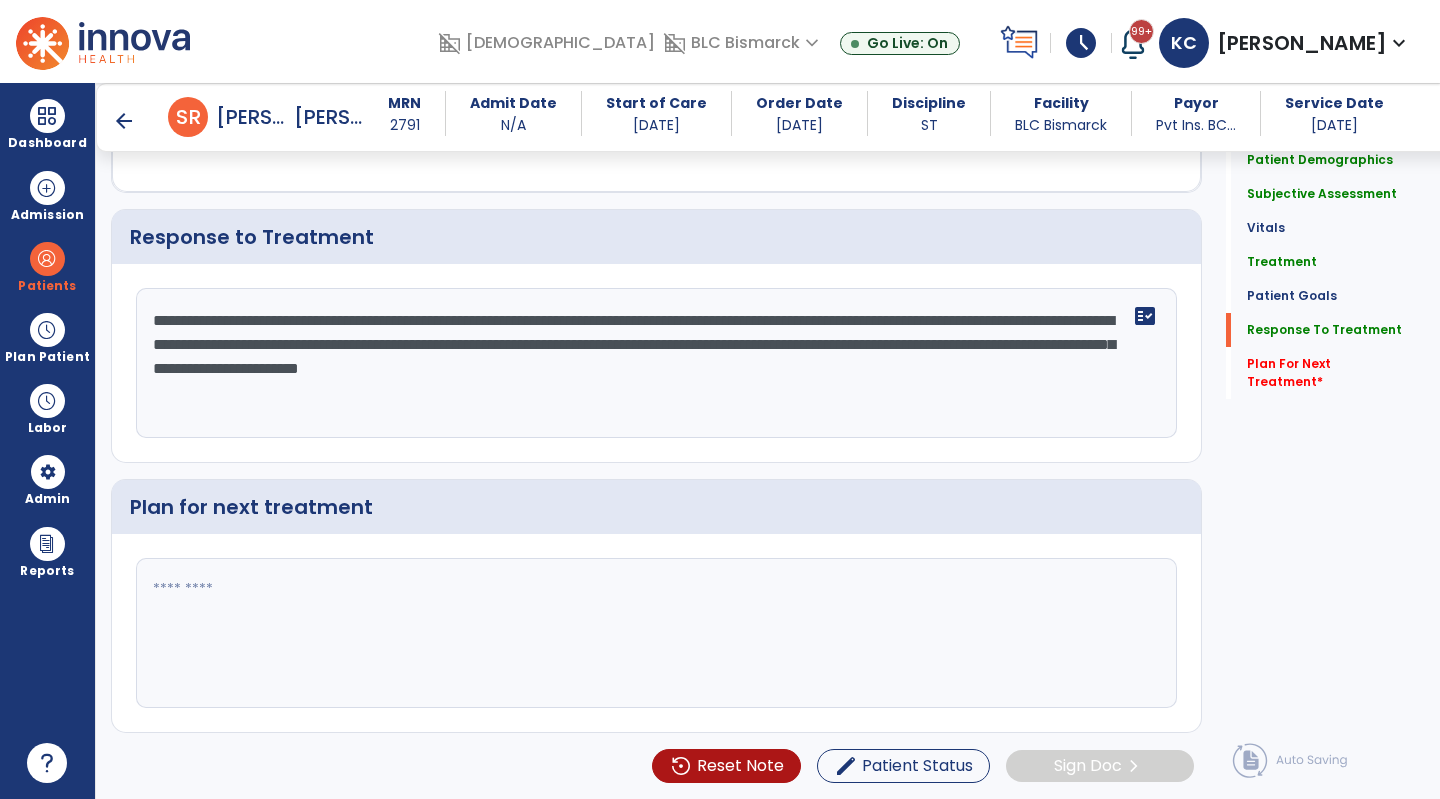 type on "**********" 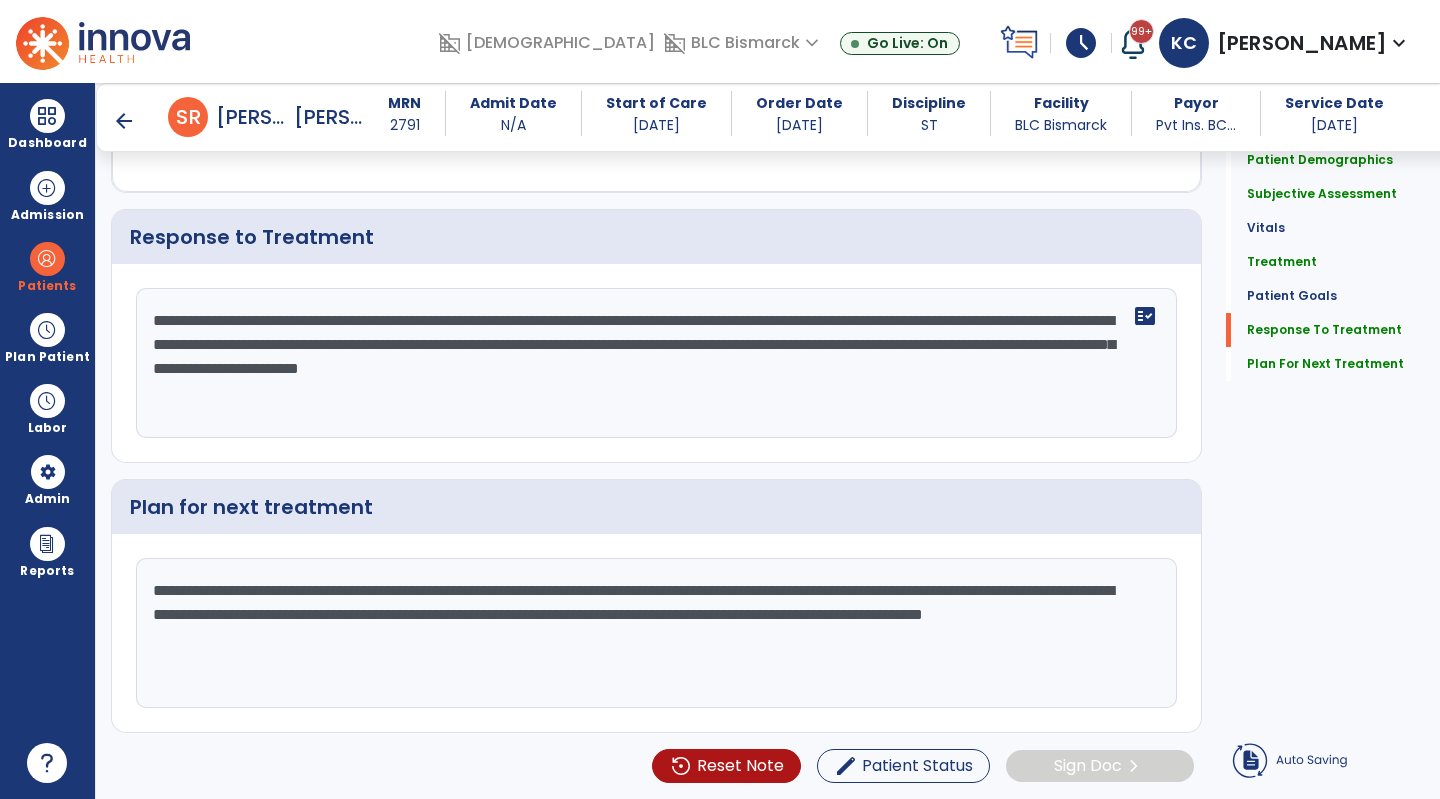 type on "**********" 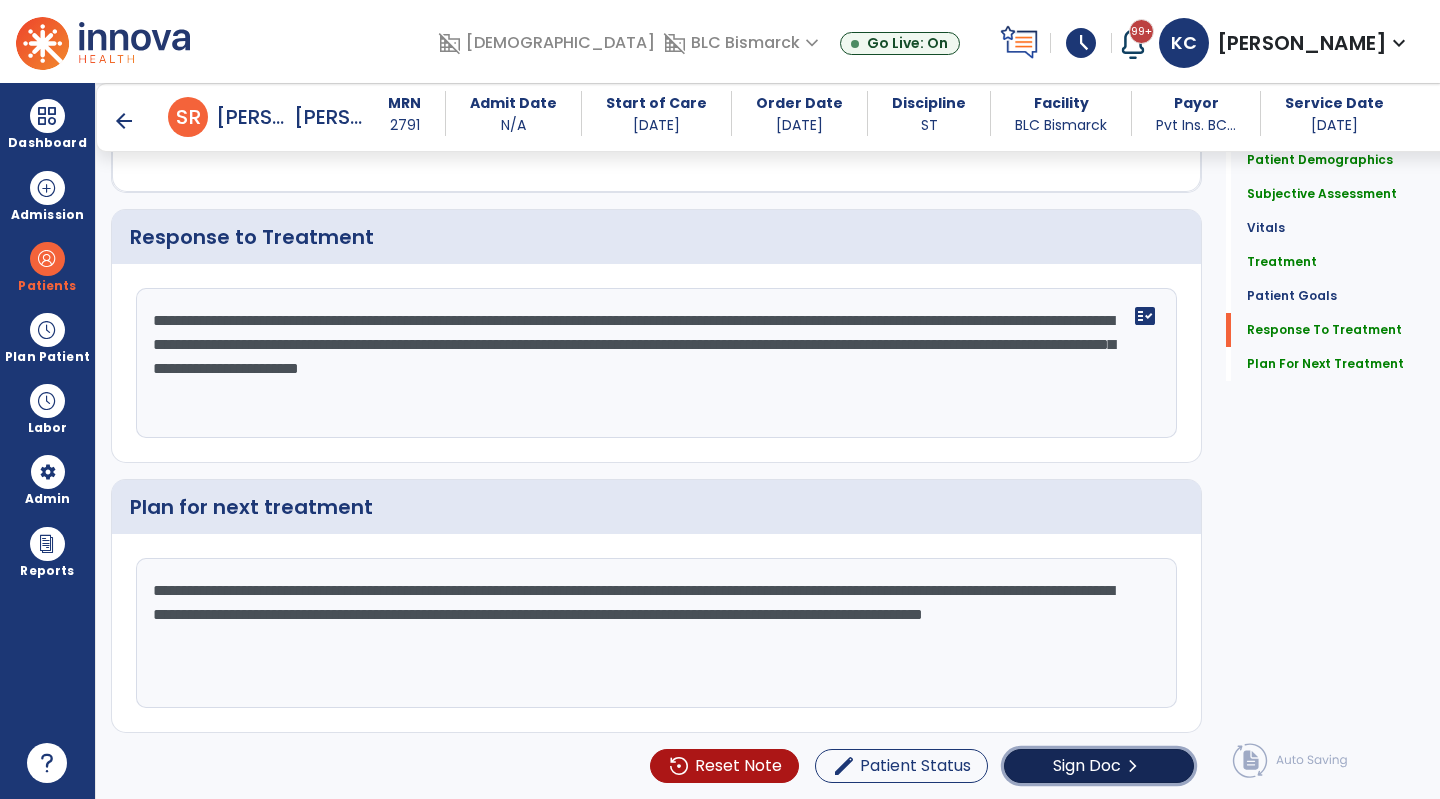 click on "Sign Doc" 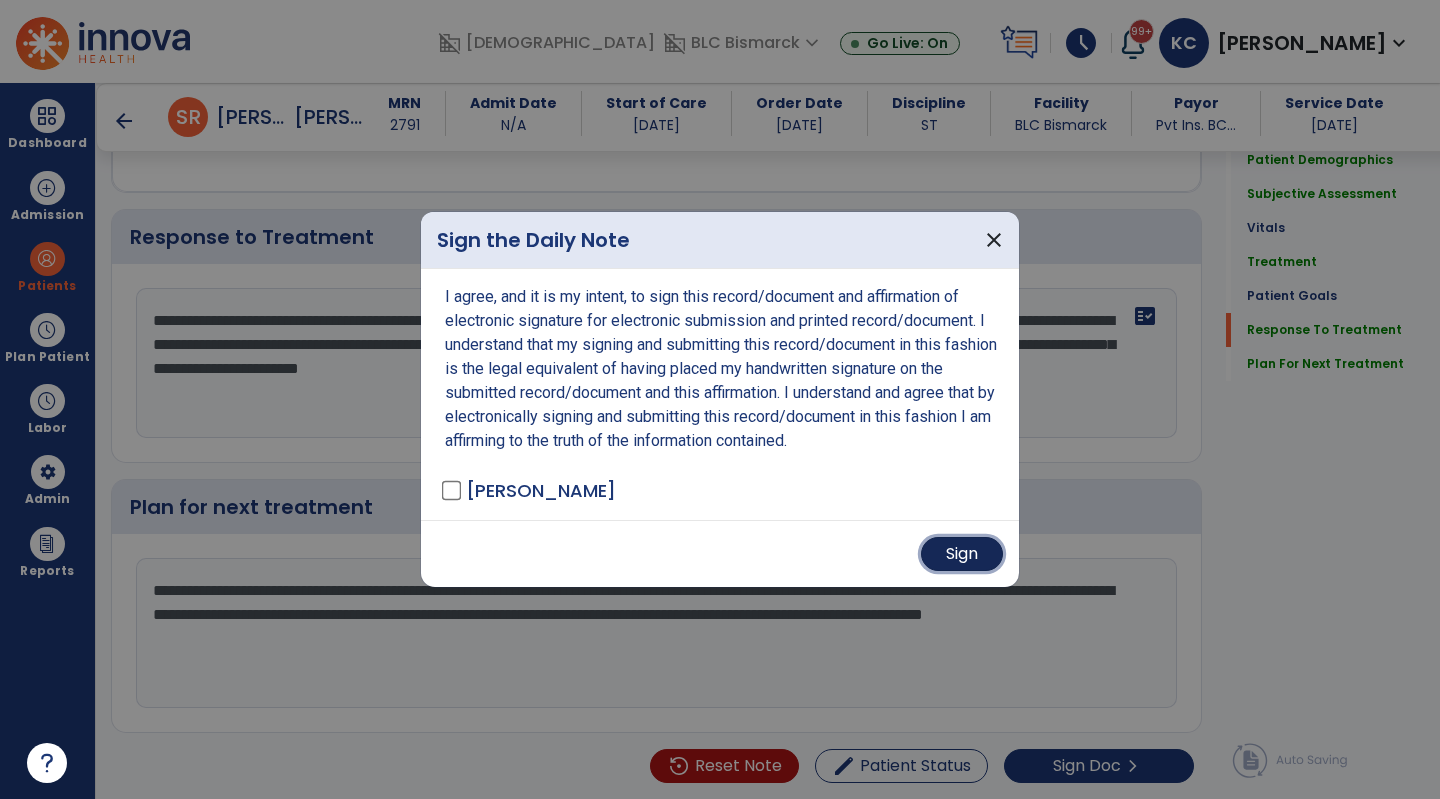 click on "Sign" at bounding box center [962, 554] 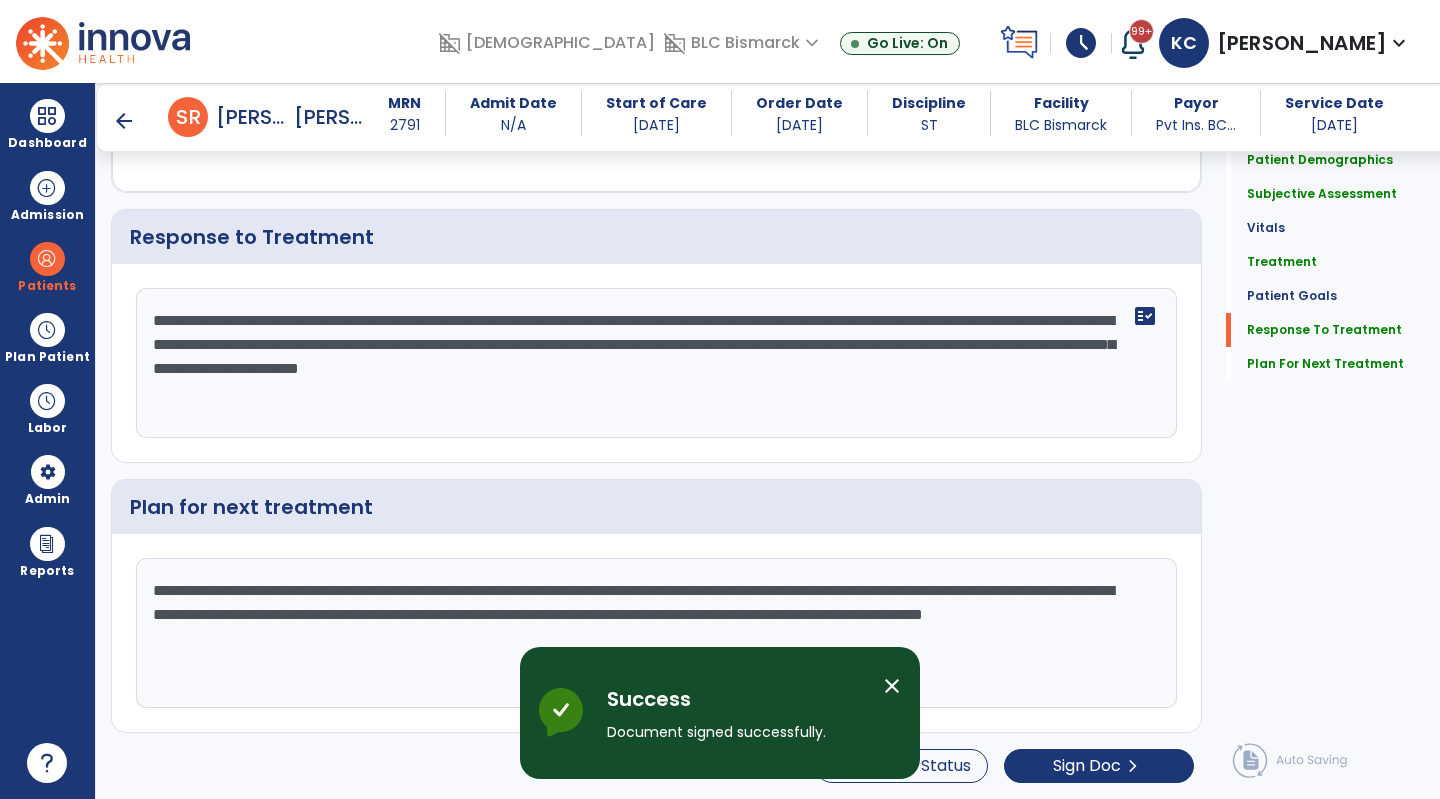 scroll, scrollTop: 0, scrollLeft: 0, axis: both 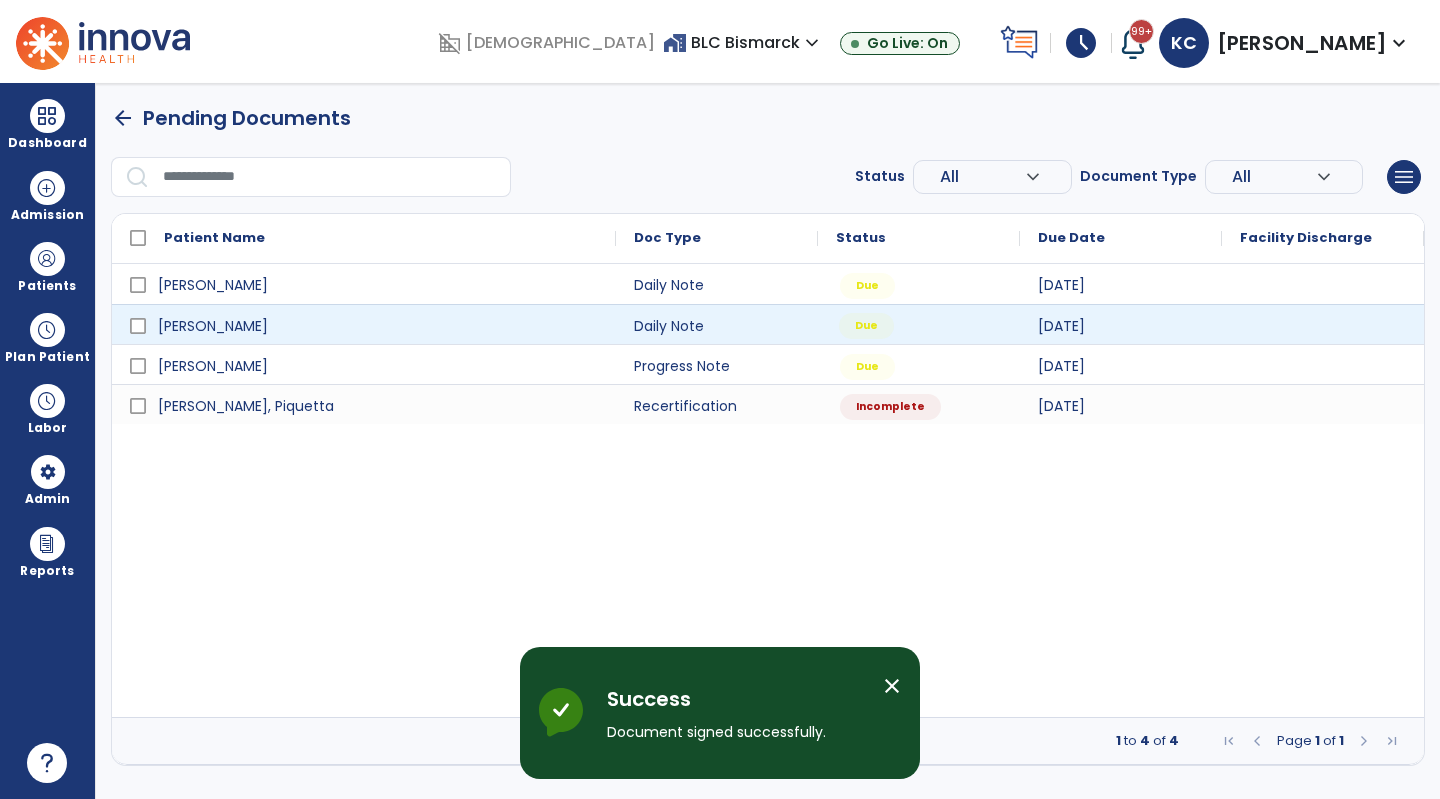 click on "Due" at bounding box center [919, 324] 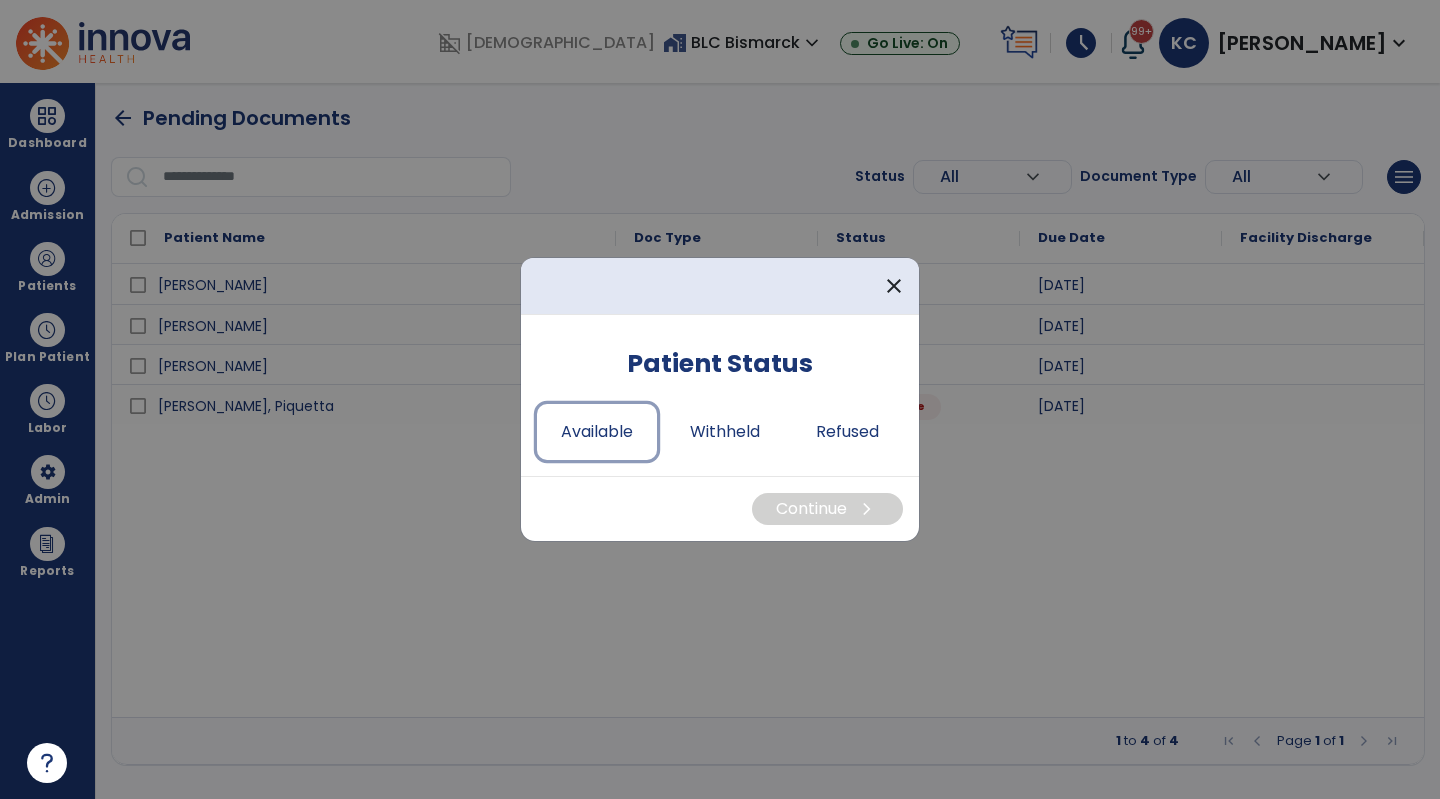 click on "Available" at bounding box center (597, 432) 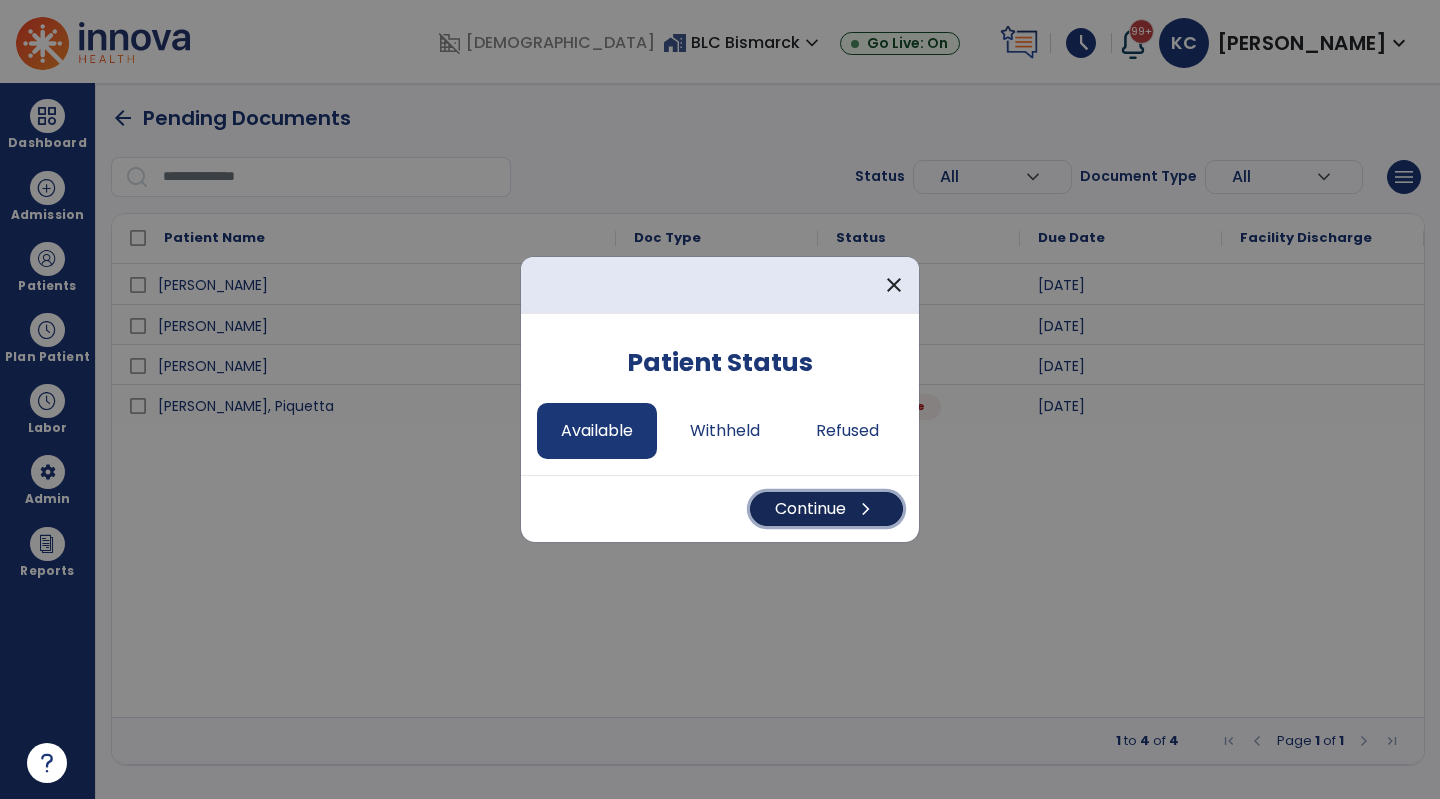 click on "chevron_right" at bounding box center [866, 509] 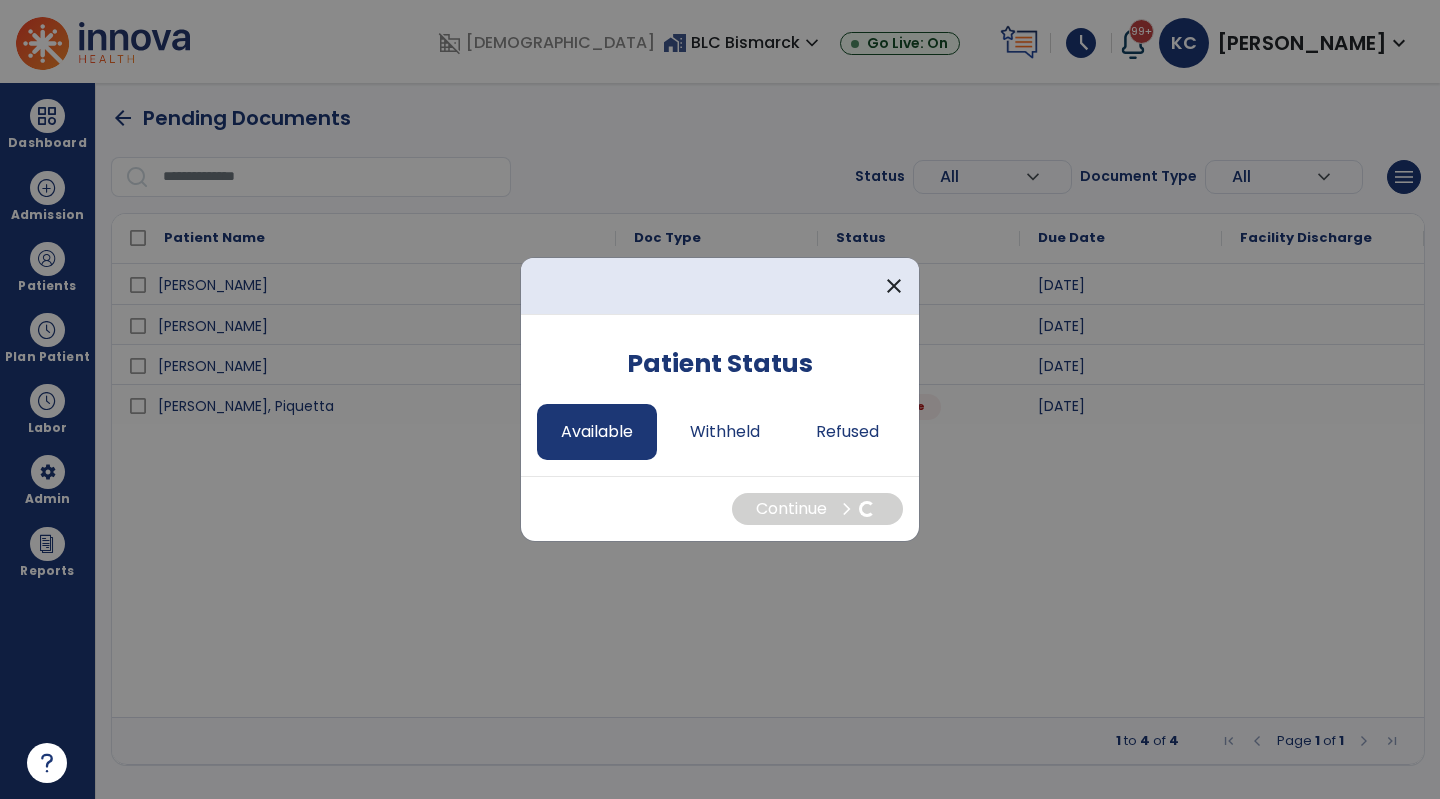 select on "*" 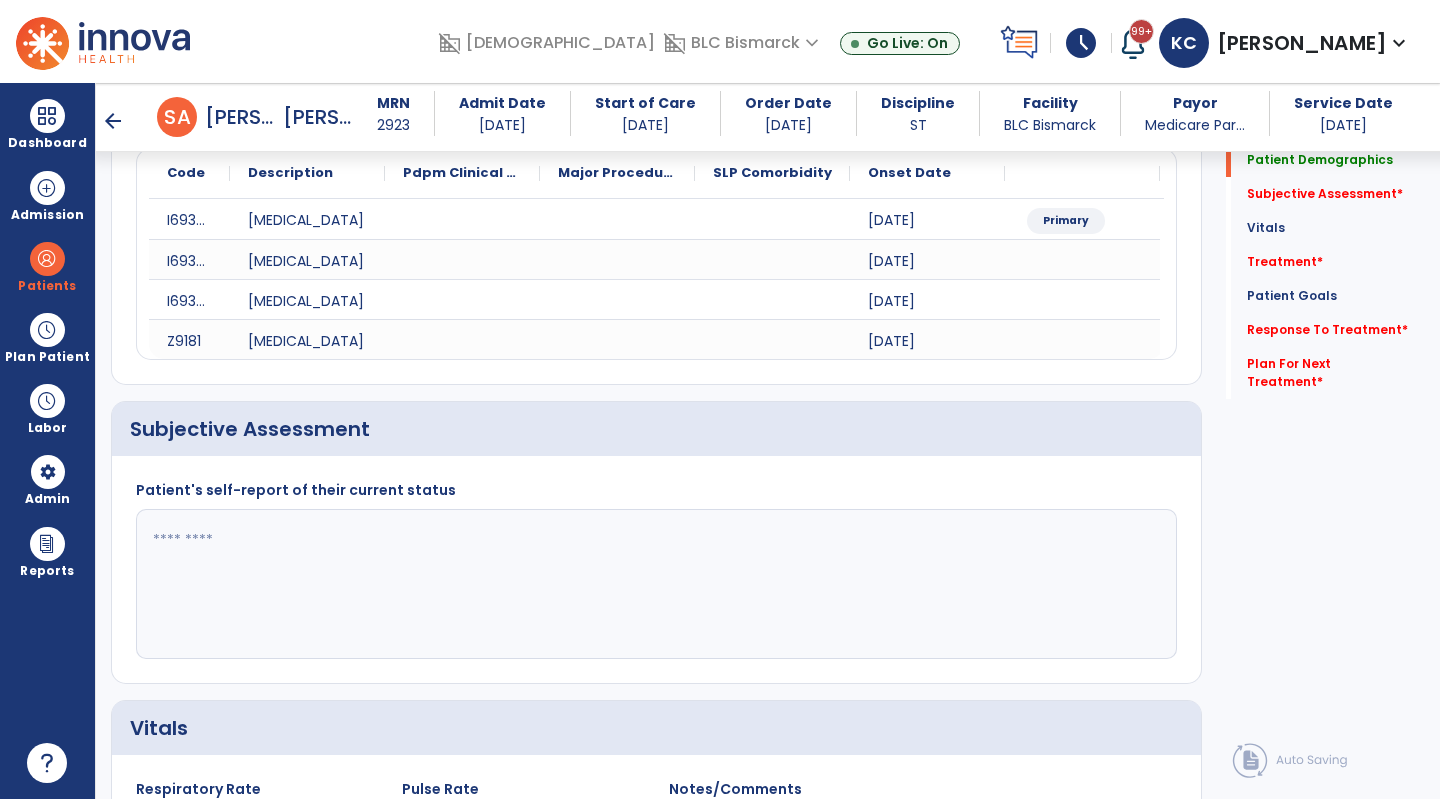 scroll, scrollTop: 248, scrollLeft: 0, axis: vertical 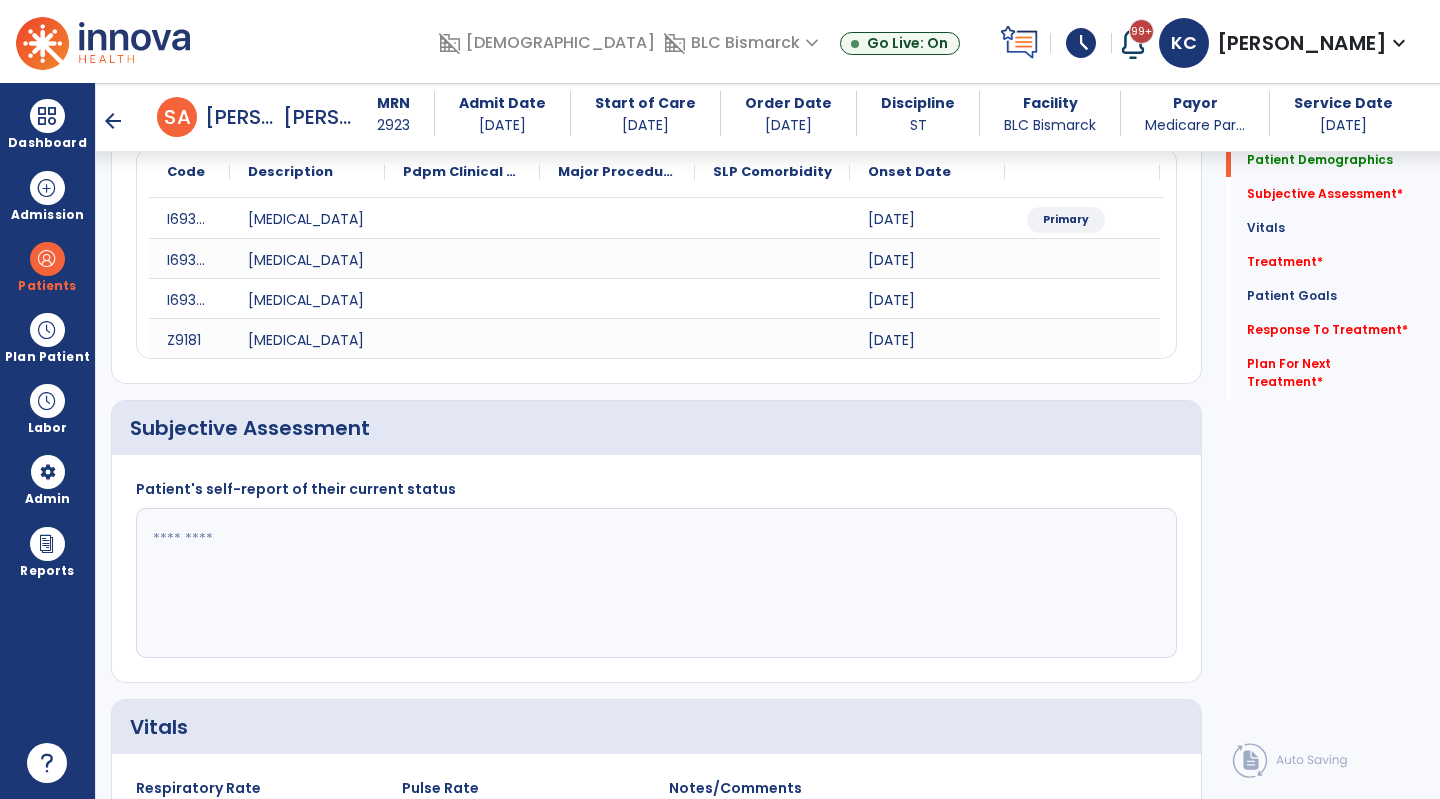click 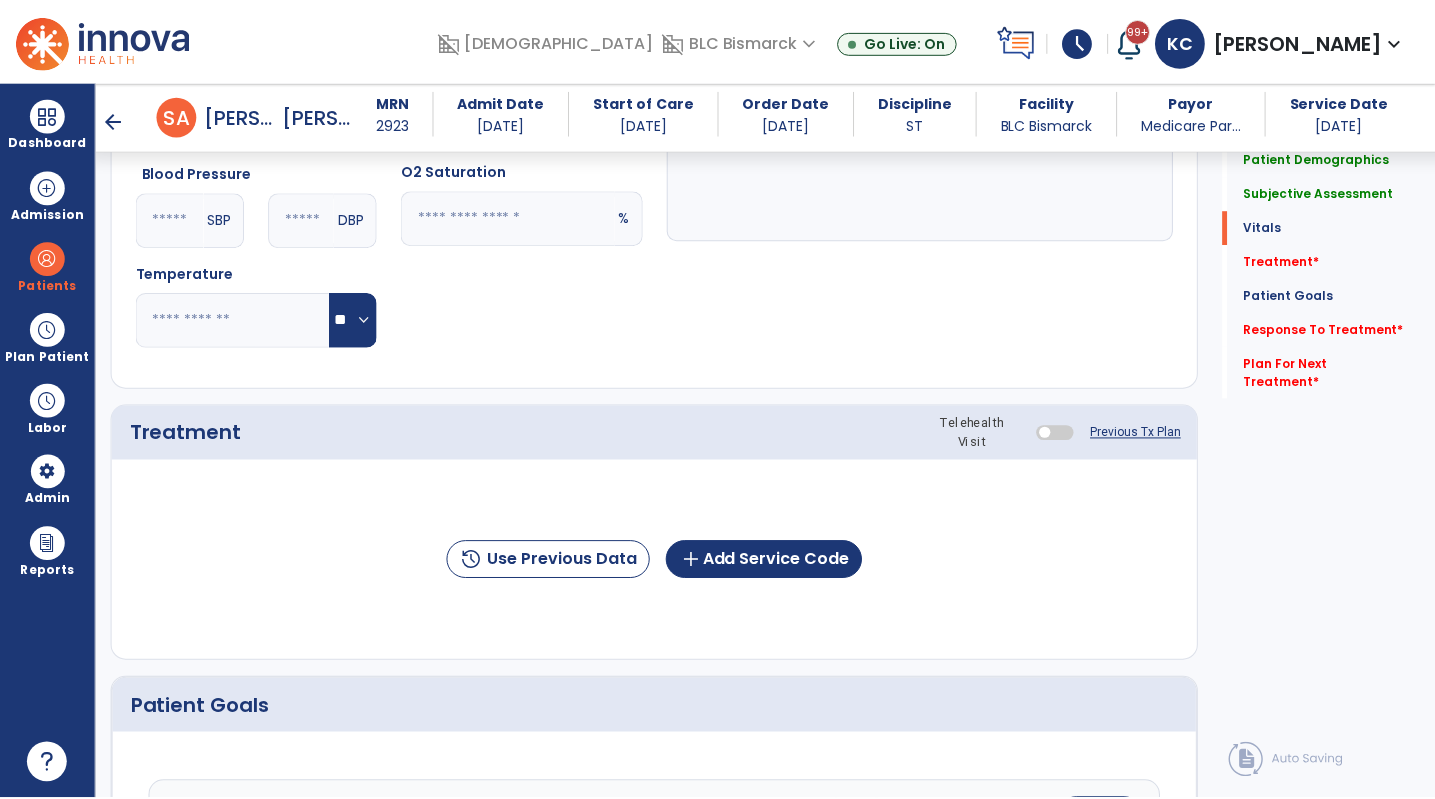 scroll, scrollTop: 967, scrollLeft: 0, axis: vertical 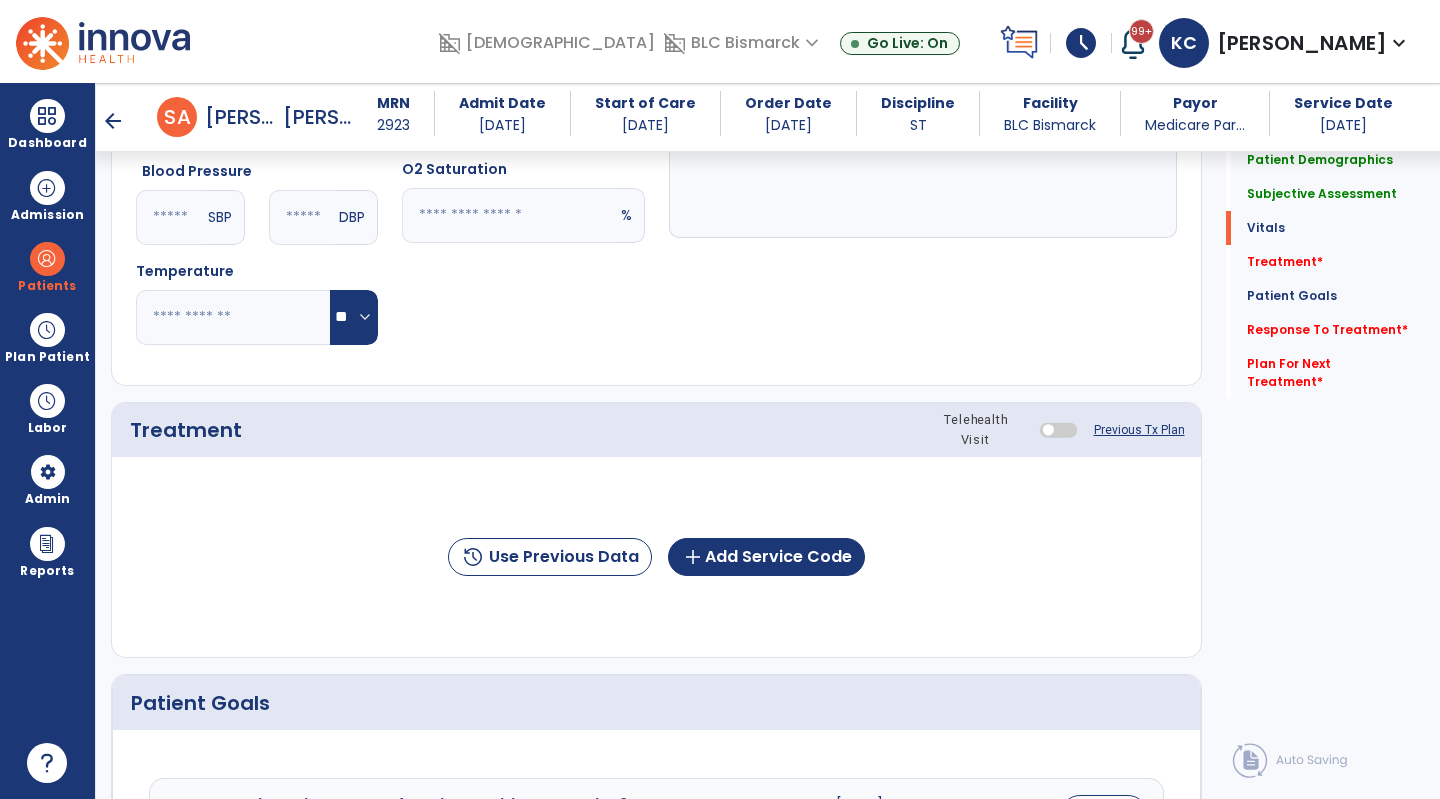 type on "**********" 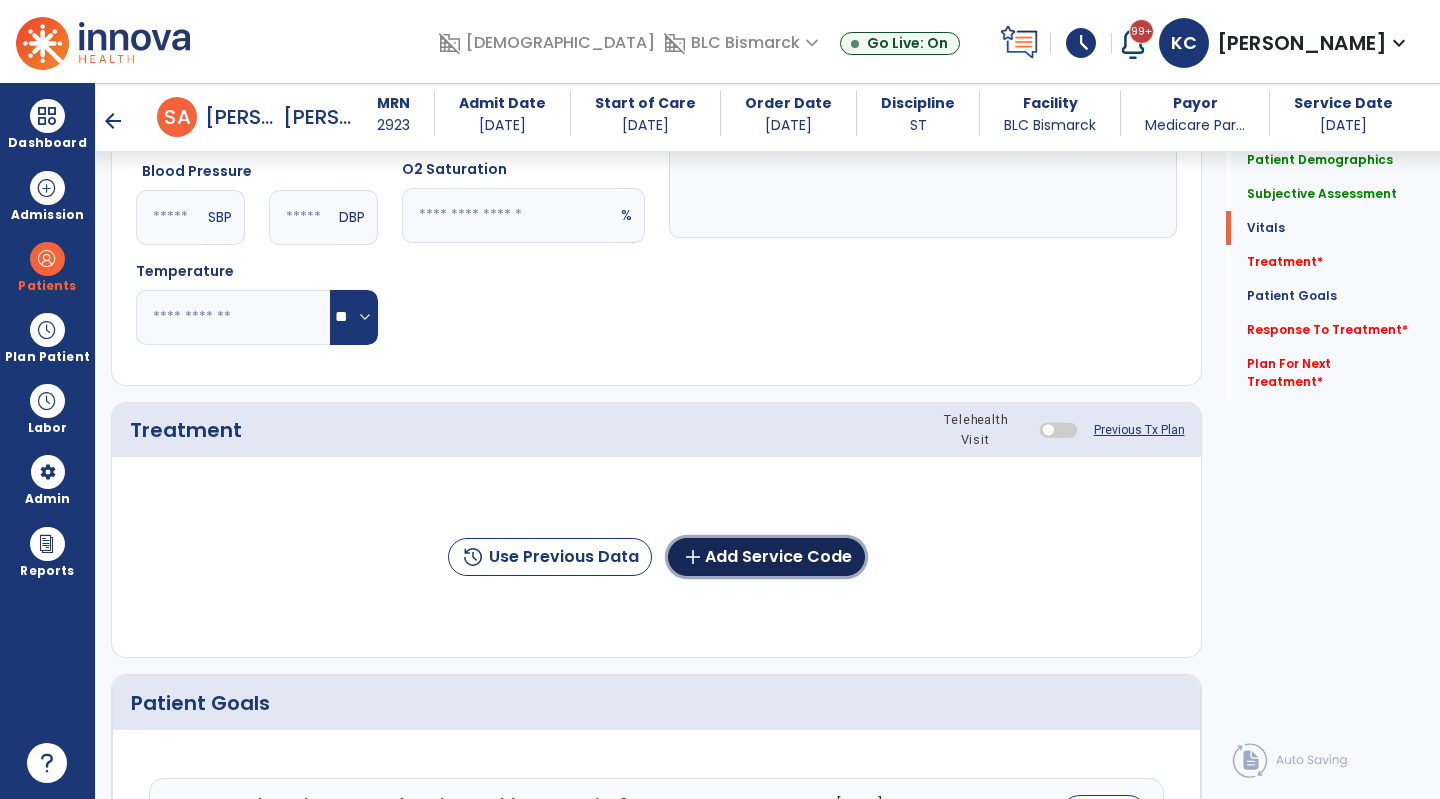 click on "add  Add Service Code" 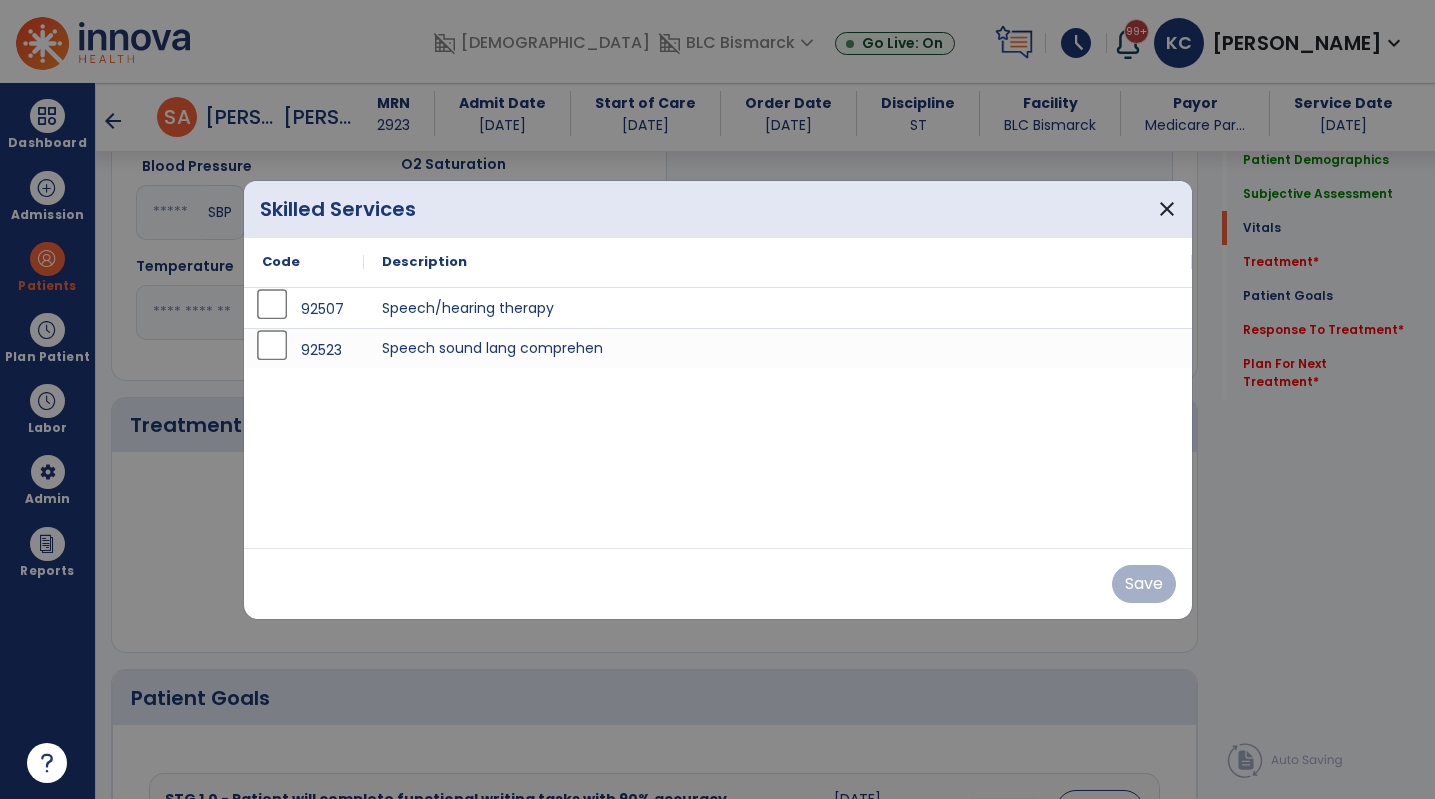 scroll, scrollTop: 967, scrollLeft: 0, axis: vertical 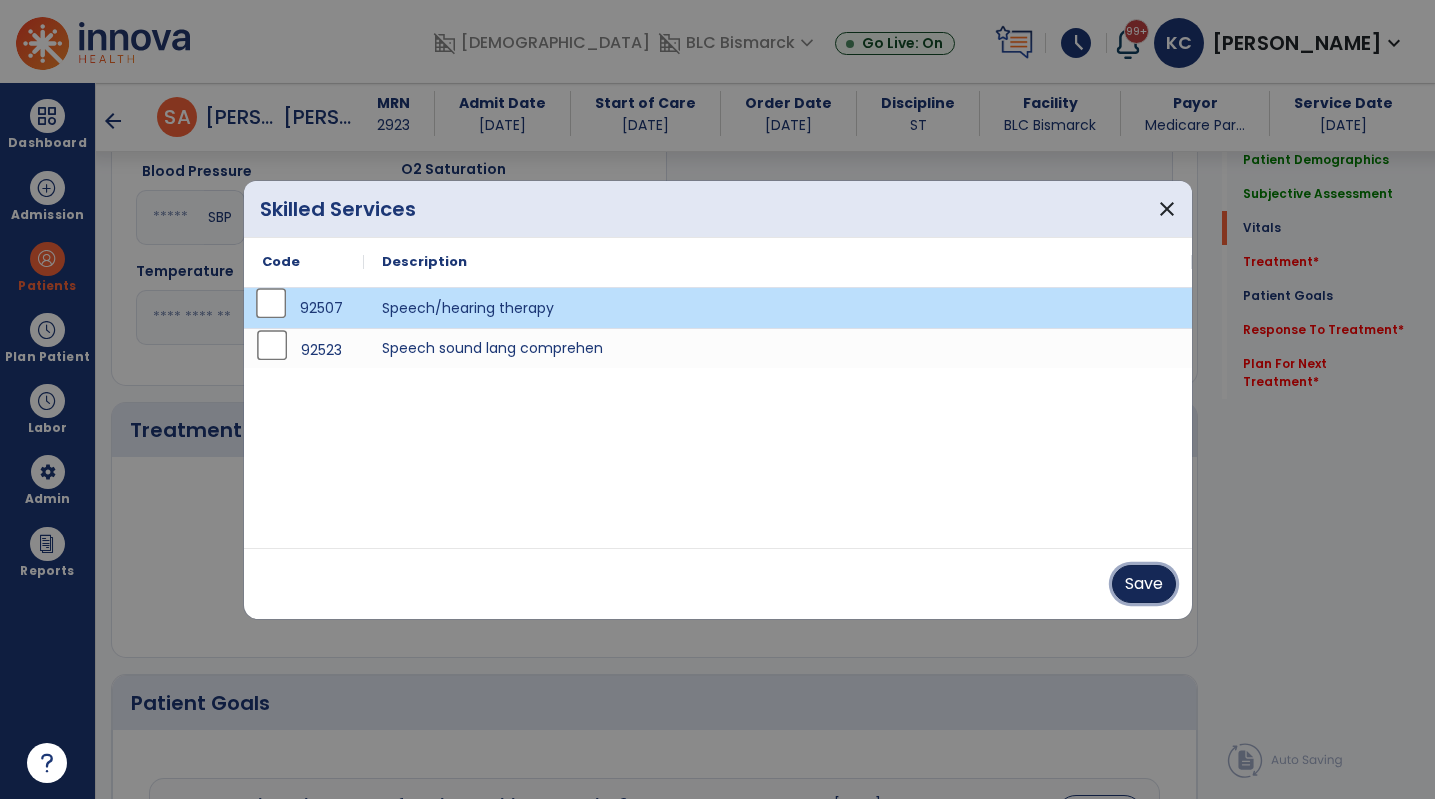 click on "Save" at bounding box center [1144, 584] 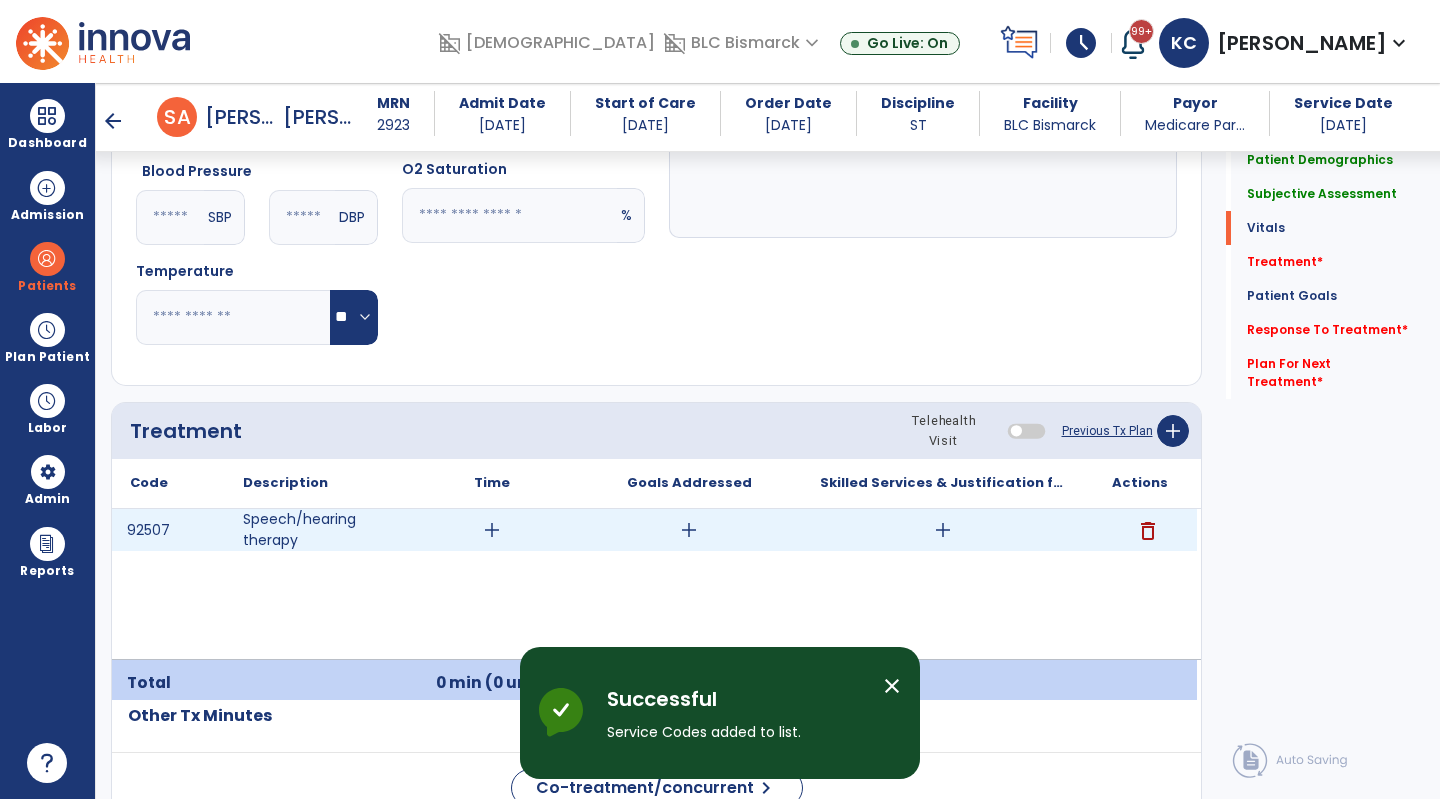 click on "add" at bounding box center [492, 530] 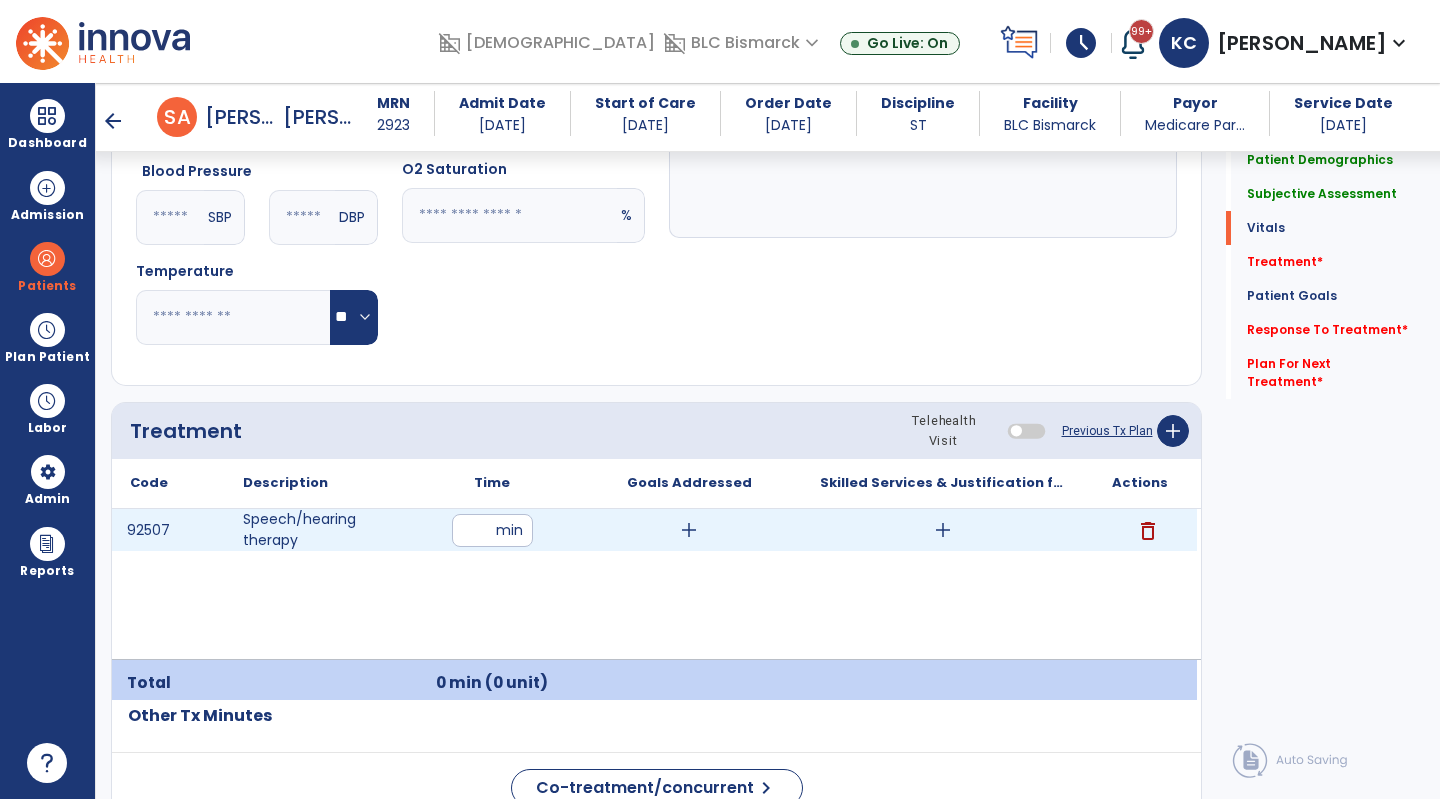 type on "**" 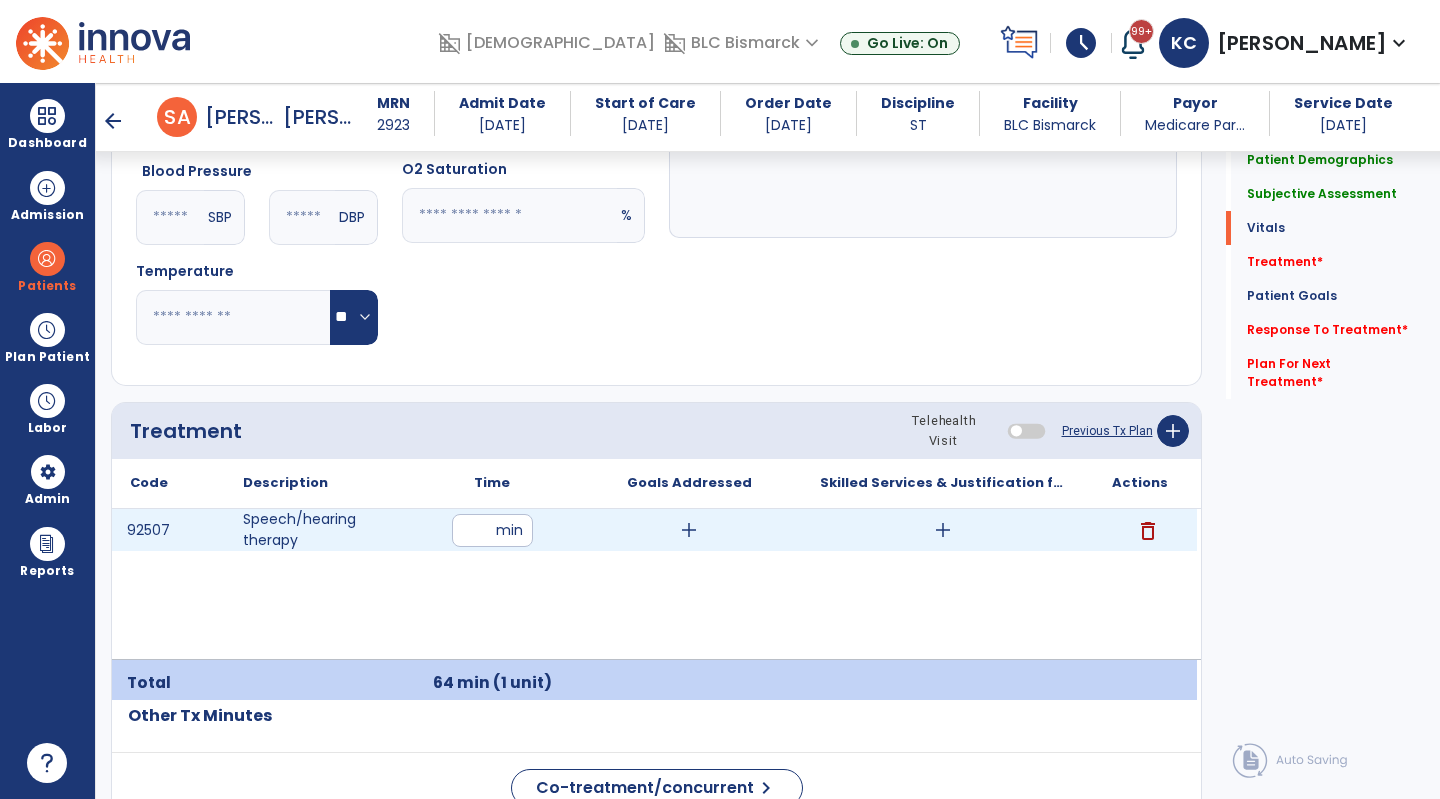 click on "add" at bounding box center [689, 530] 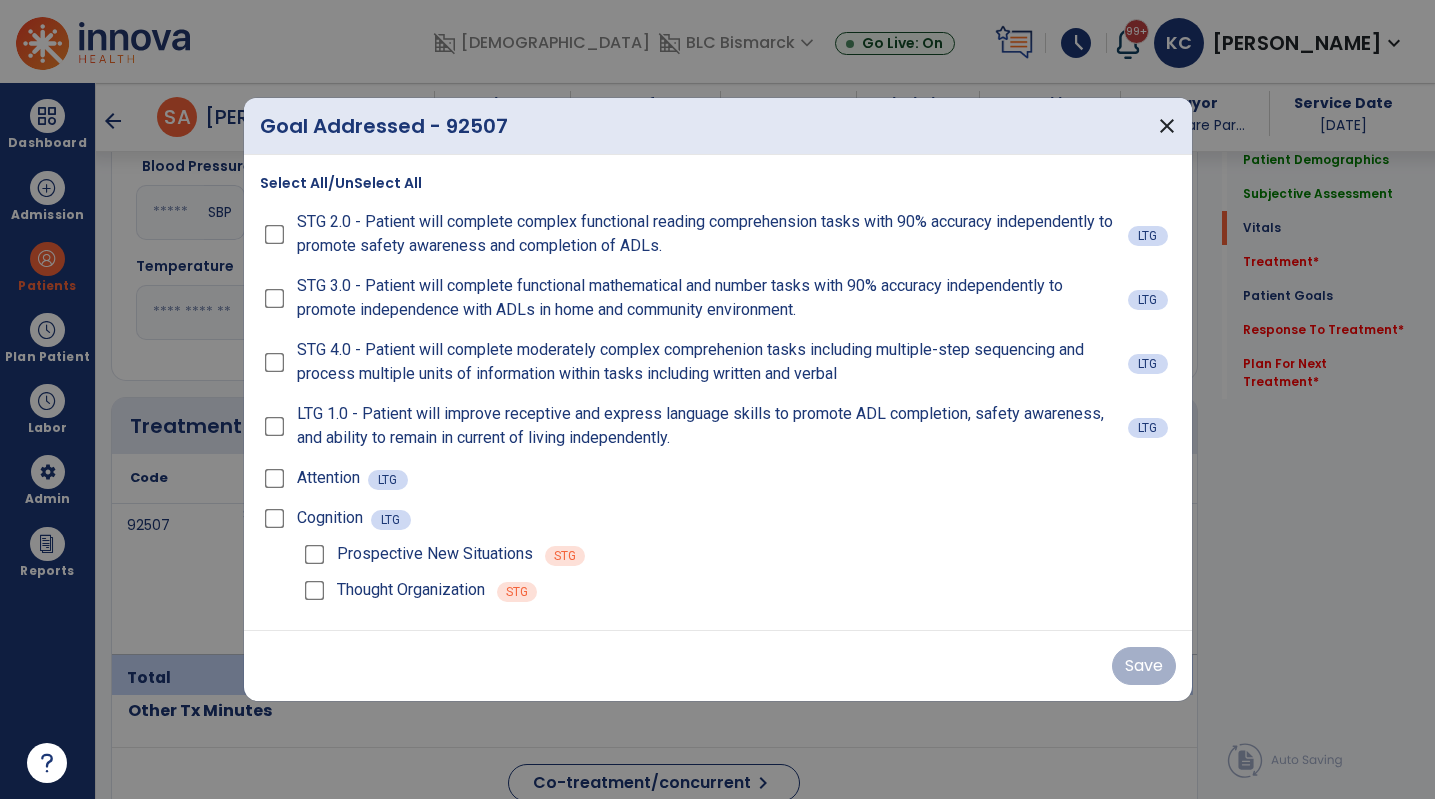 scroll, scrollTop: 967, scrollLeft: 0, axis: vertical 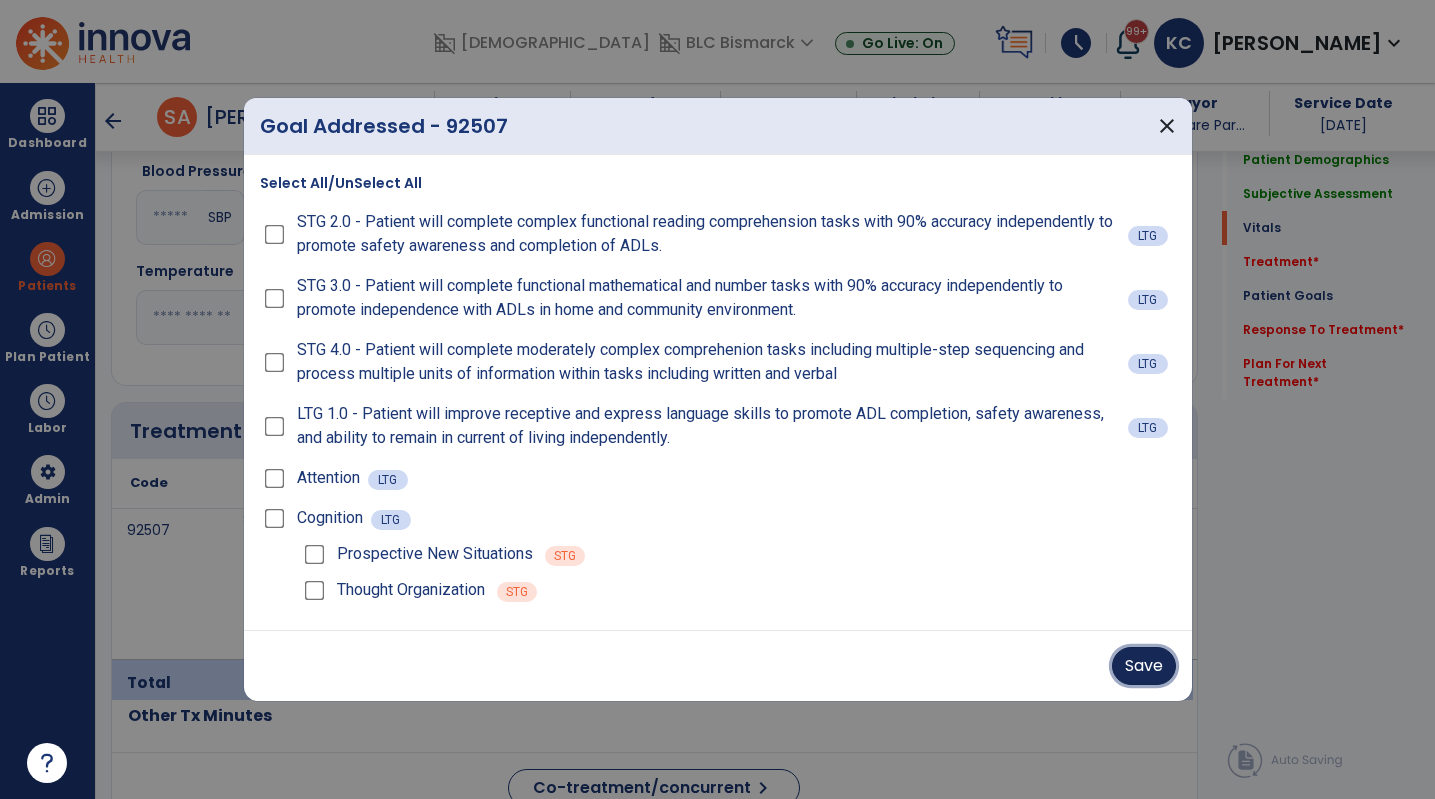 click on "Save" at bounding box center [1144, 666] 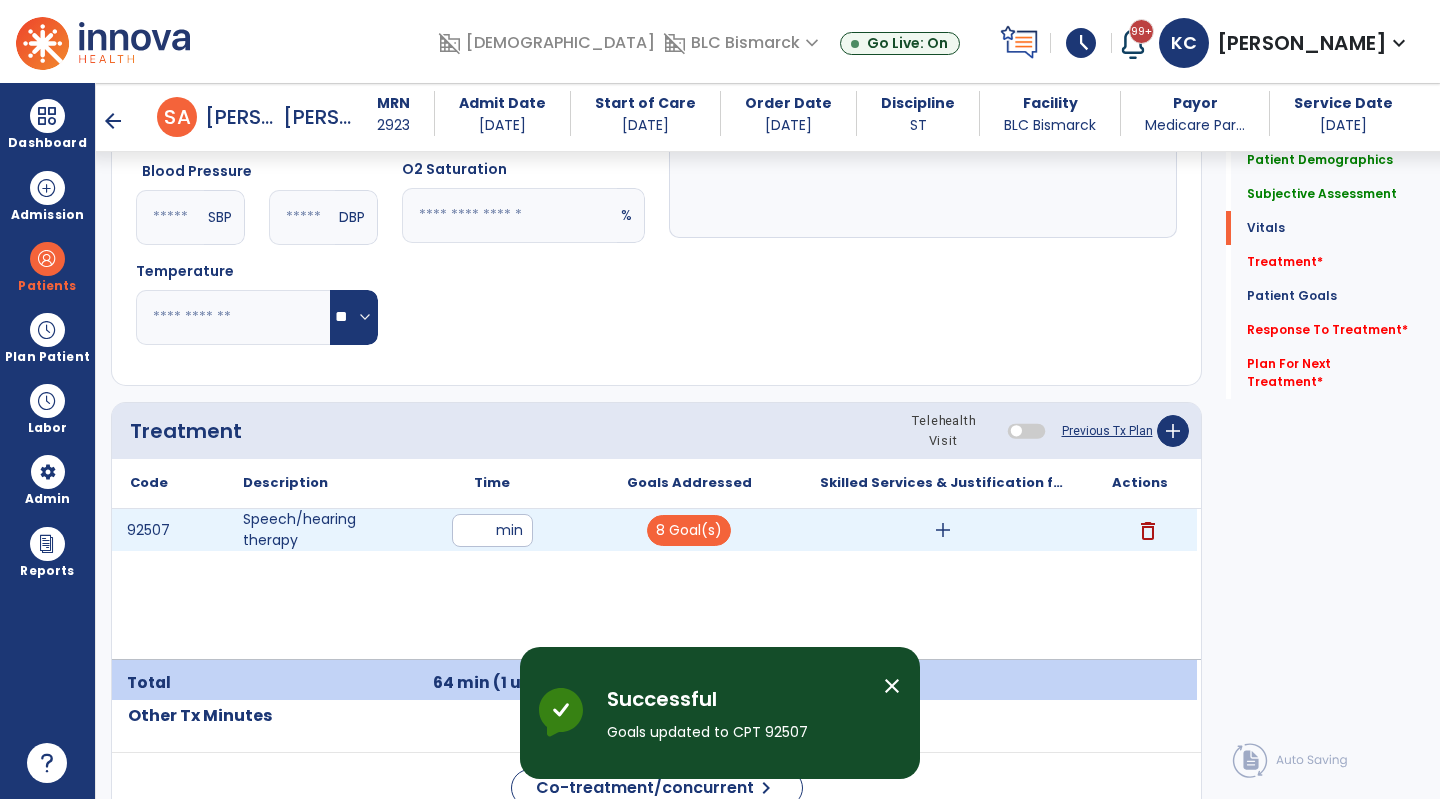 click on "add" at bounding box center [943, 530] 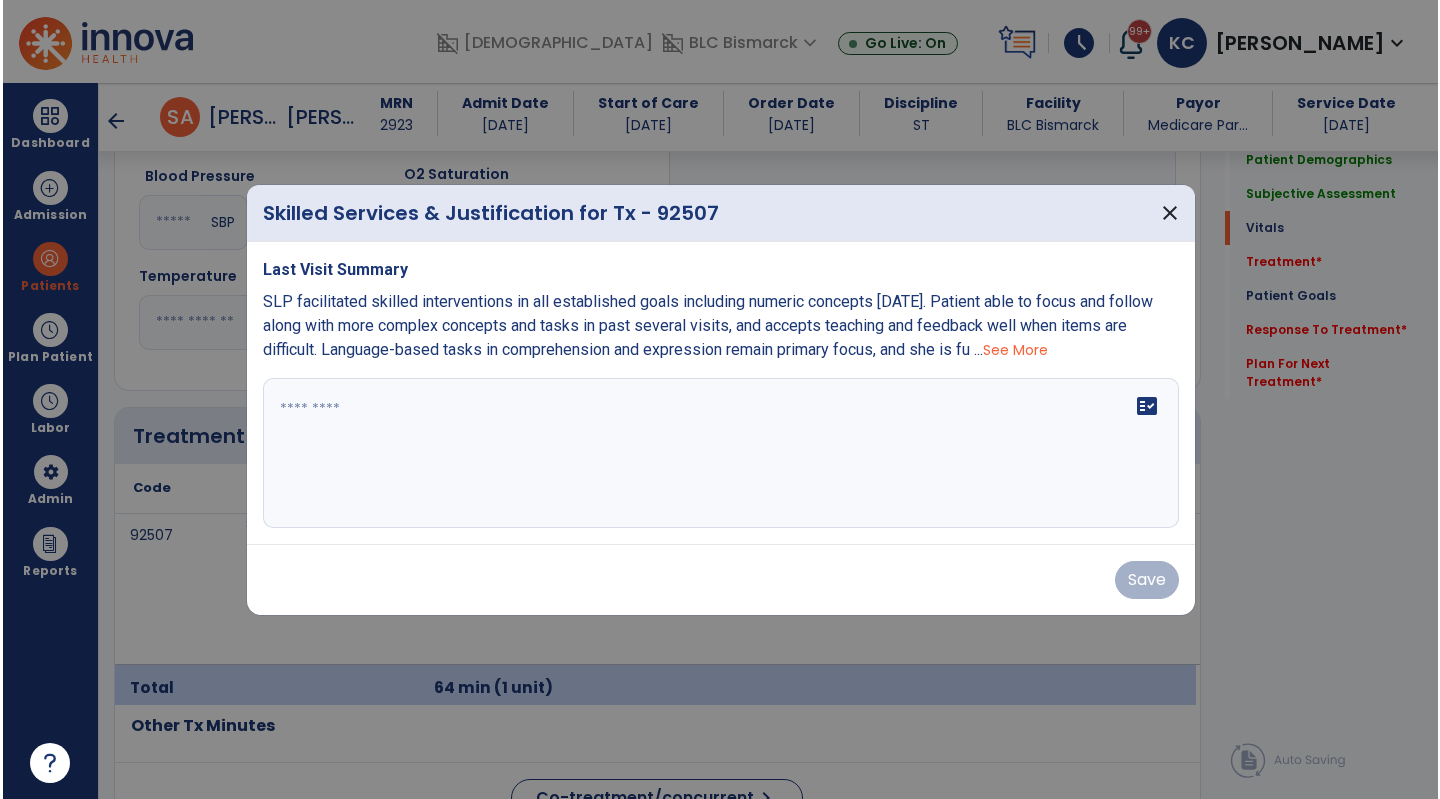 scroll, scrollTop: 967, scrollLeft: 0, axis: vertical 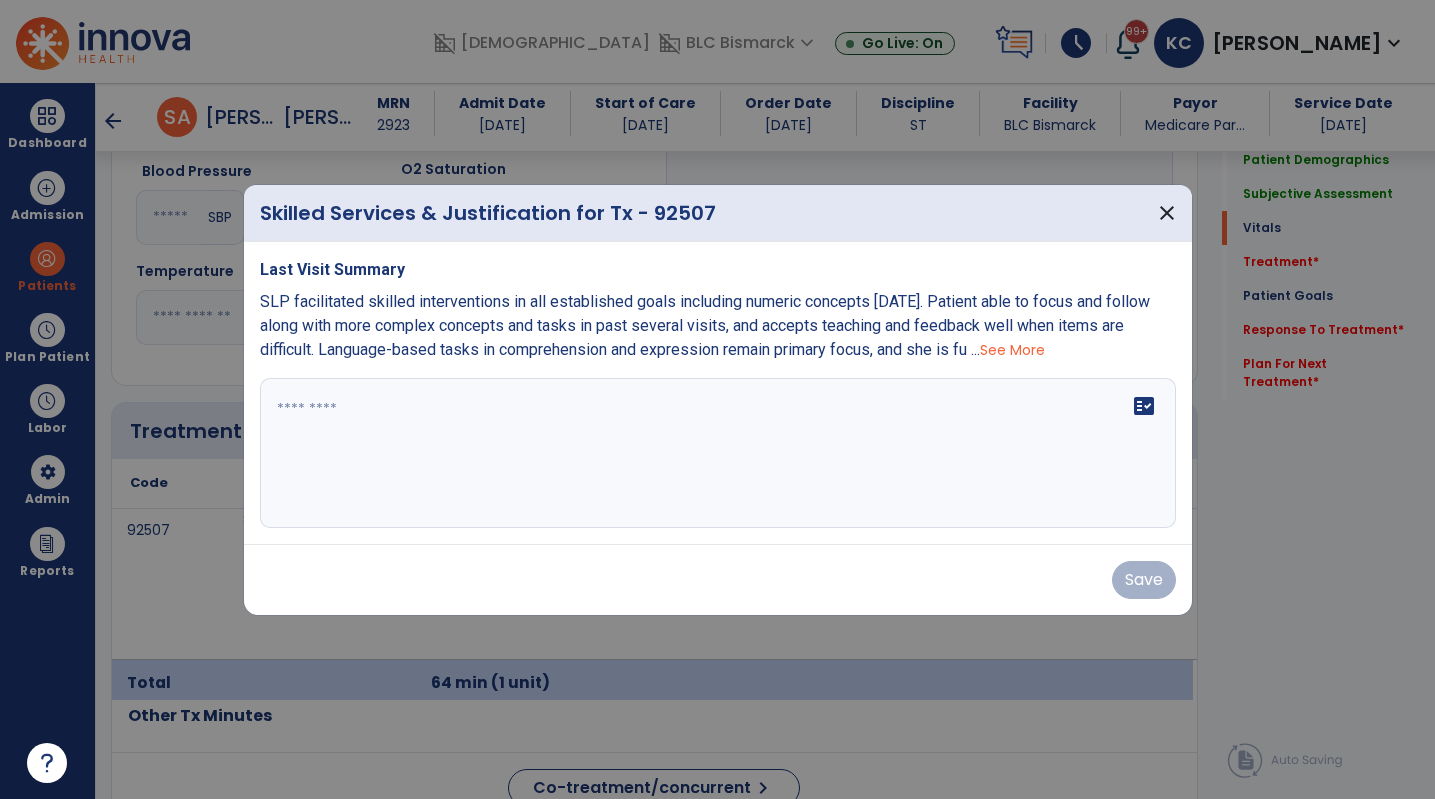 click on "See More" at bounding box center [1012, 350] 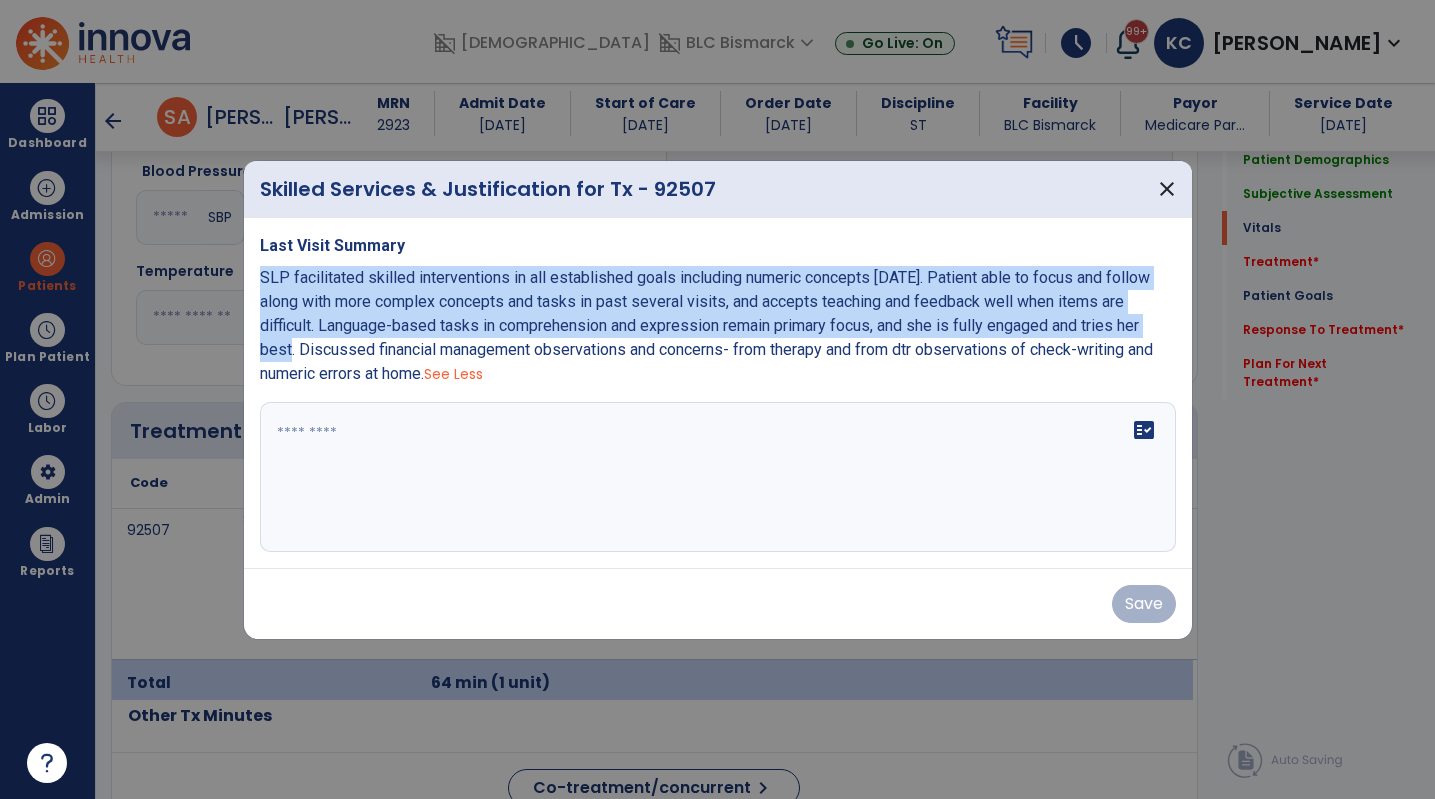 drag, startPoint x: 291, startPoint y: 345, endPoint x: 256, endPoint y: 281, distance: 72.94518 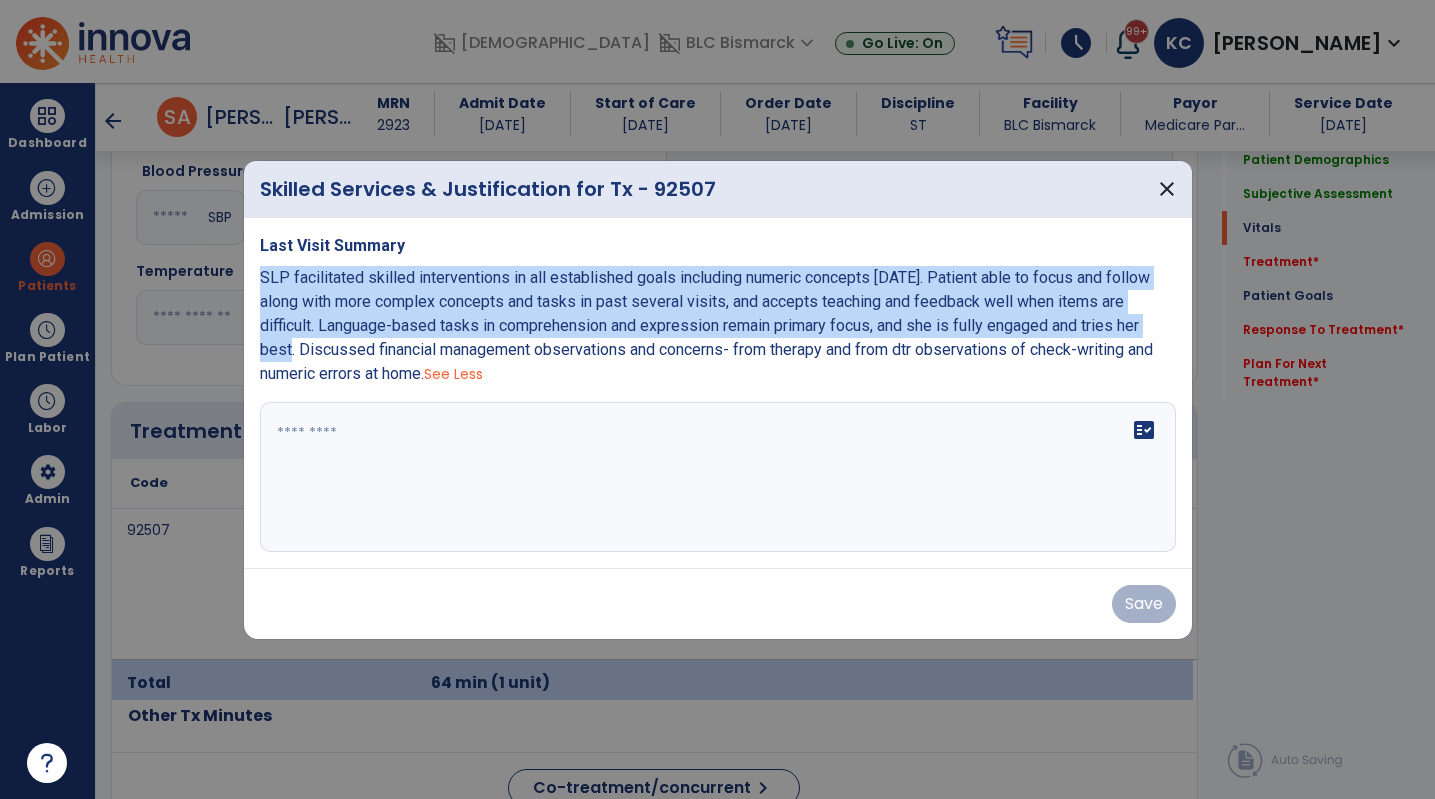 click on "Last Visit Summary SLP facilitated skilled interventions in all established goals including numeric concepts [DATE]. Patient able to focus and follow along with more complex concepts and tasks in past several visits, and accepts teaching and feedback well when items are difficult. Language-based tasks in comprehension and expression remain primary focus, and she is fully engaged and tries her best. Discussed financial management observations and concerns- from therapy and from dtr observations of check-writing and numeric errors at home.  See Less   fact_check" at bounding box center (718, 393) 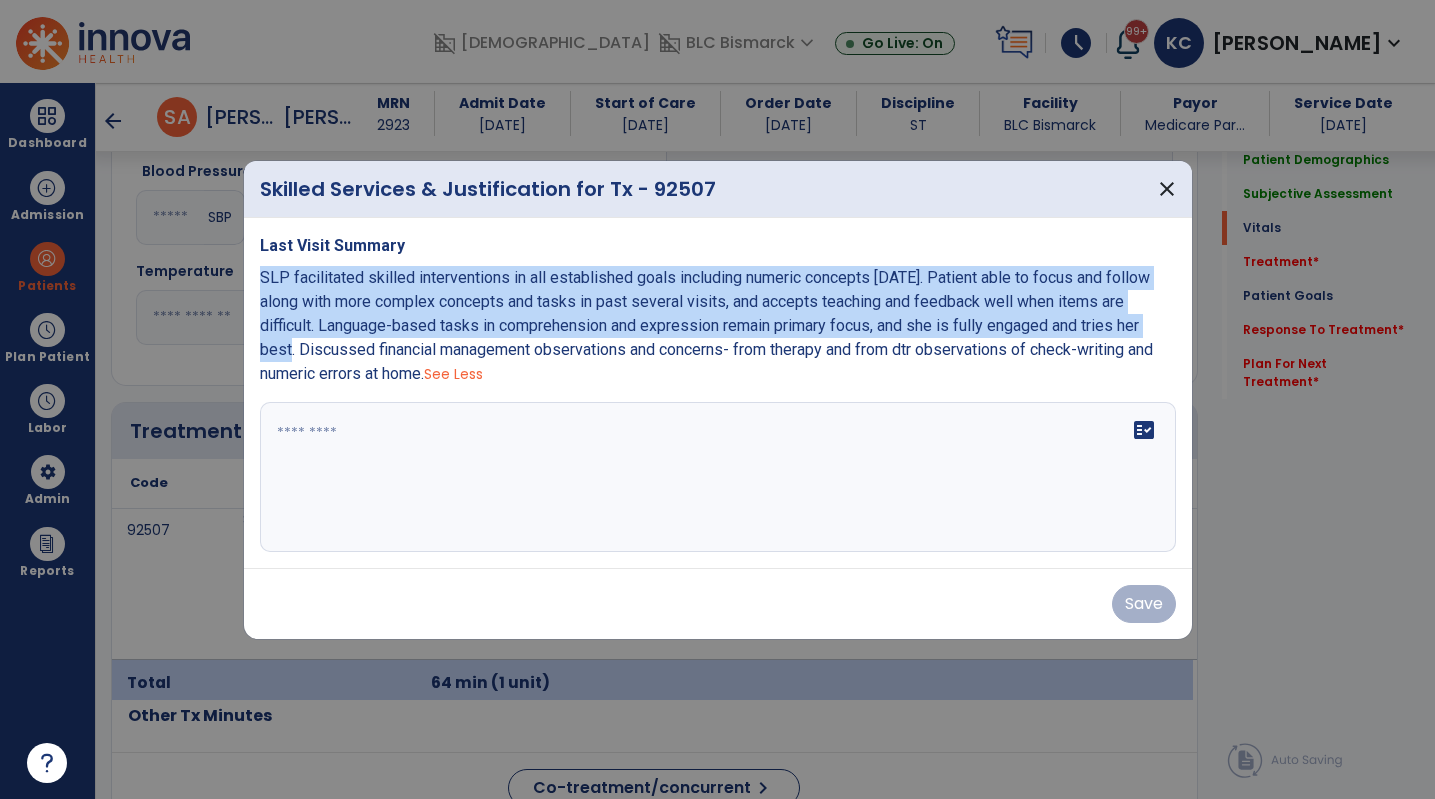 copy on "SLP facilitated skilled interventions in all established goals including numeric concepts [DATE]. Patient able to focus and follow along with more complex concepts and tasks in past several visits, and accepts teaching and feedback well when items are difficult. Language-based tasks in comprehension and expression remain primary focus, and she is fully engaged and tries her best." 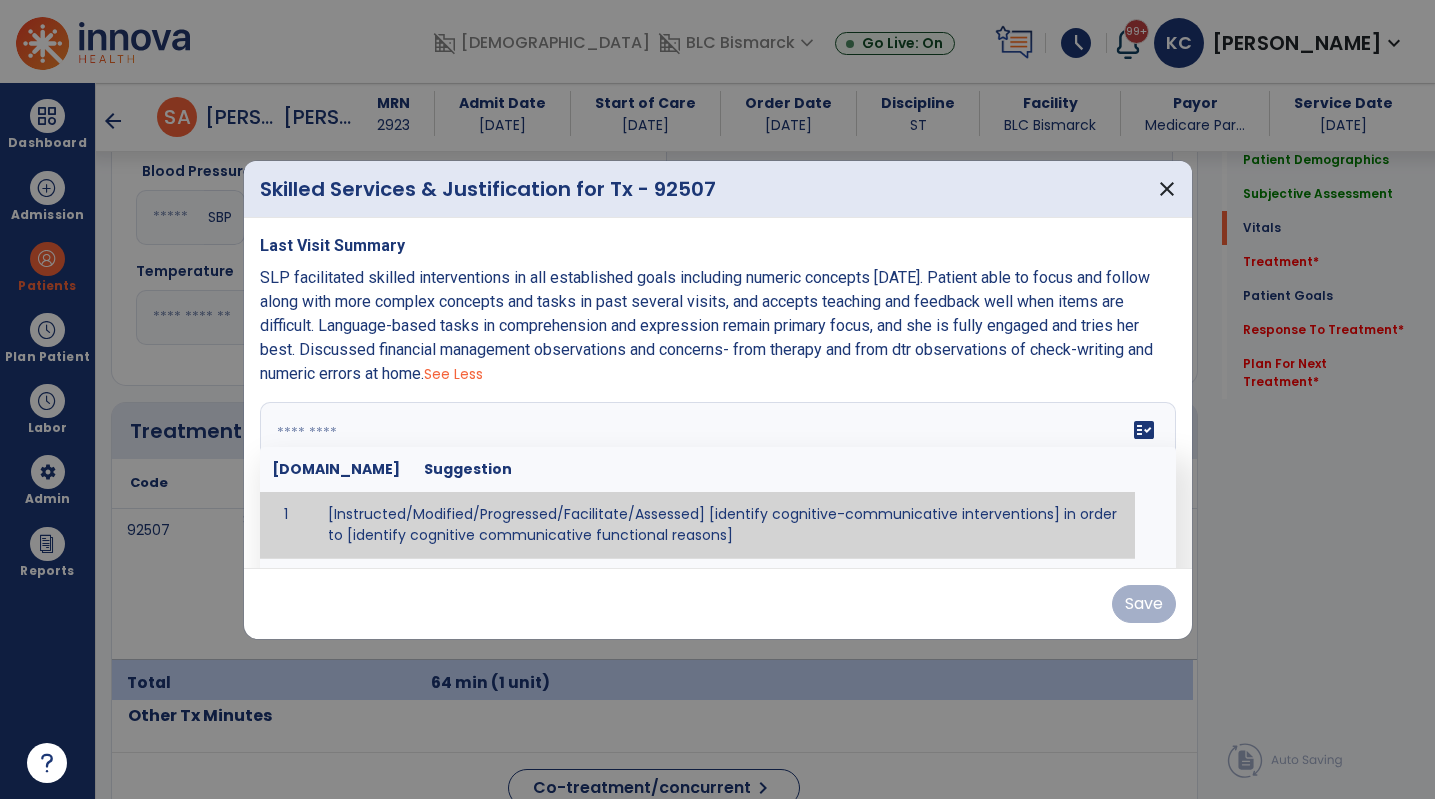 click at bounding box center (715, 477) 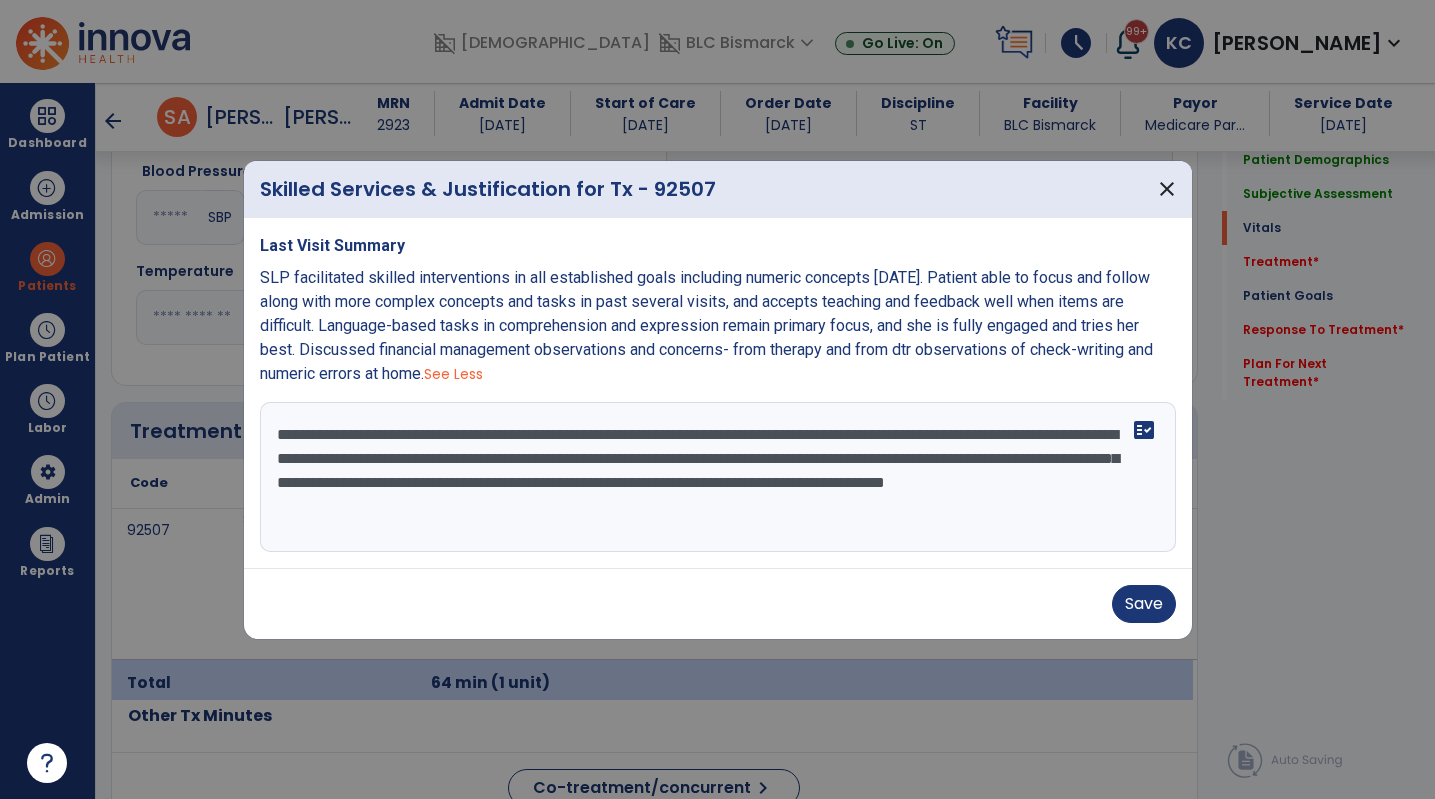 click on "**********" at bounding box center [718, 477] 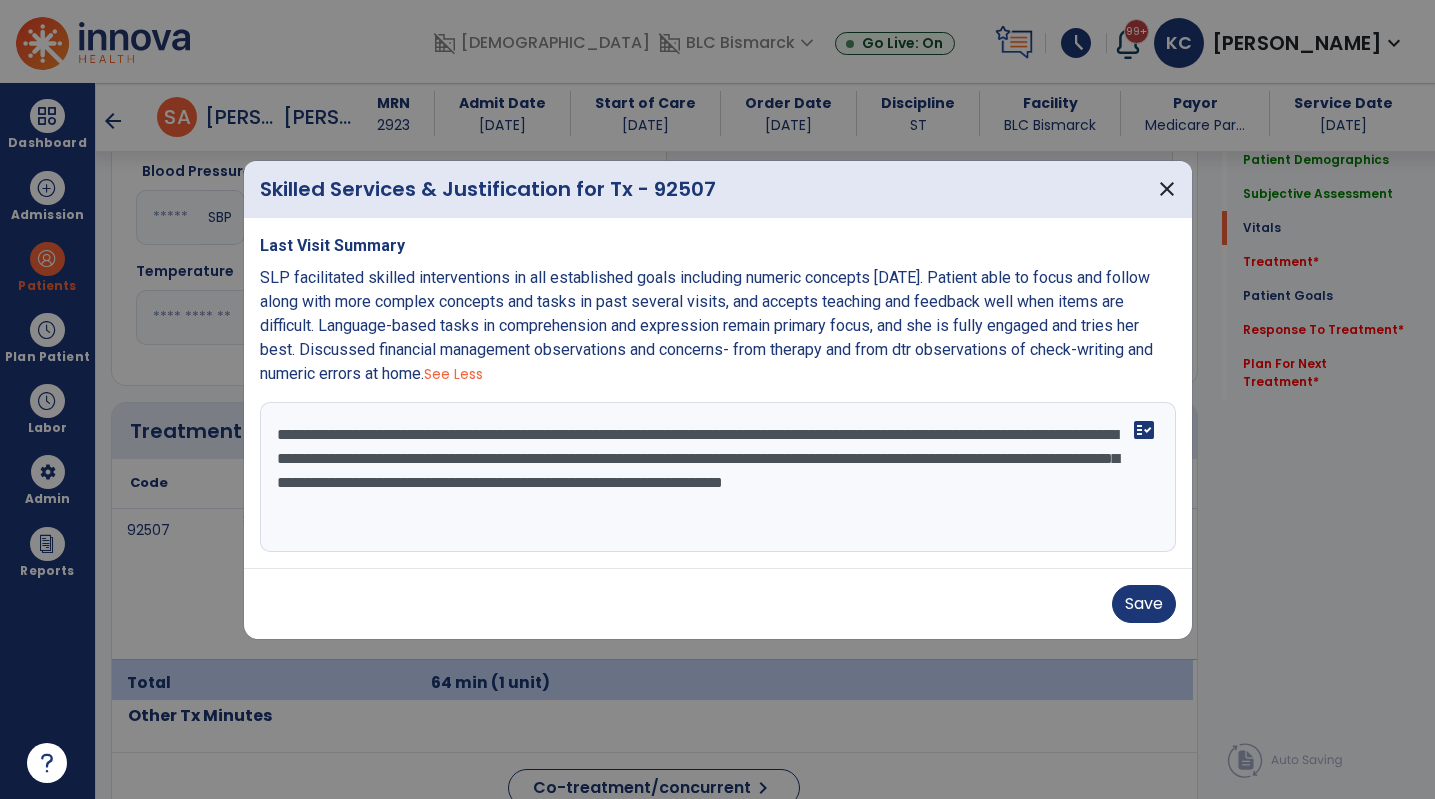 click on "**********" at bounding box center [718, 477] 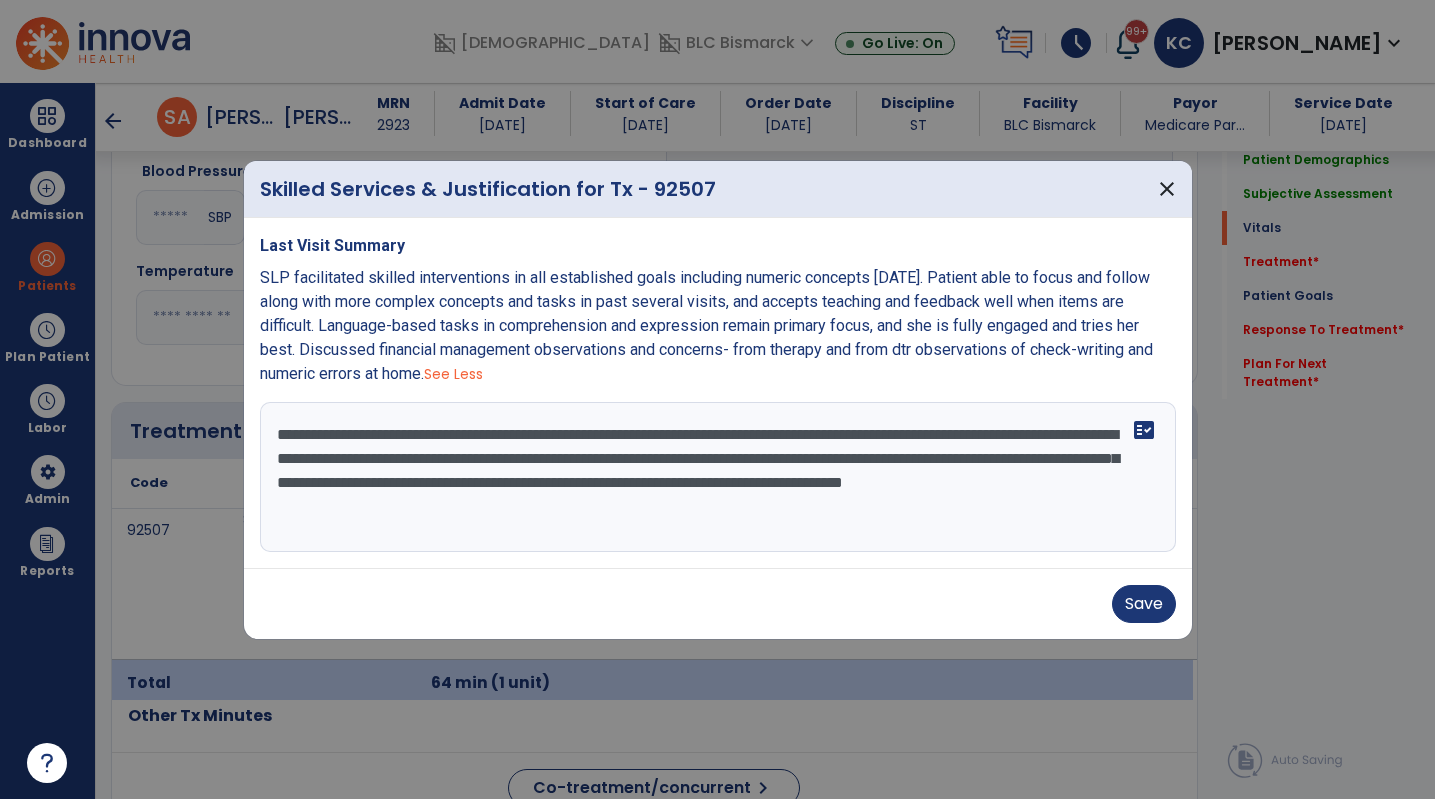 click on "**********" at bounding box center [718, 477] 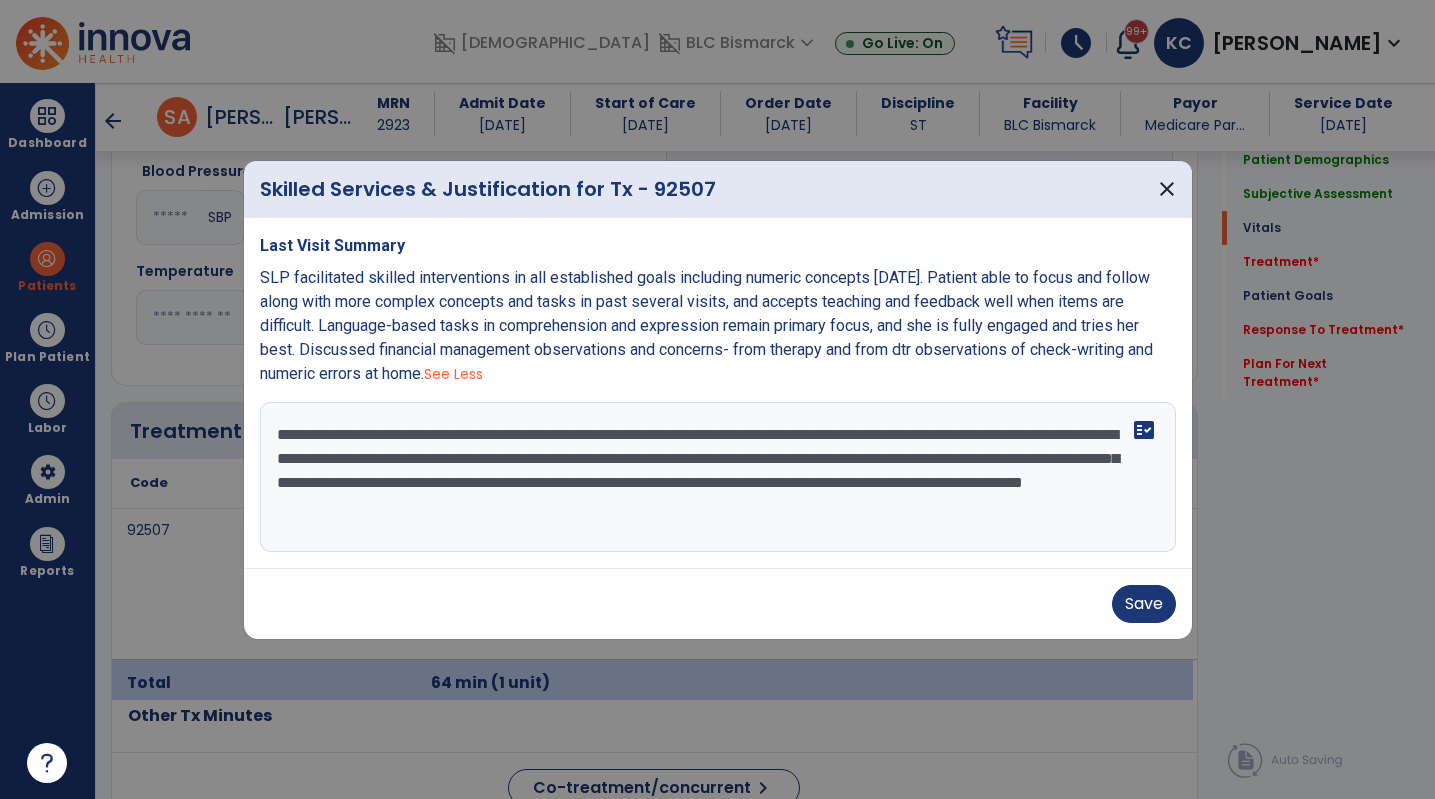 type on "**********" 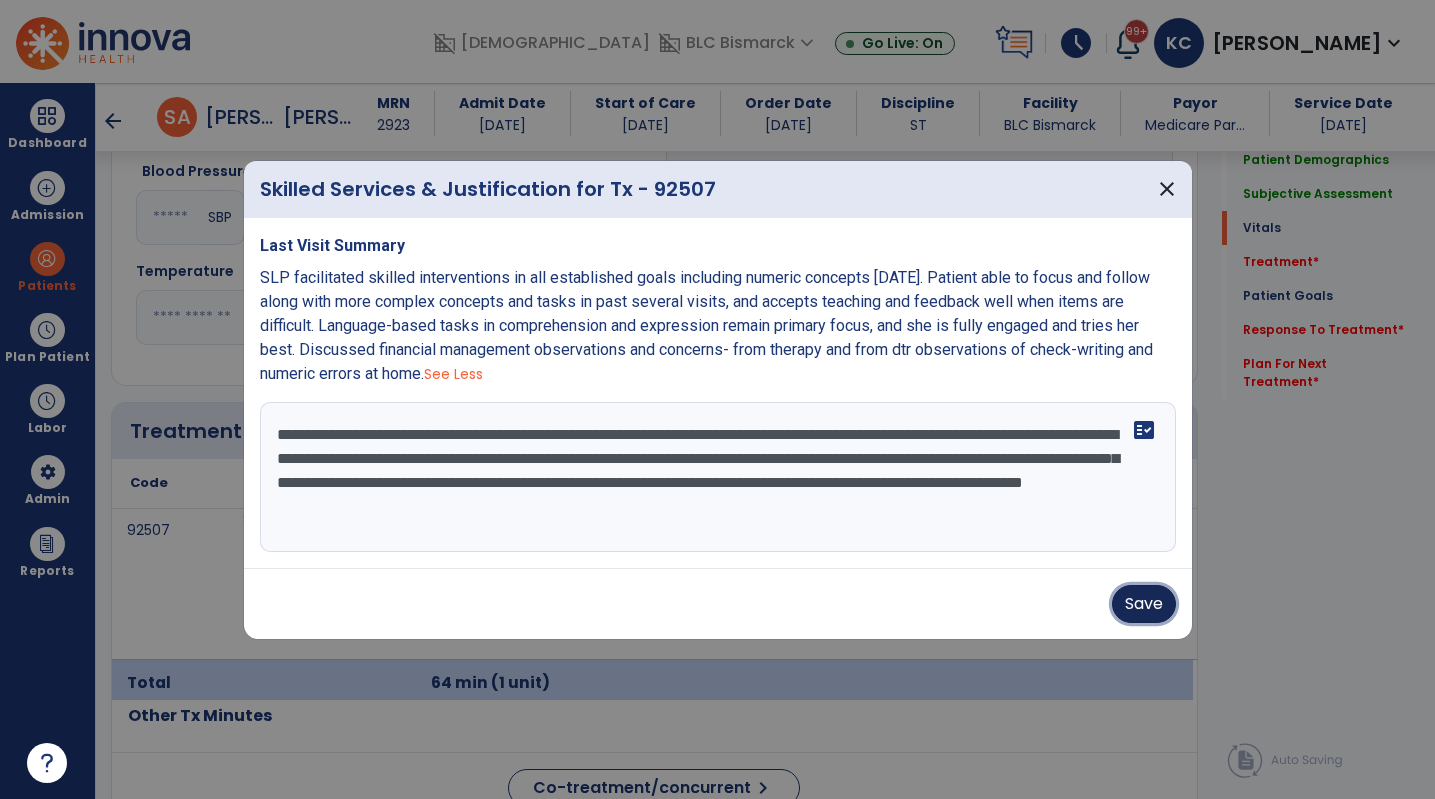 click on "Save" at bounding box center [1144, 604] 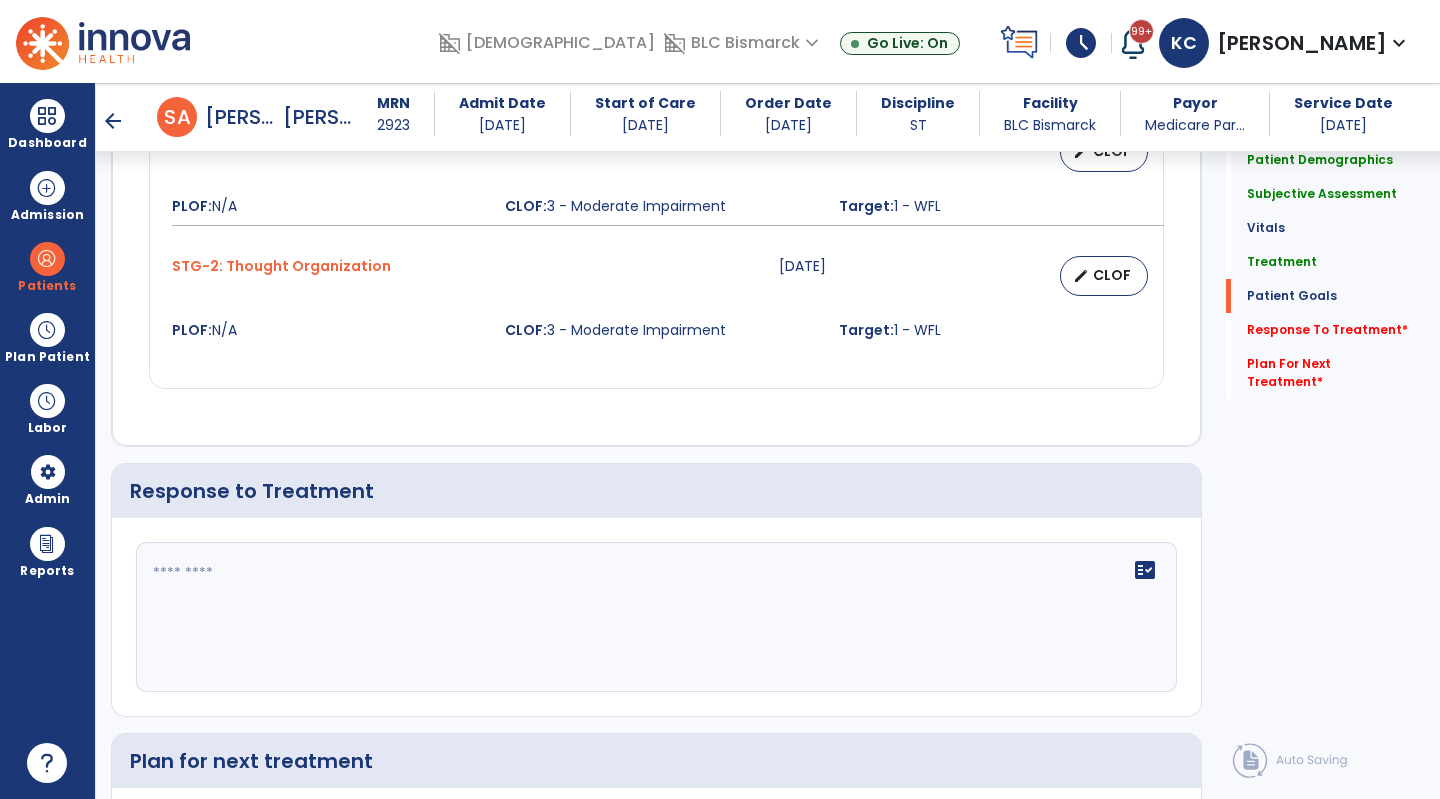 scroll, scrollTop: 3601, scrollLeft: 0, axis: vertical 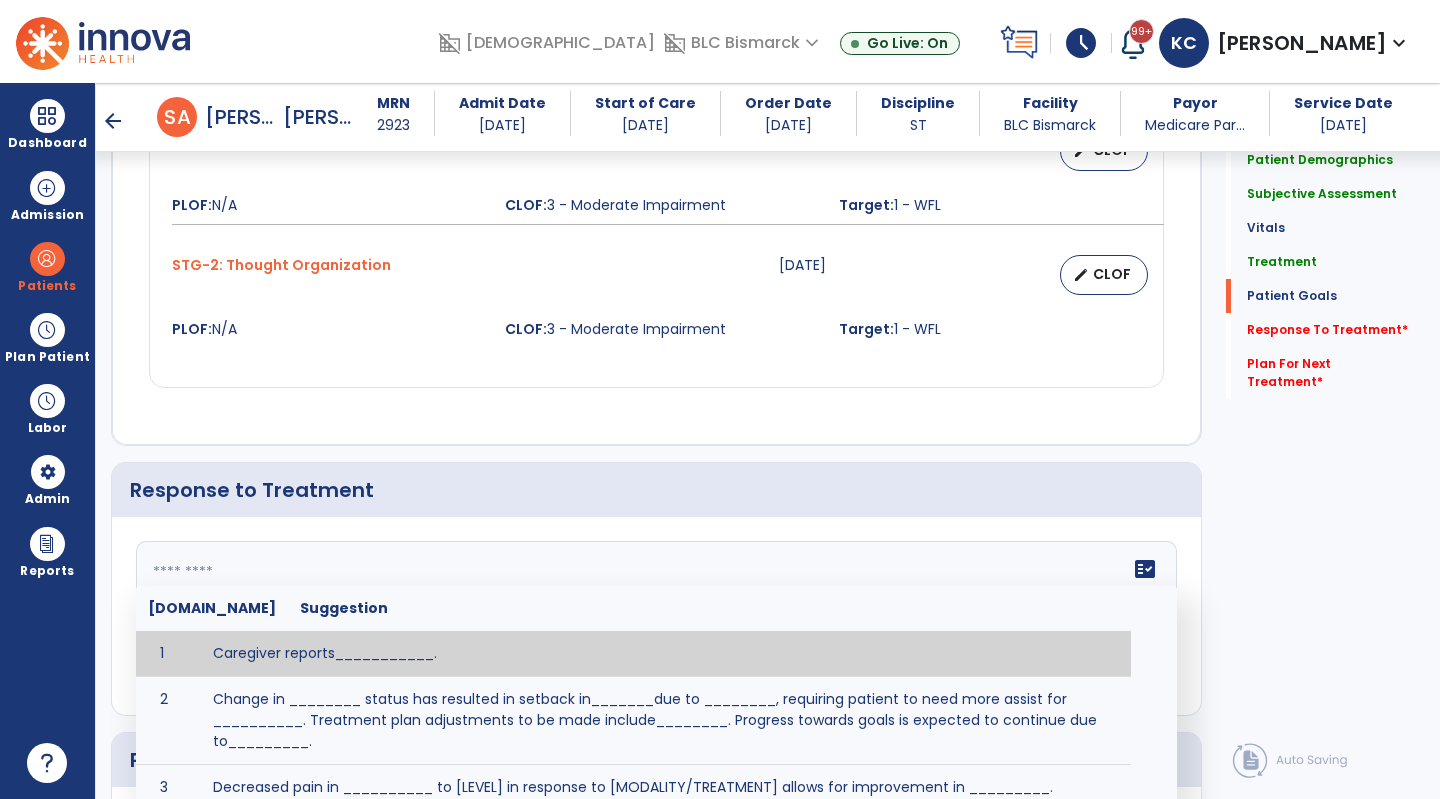 click 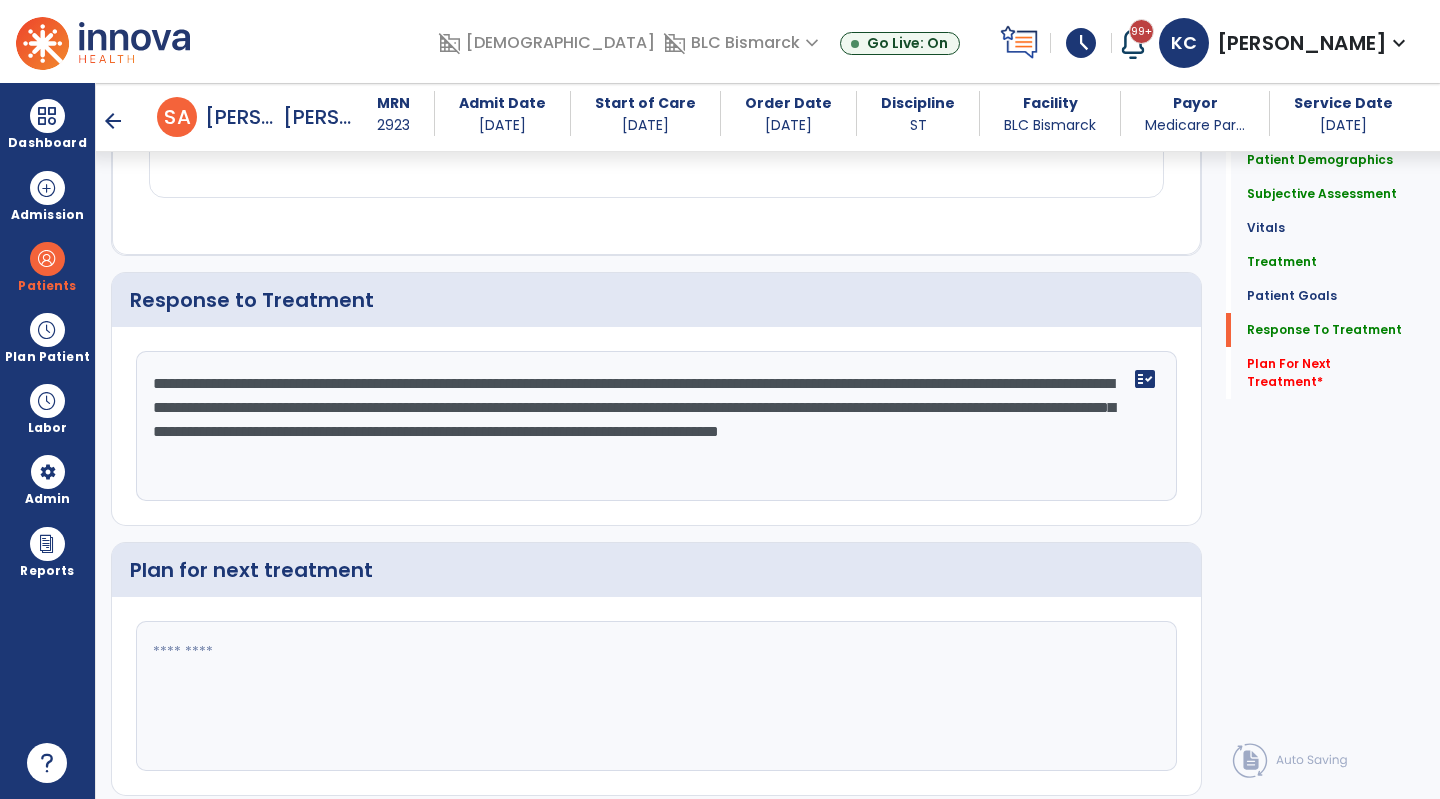 scroll, scrollTop: 3789, scrollLeft: 0, axis: vertical 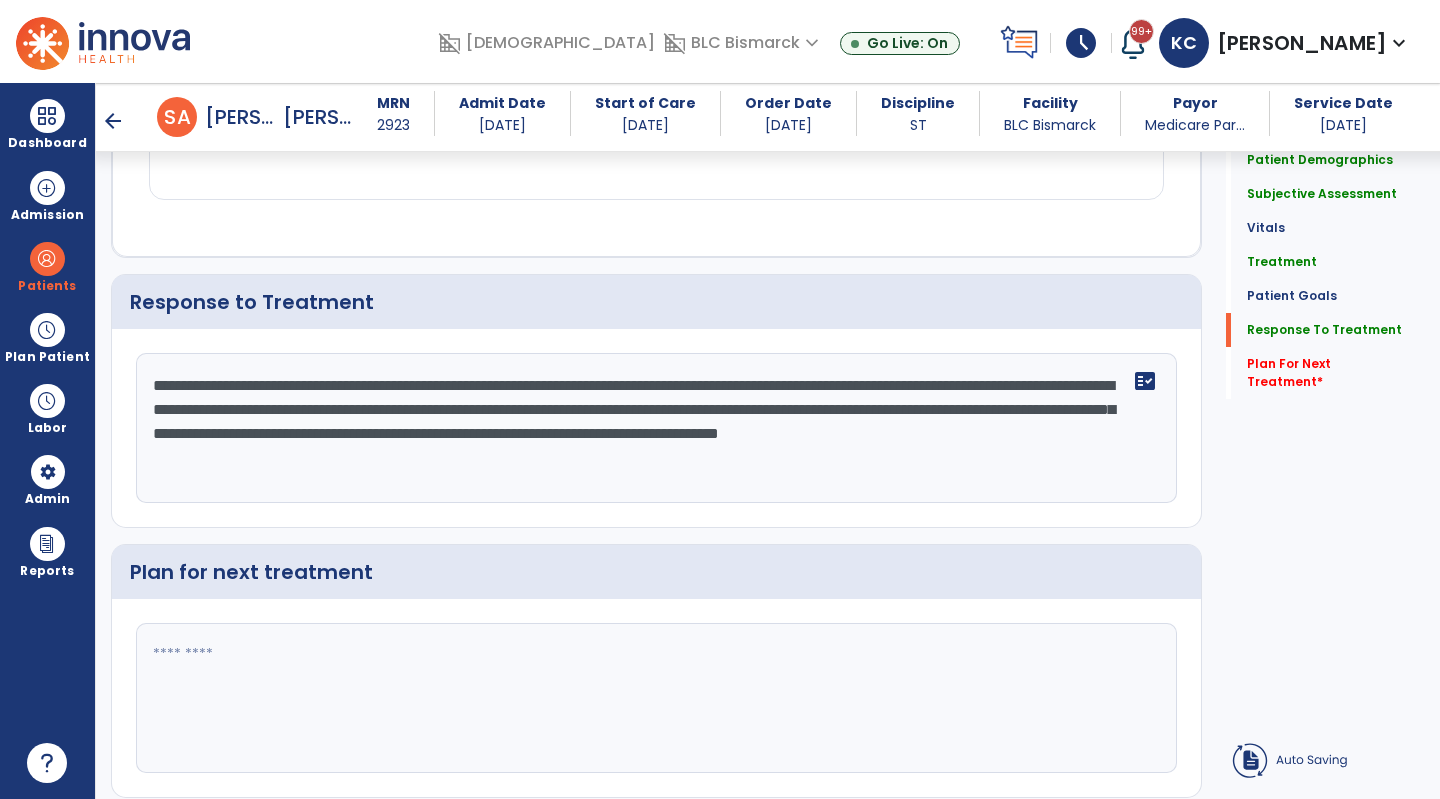 type on "**********" 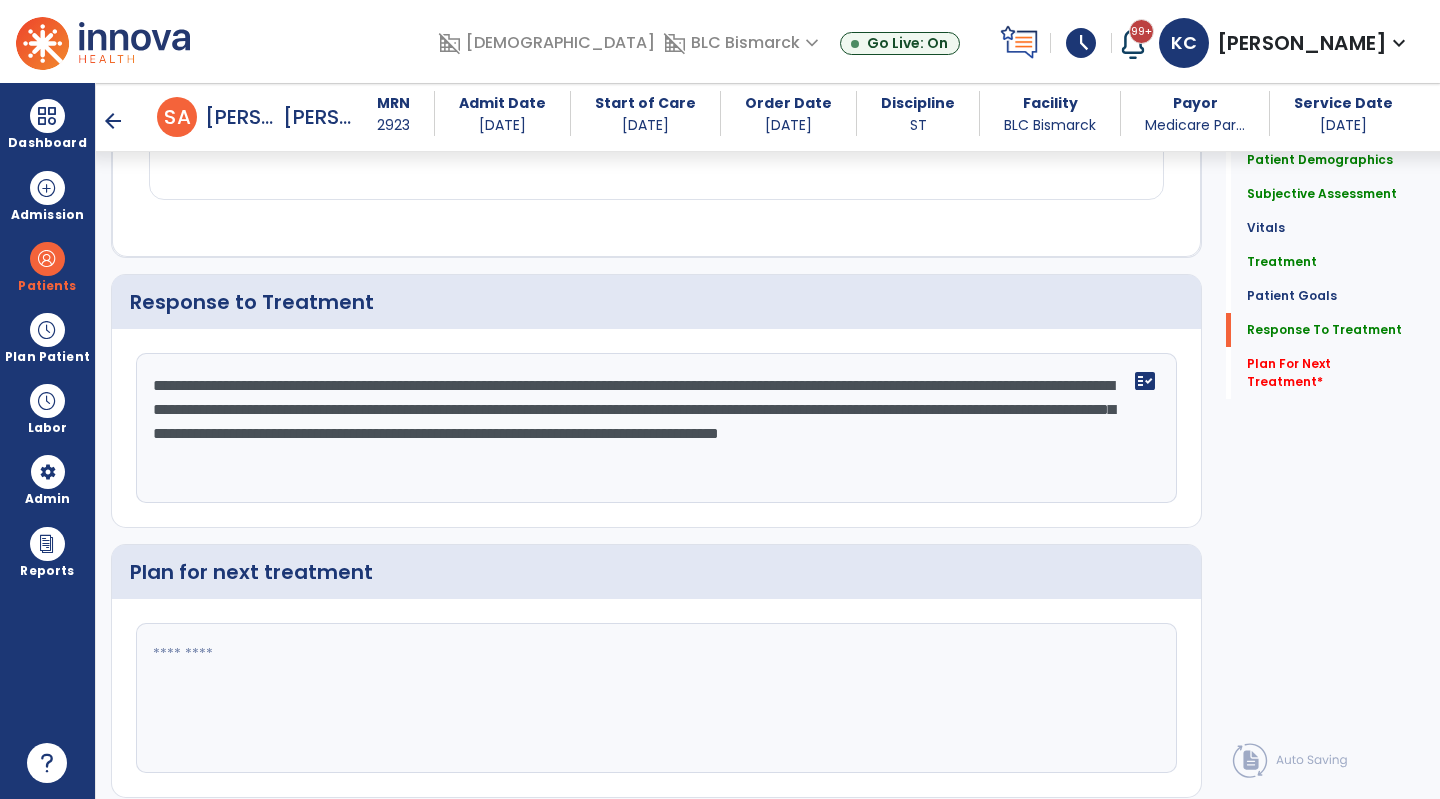 drag, startPoint x: 386, startPoint y: 363, endPoint x: 734, endPoint y: 416, distance: 352.0128 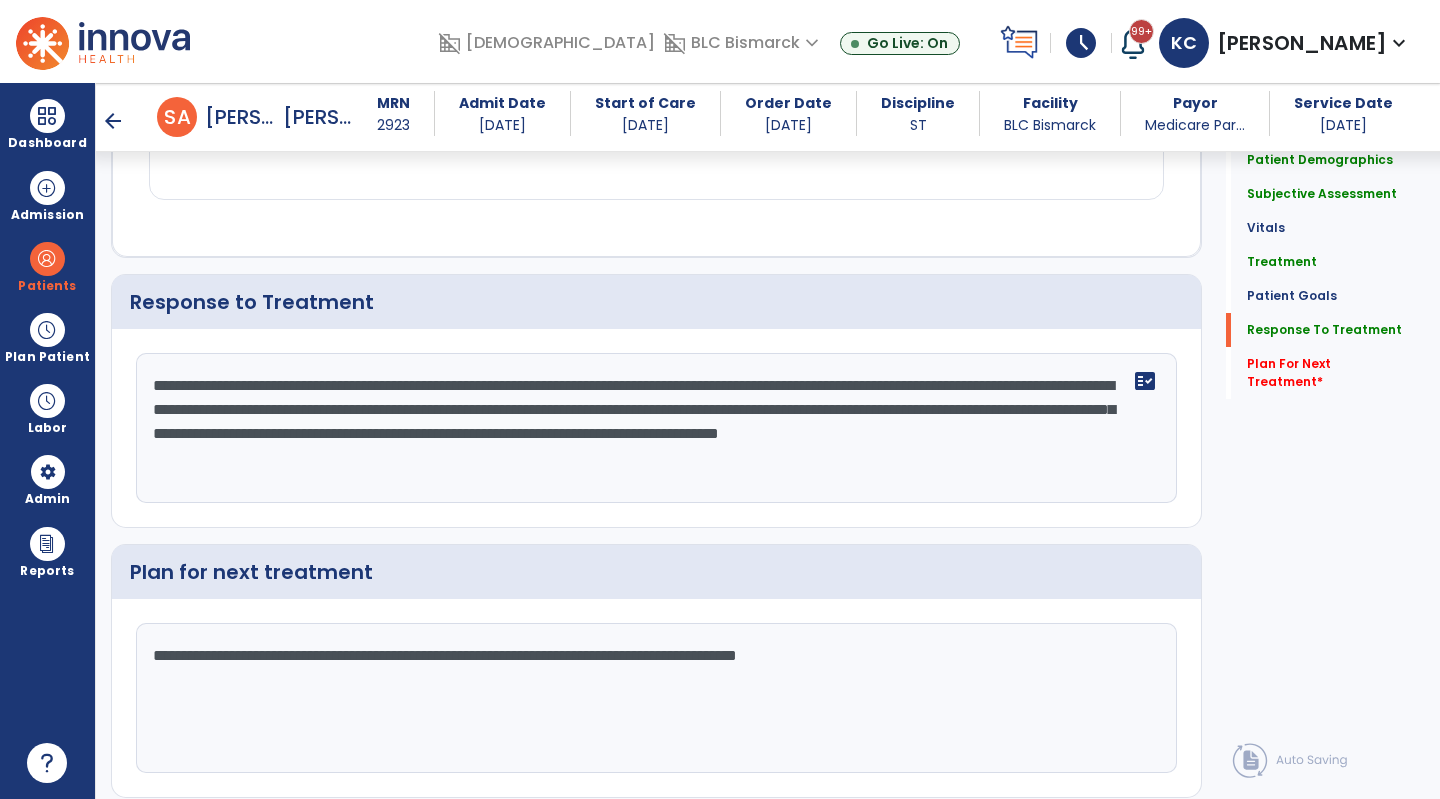 paste on "**********" 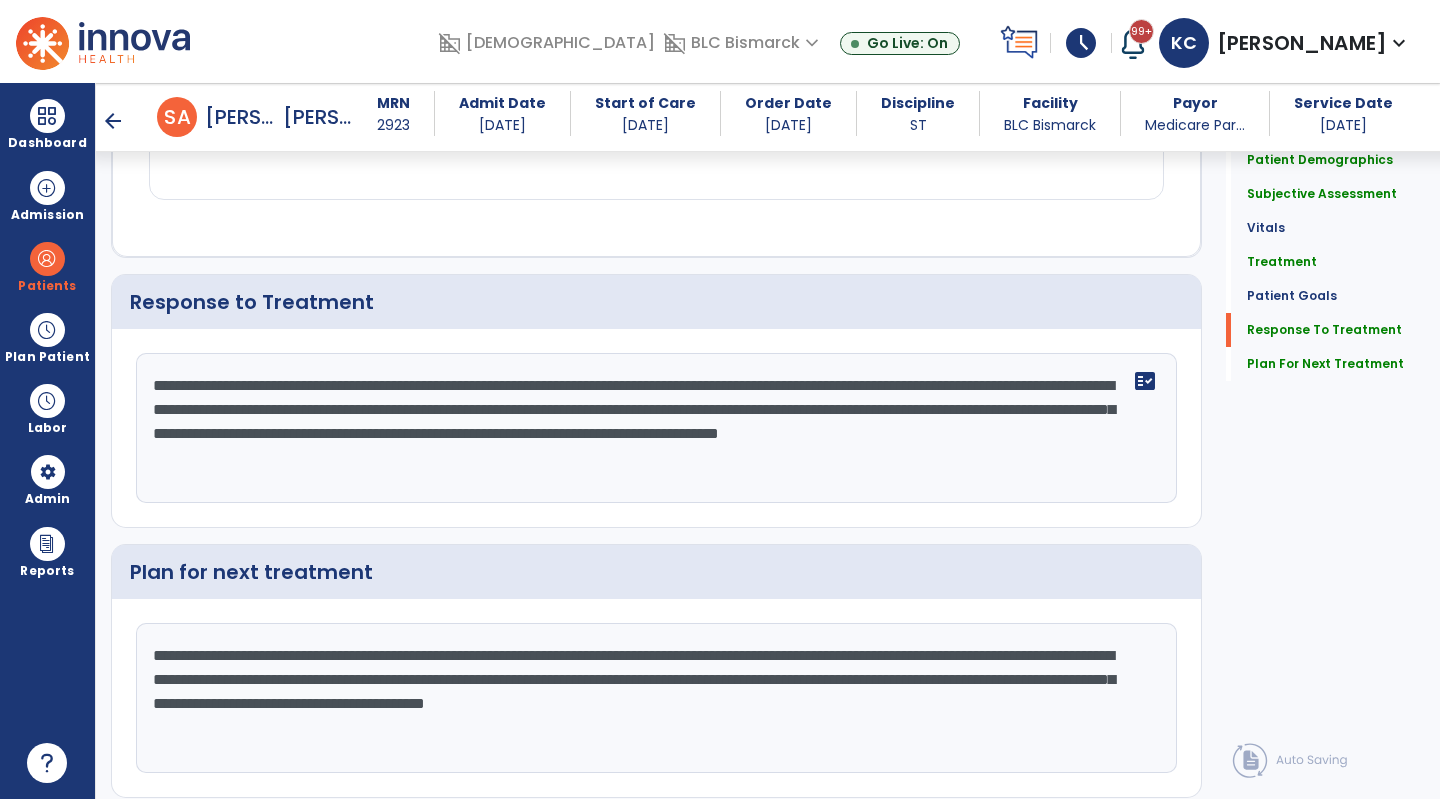 click on "**********" 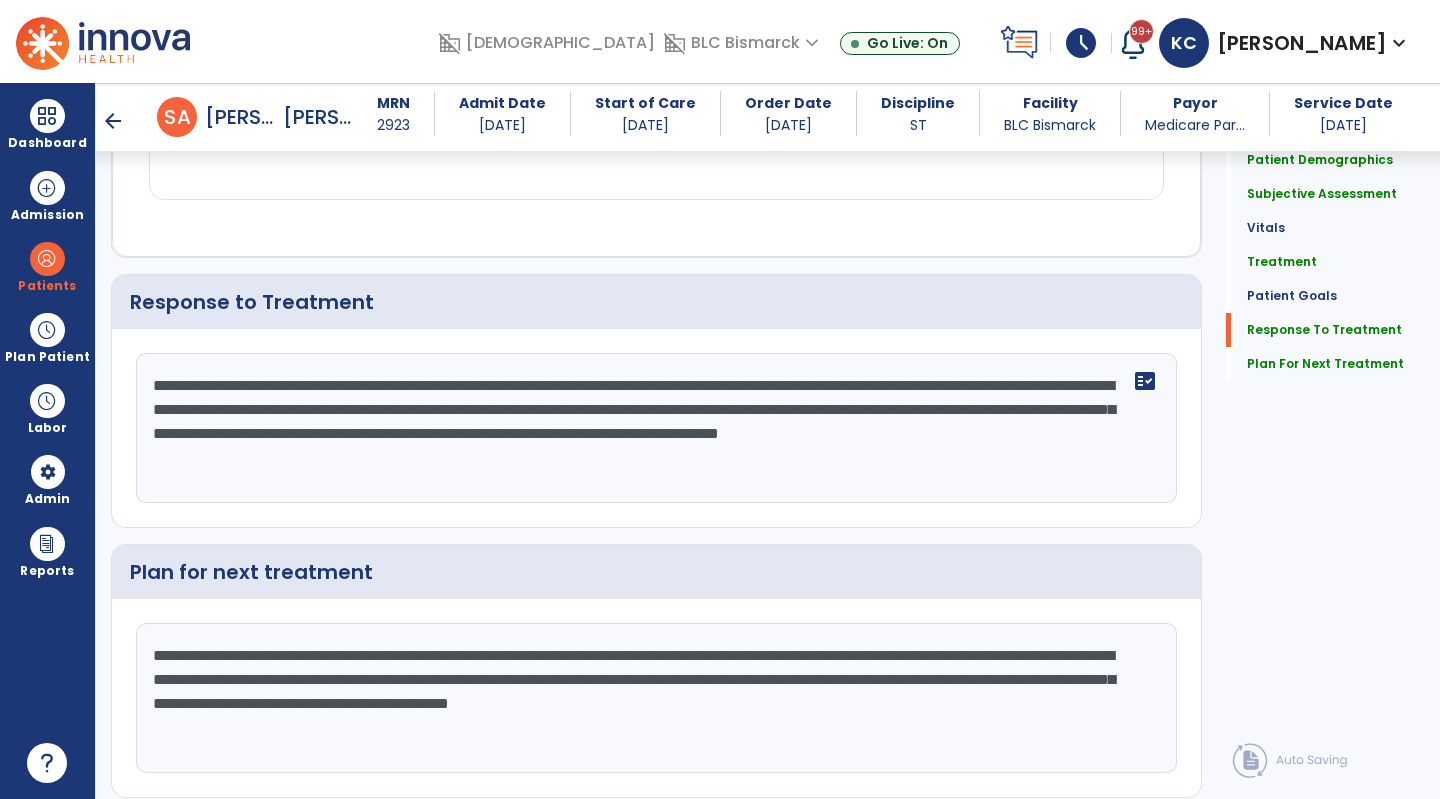 click on "**********" 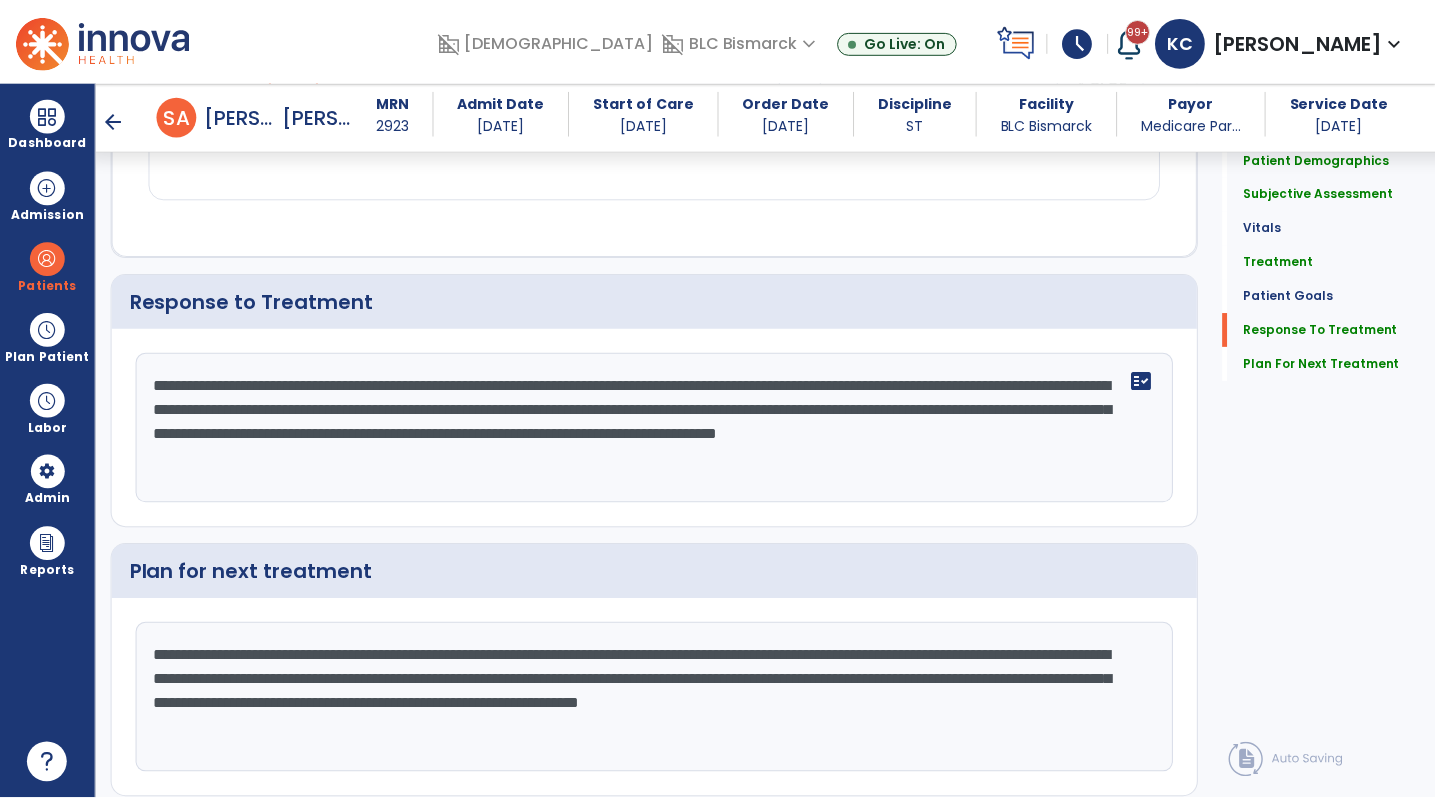 scroll, scrollTop: 3813, scrollLeft: 0, axis: vertical 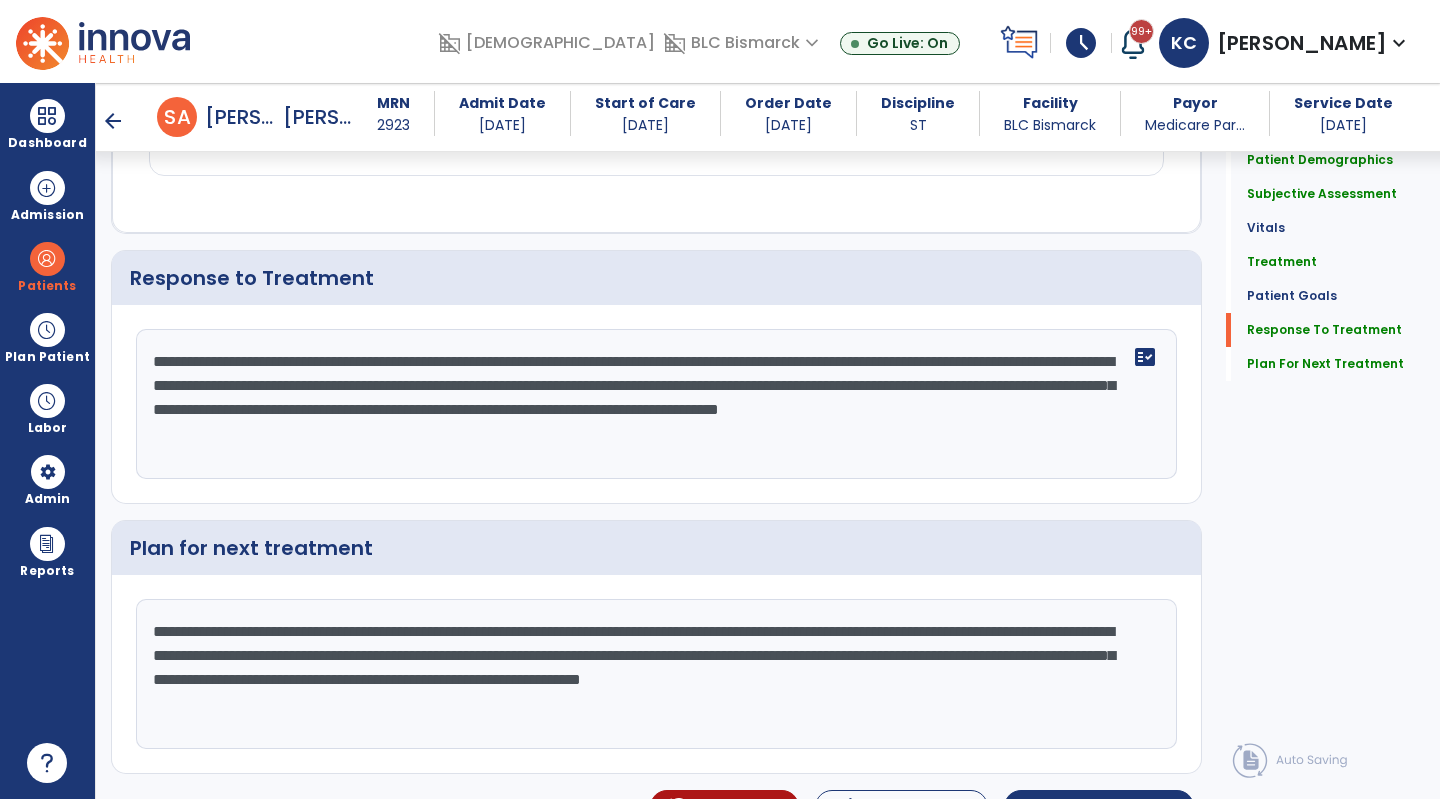 type on "**********" 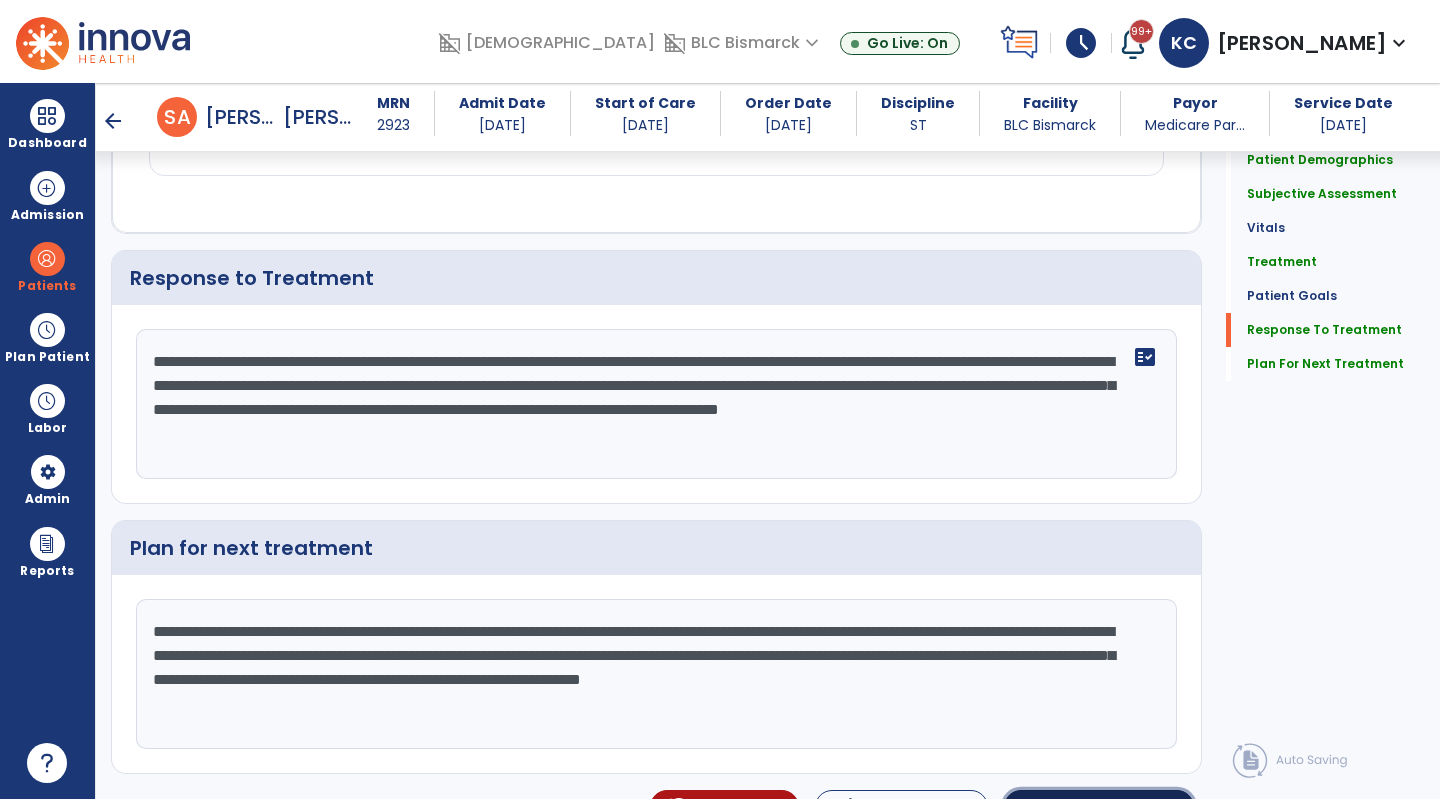 click on "Sign Doc" 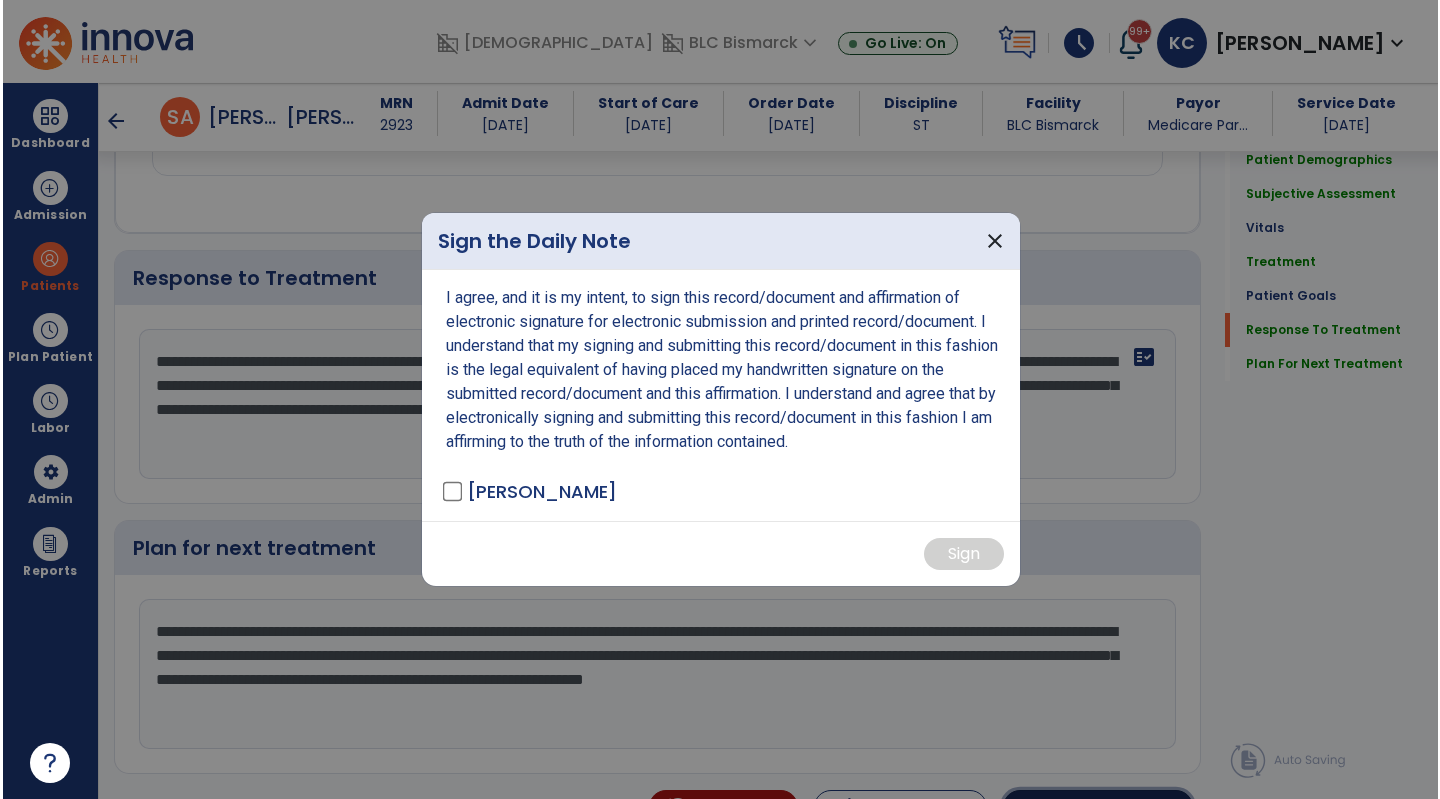 scroll, scrollTop: 3813, scrollLeft: 0, axis: vertical 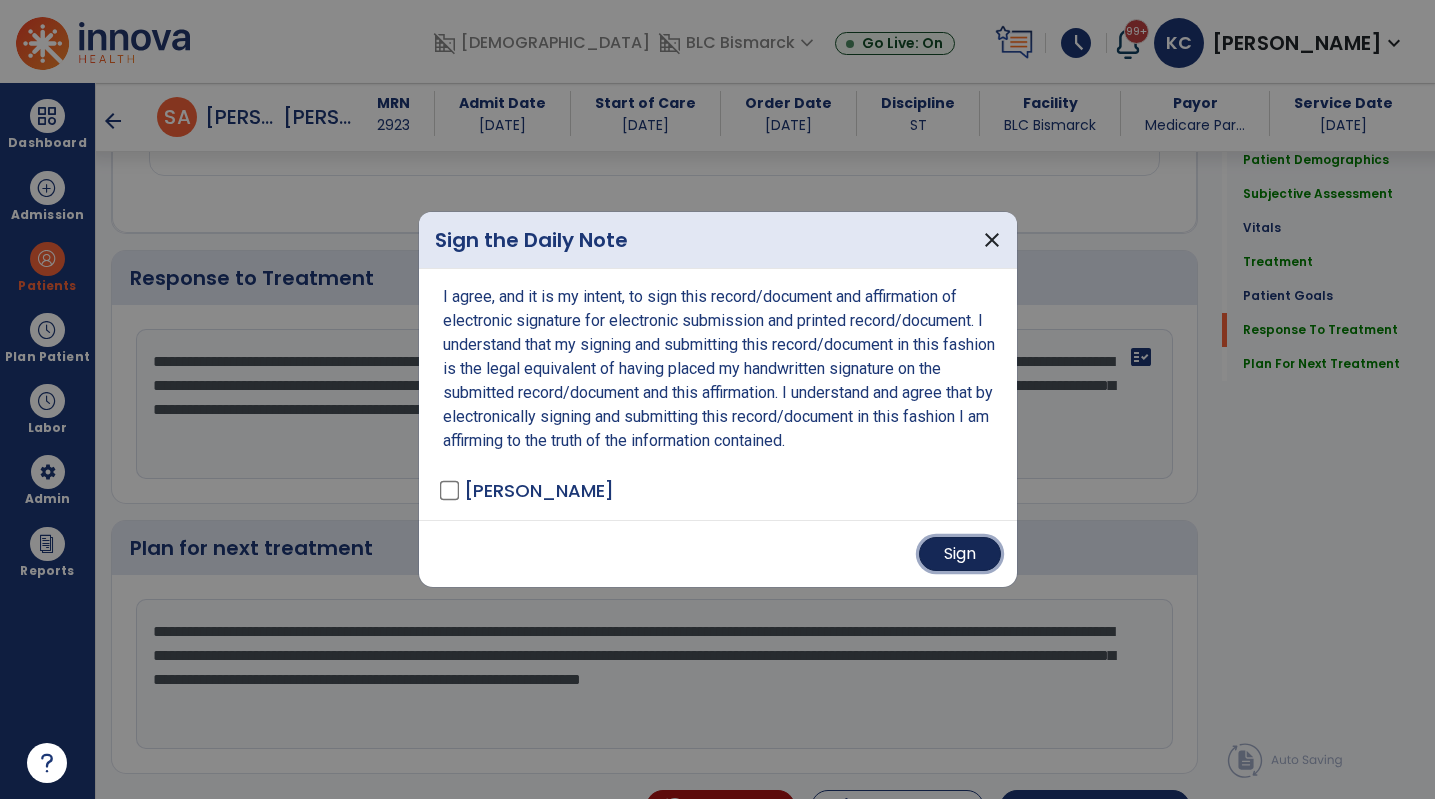 click on "Sign" at bounding box center [960, 554] 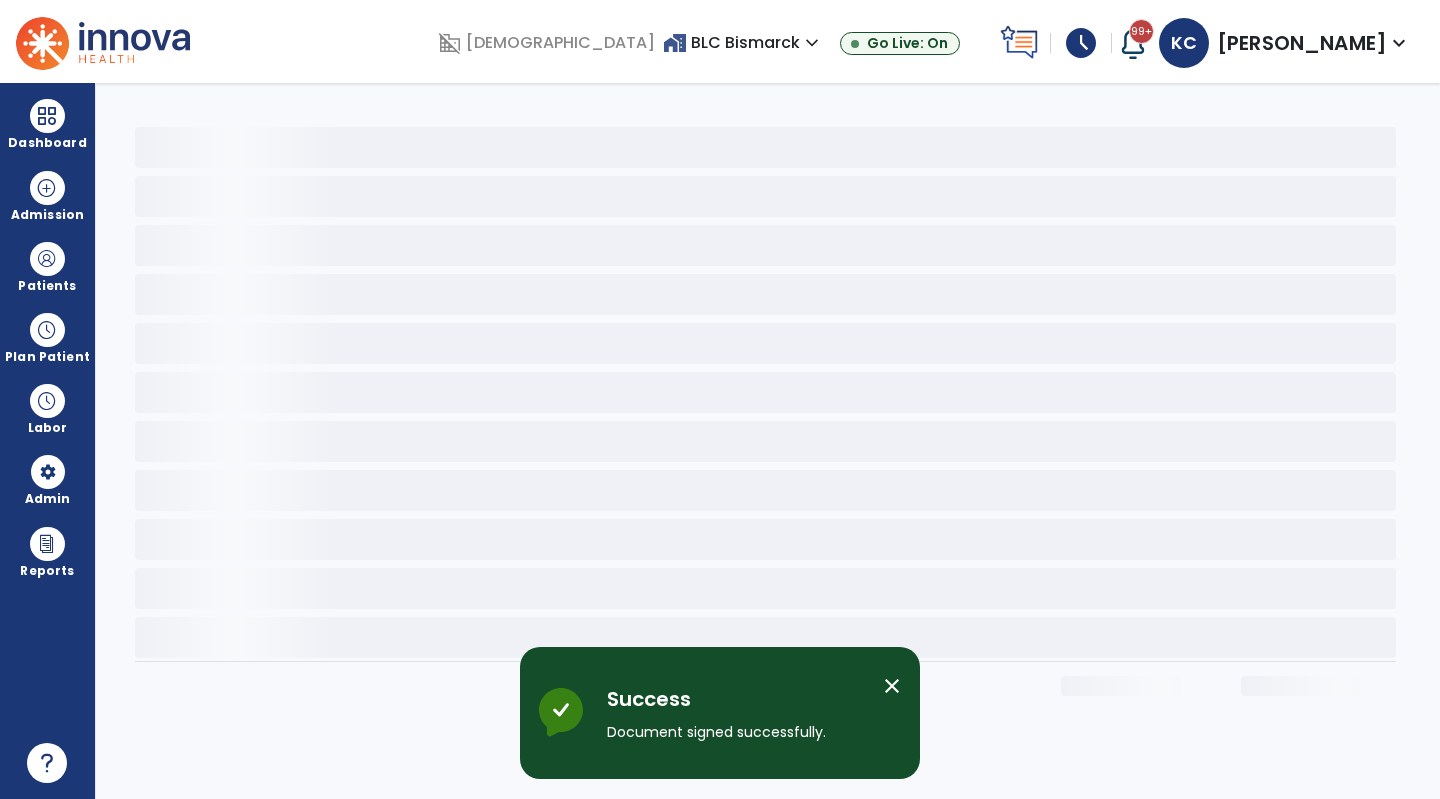 scroll, scrollTop: 0, scrollLeft: 0, axis: both 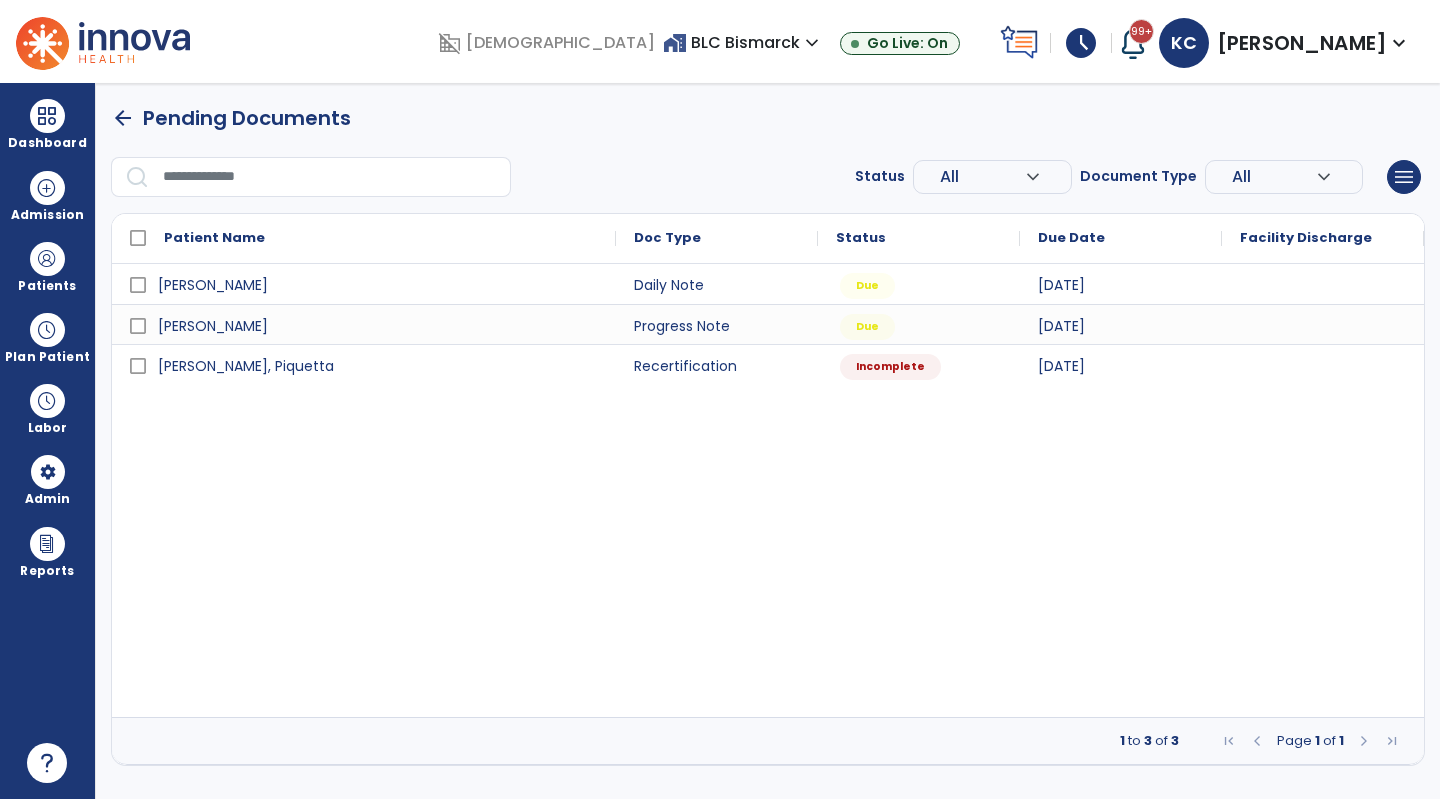 click at bounding box center [47, 259] 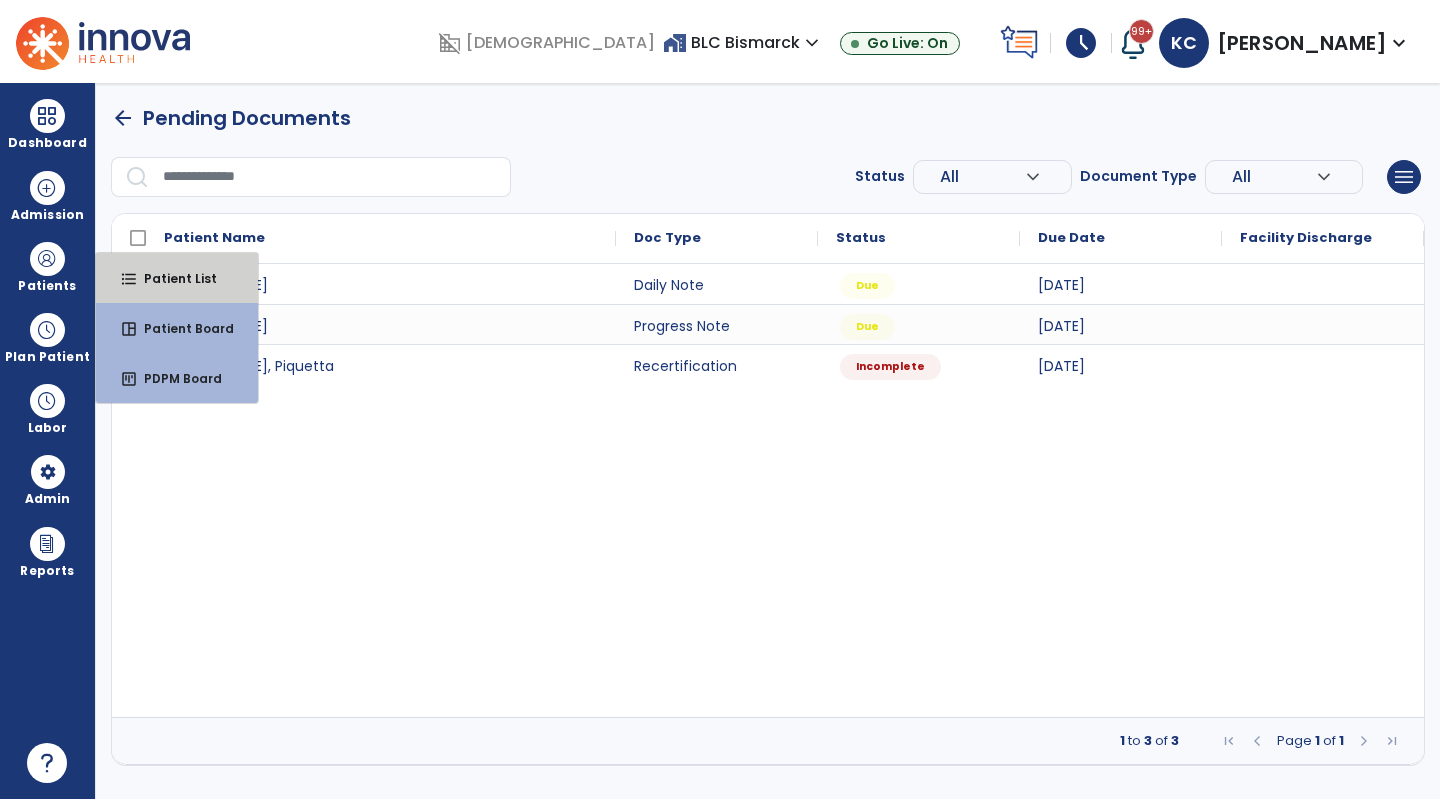 click on "Patient List" at bounding box center [172, 278] 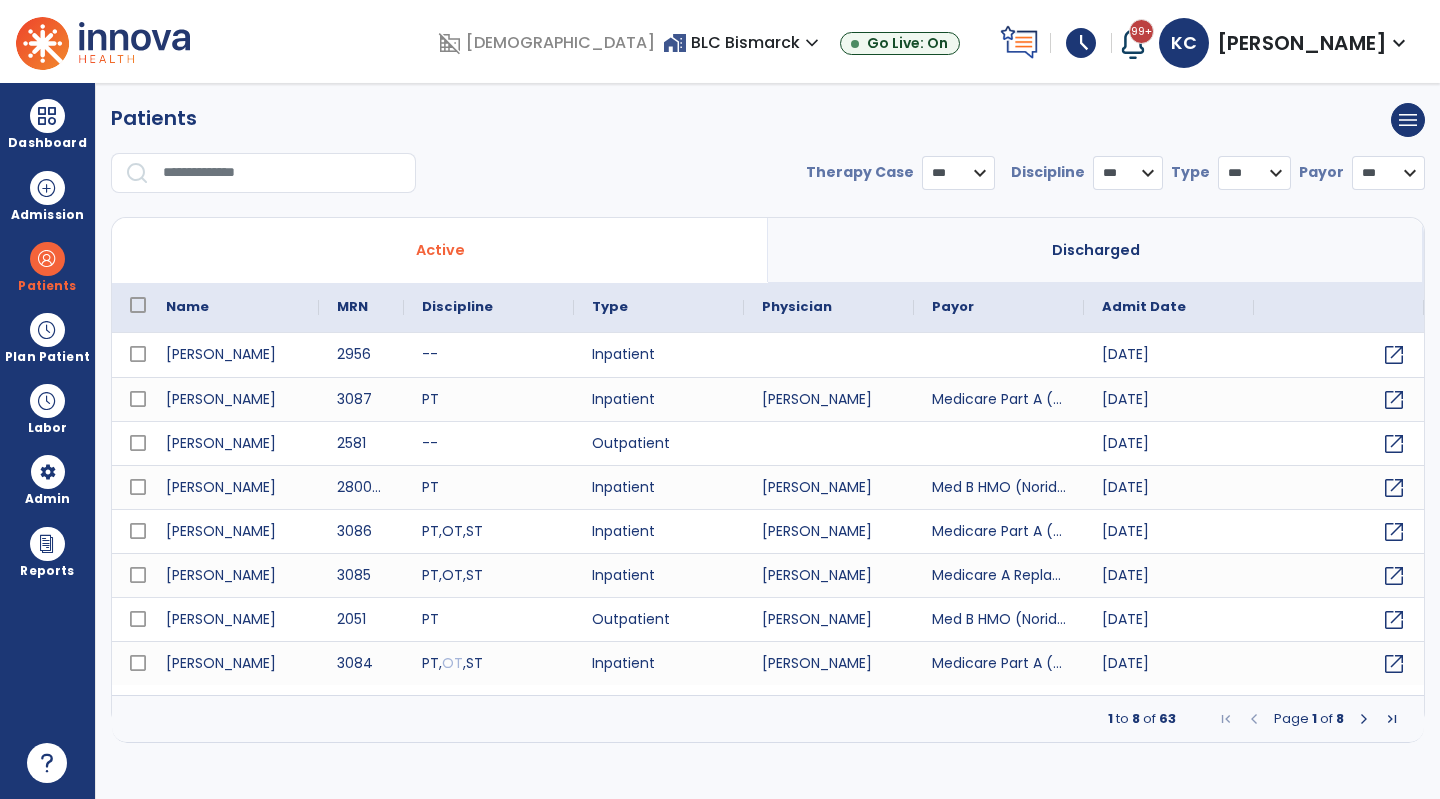 select on "***" 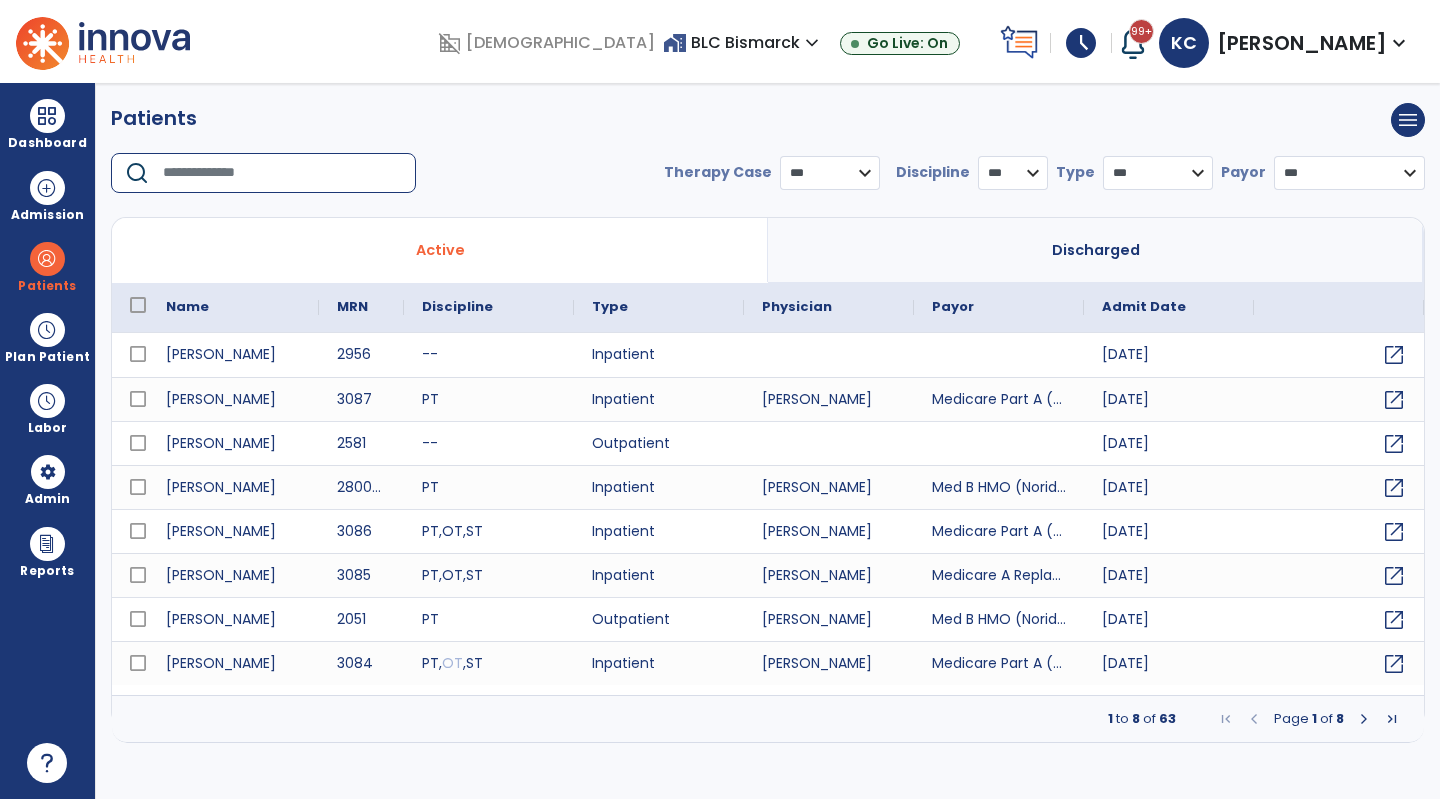 click at bounding box center [282, 173] 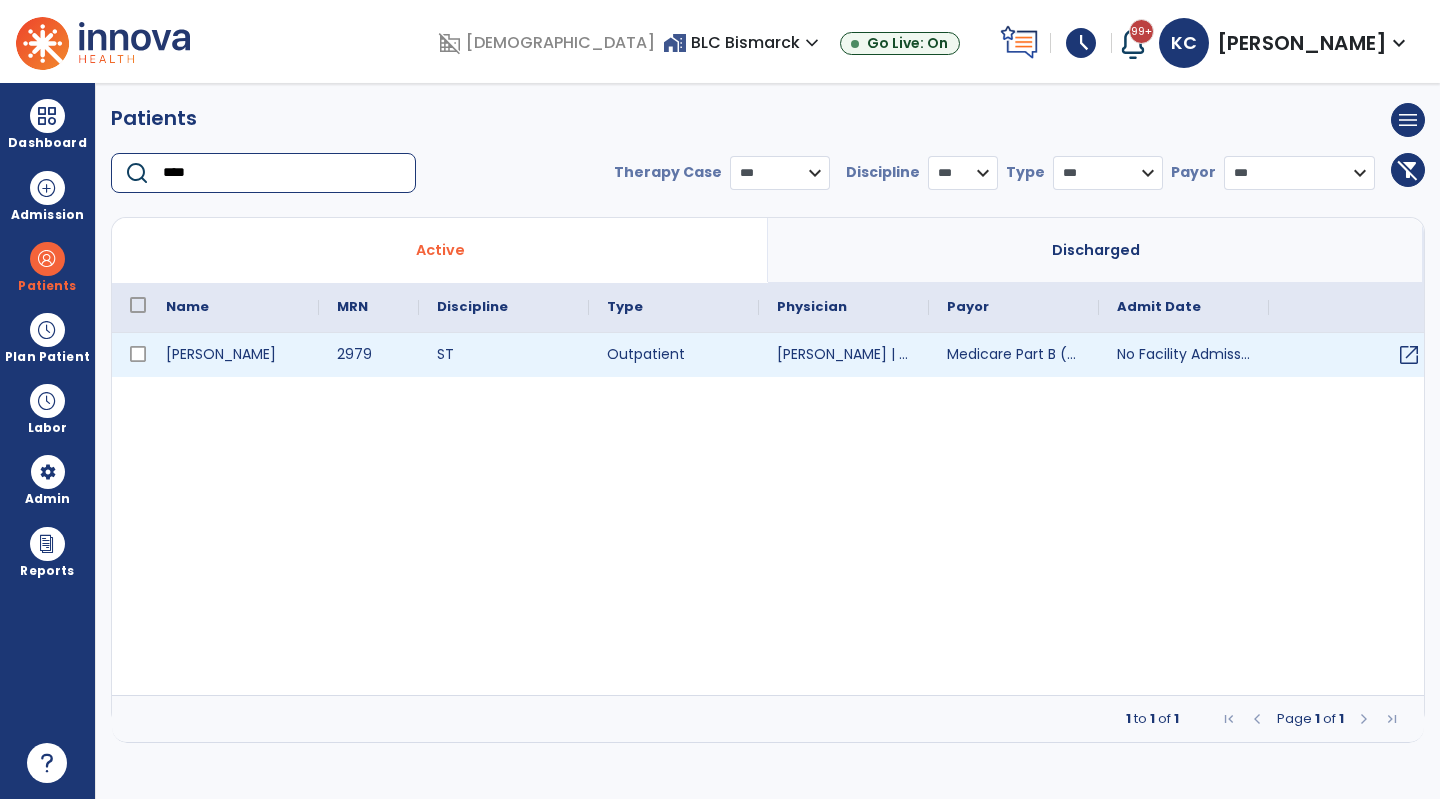type on "****" 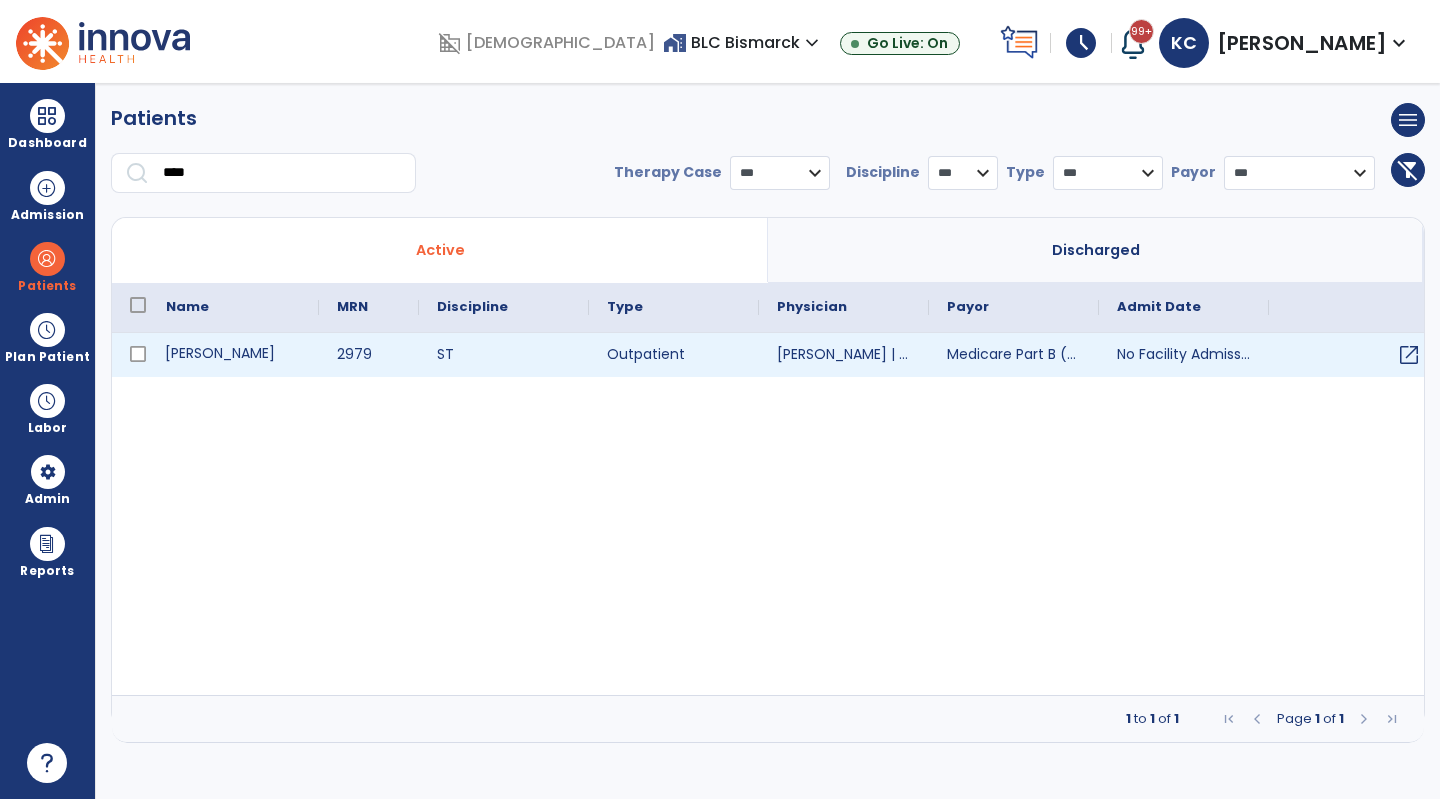 click on "[PERSON_NAME]" at bounding box center [233, 355] 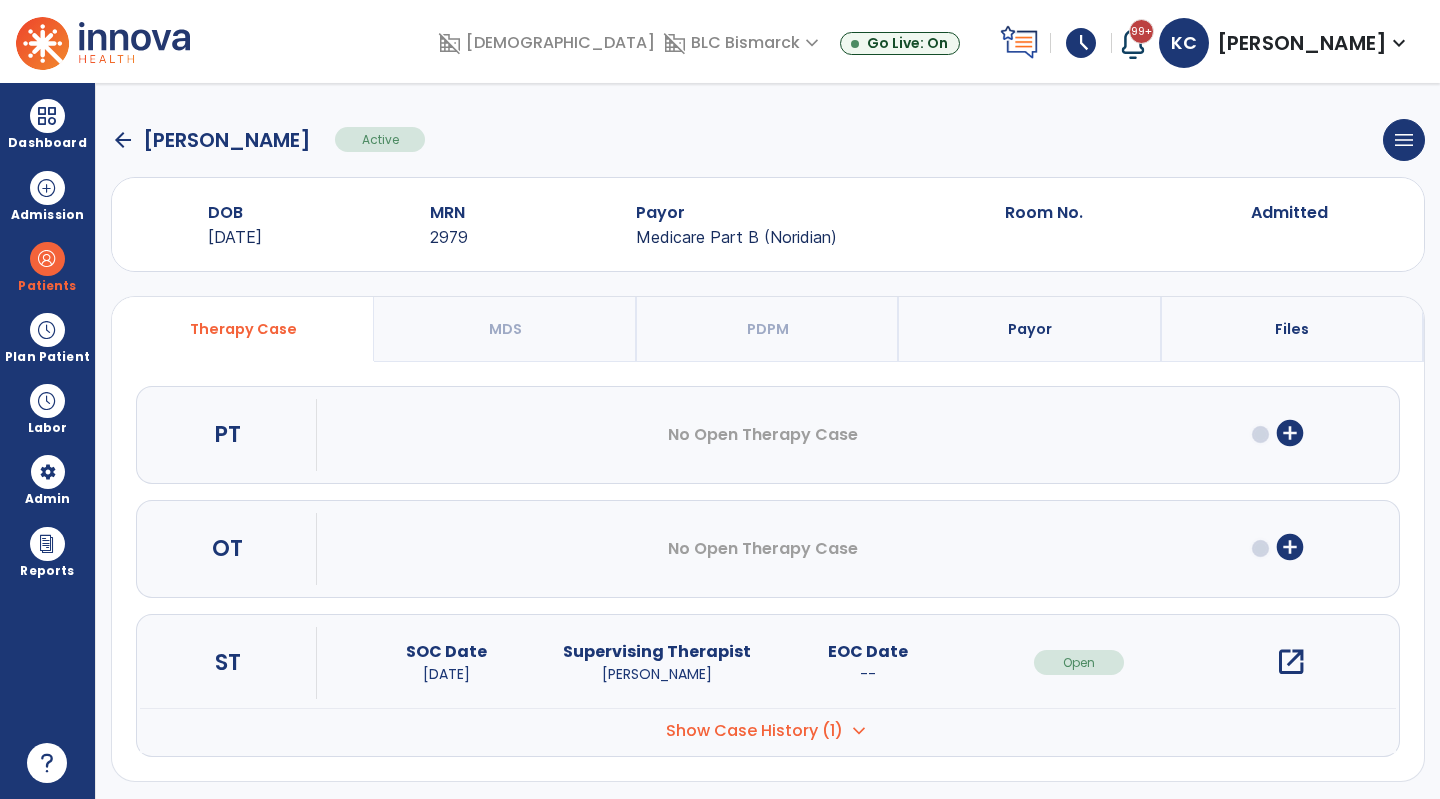 click on "open_in_new" at bounding box center (1291, 662) 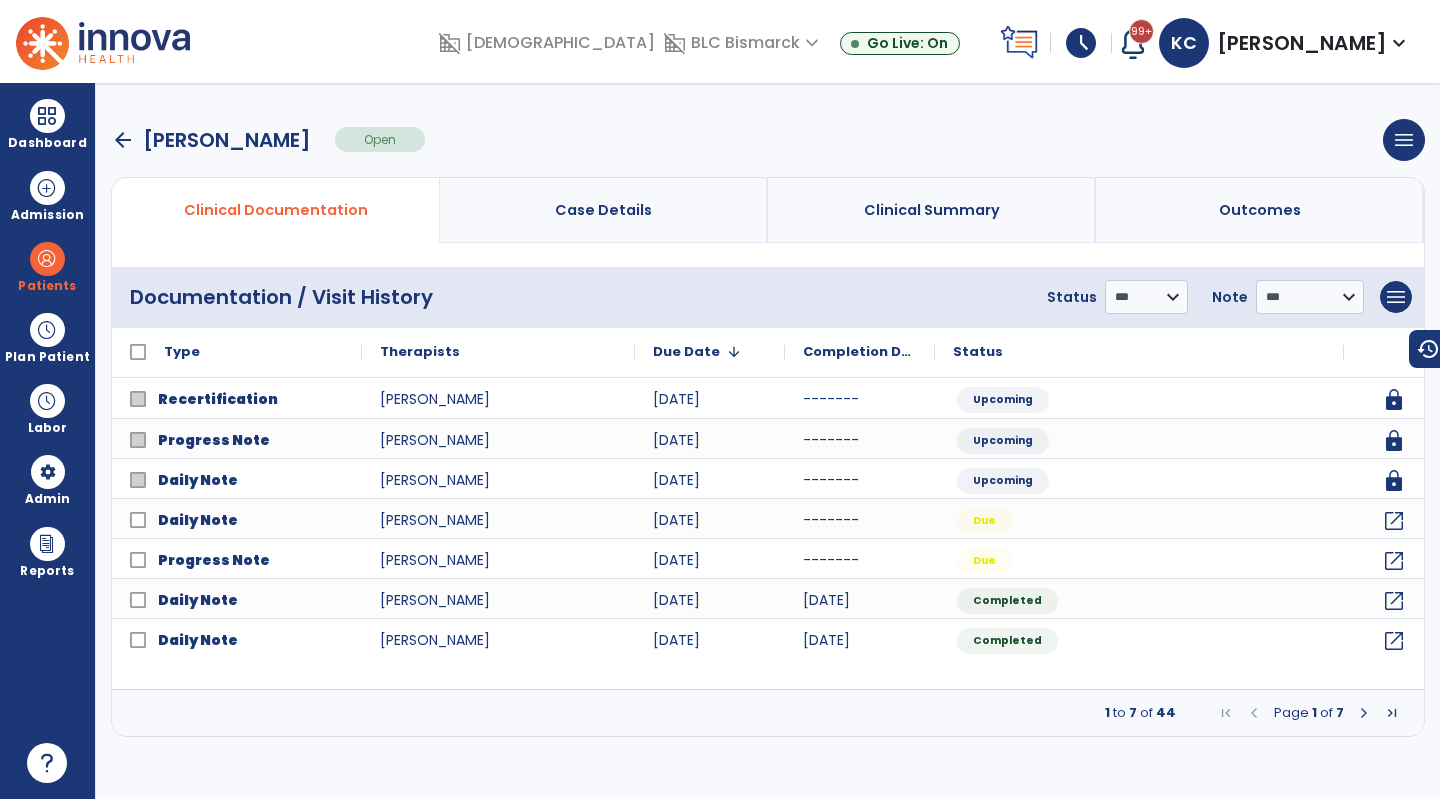 click at bounding box center [1364, 713] 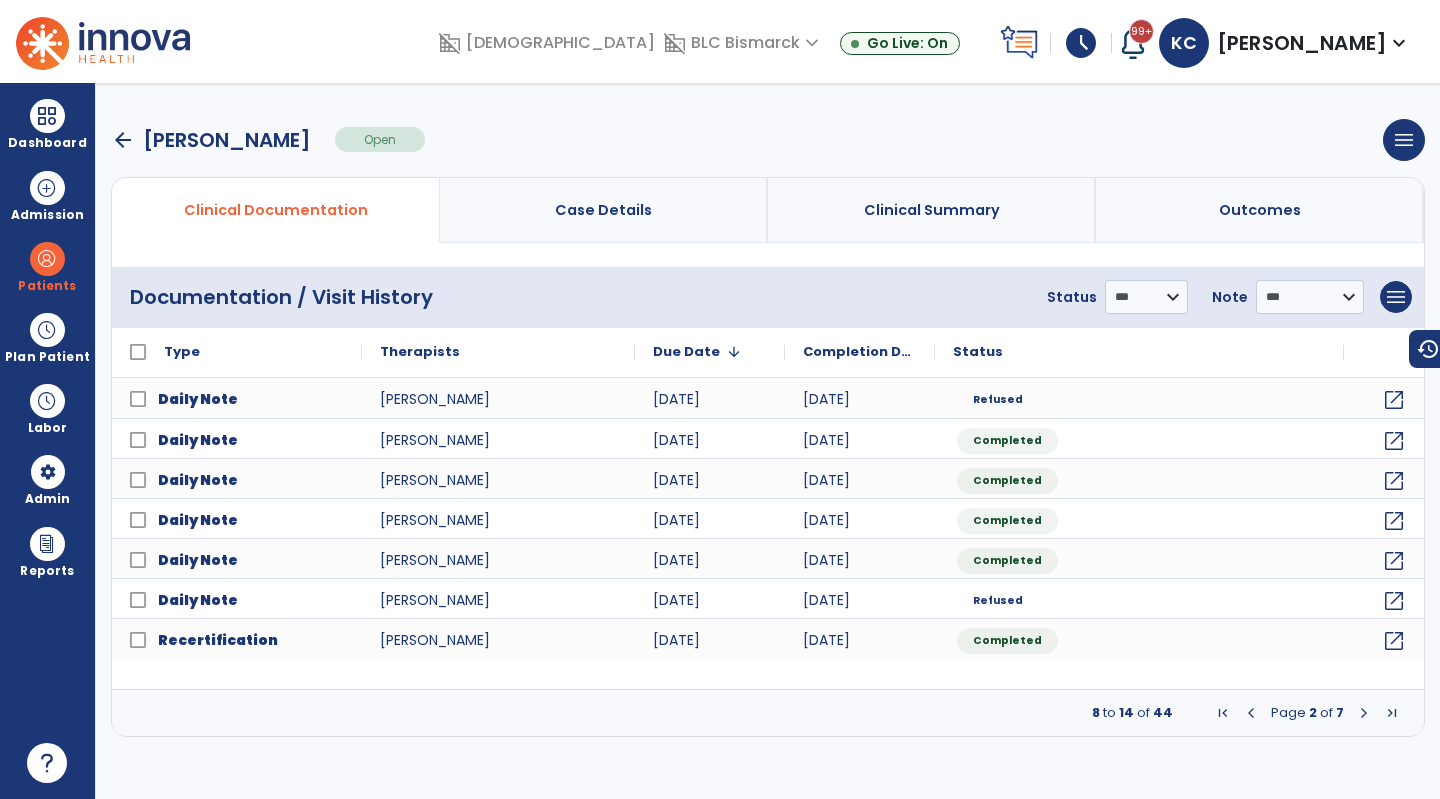 click at bounding box center [1251, 713] 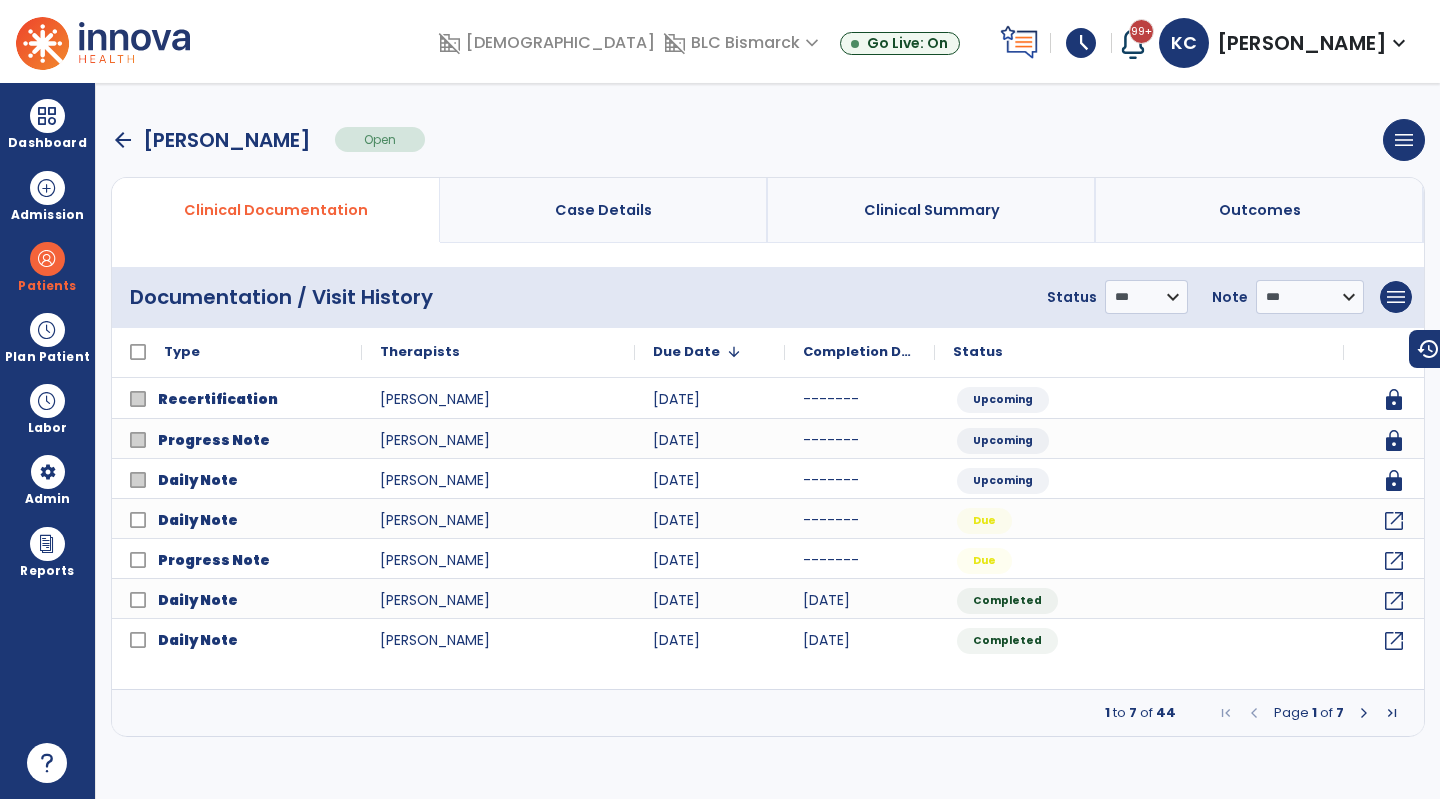 click on "arrow_back" at bounding box center (123, 140) 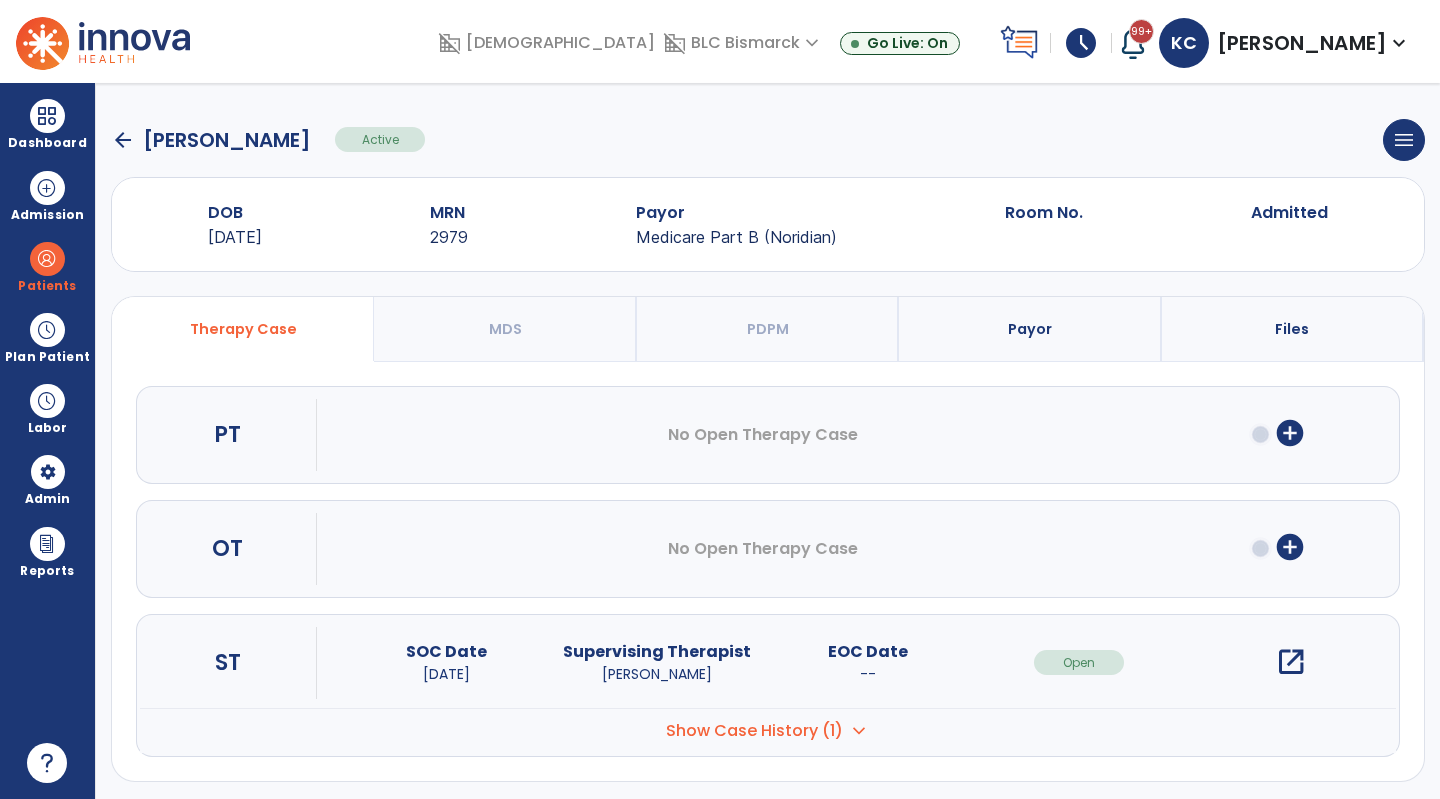 click on "arrow_back" 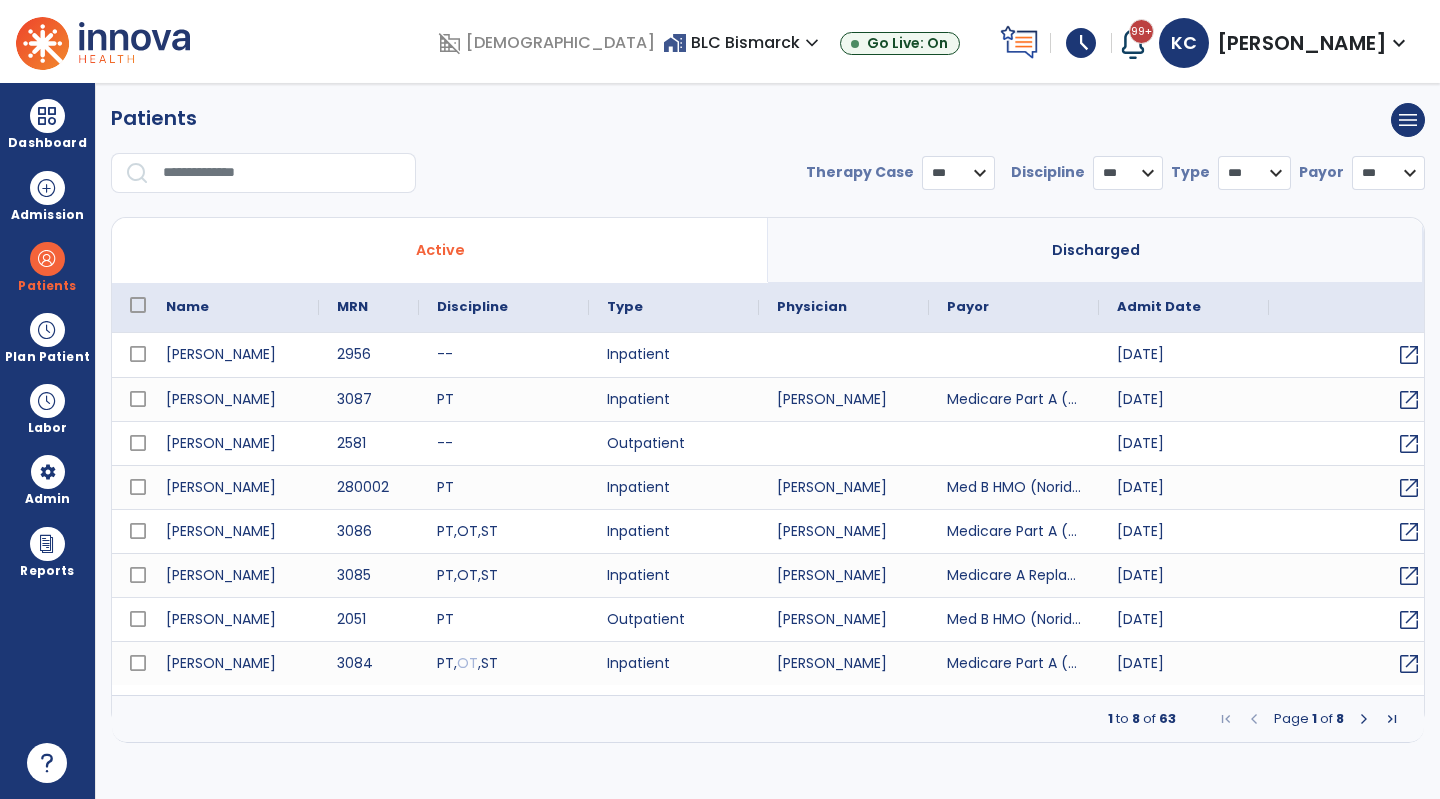 select on "***" 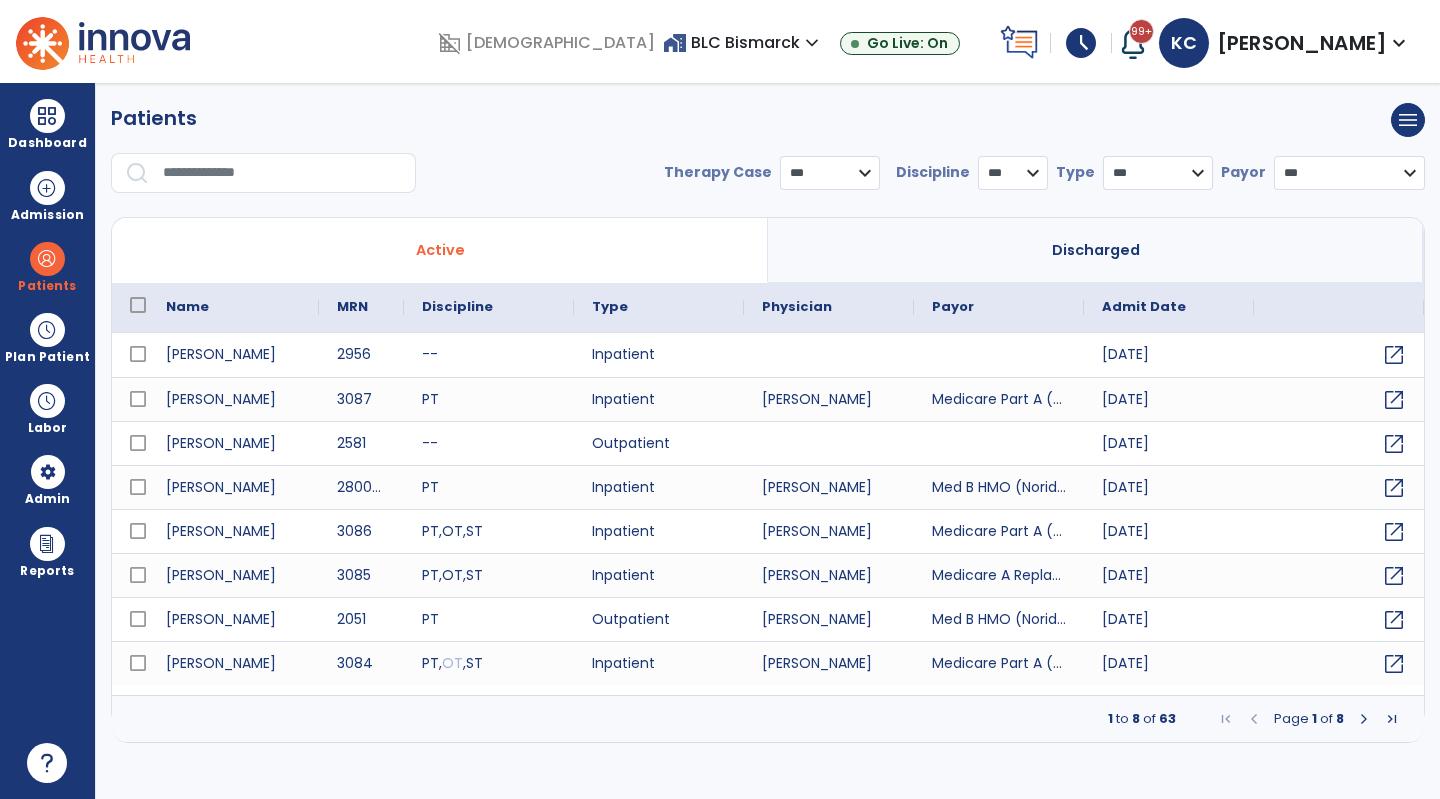 click at bounding box center [47, 116] 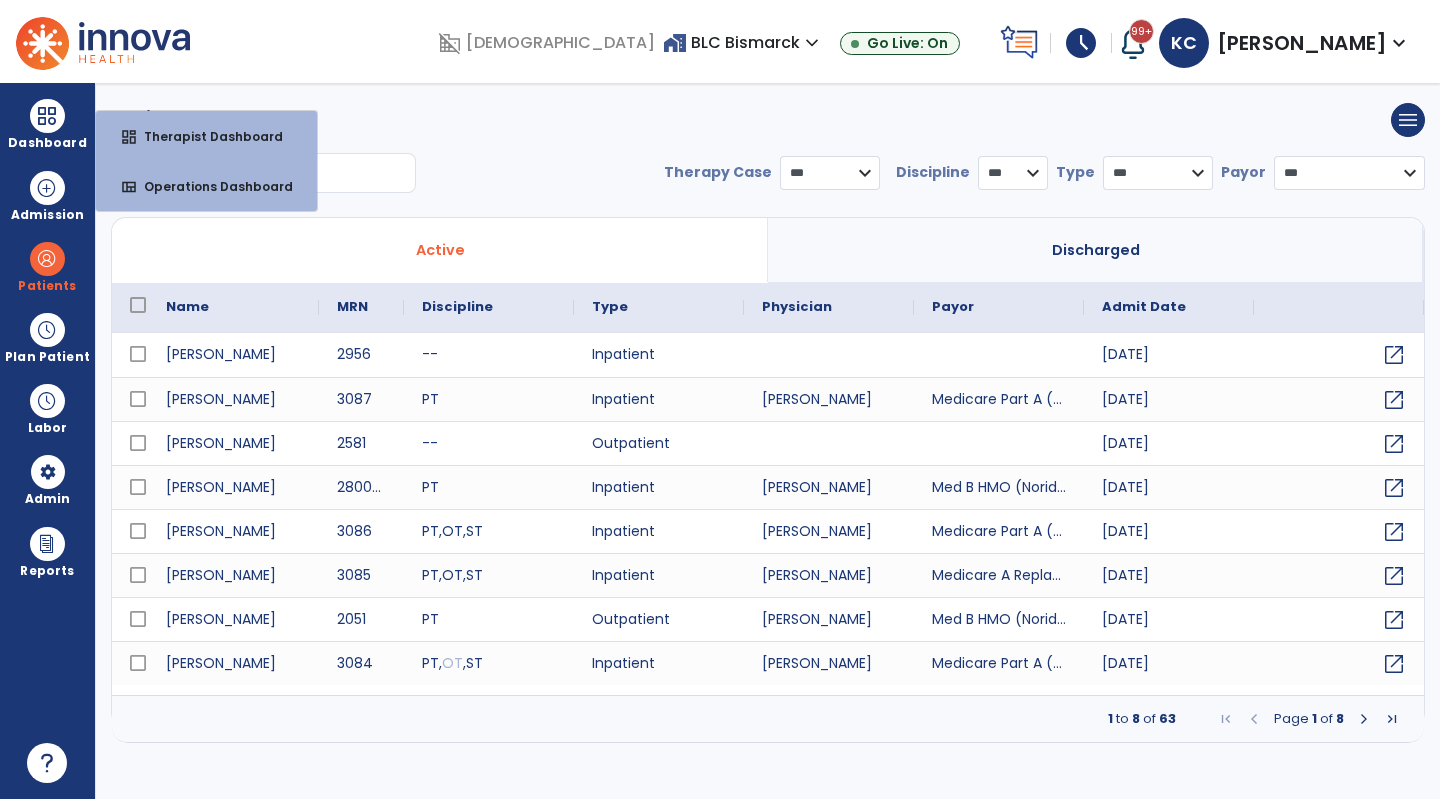 click at bounding box center [47, 259] 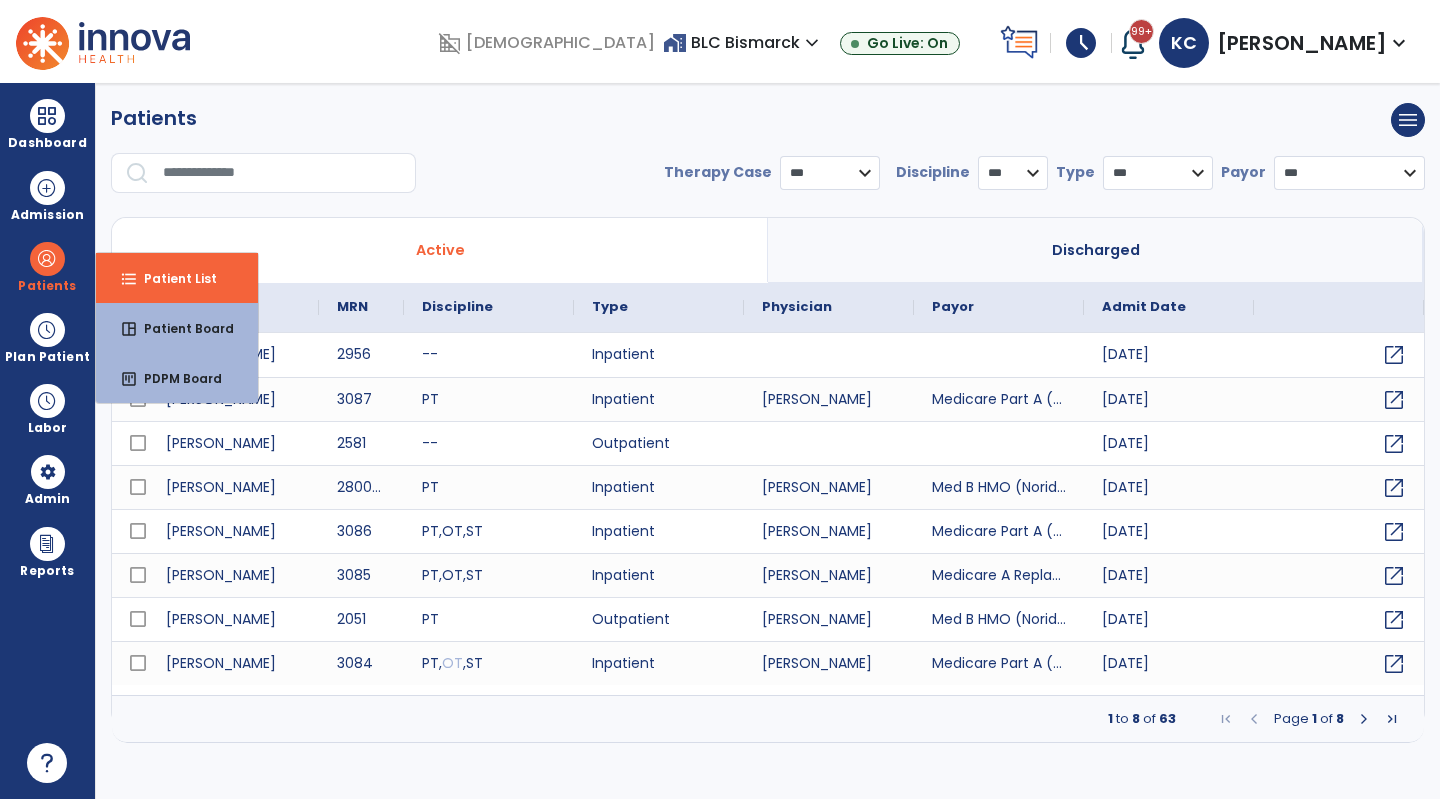 click at bounding box center (282, 173) 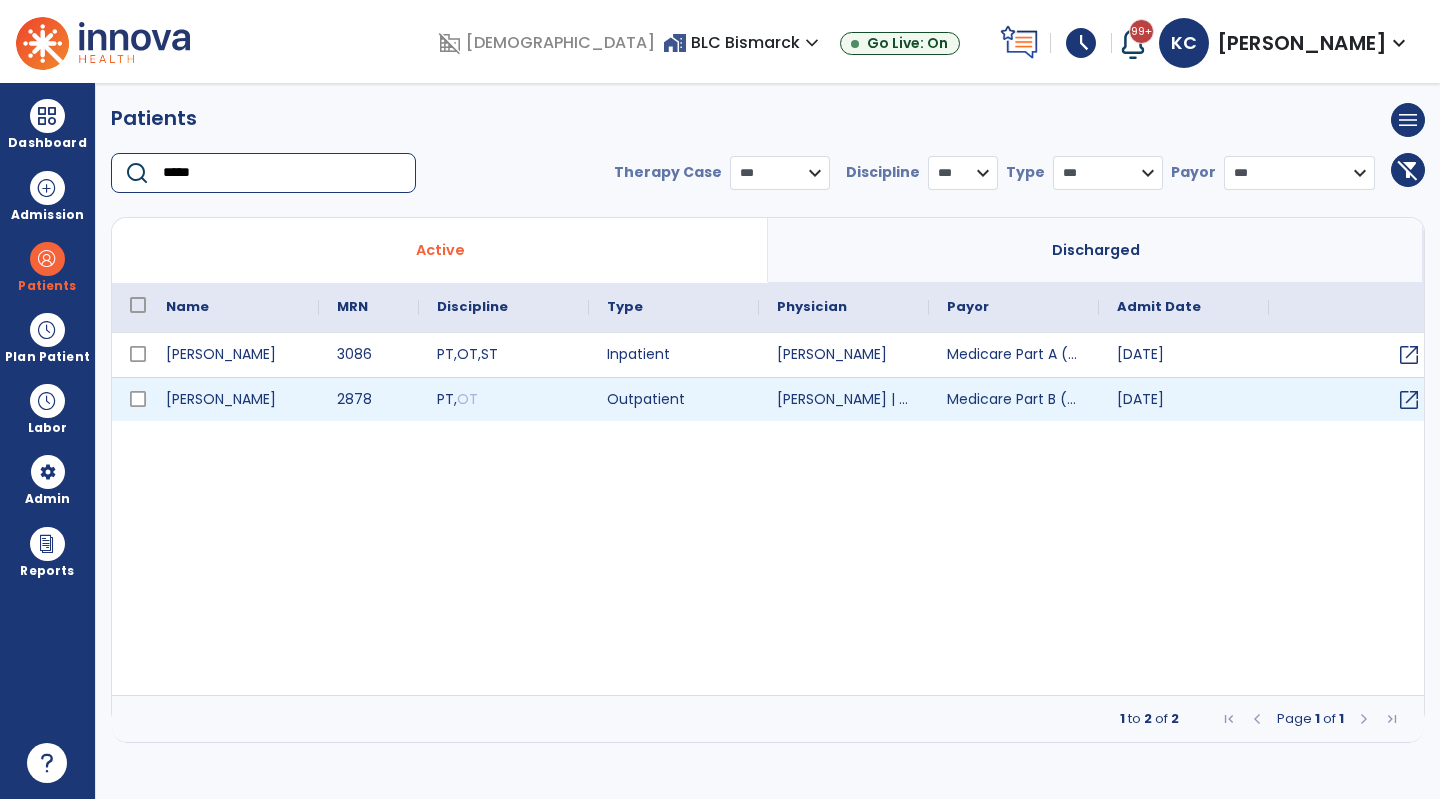 type on "*****" 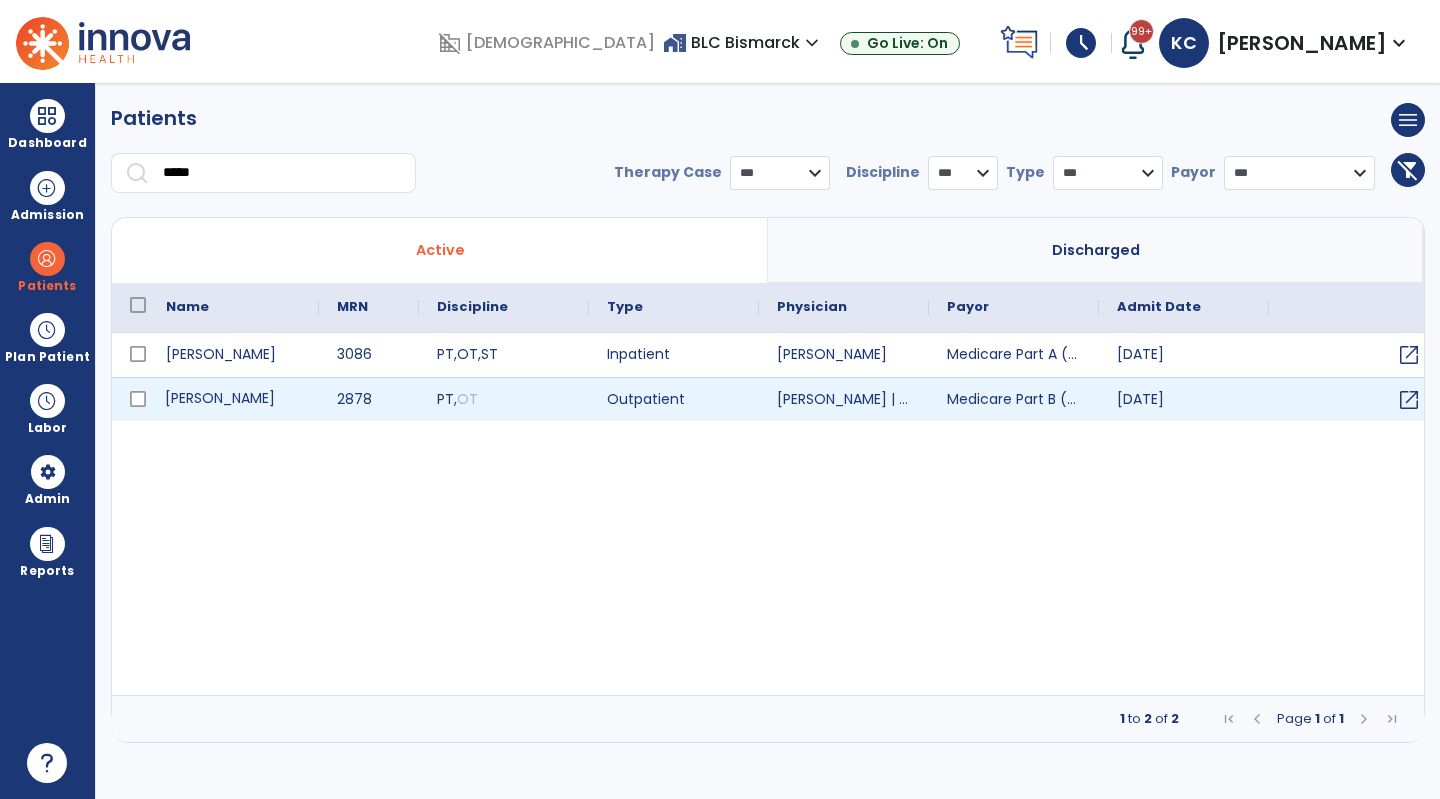 click on "[PERSON_NAME]" at bounding box center (233, 399) 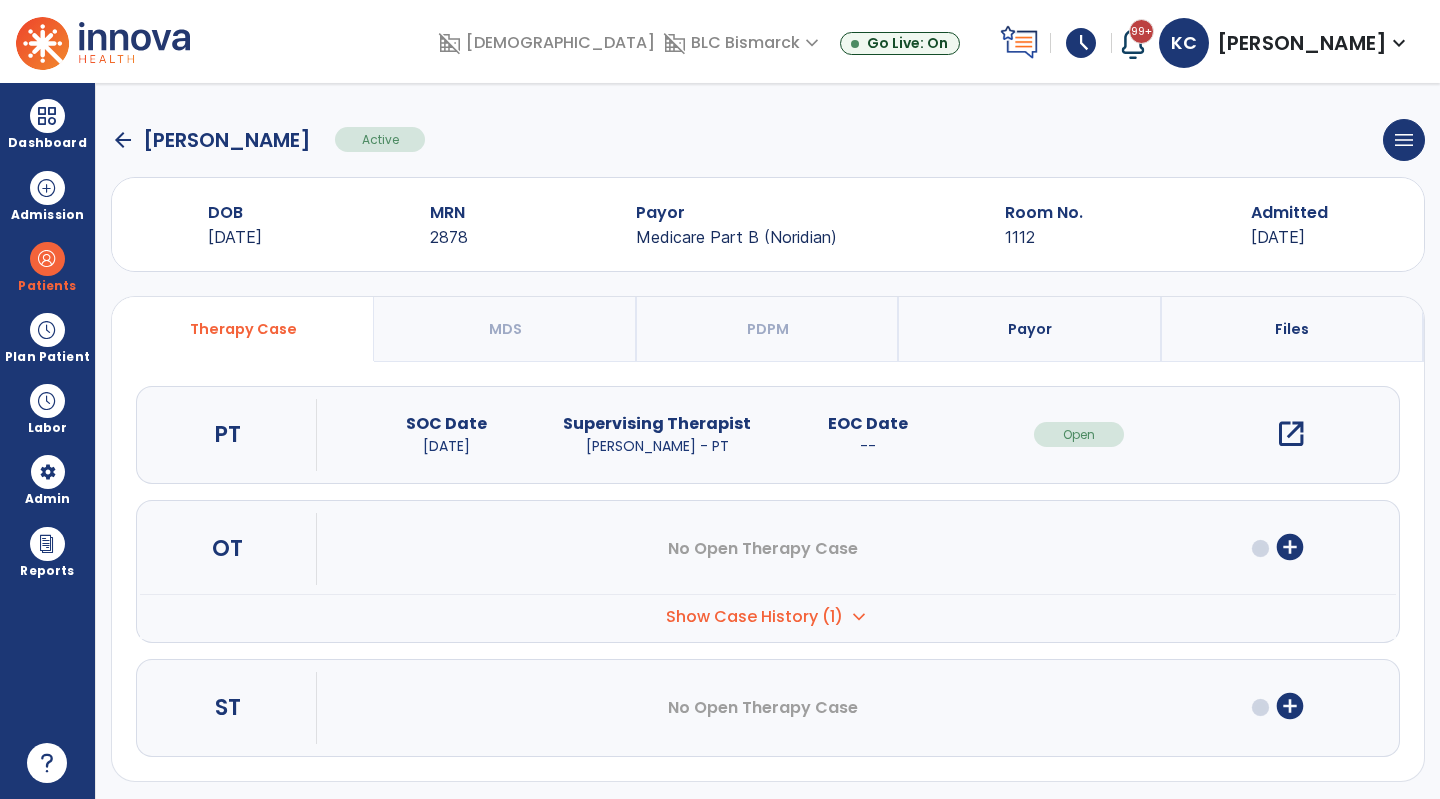 click on "add_circle" at bounding box center (1290, 706) 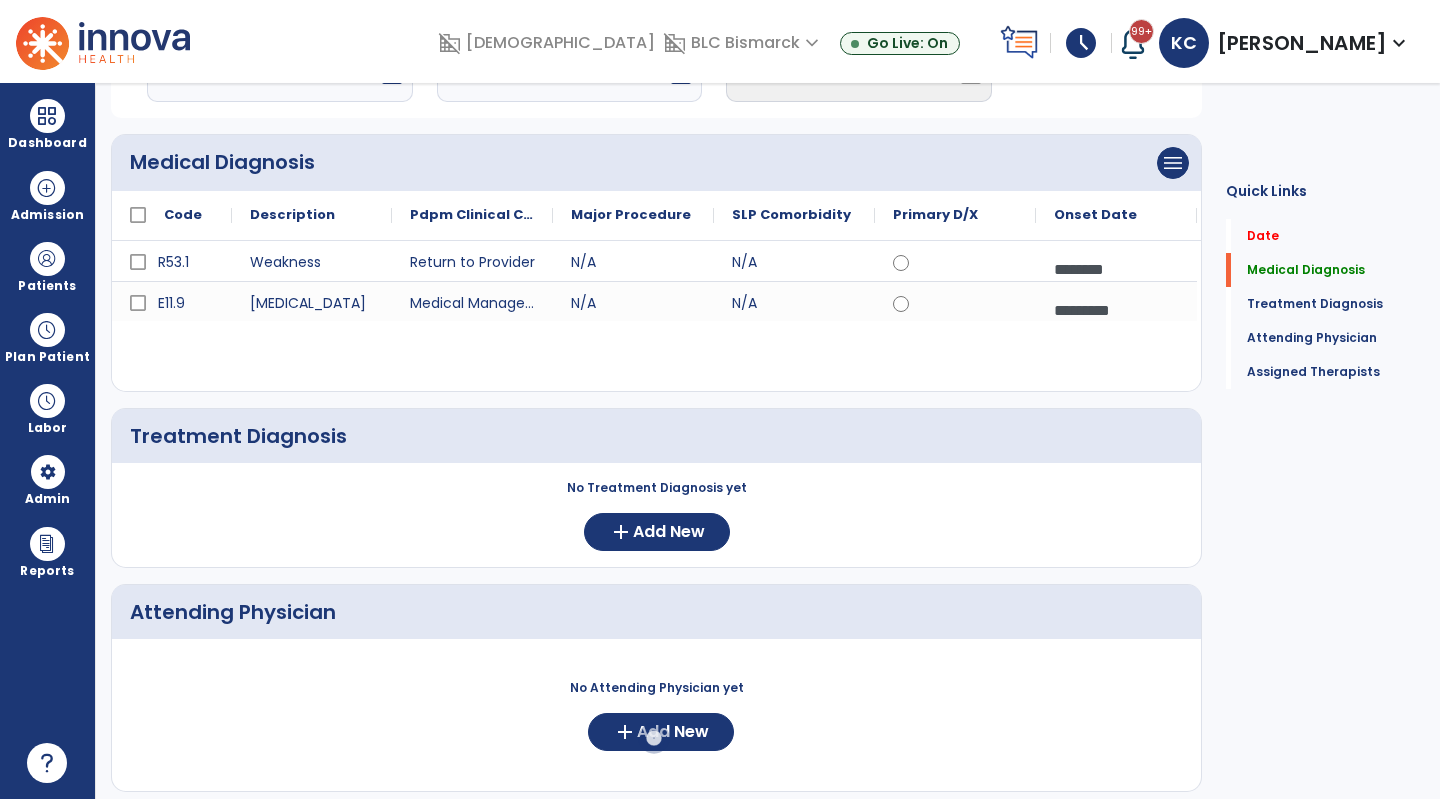 scroll, scrollTop: 144, scrollLeft: 0, axis: vertical 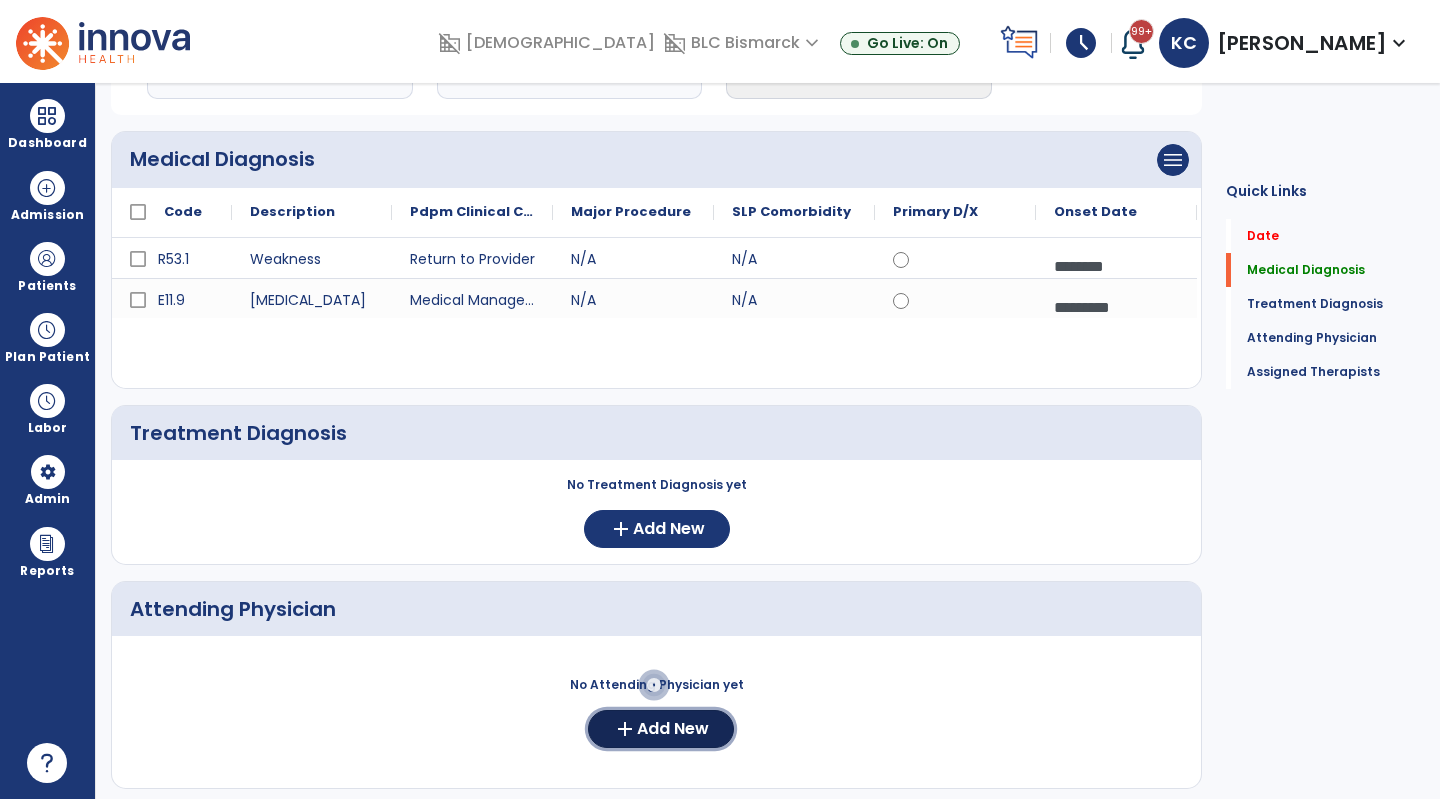 click on "Add New" 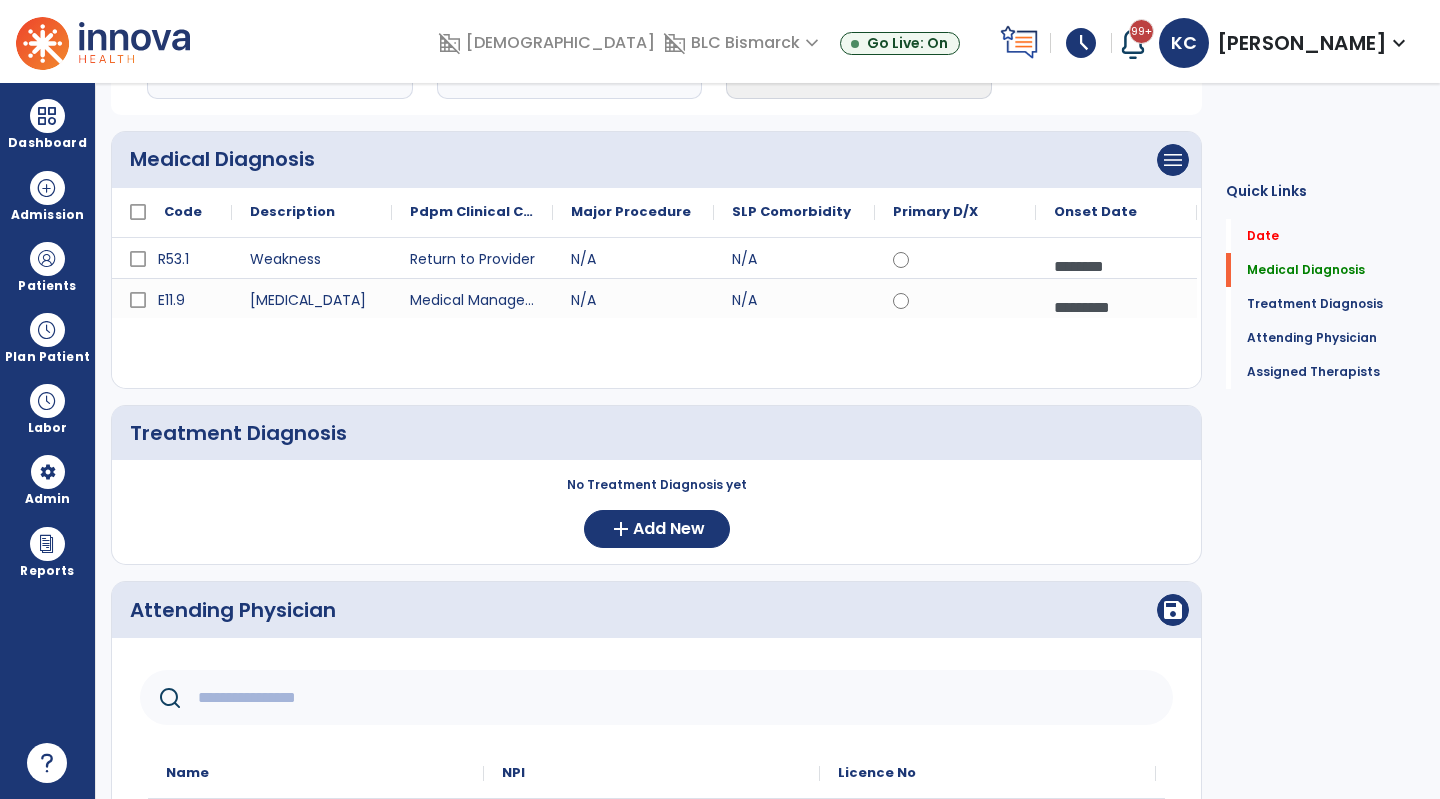 click 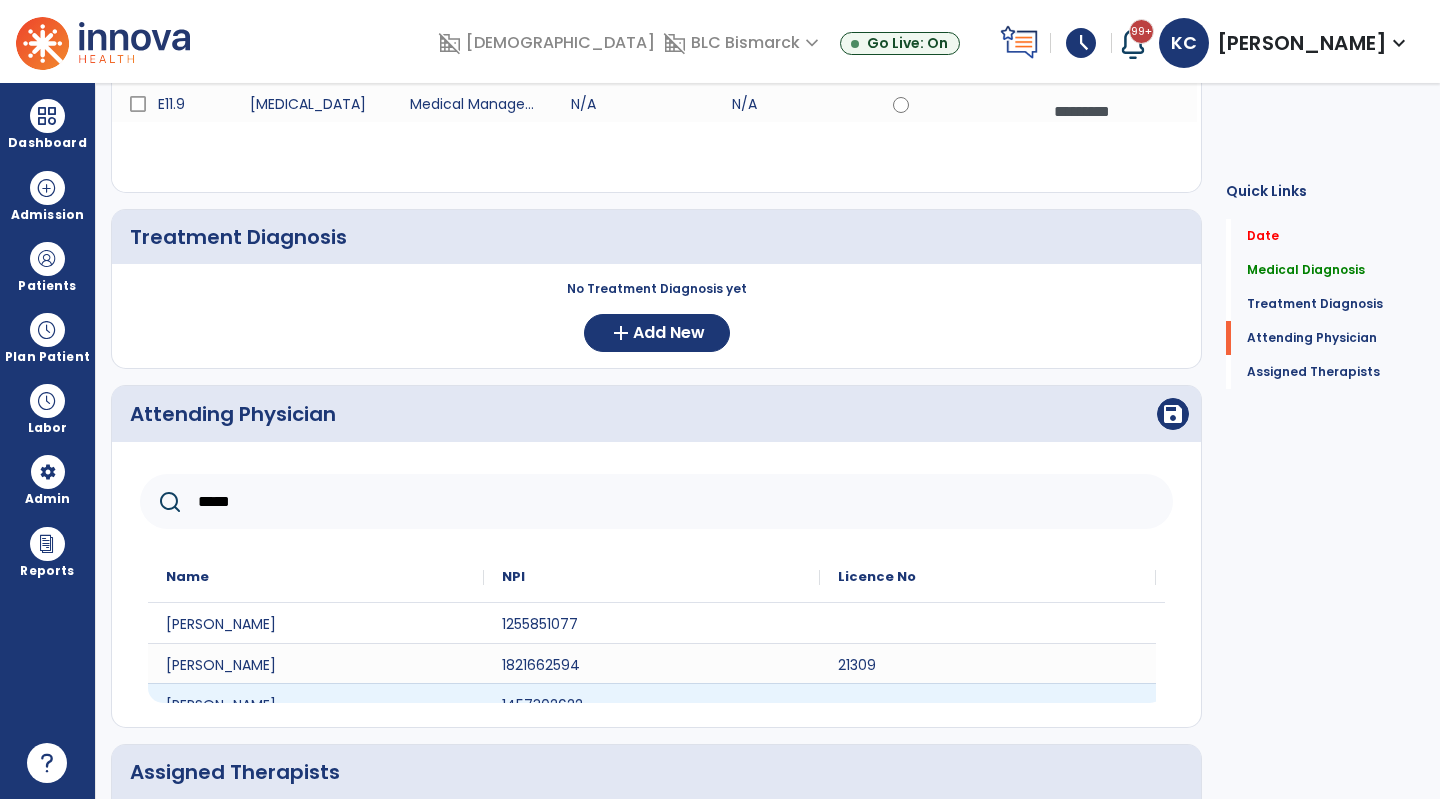 scroll, scrollTop: 341, scrollLeft: 0, axis: vertical 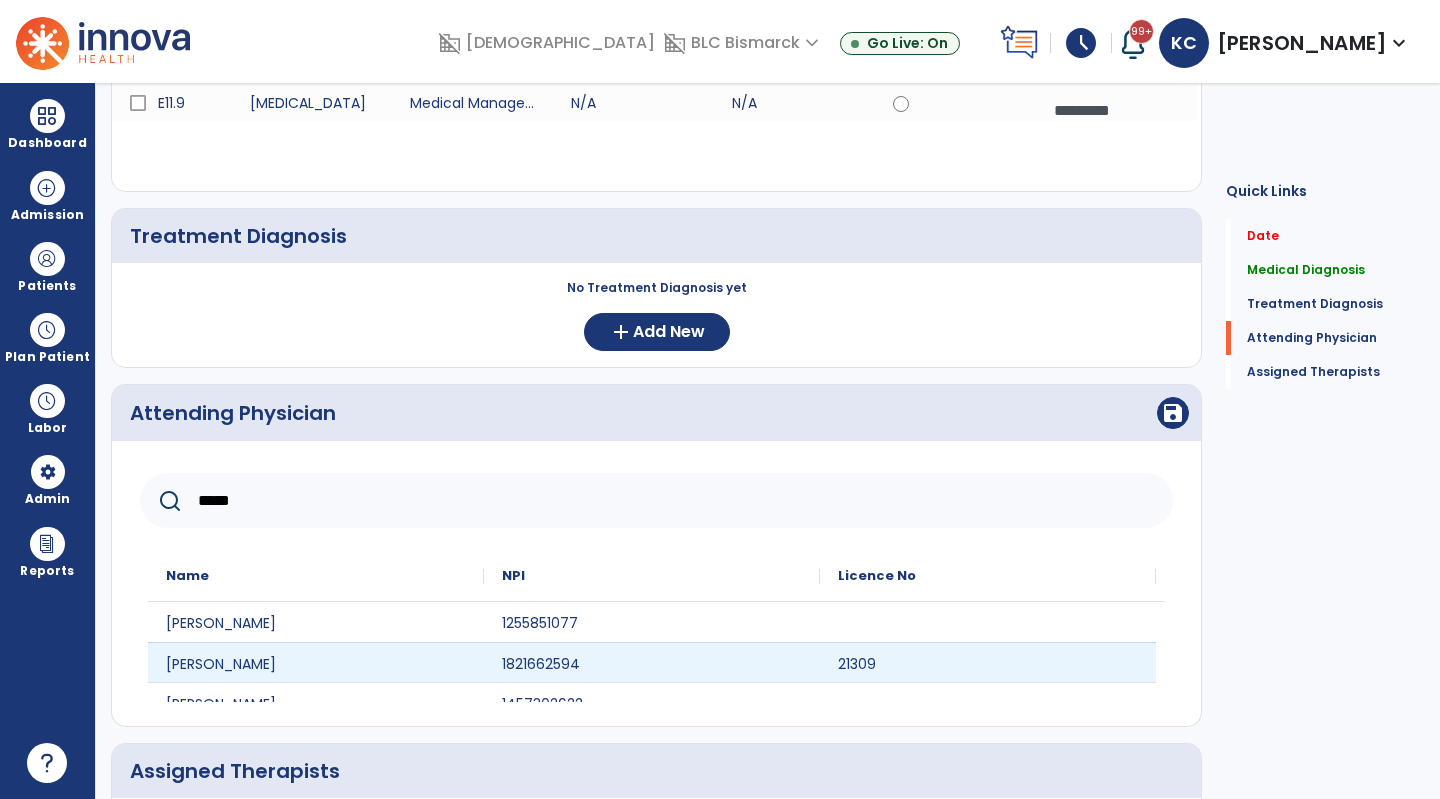 type on "*****" 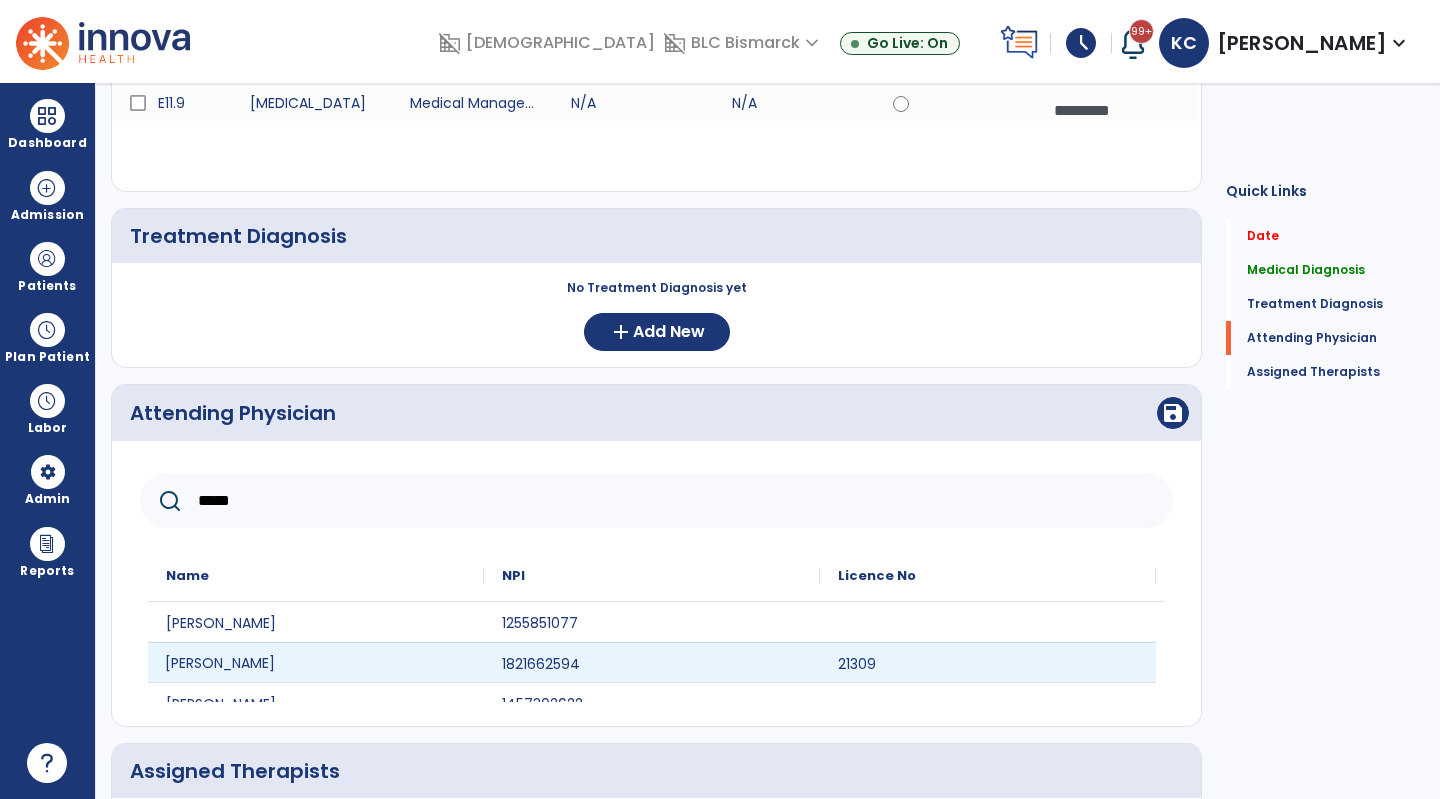 click on "[PERSON_NAME]" 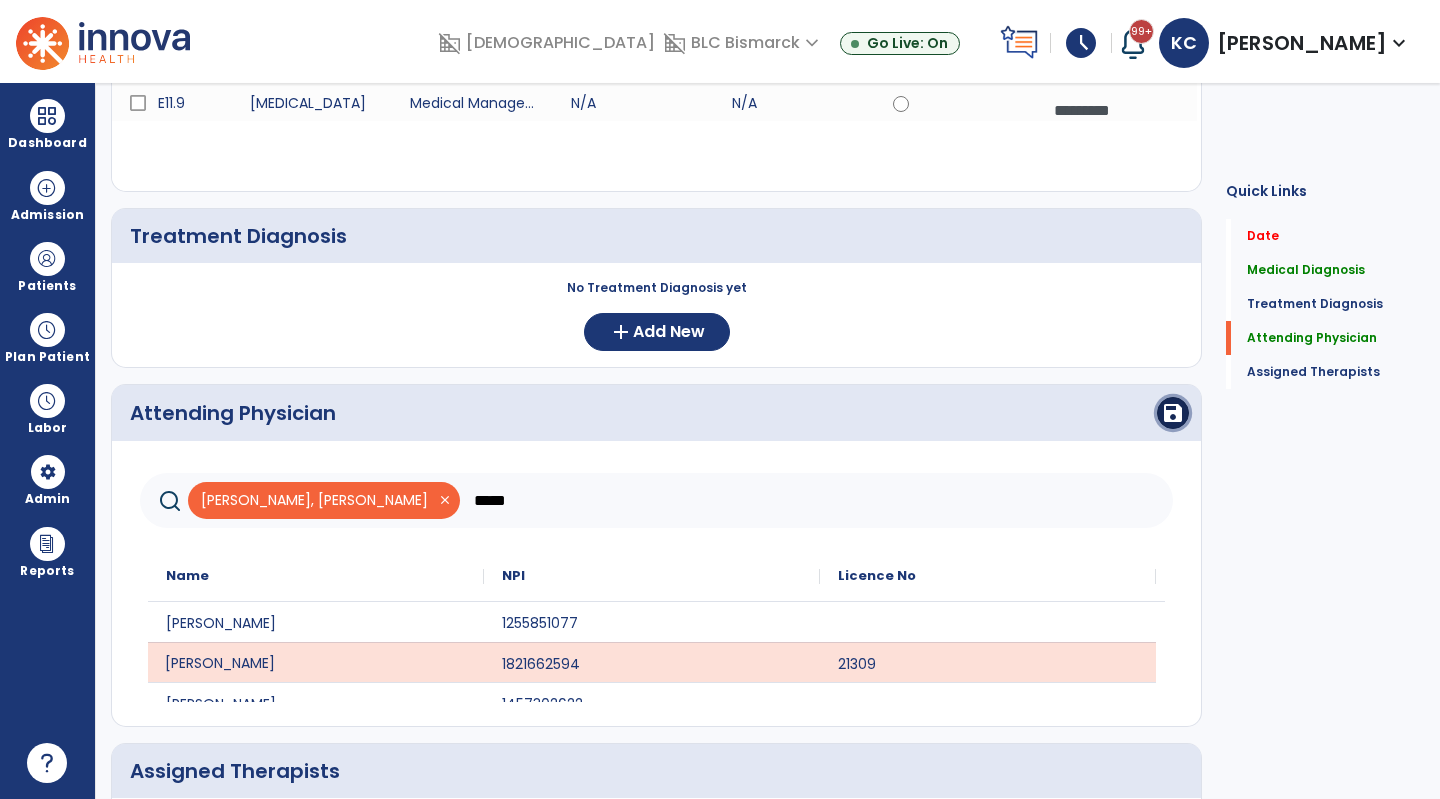 click on "save" 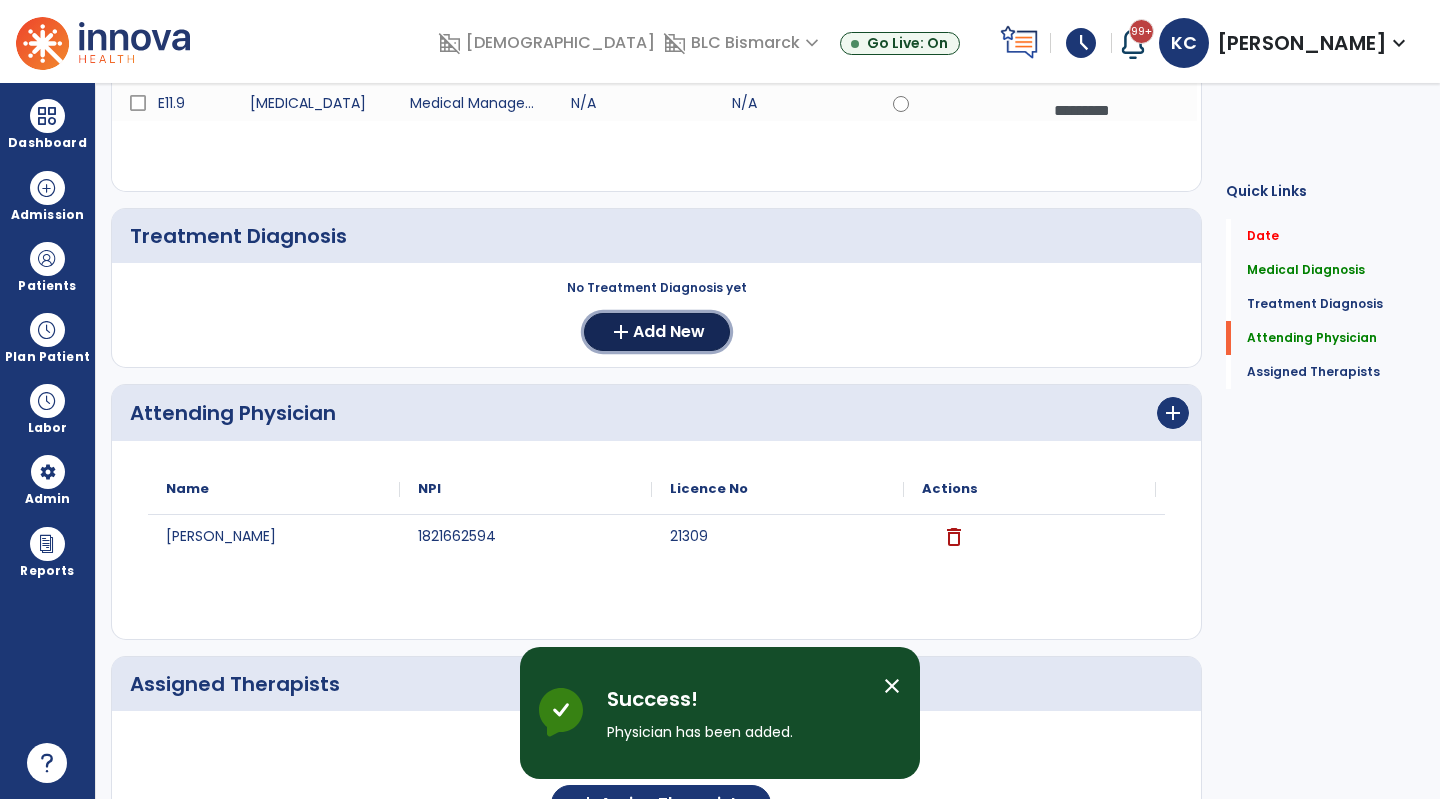 click on "Add New" 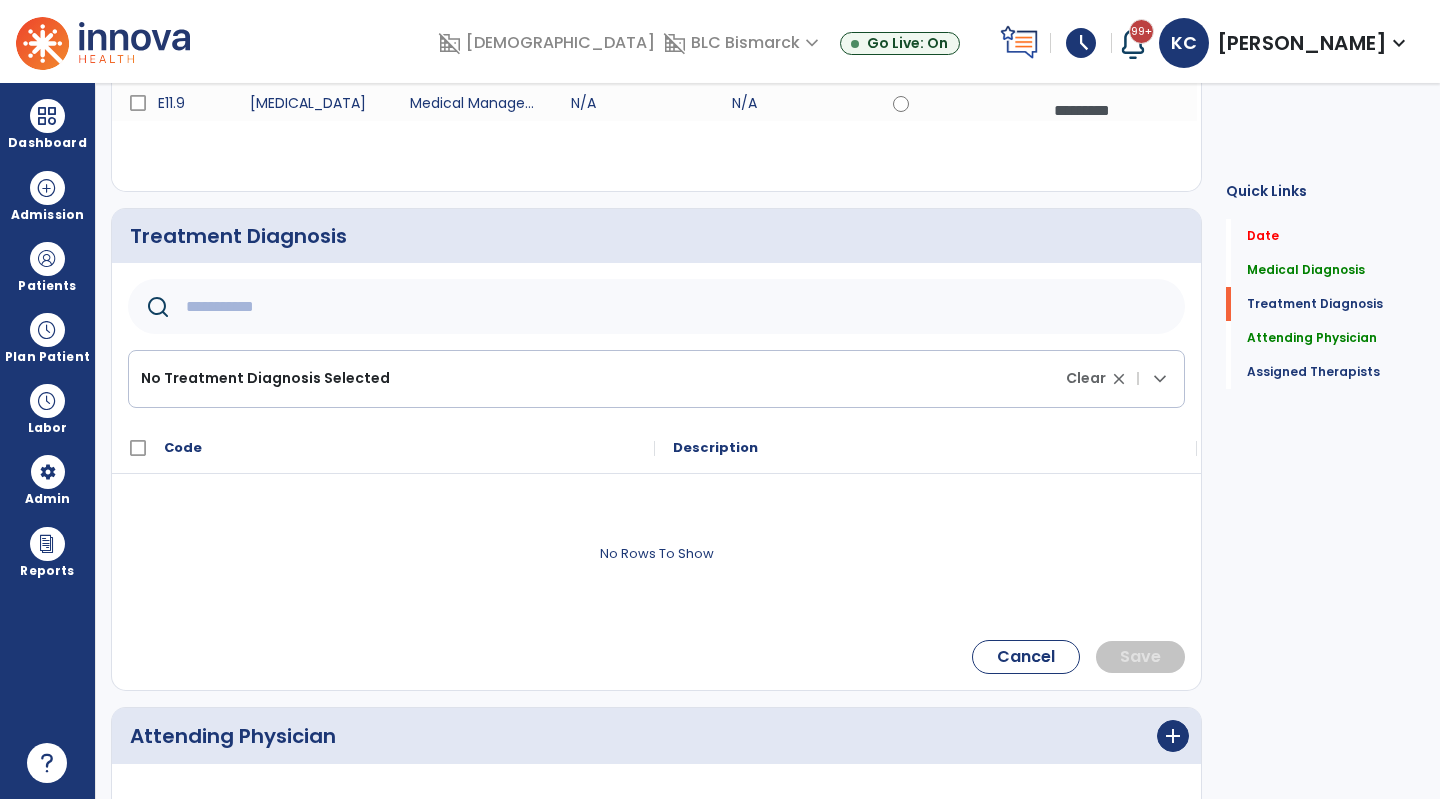 click 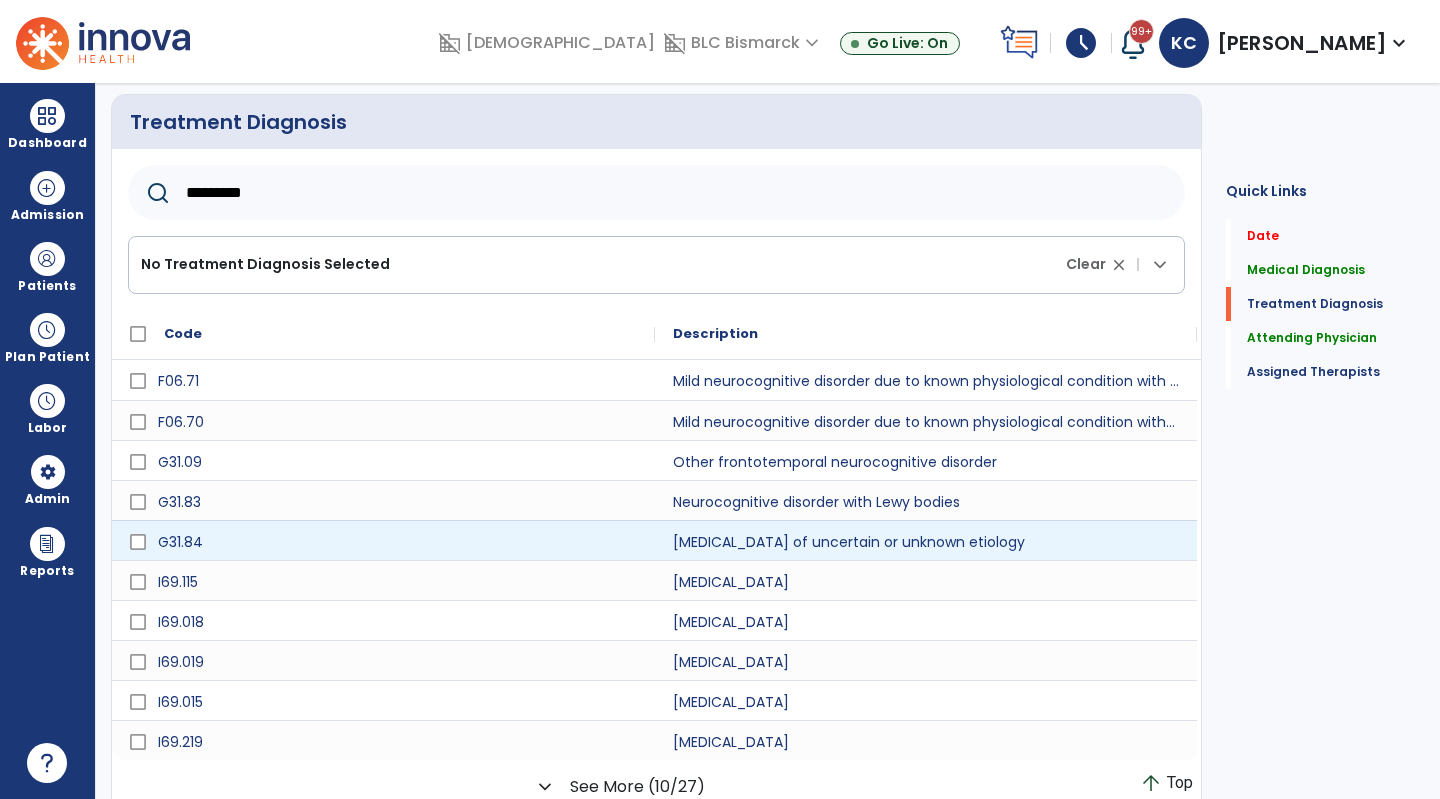 scroll, scrollTop: 462, scrollLeft: 0, axis: vertical 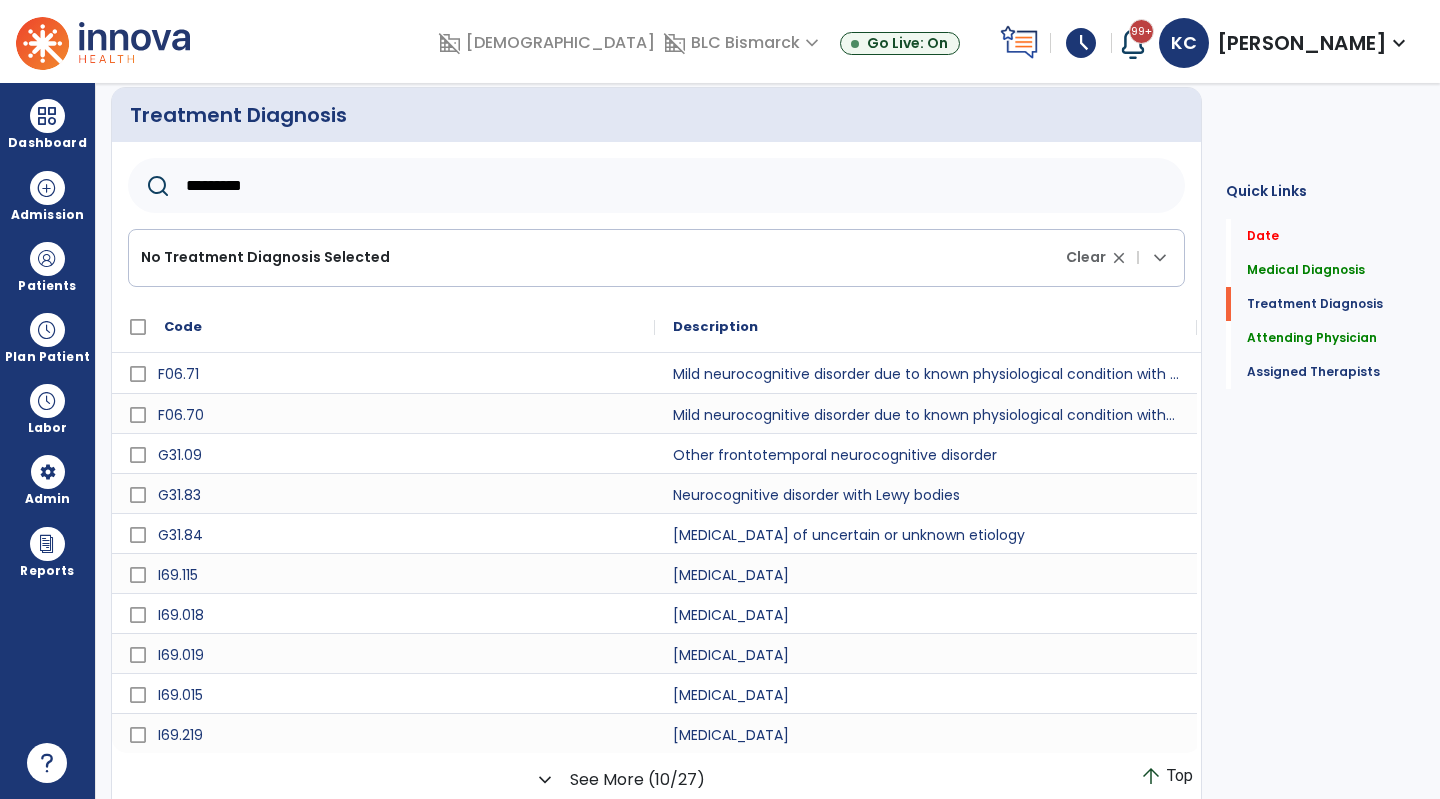 type on "*********" 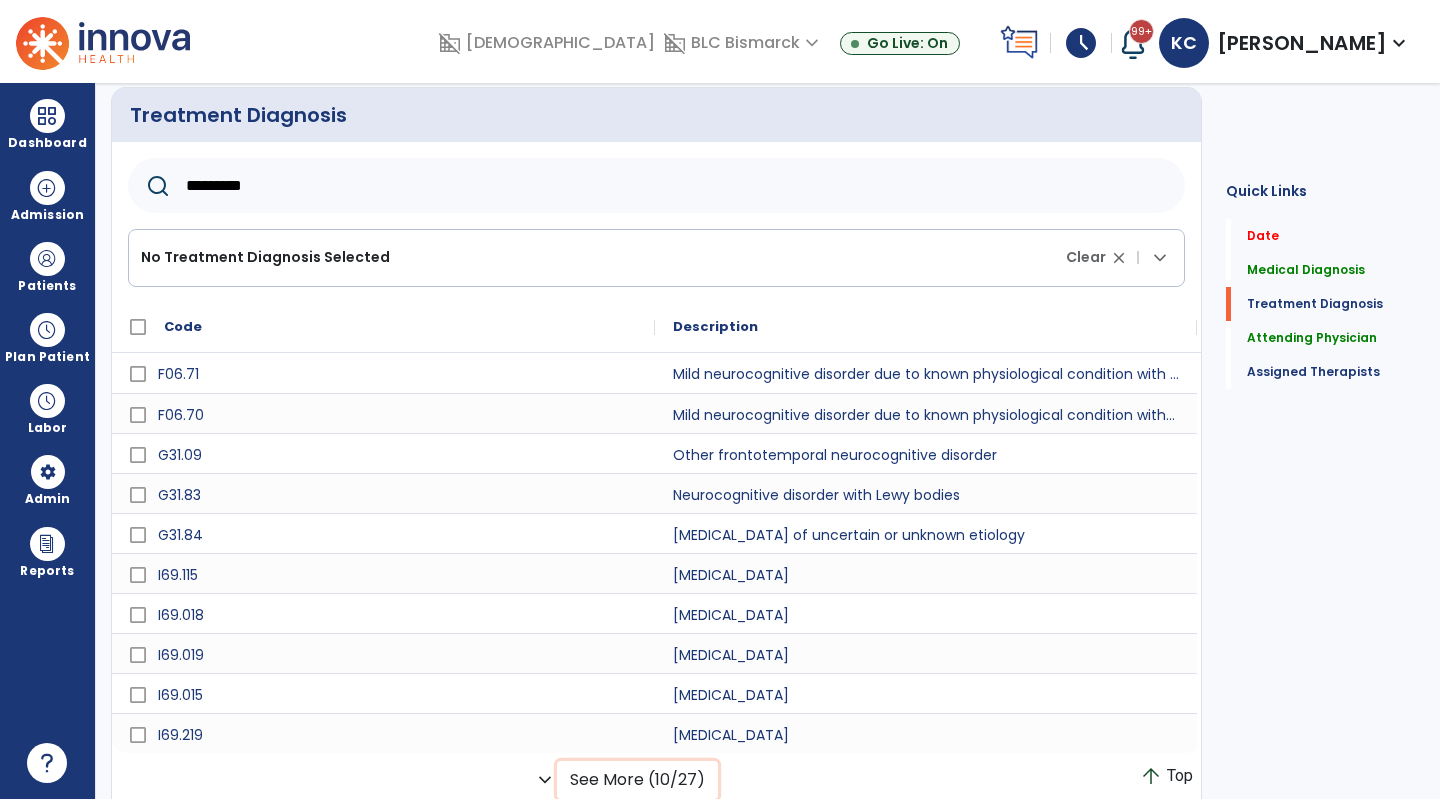 click on "See More (10/27)" 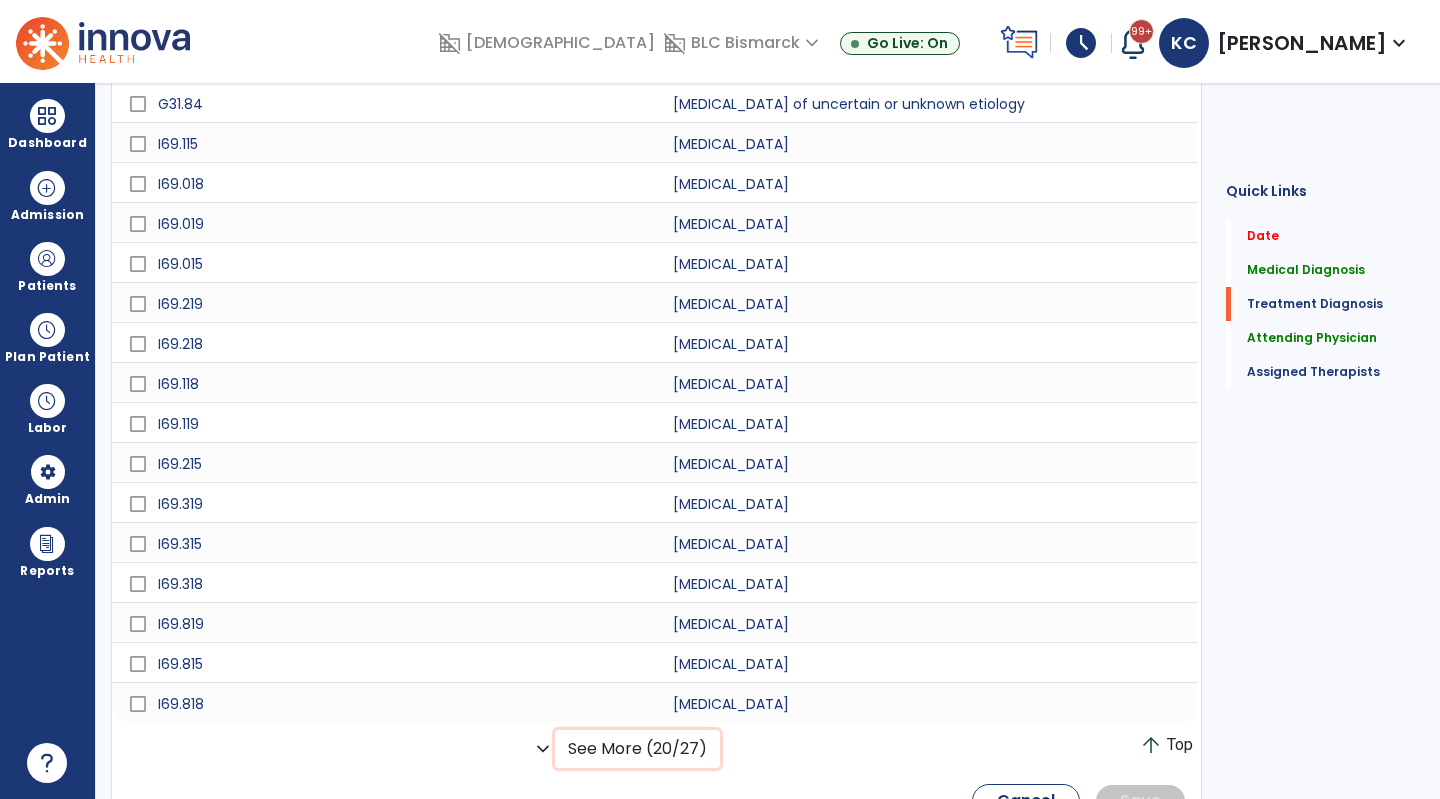 scroll, scrollTop: 894, scrollLeft: 0, axis: vertical 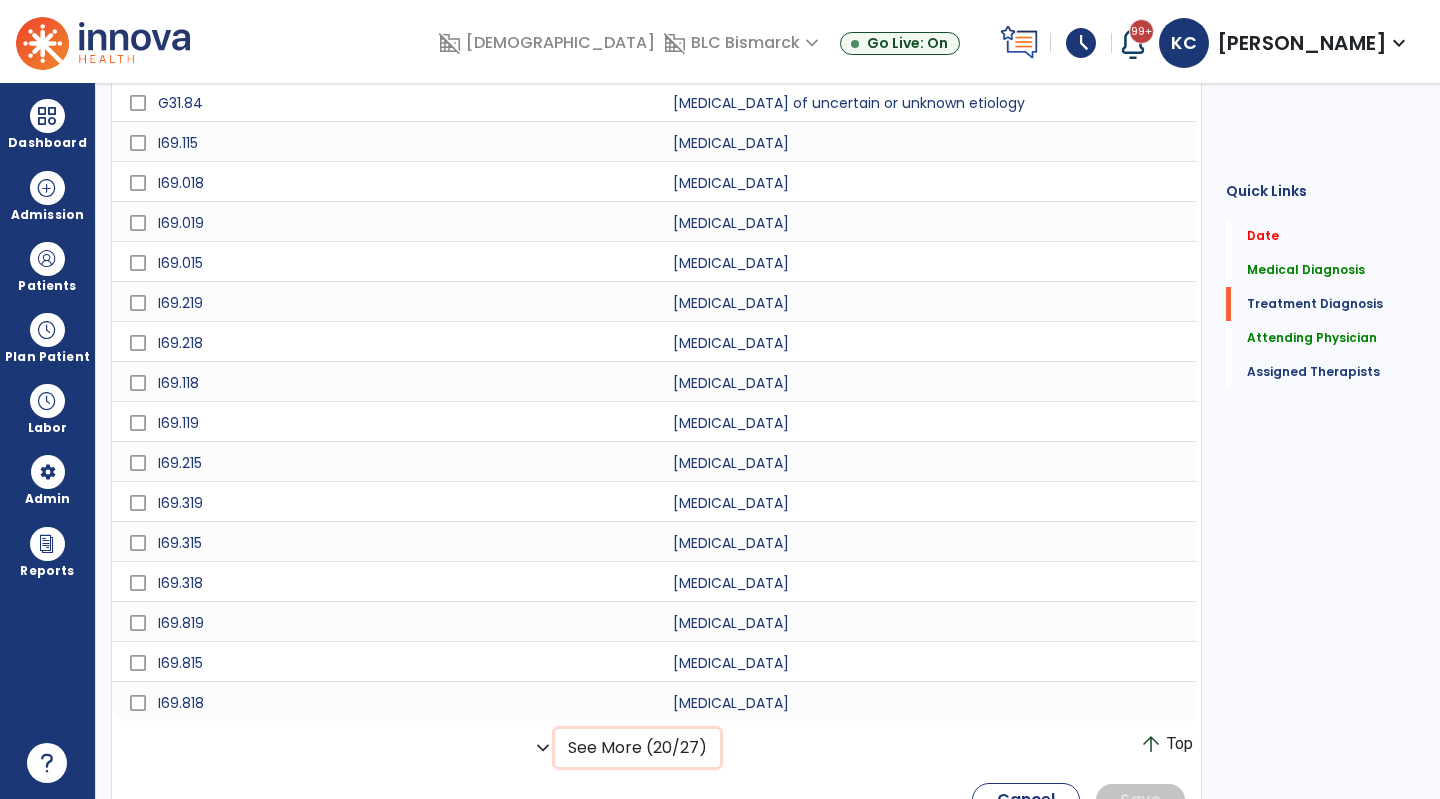 click on "See More (20/27)" 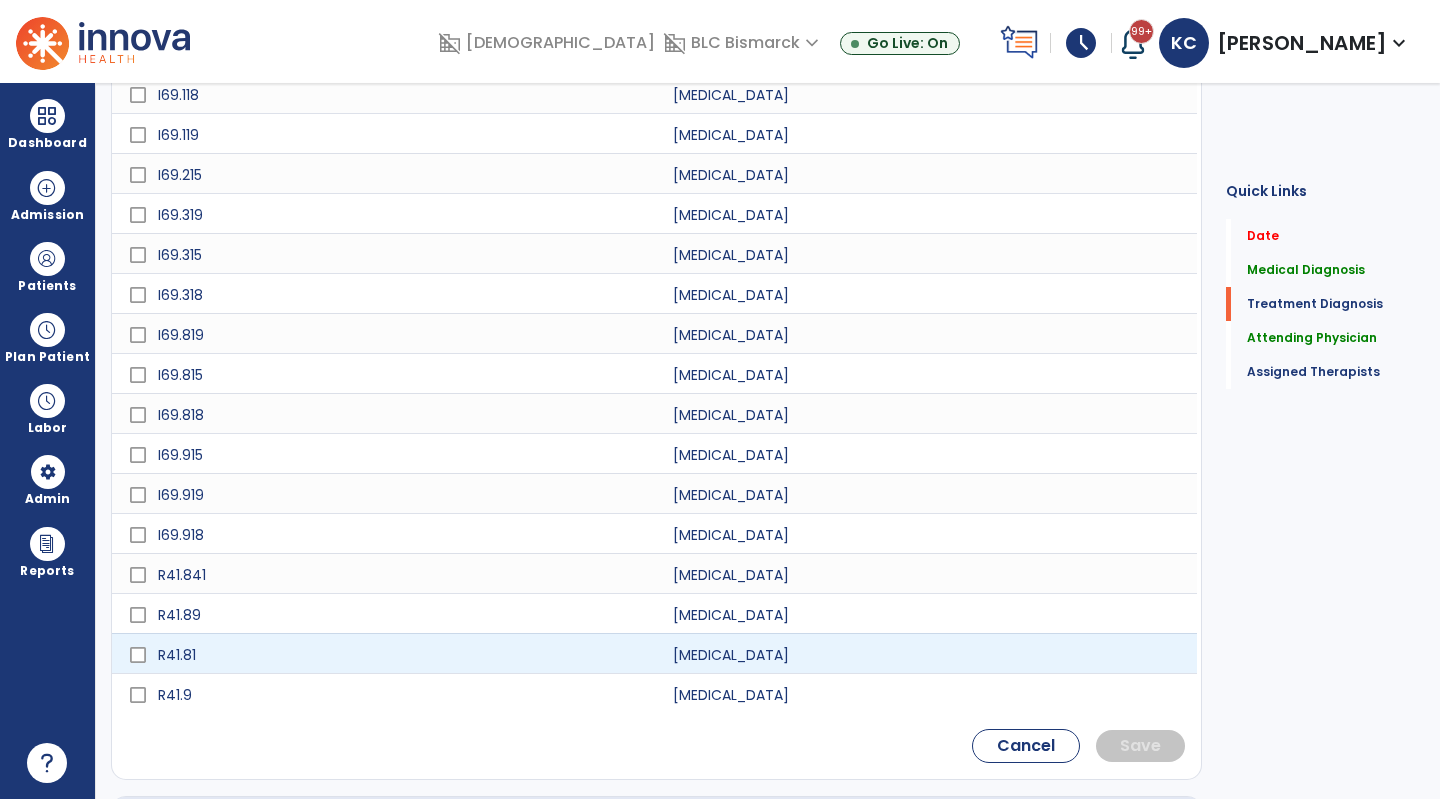 scroll, scrollTop: 1183, scrollLeft: 0, axis: vertical 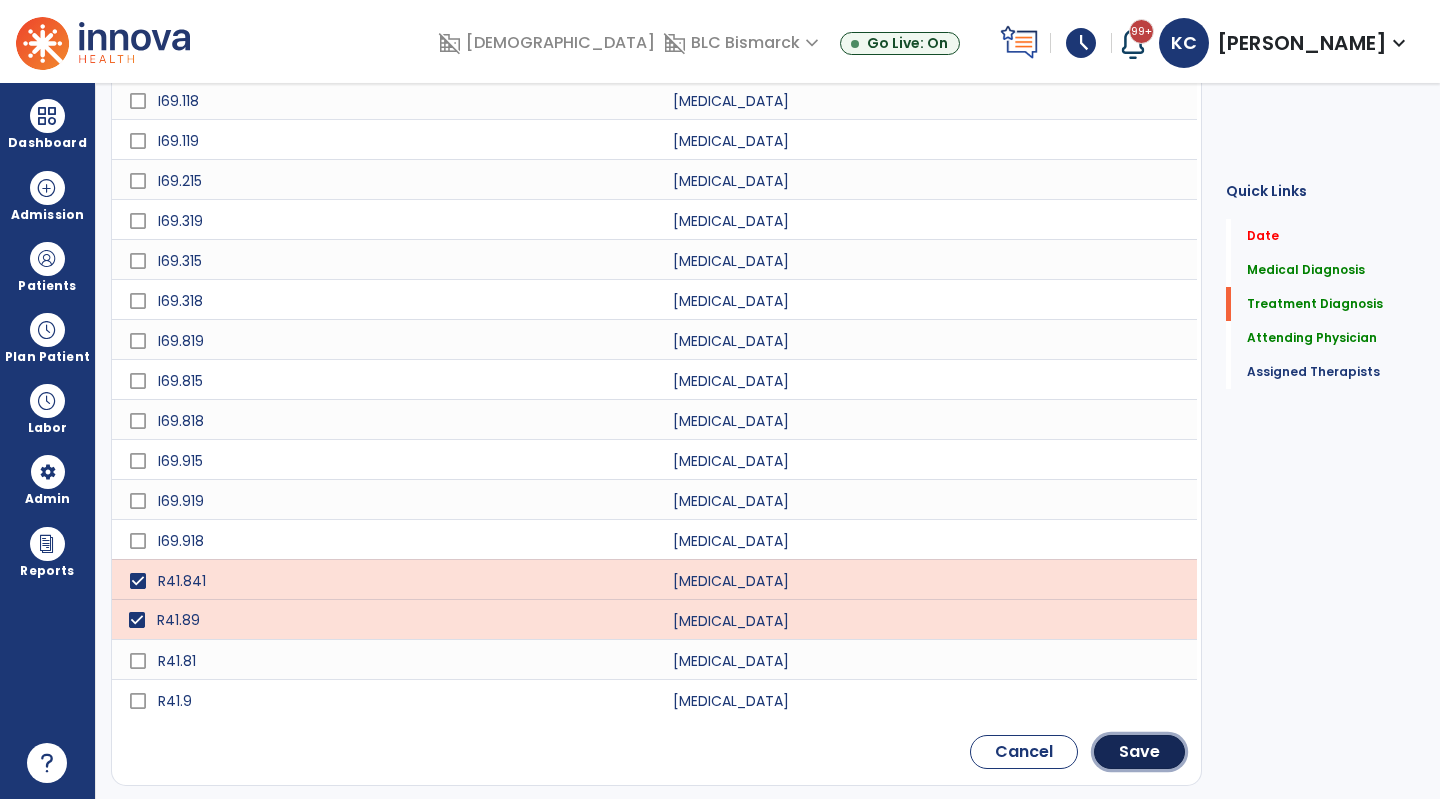 click on "Save" 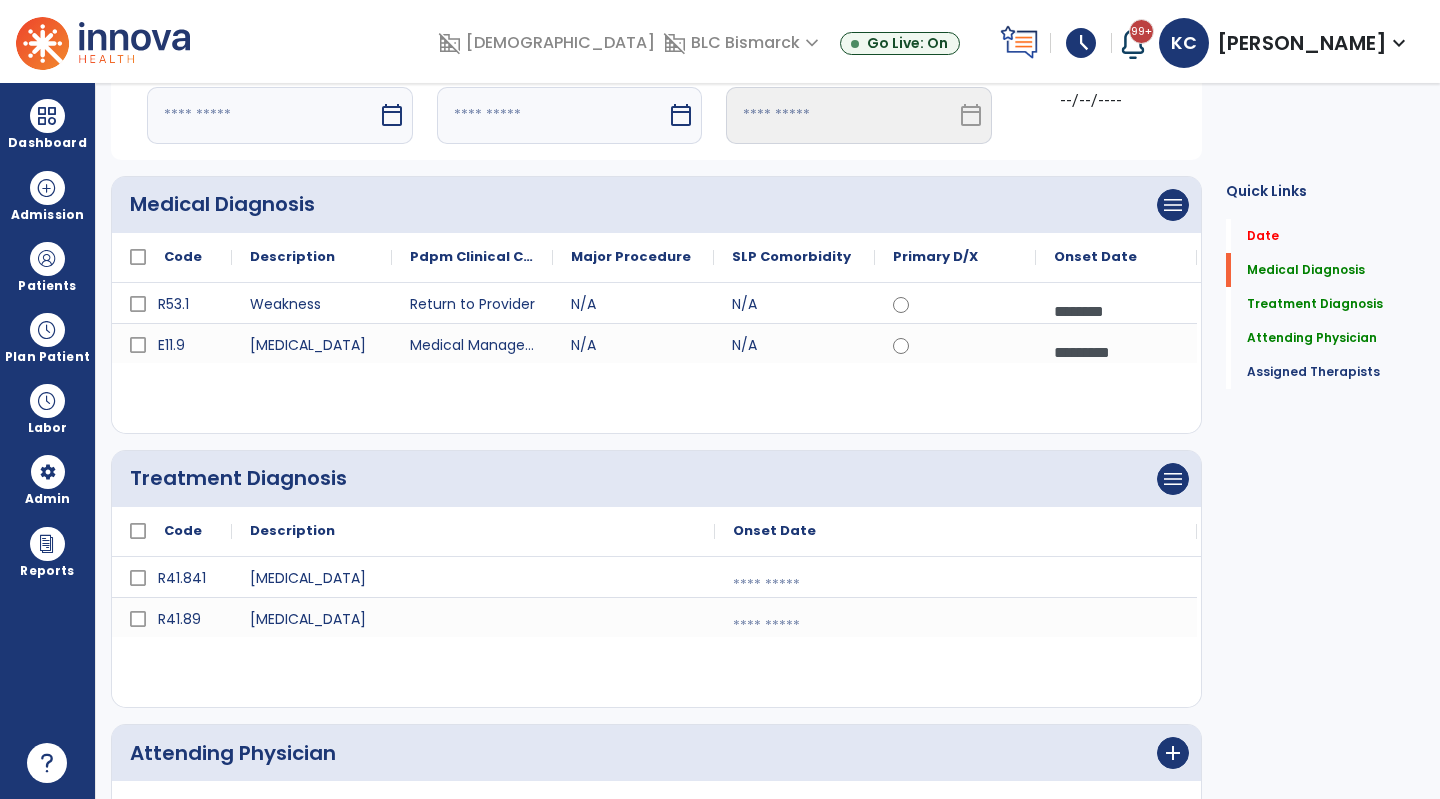 scroll, scrollTop: 98, scrollLeft: 0, axis: vertical 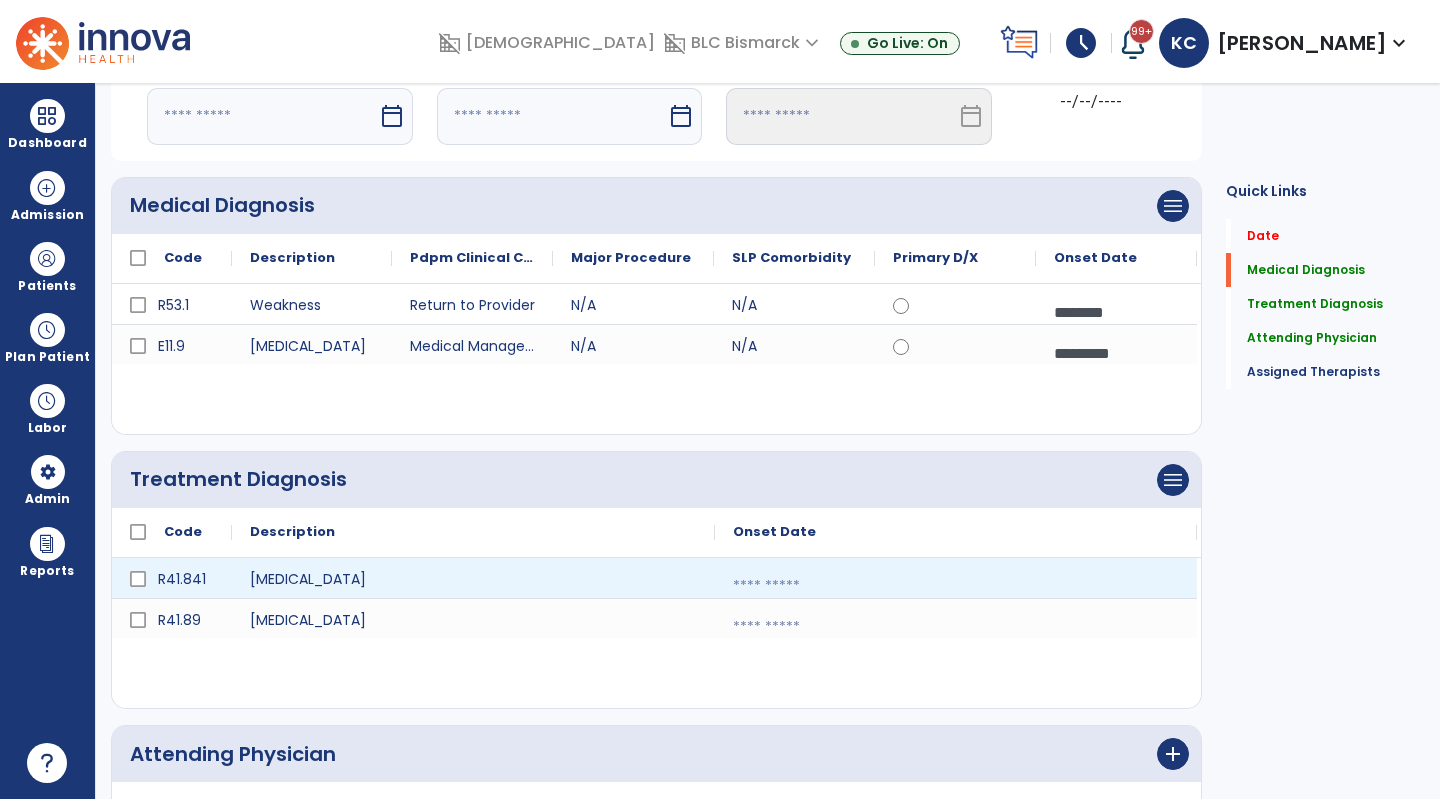 click at bounding box center (956, 586) 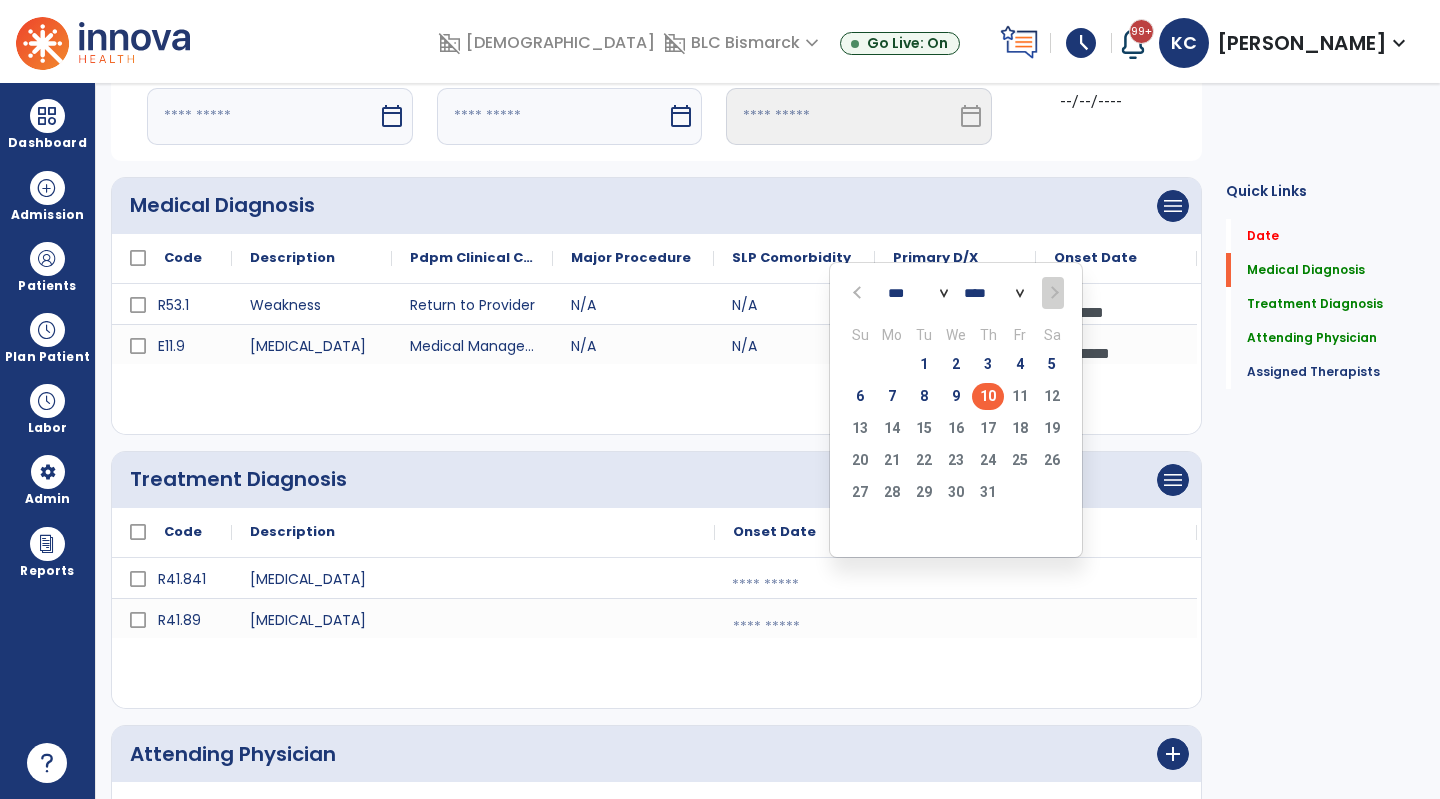 click on "10" 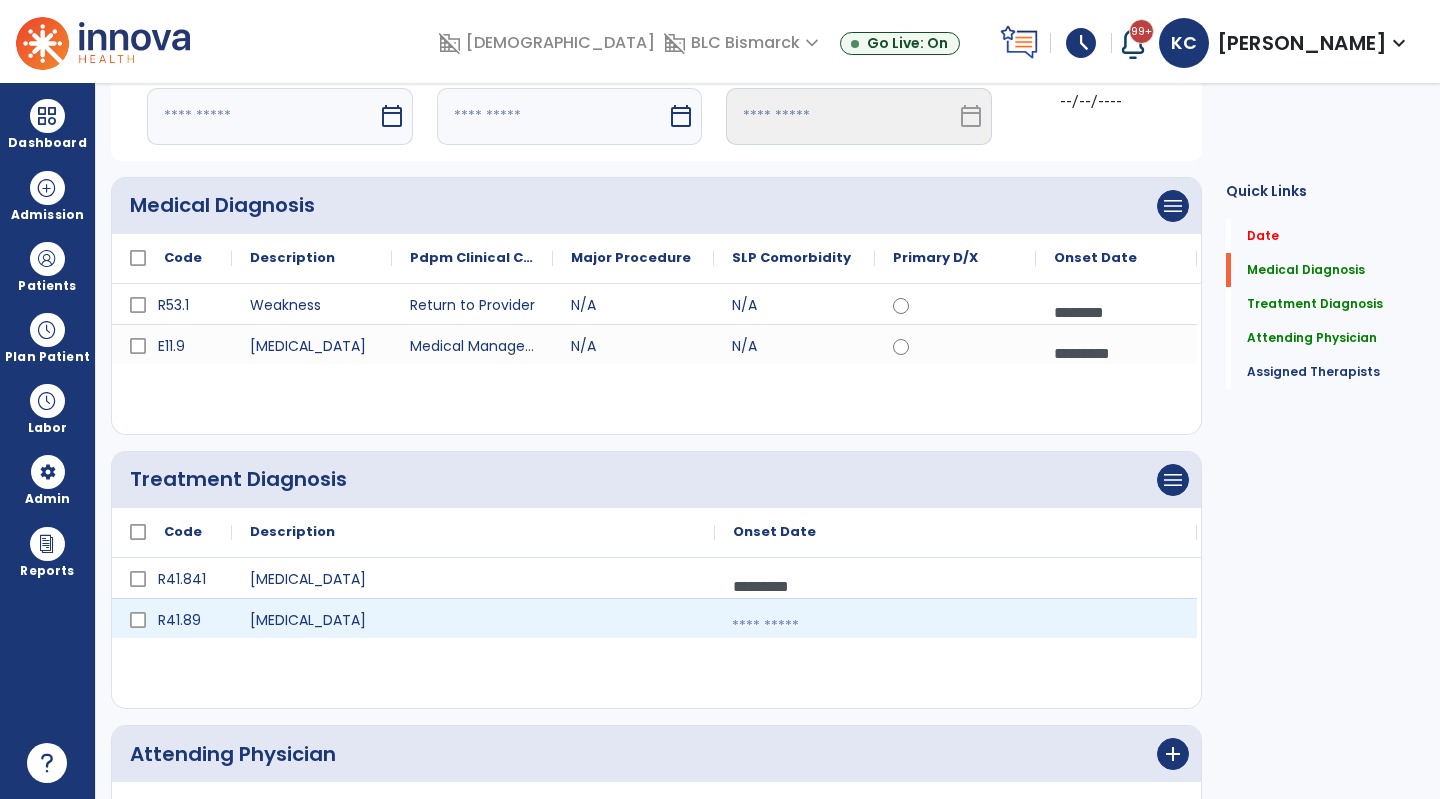 click at bounding box center [956, 626] 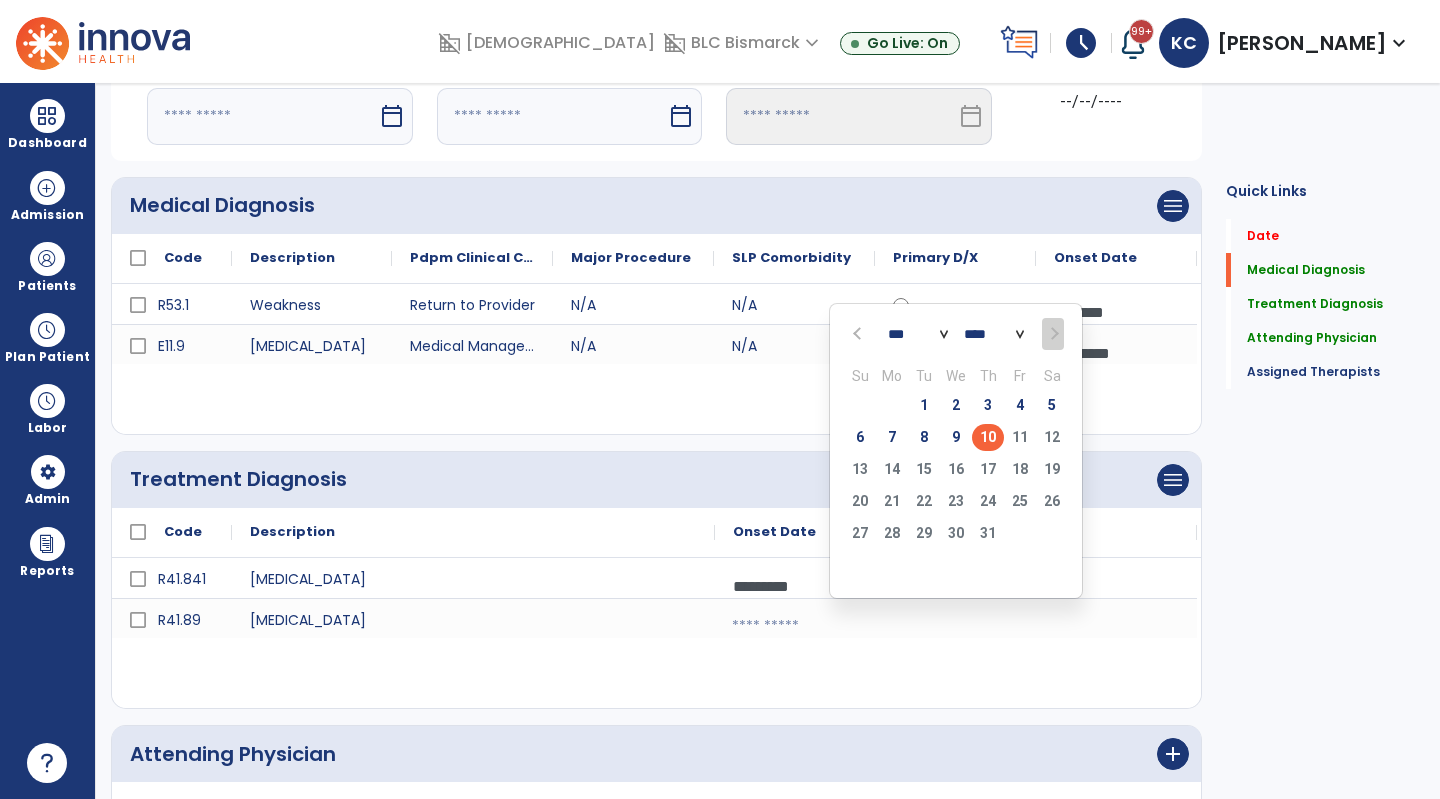 click on "10" 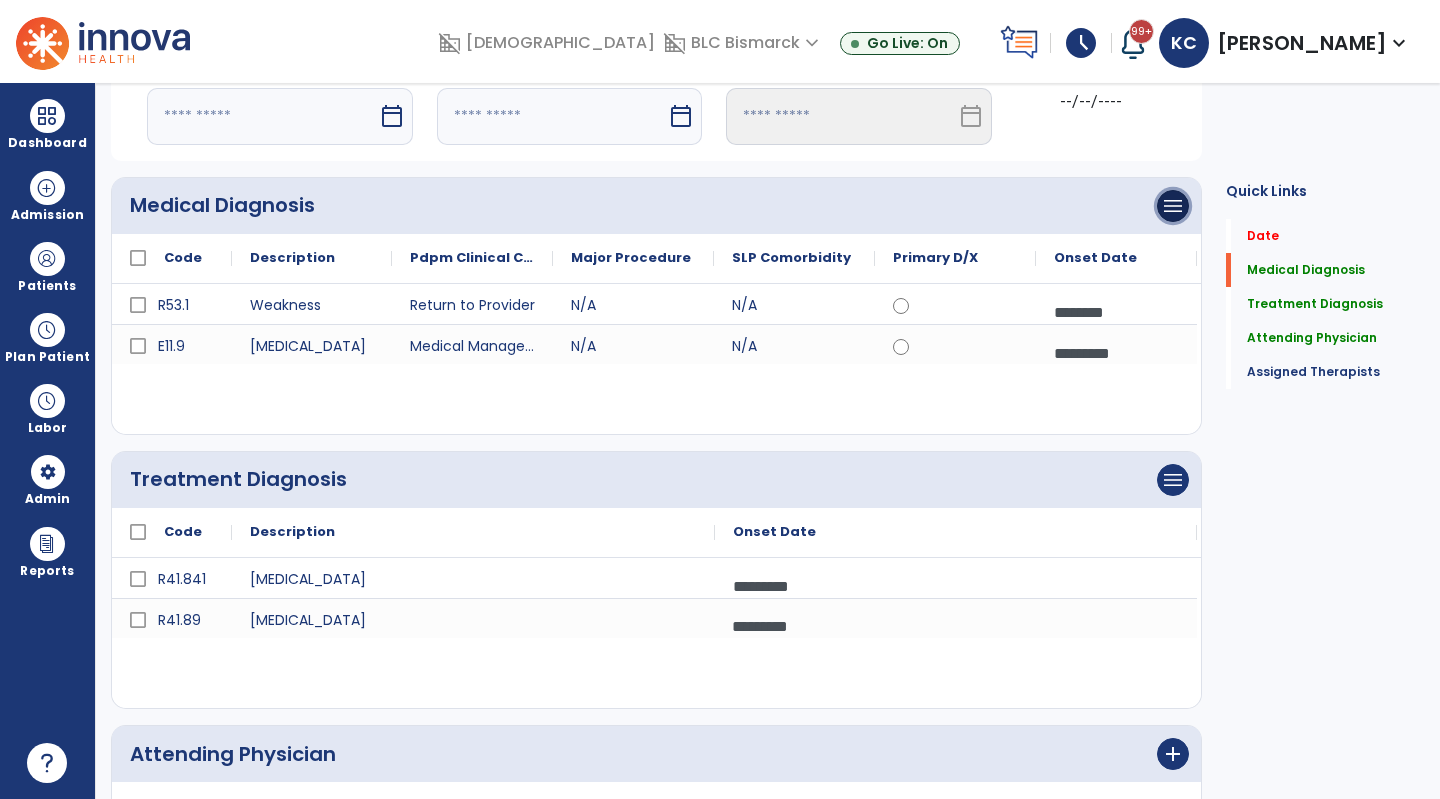 click on "menu" at bounding box center [1173, 206] 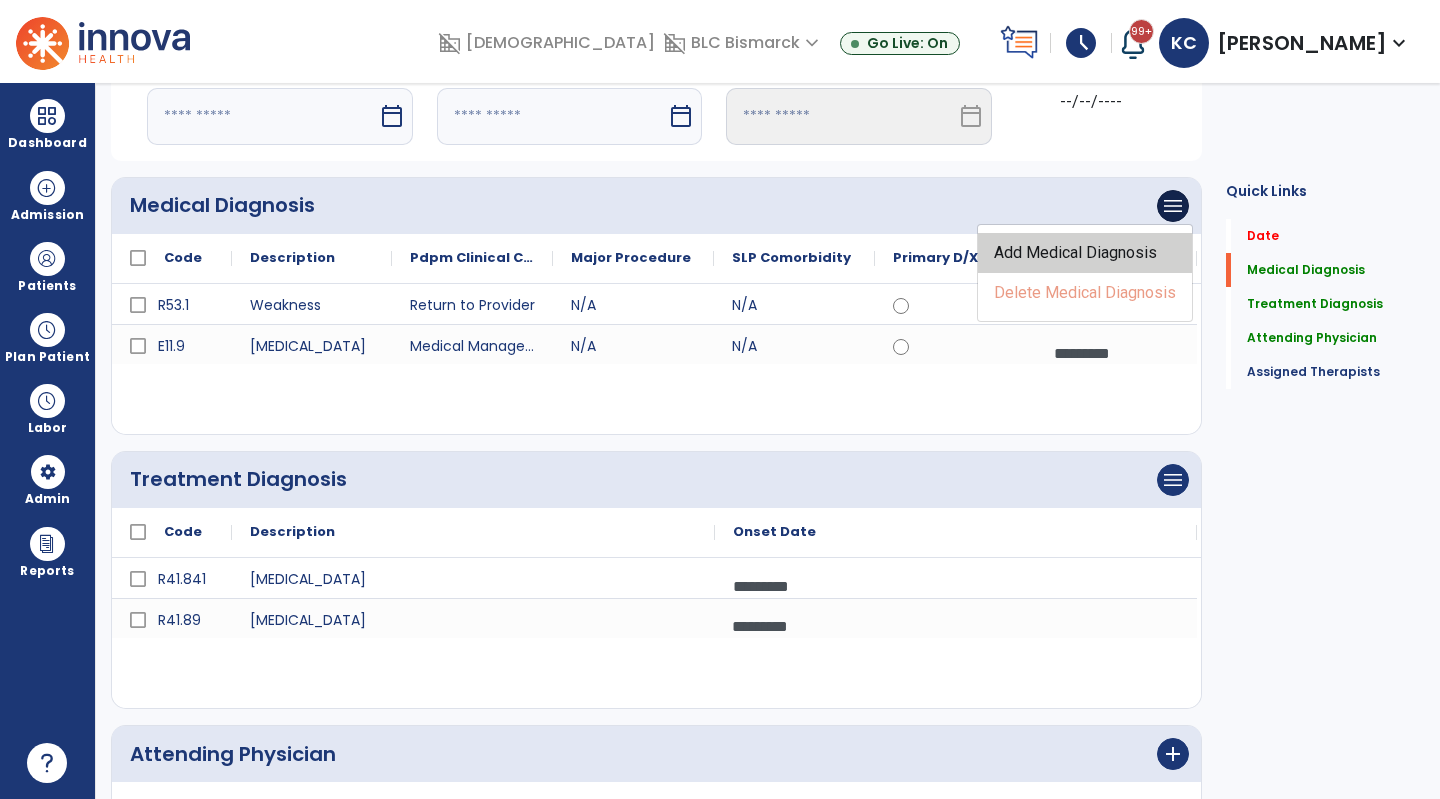 click on "Add Medical Diagnosis" 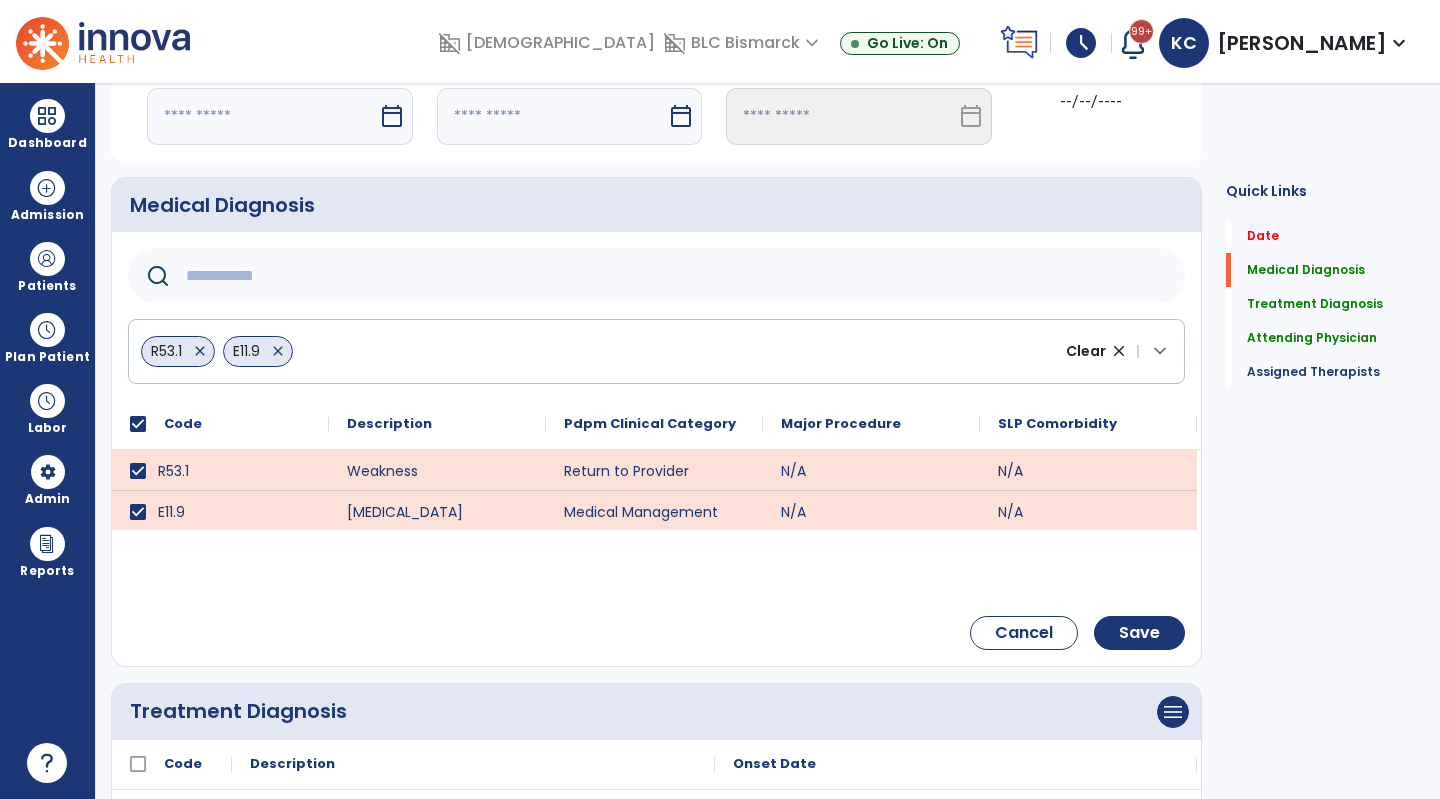 click 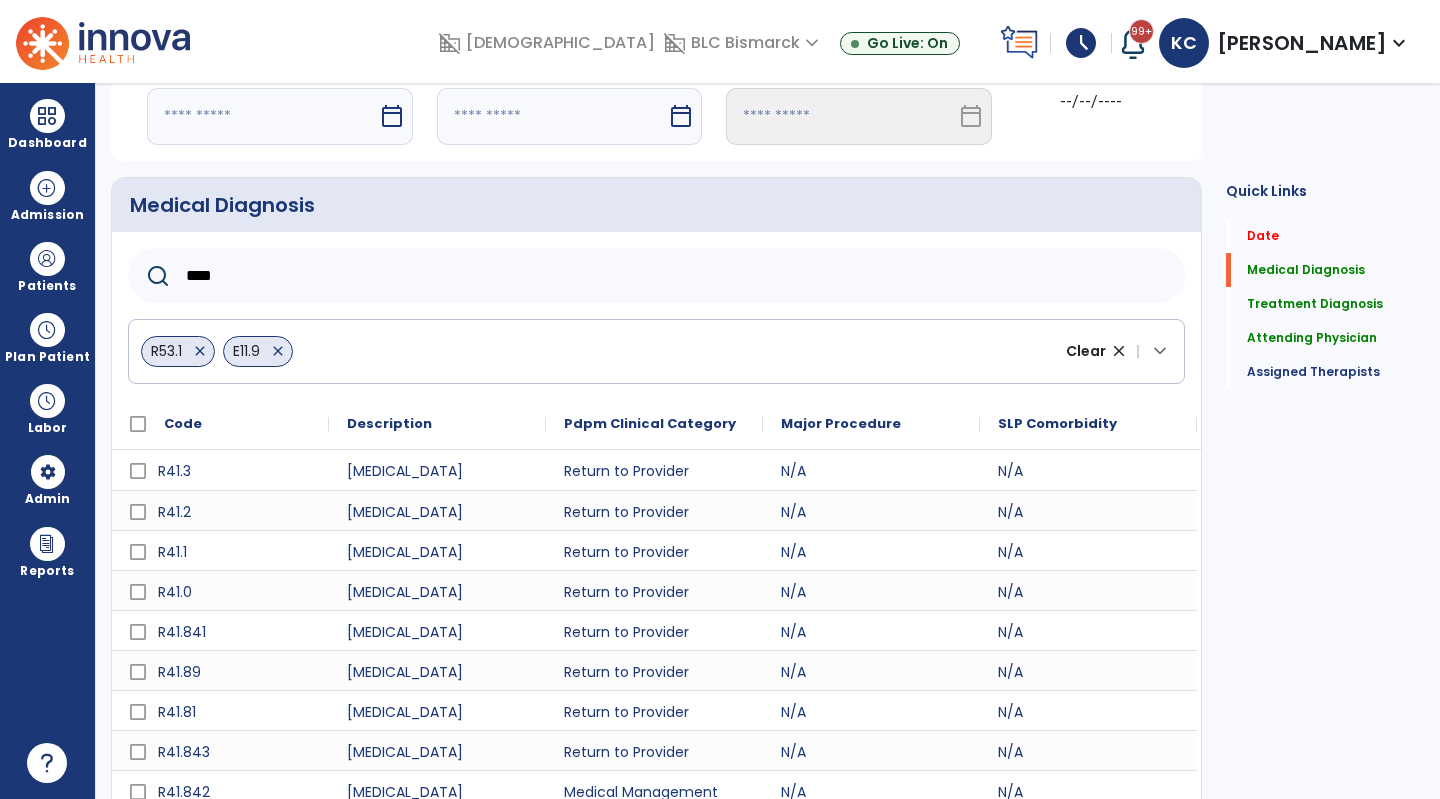 scroll, scrollTop: 99, scrollLeft: 0, axis: vertical 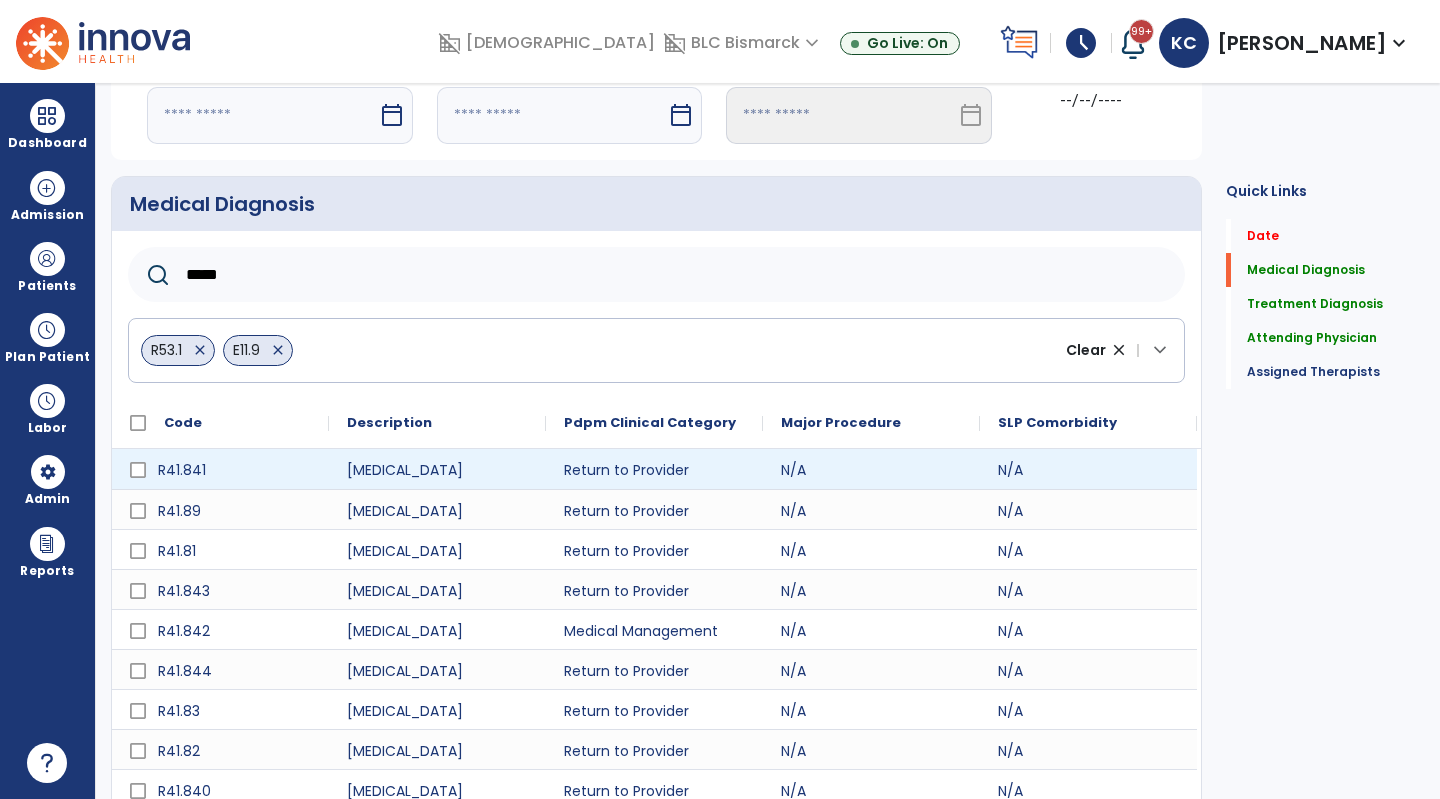 type on "*****" 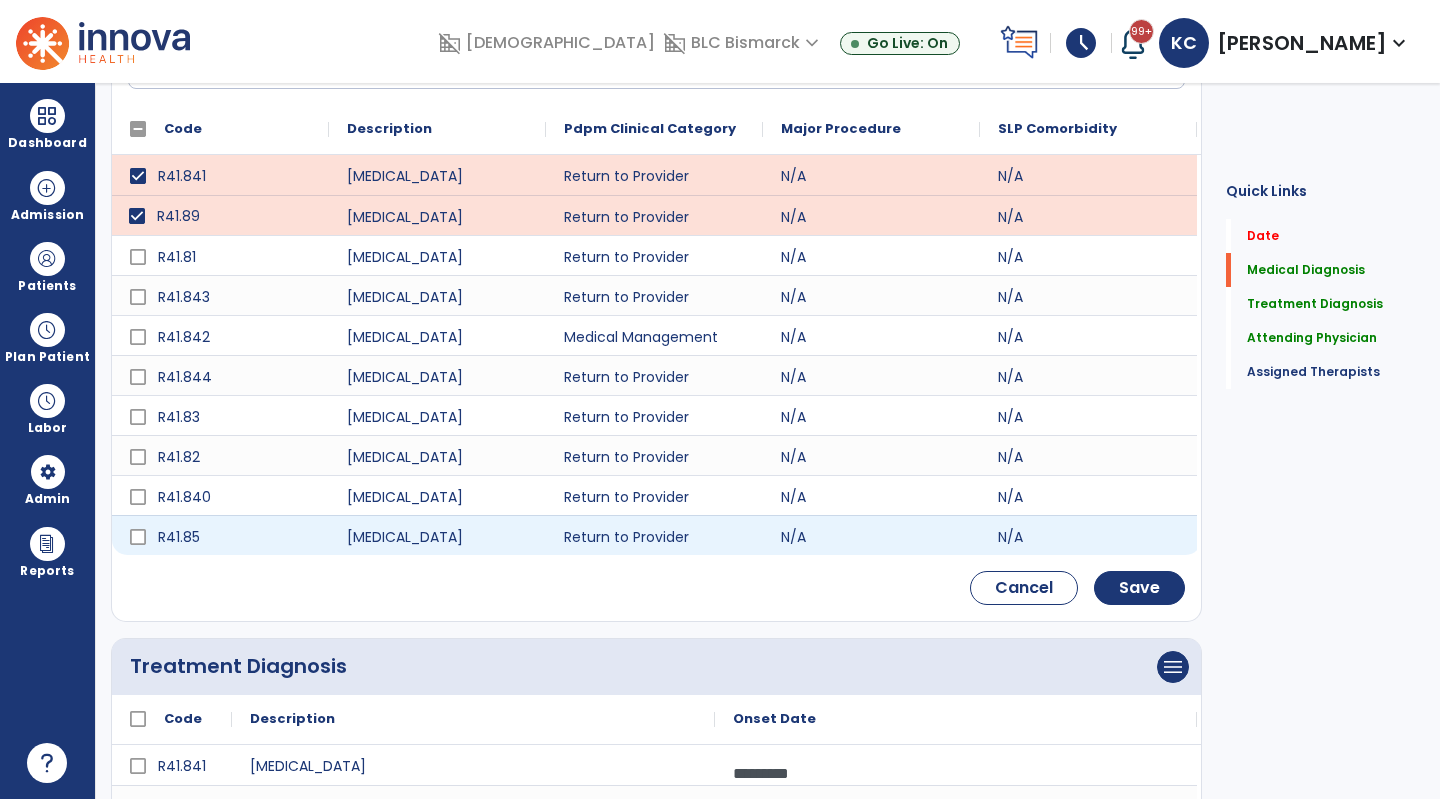 scroll, scrollTop: 388, scrollLeft: 0, axis: vertical 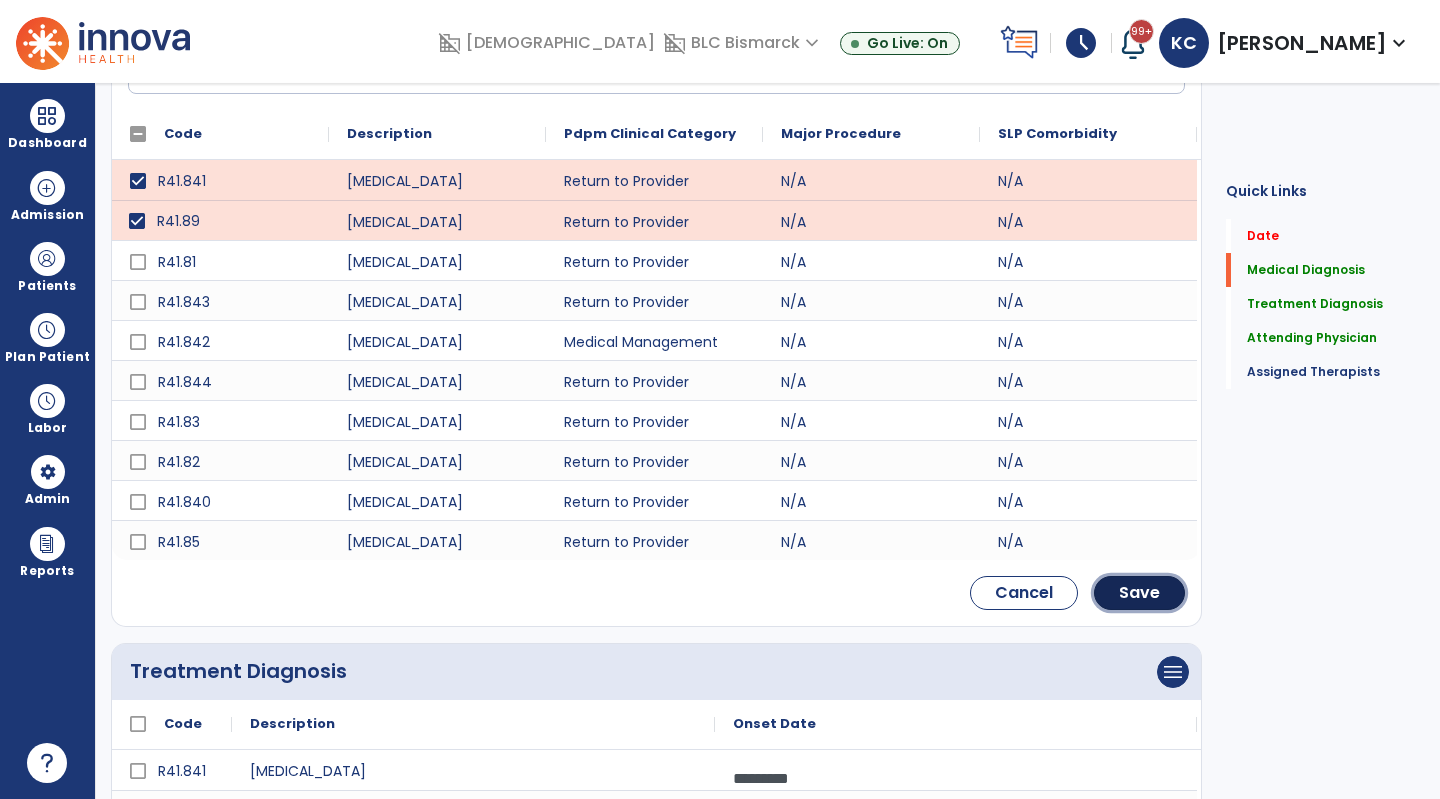 click on "Save" 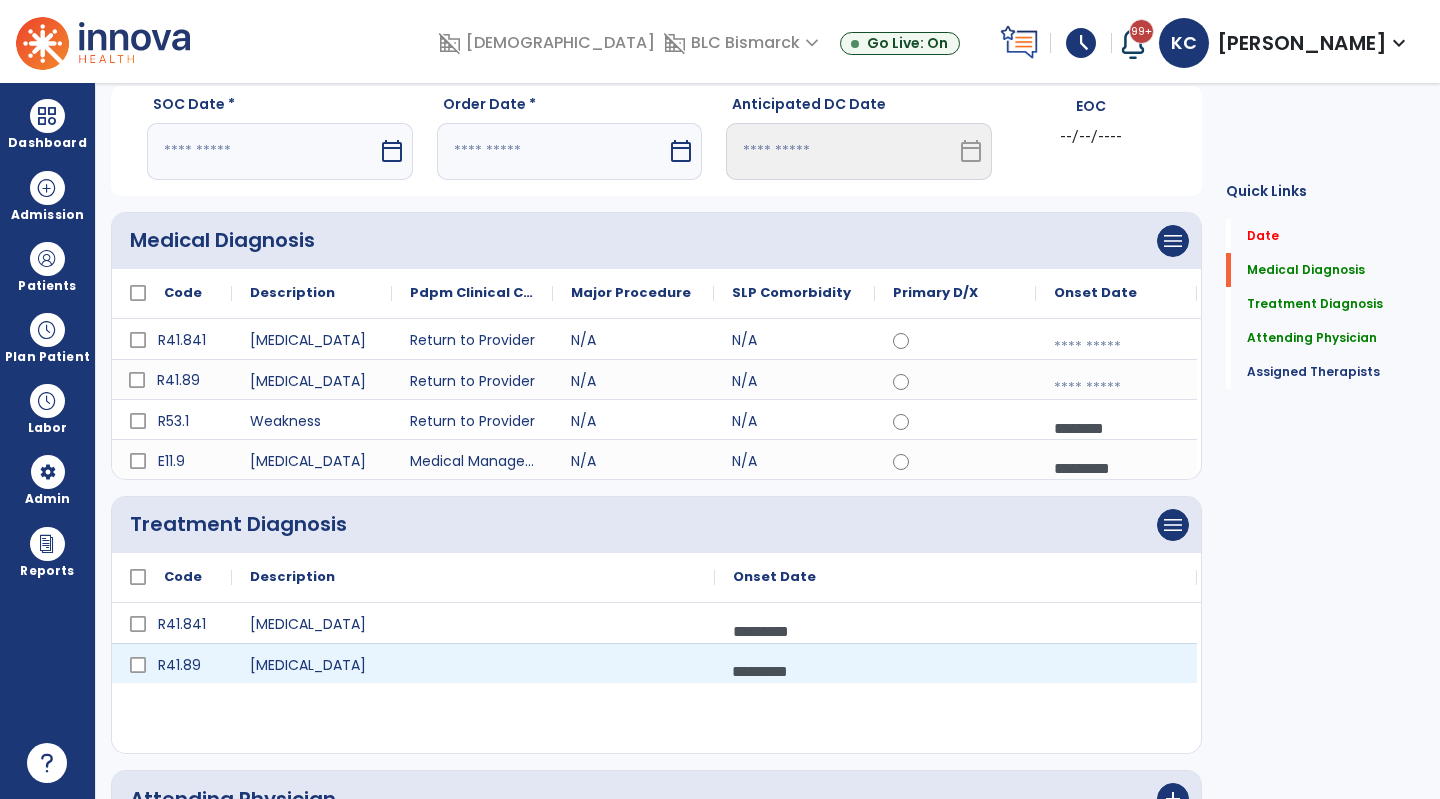 scroll, scrollTop: 51, scrollLeft: 0, axis: vertical 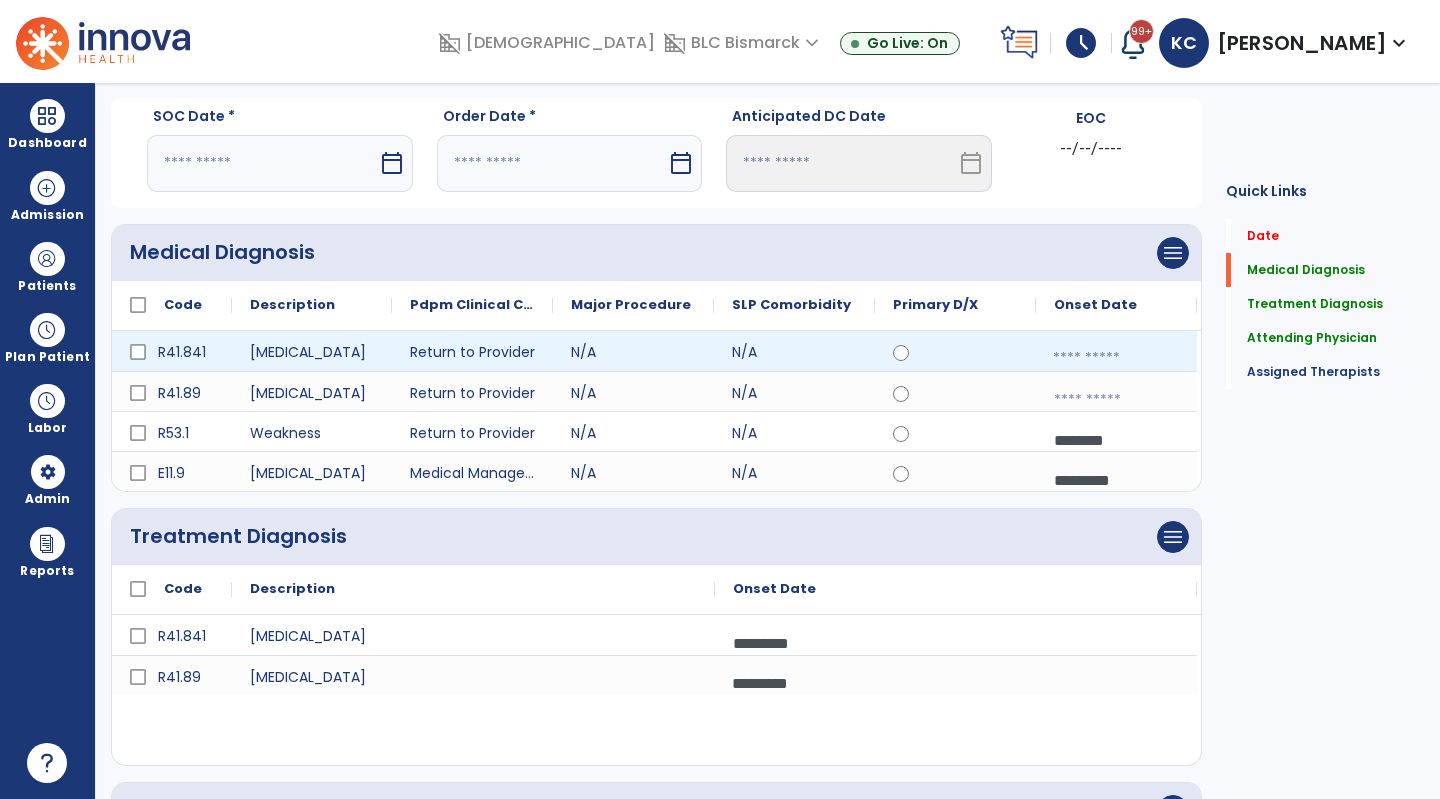 click at bounding box center (1116, 358) 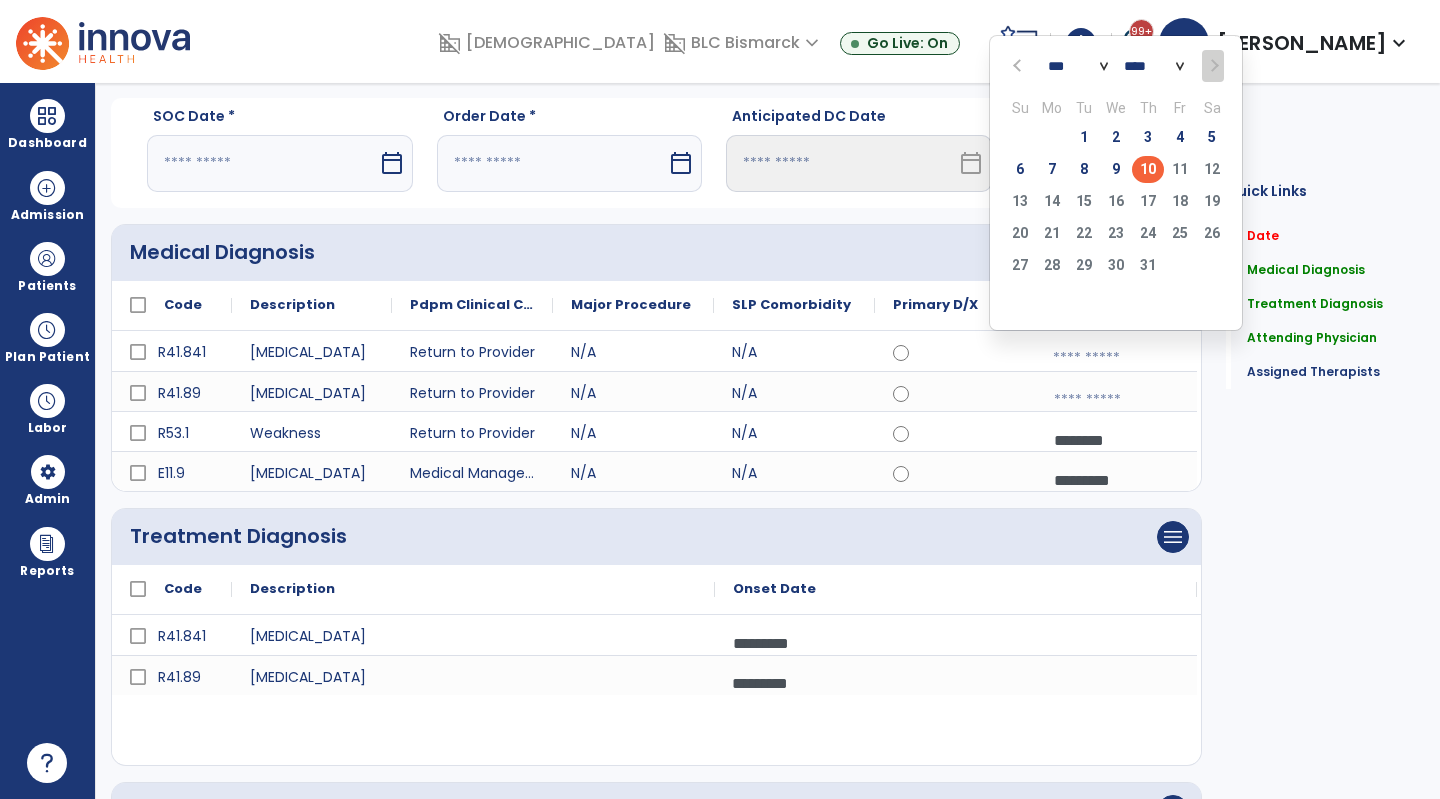 click on "10" 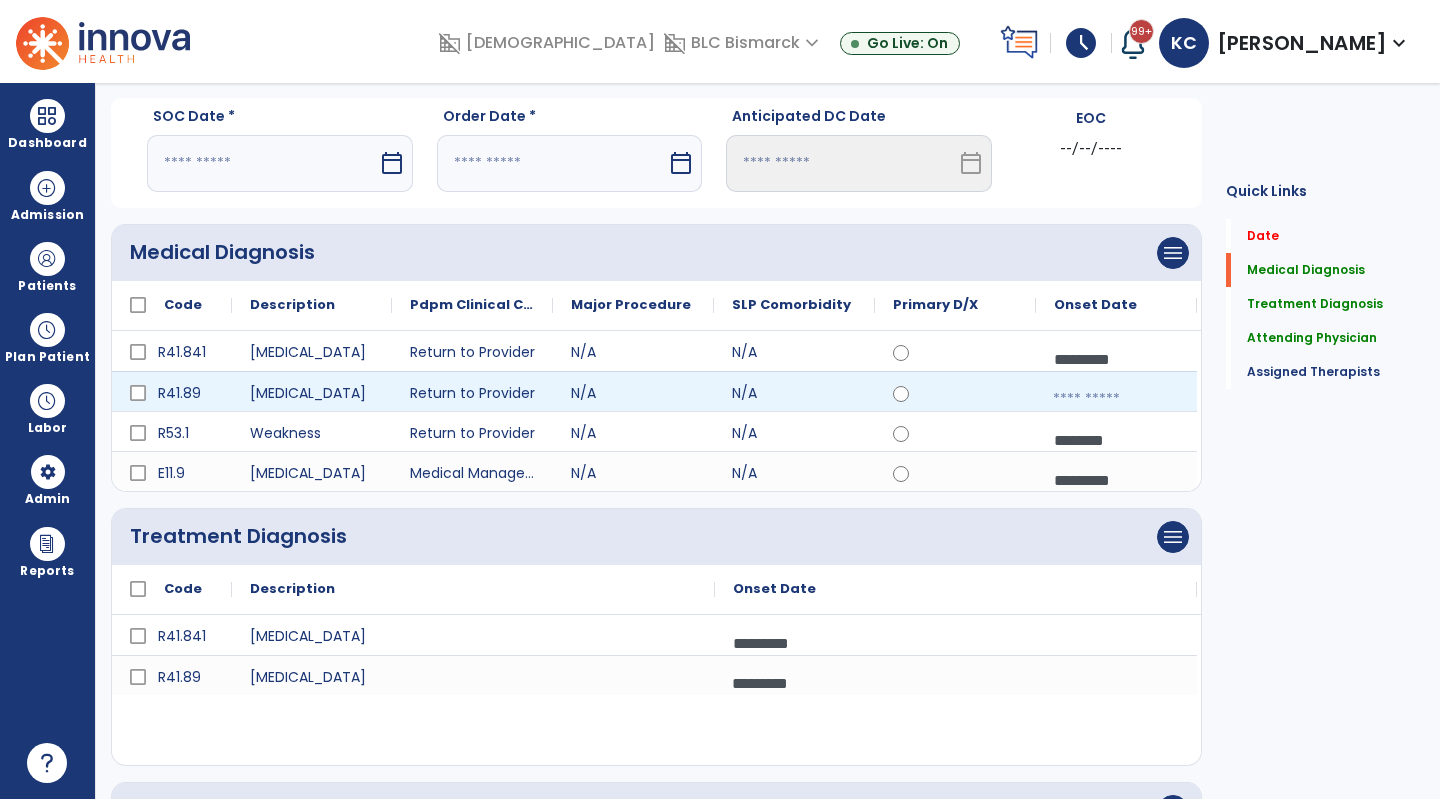 click at bounding box center (1116, 399) 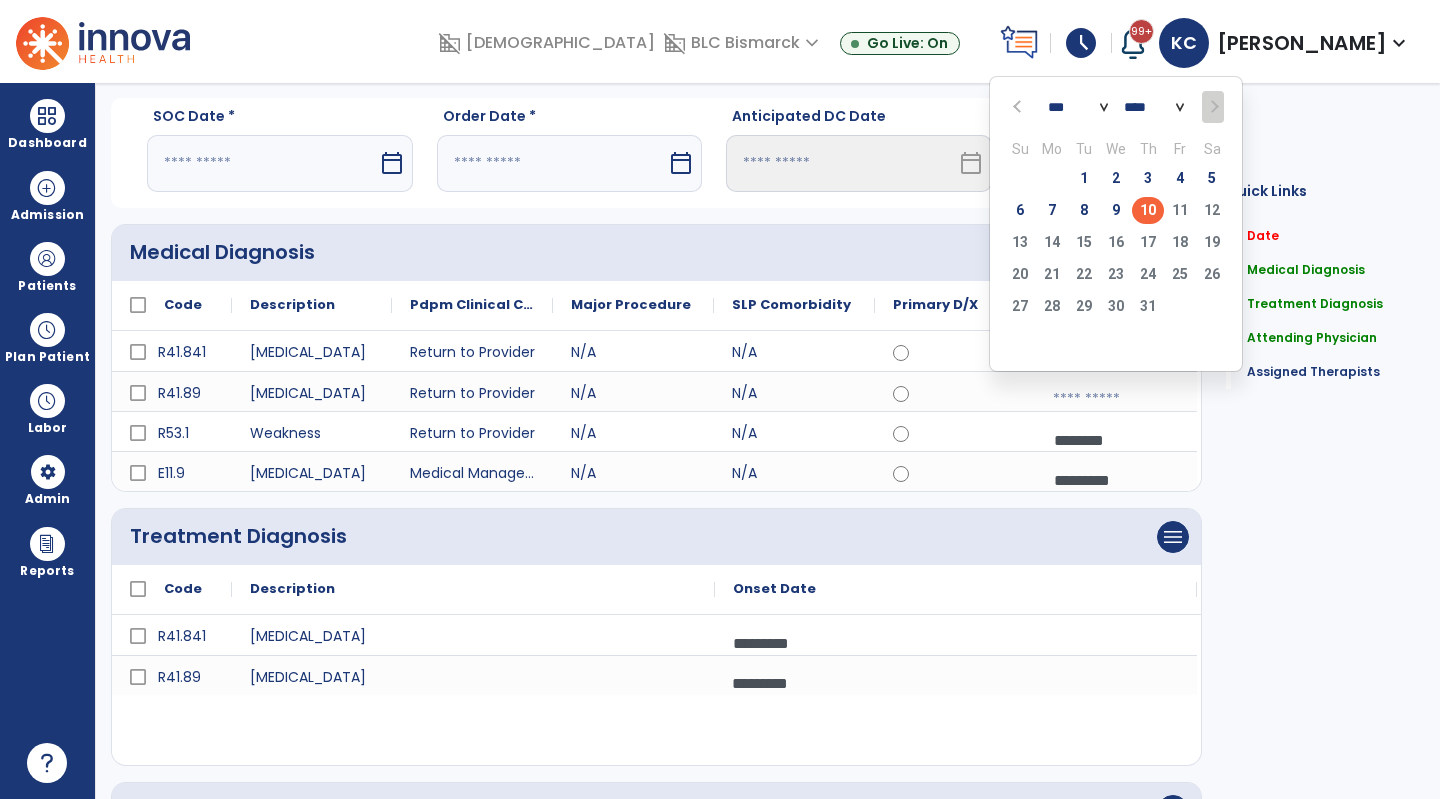 click on "10" 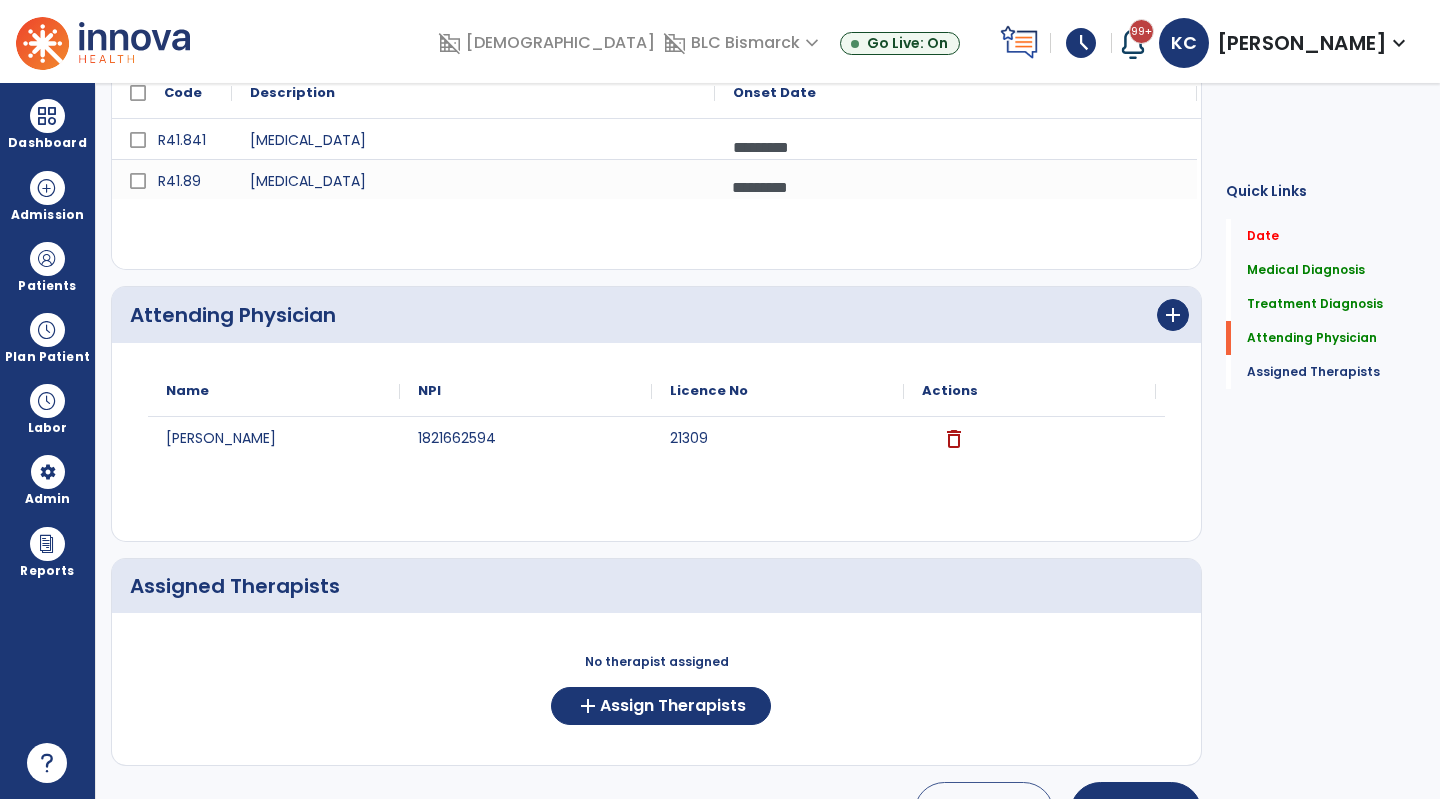 scroll, scrollTop: 607, scrollLeft: 0, axis: vertical 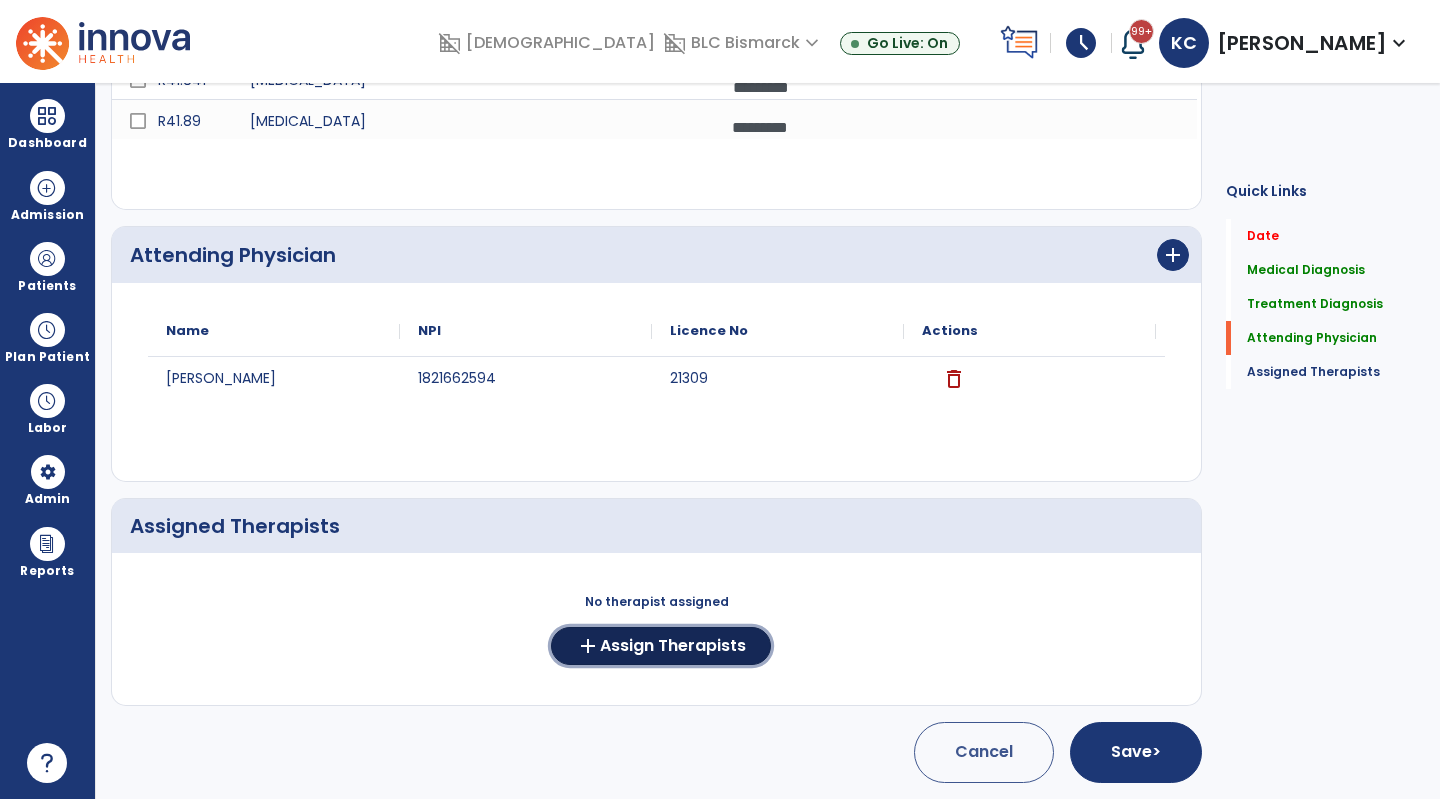 click on "Assign Therapists" 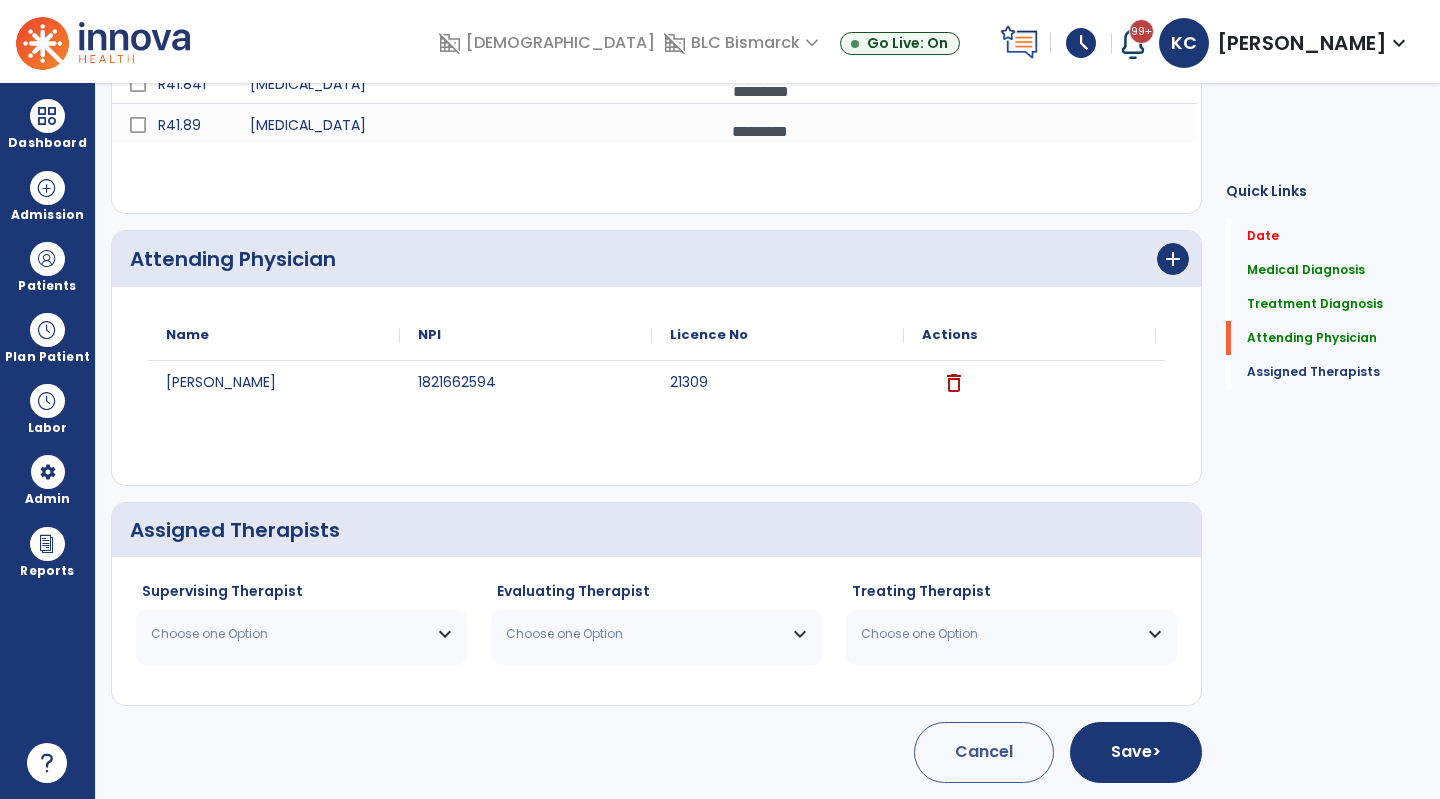 scroll, scrollTop: 603, scrollLeft: 0, axis: vertical 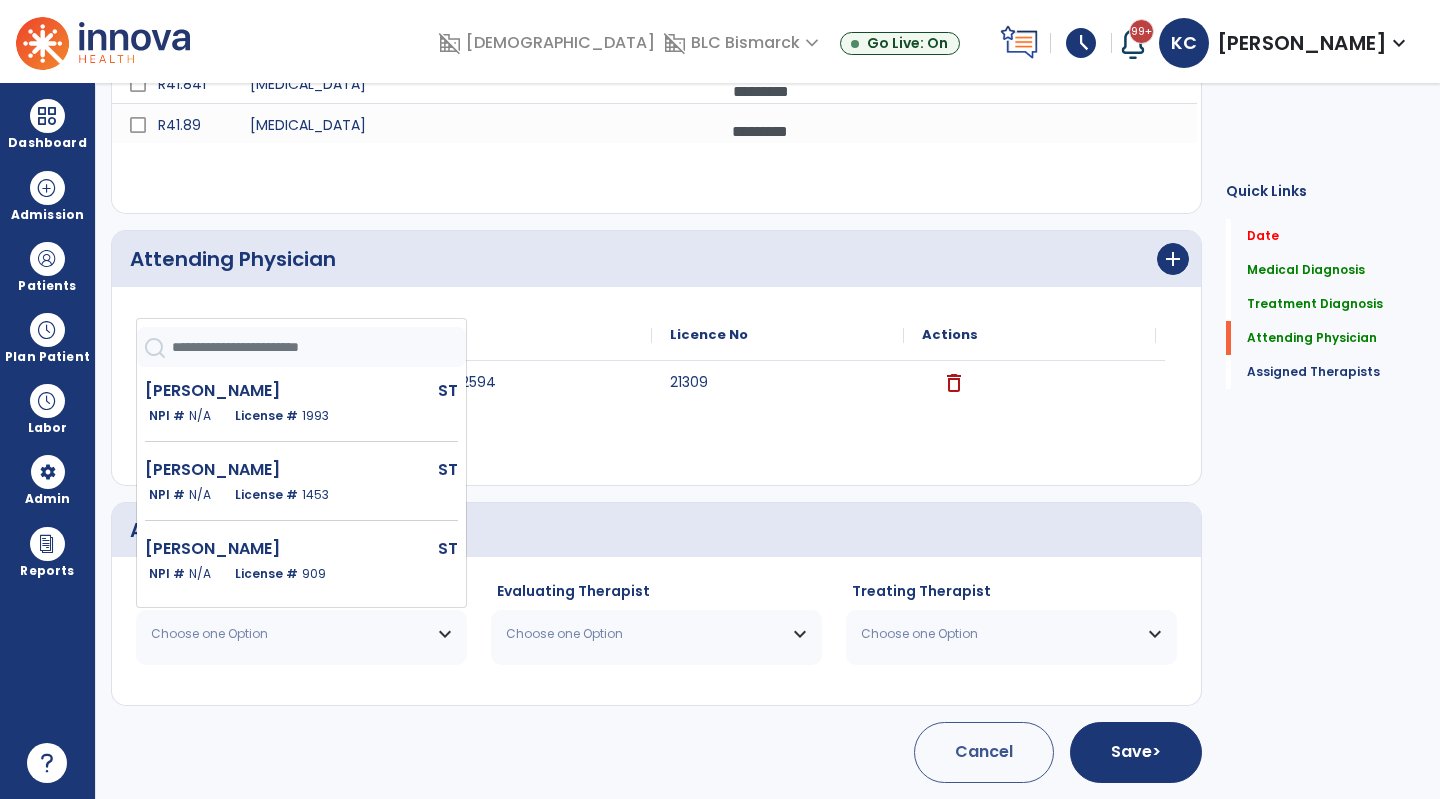 click on "[PERSON_NAME]" 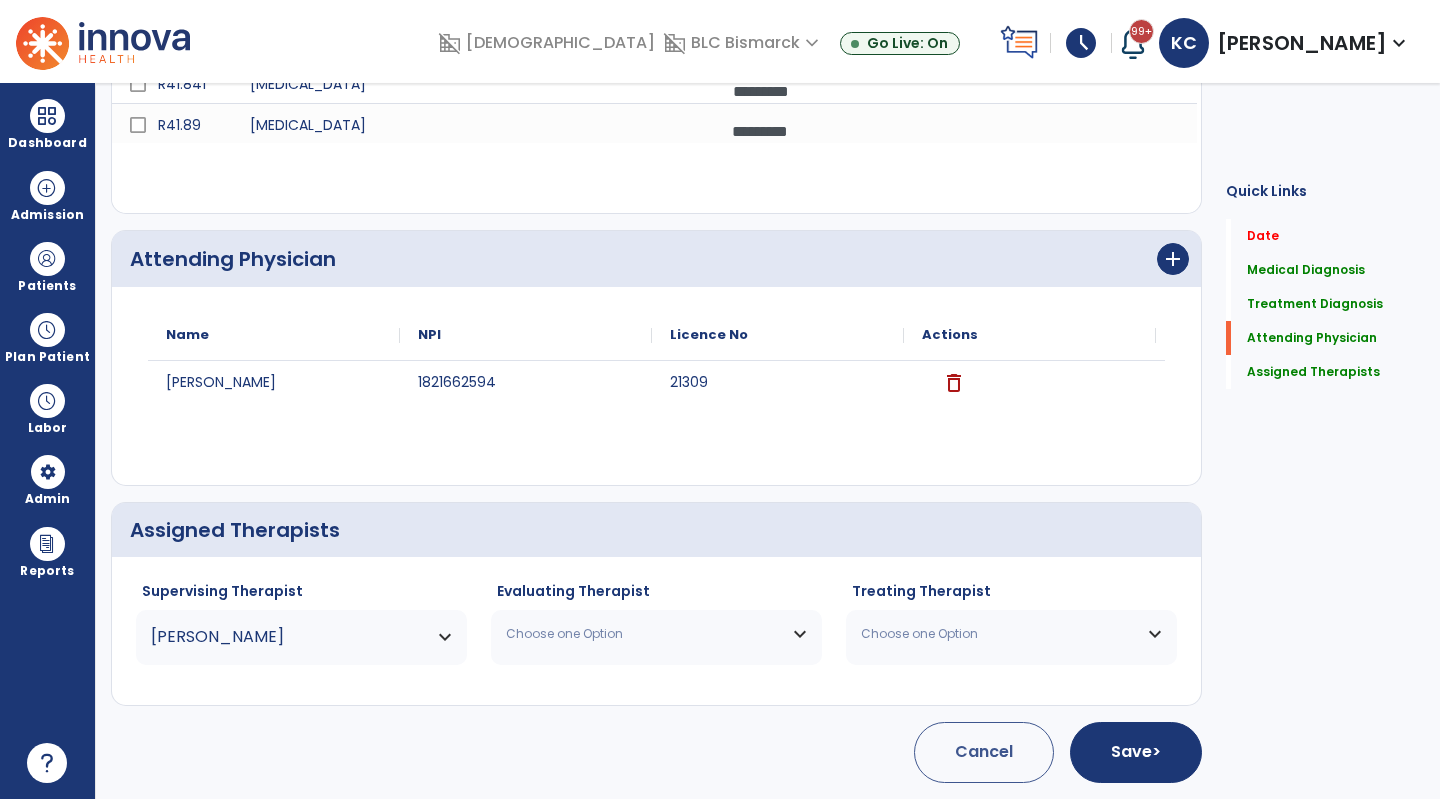 click on "Choose one Option" at bounding box center [656, 634] 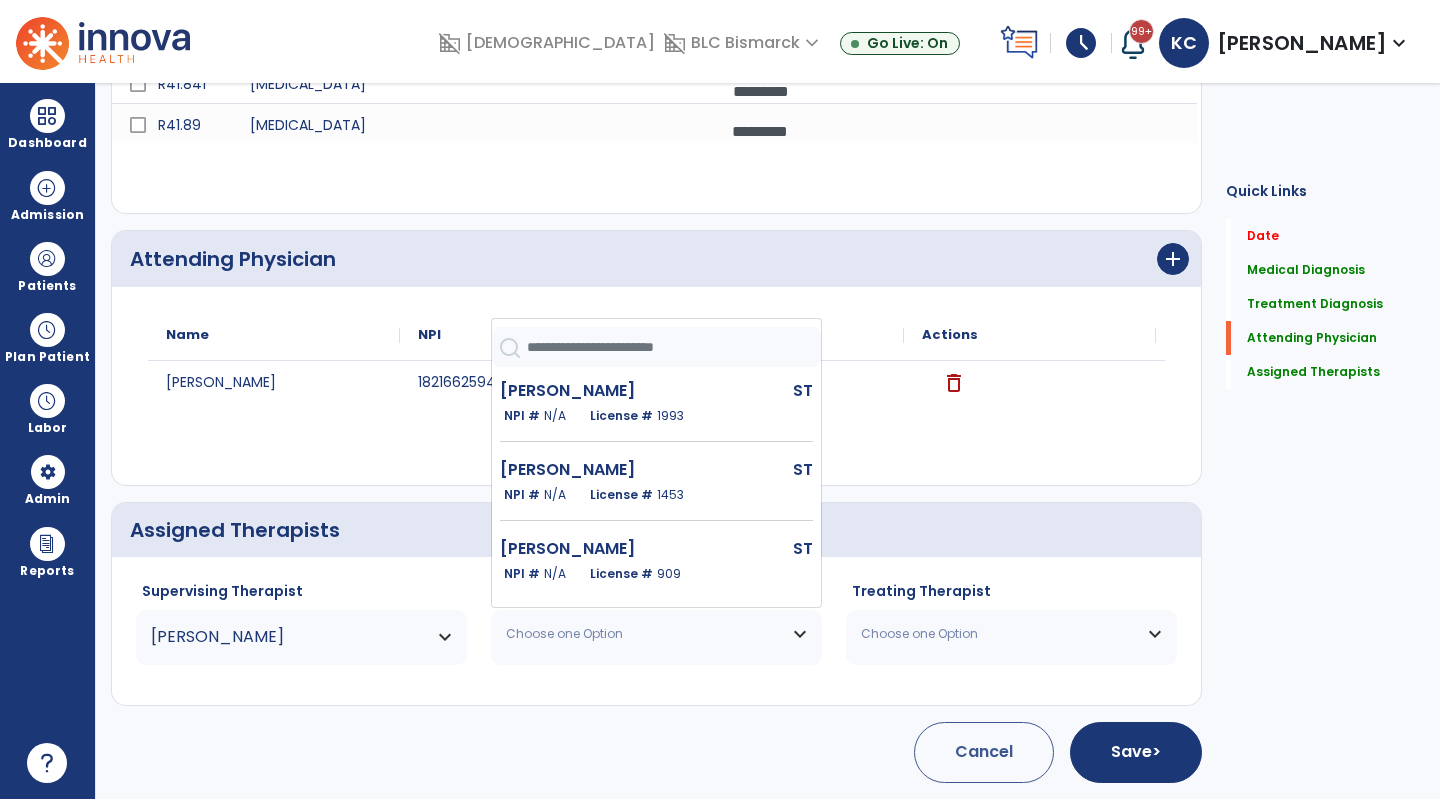 click on "NPI #  N/A   License #  909" 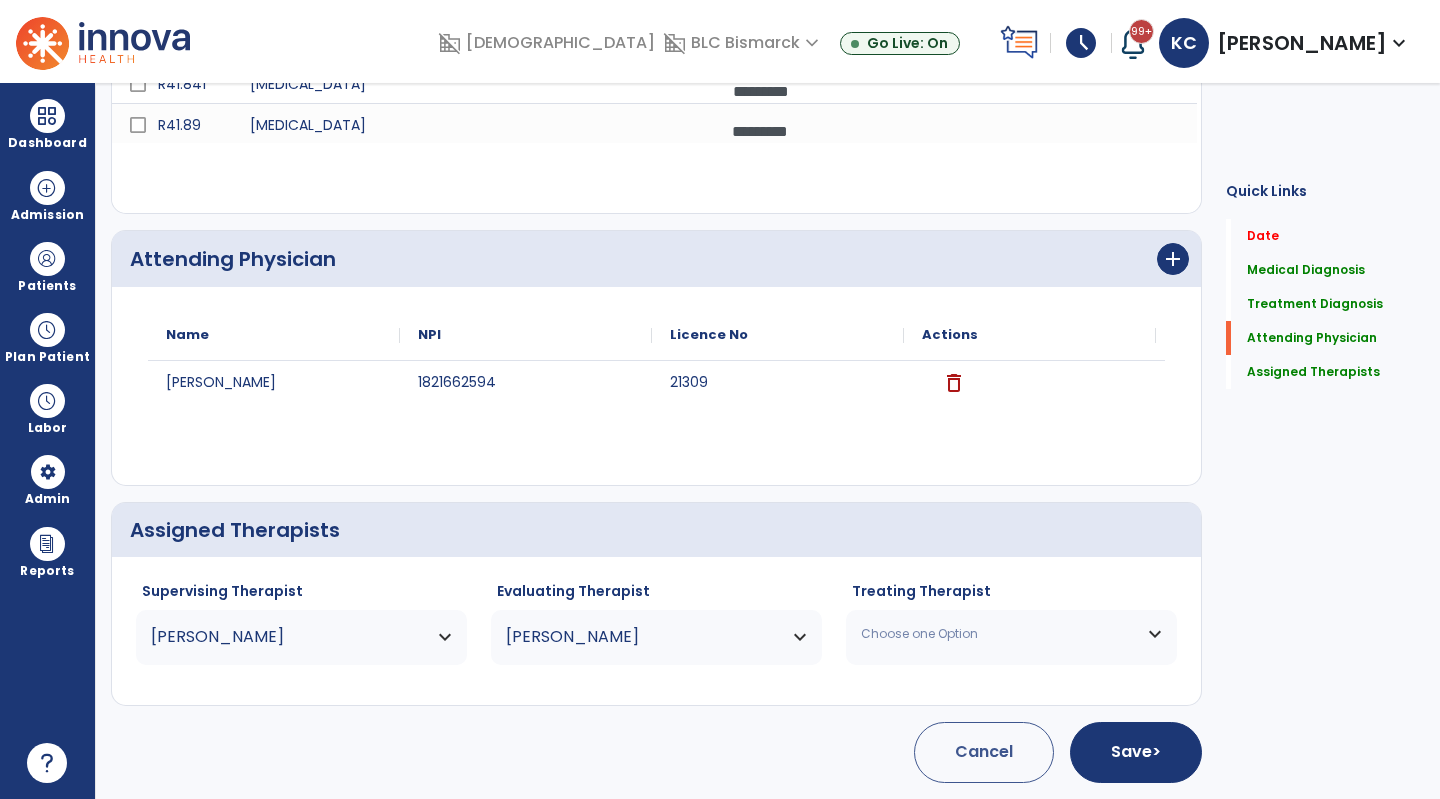 click on "Choose one Option" at bounding box center (999, 634) 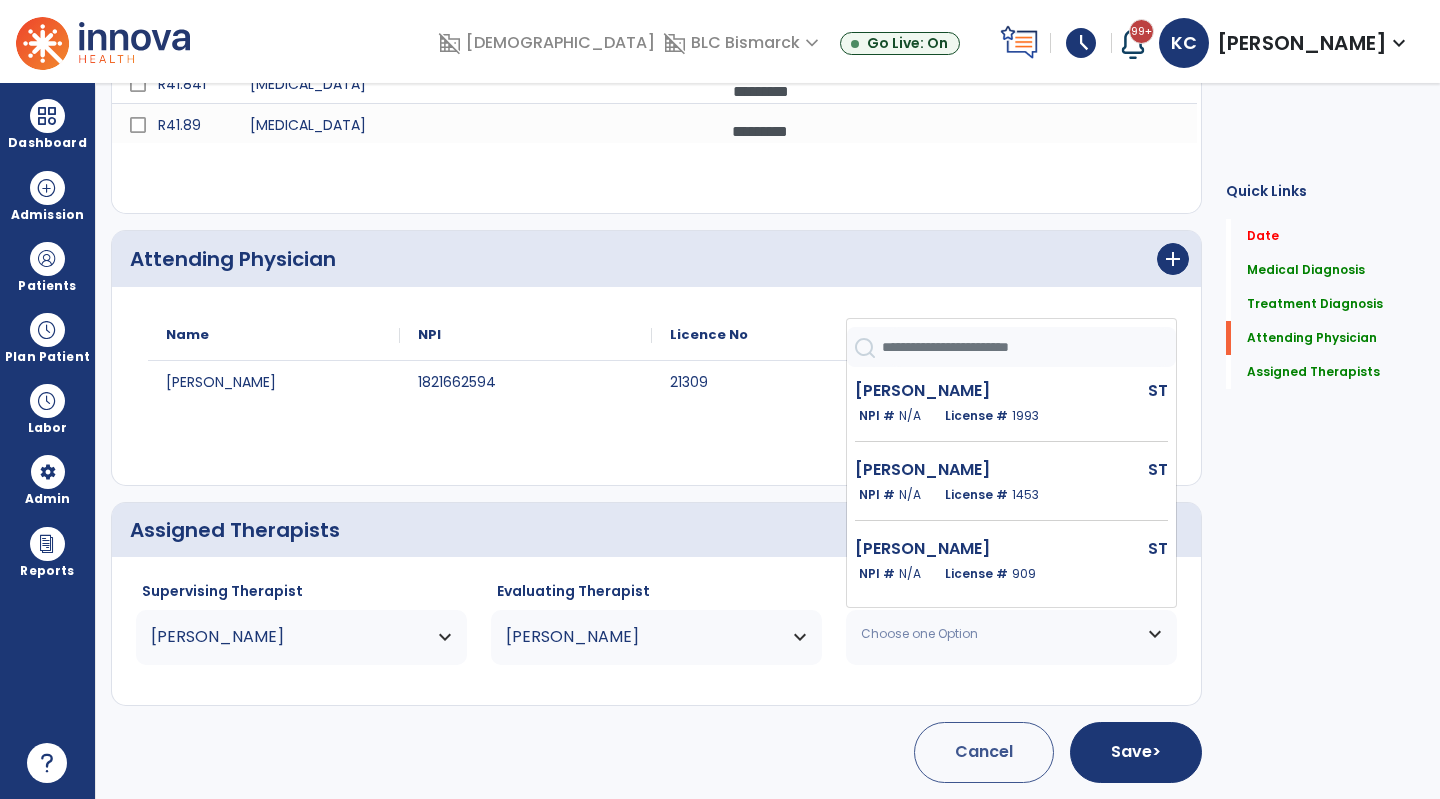 click on "[PERSON_NAME]" 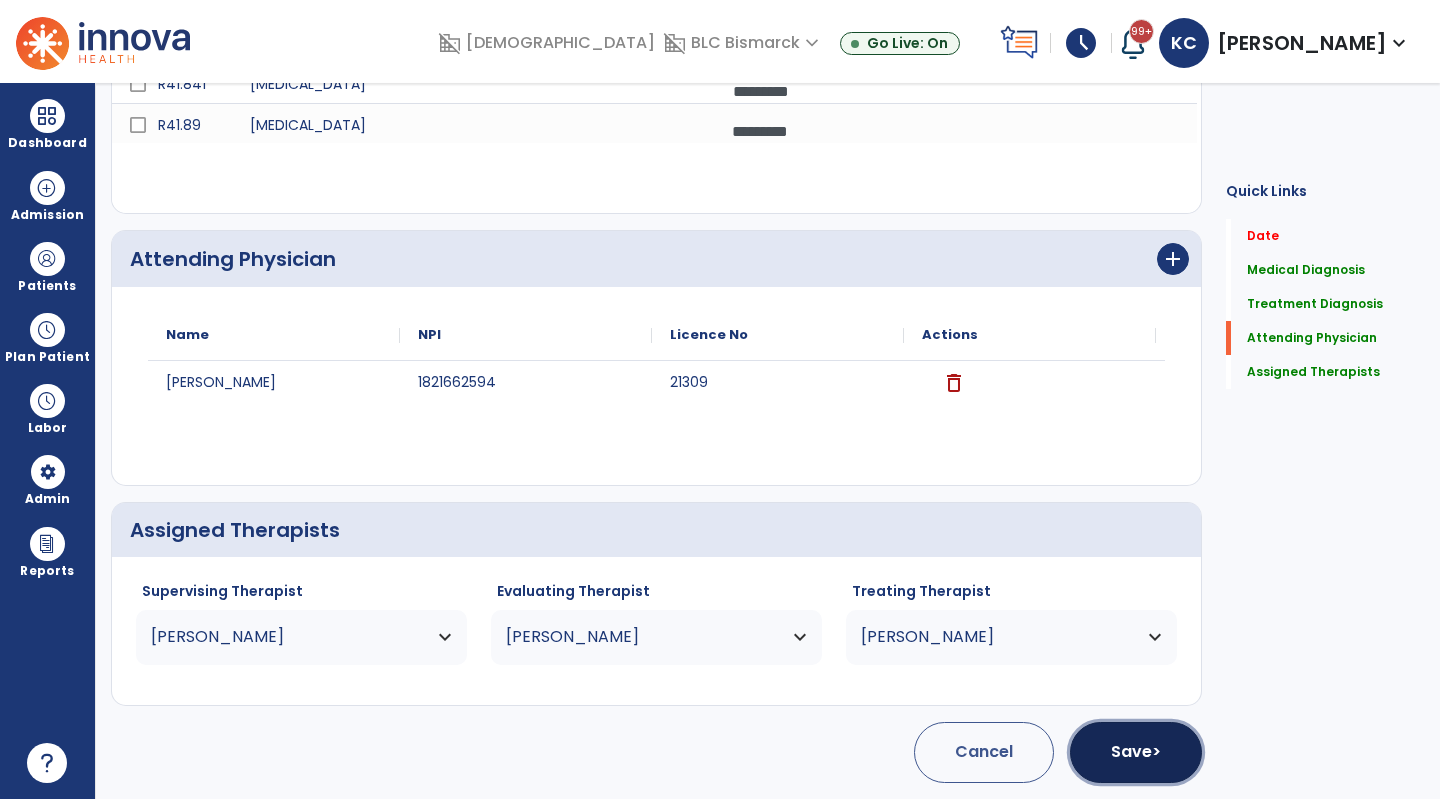 click on "Save  >" 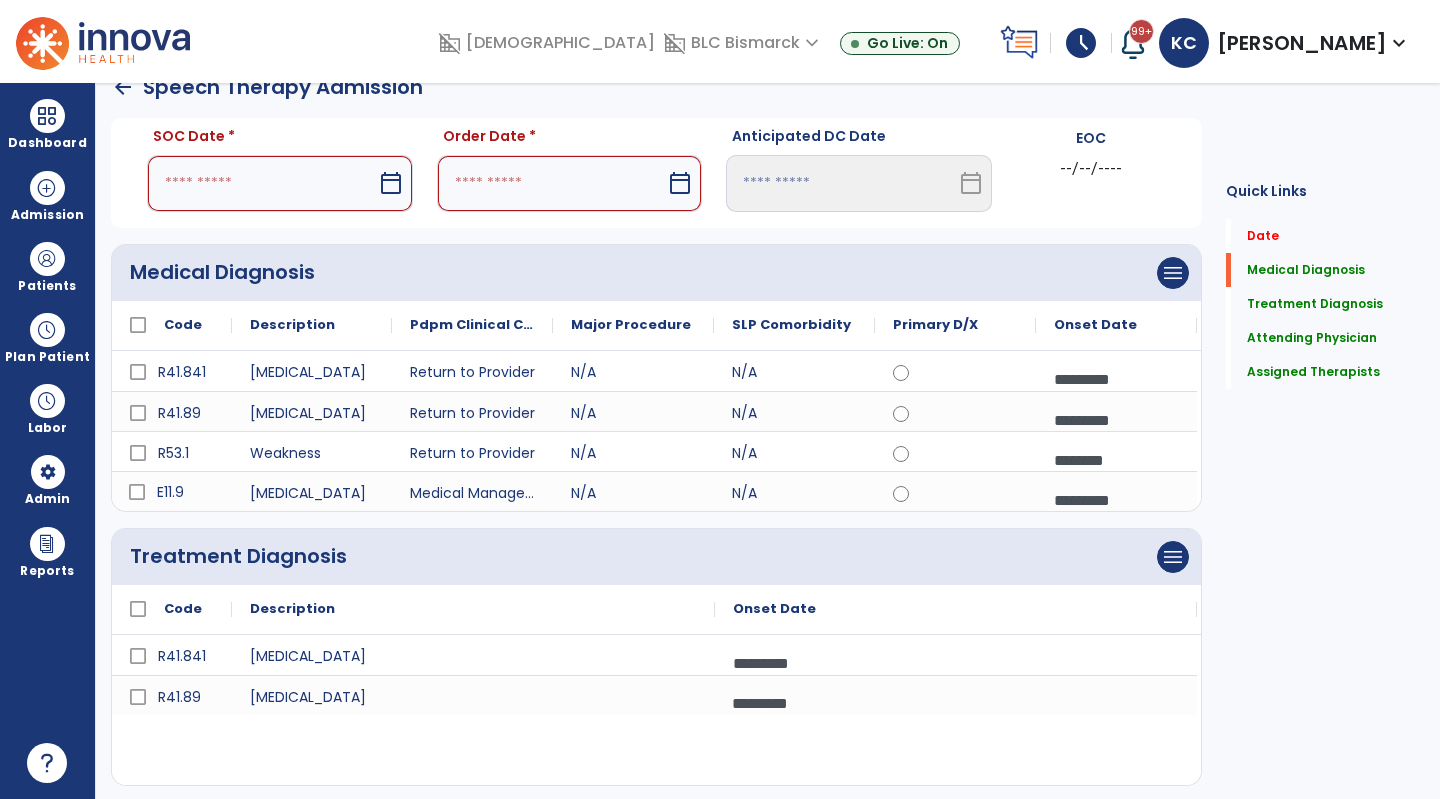 scroll, scrollTop: 0, scrollLeft: 0, axis: both 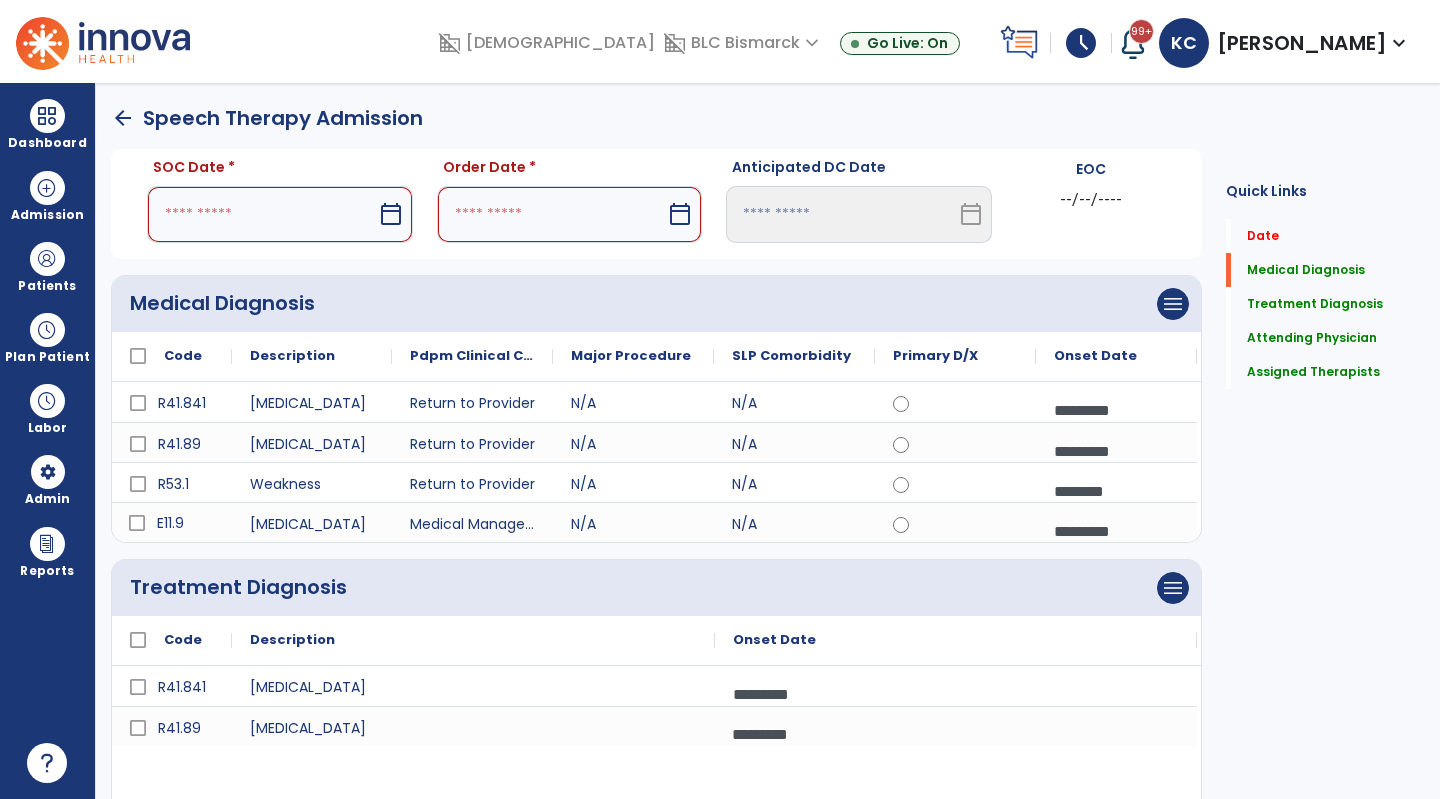 click at bounding box center (262, 214) 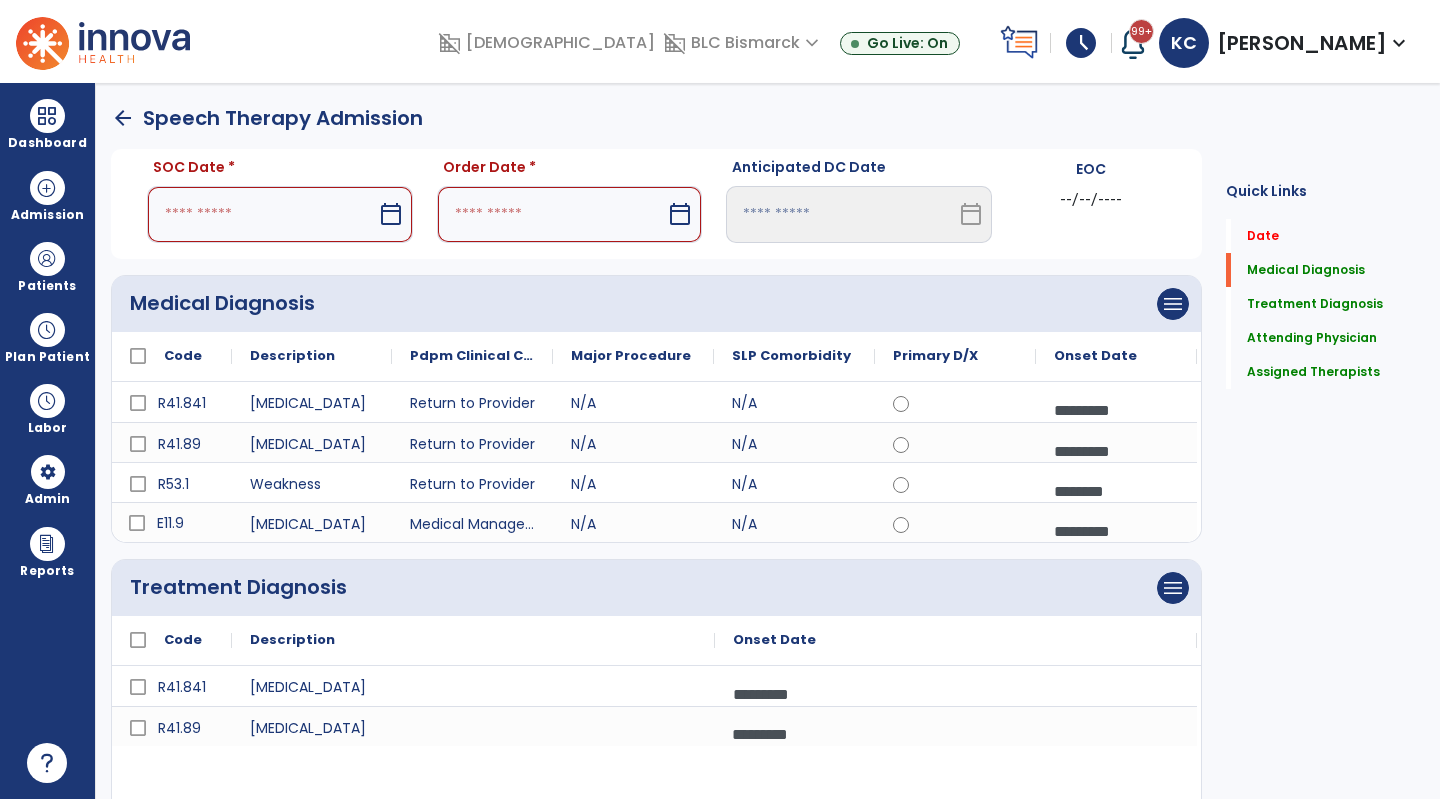 select on "*" 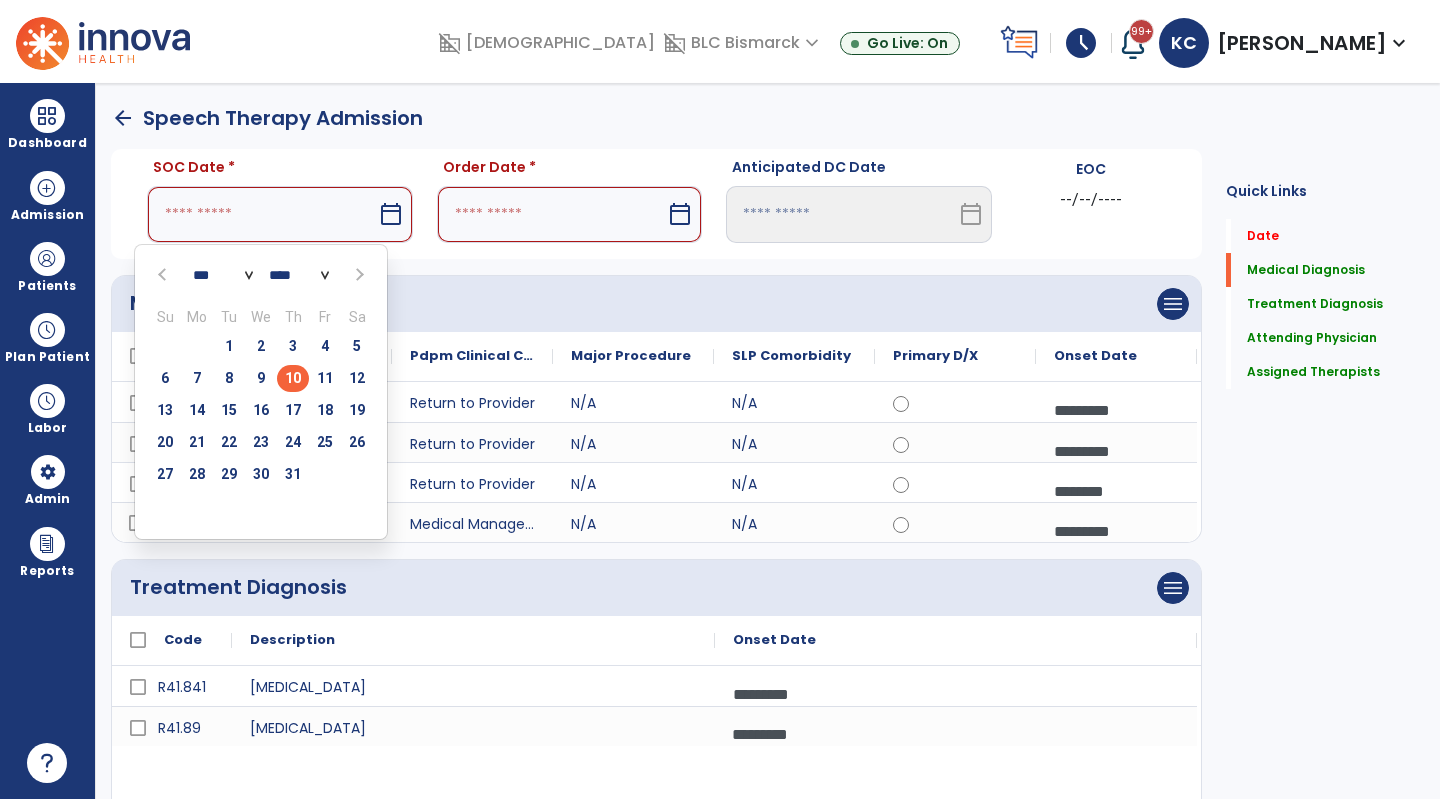 click on "10" at bounding box center [293, 378] 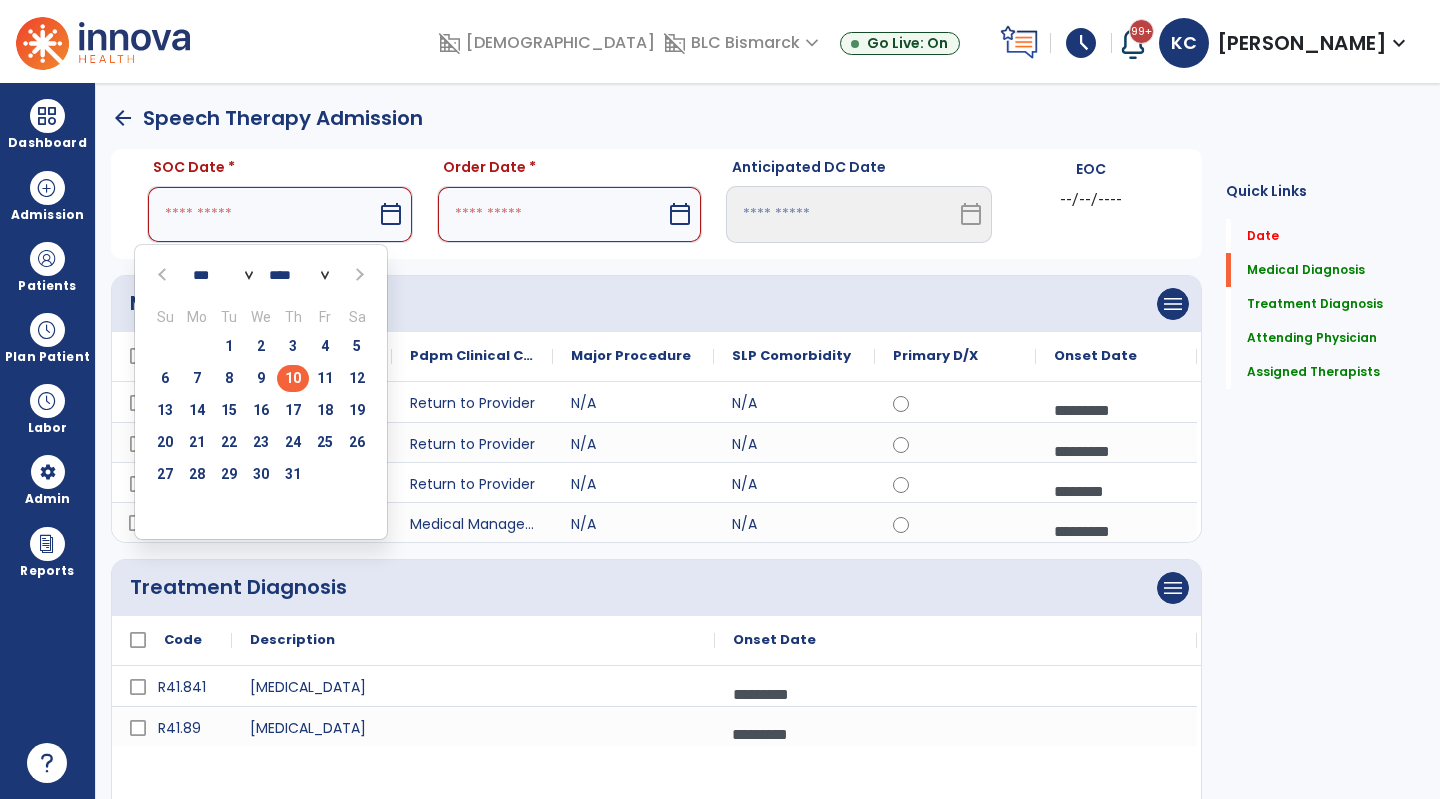 type on "*********" 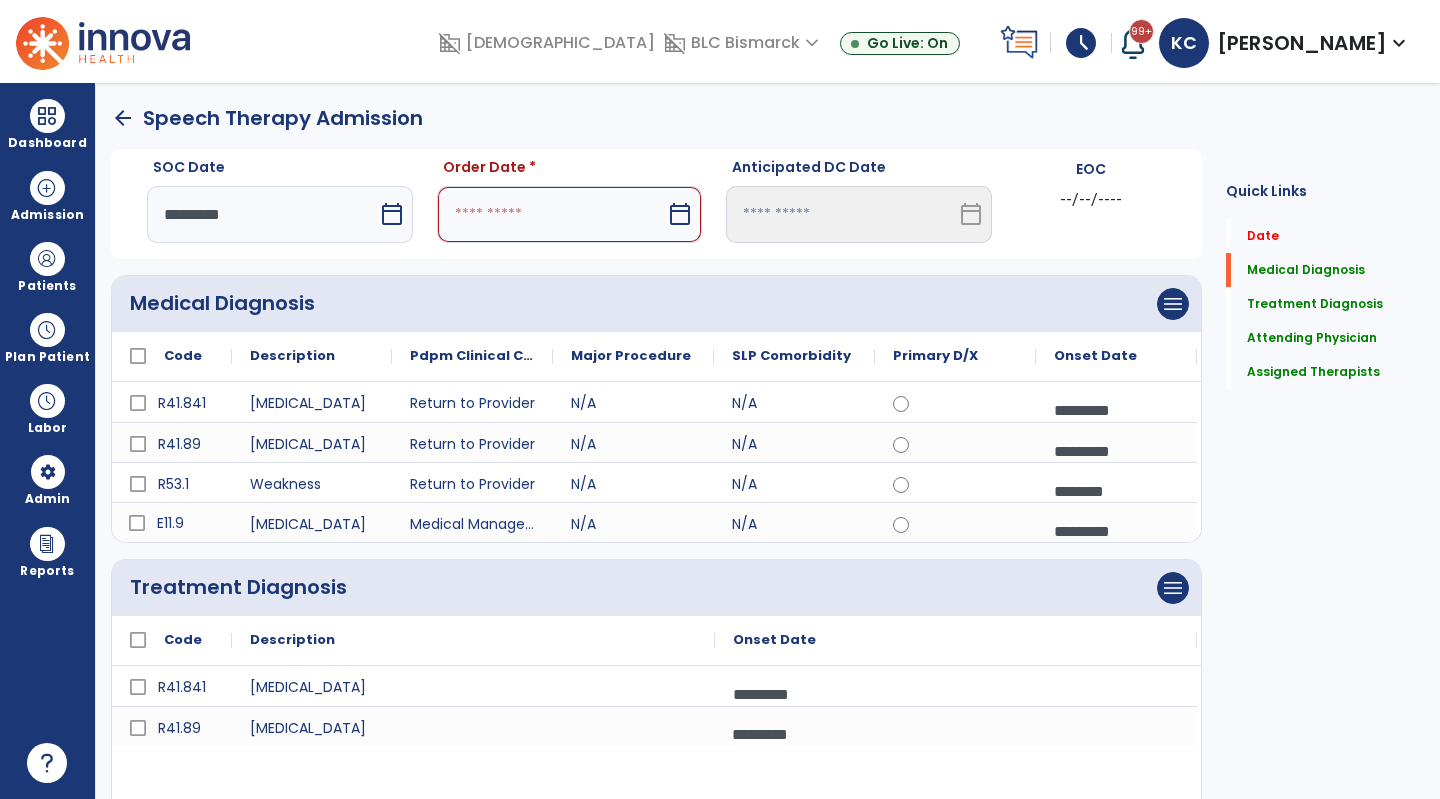 click at bounding box center [552, 214] 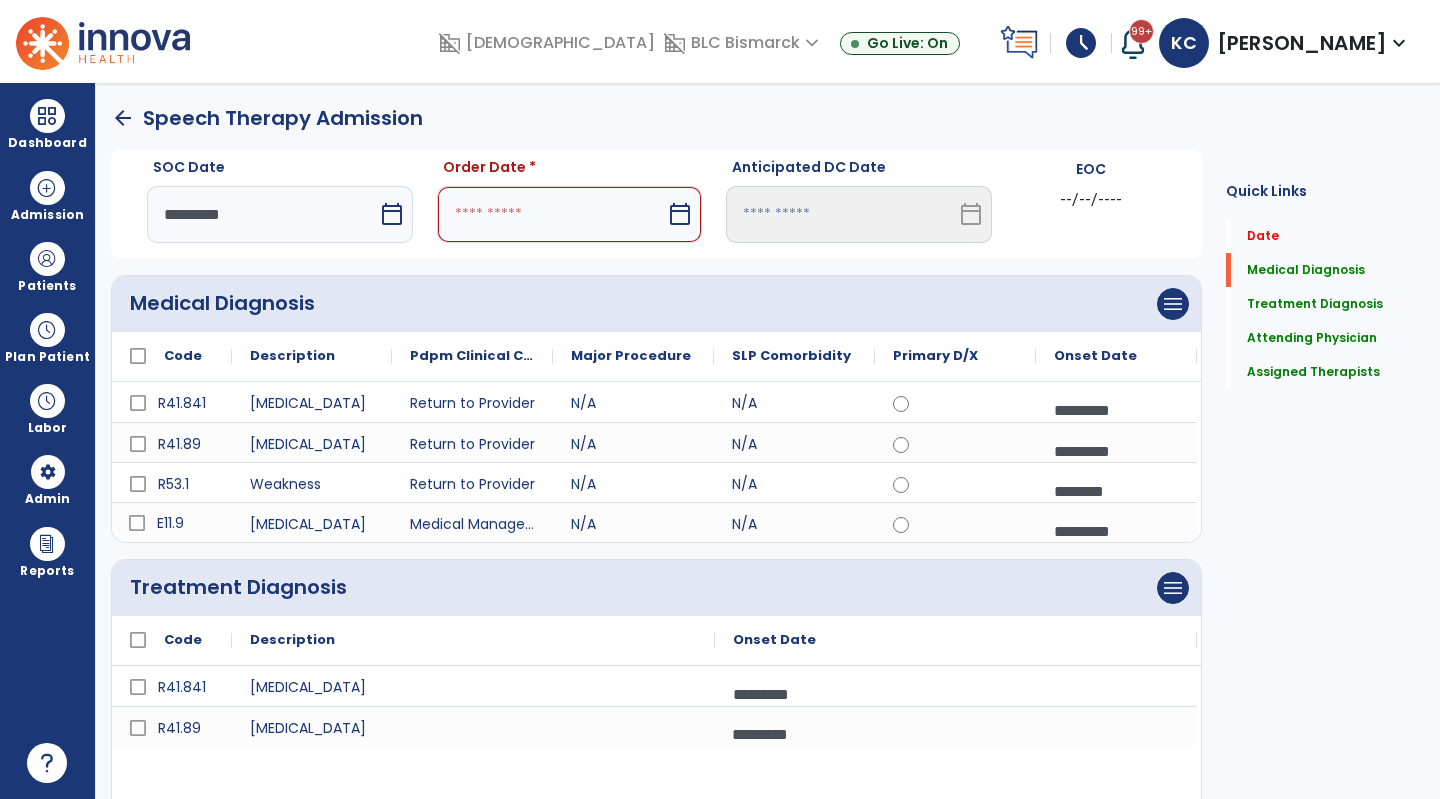select on "*" 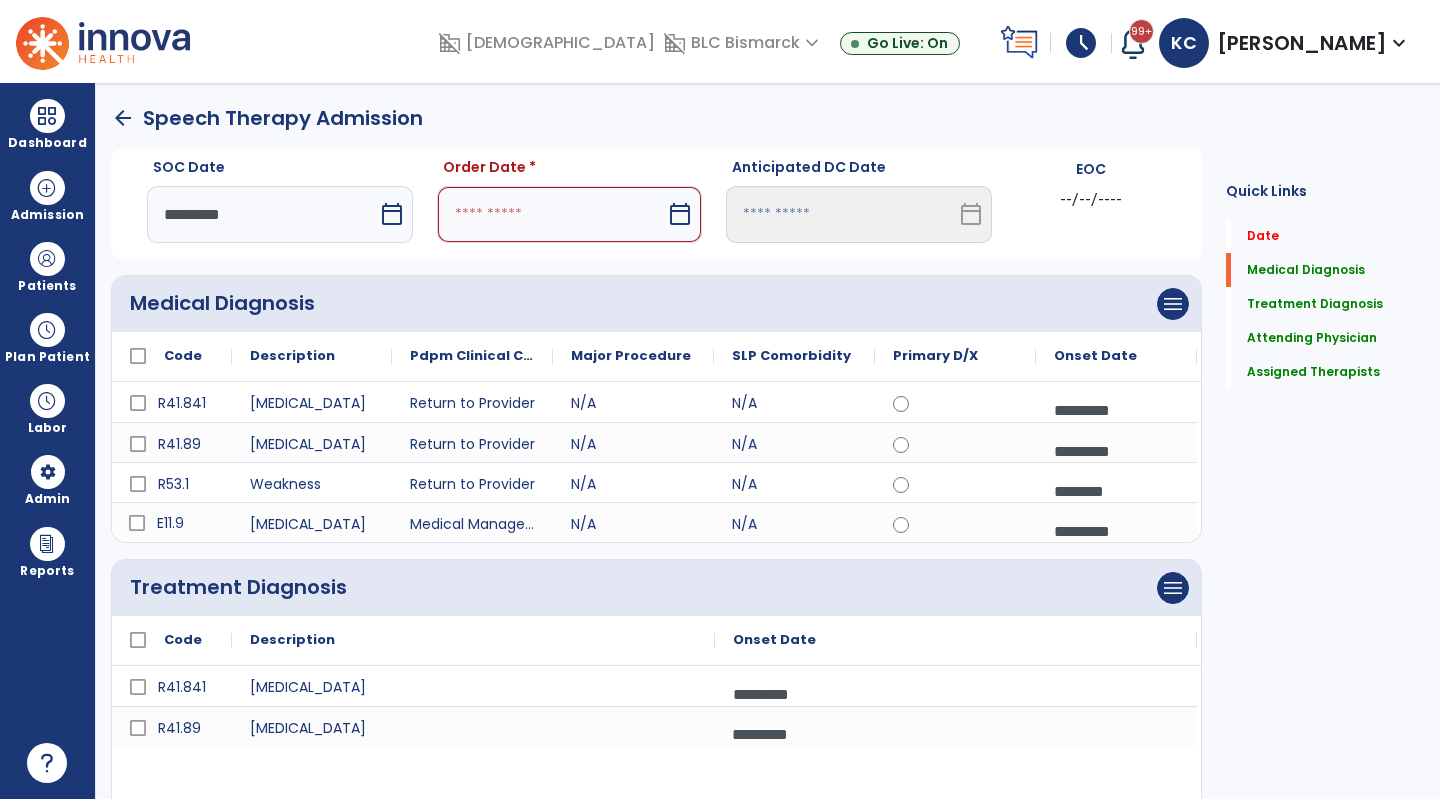 select on "****" 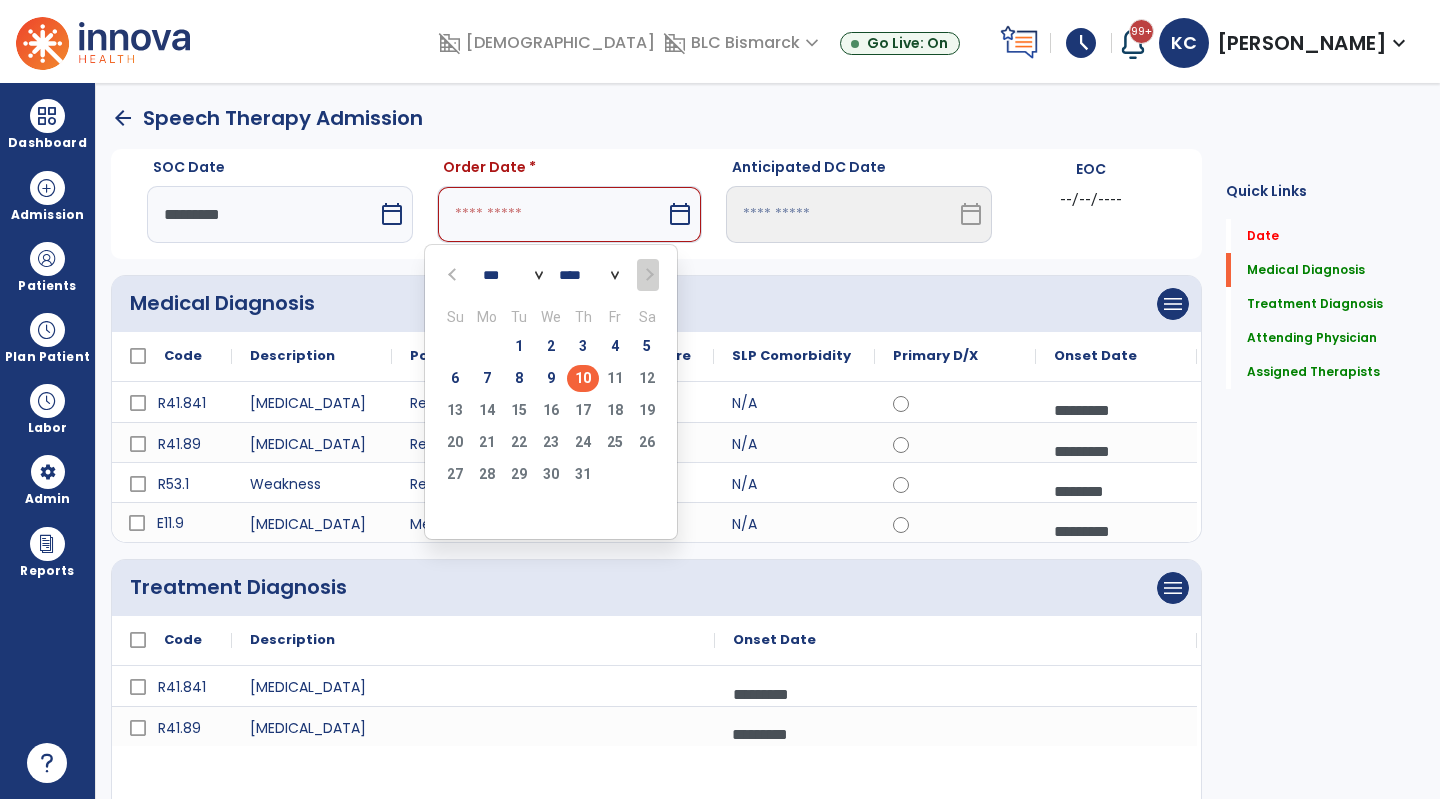 click on "7" at bounding box center (487, 378) 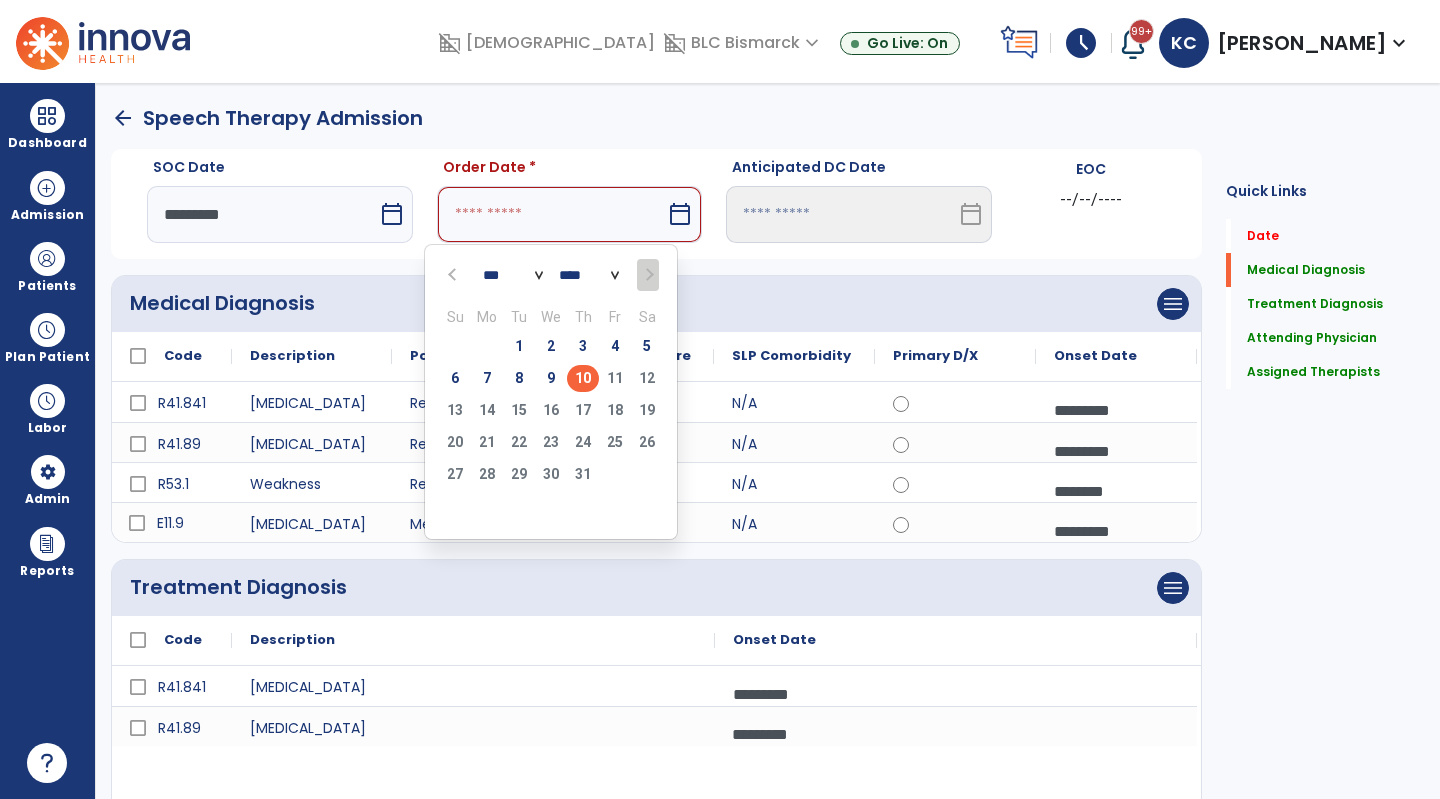 type on "********" 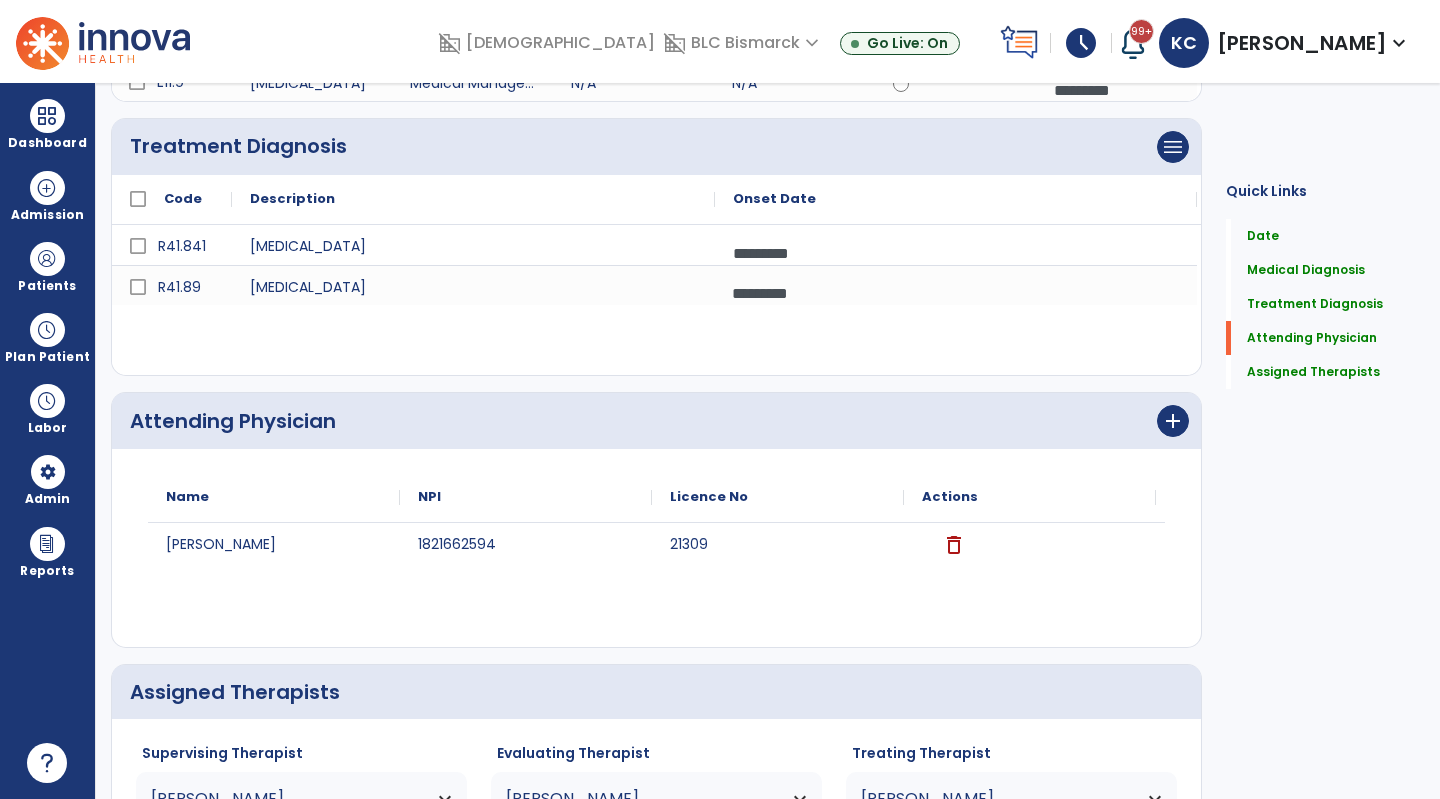 scroll, scrollTop: 603, scrollLeft: 0, axis: vertical 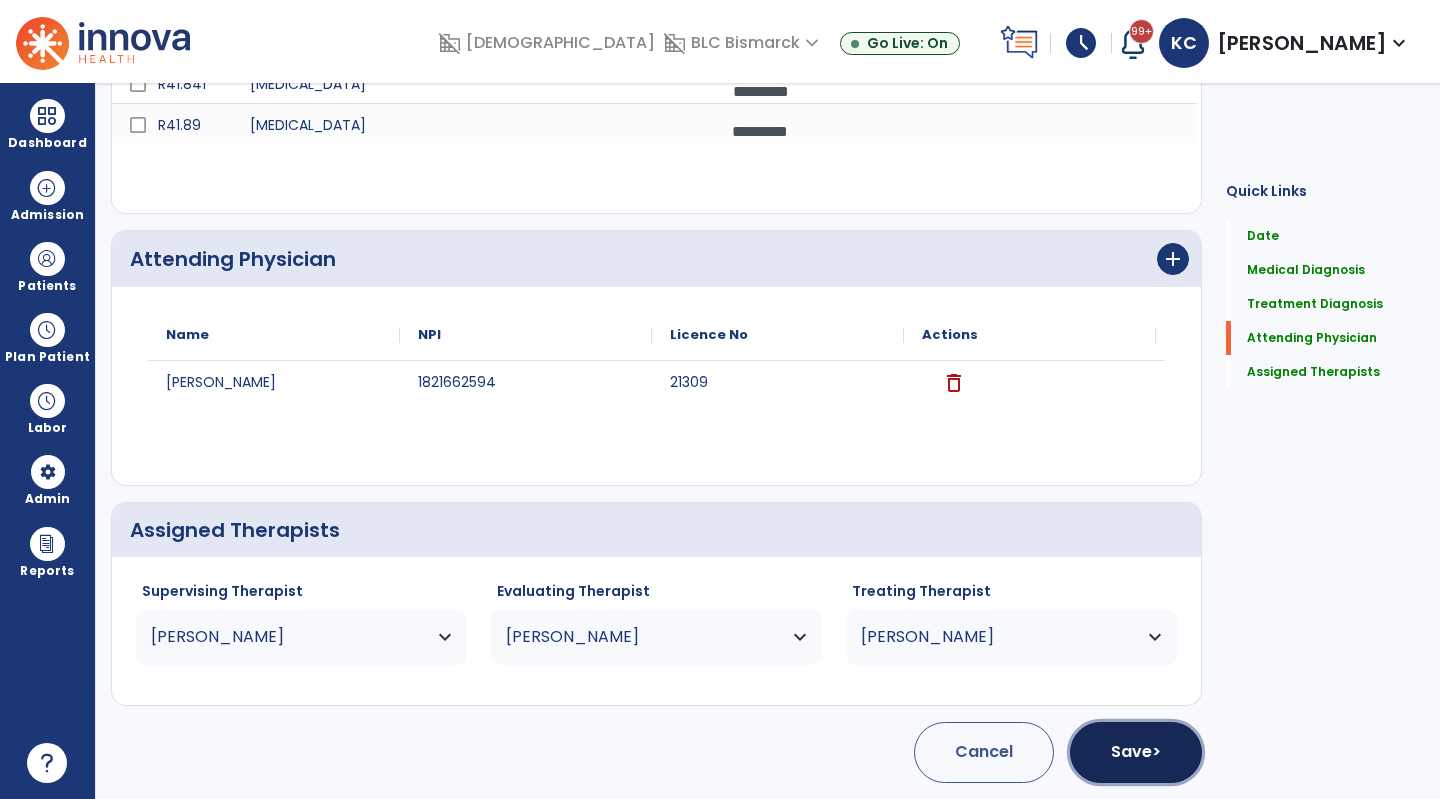 click on "Save  >" 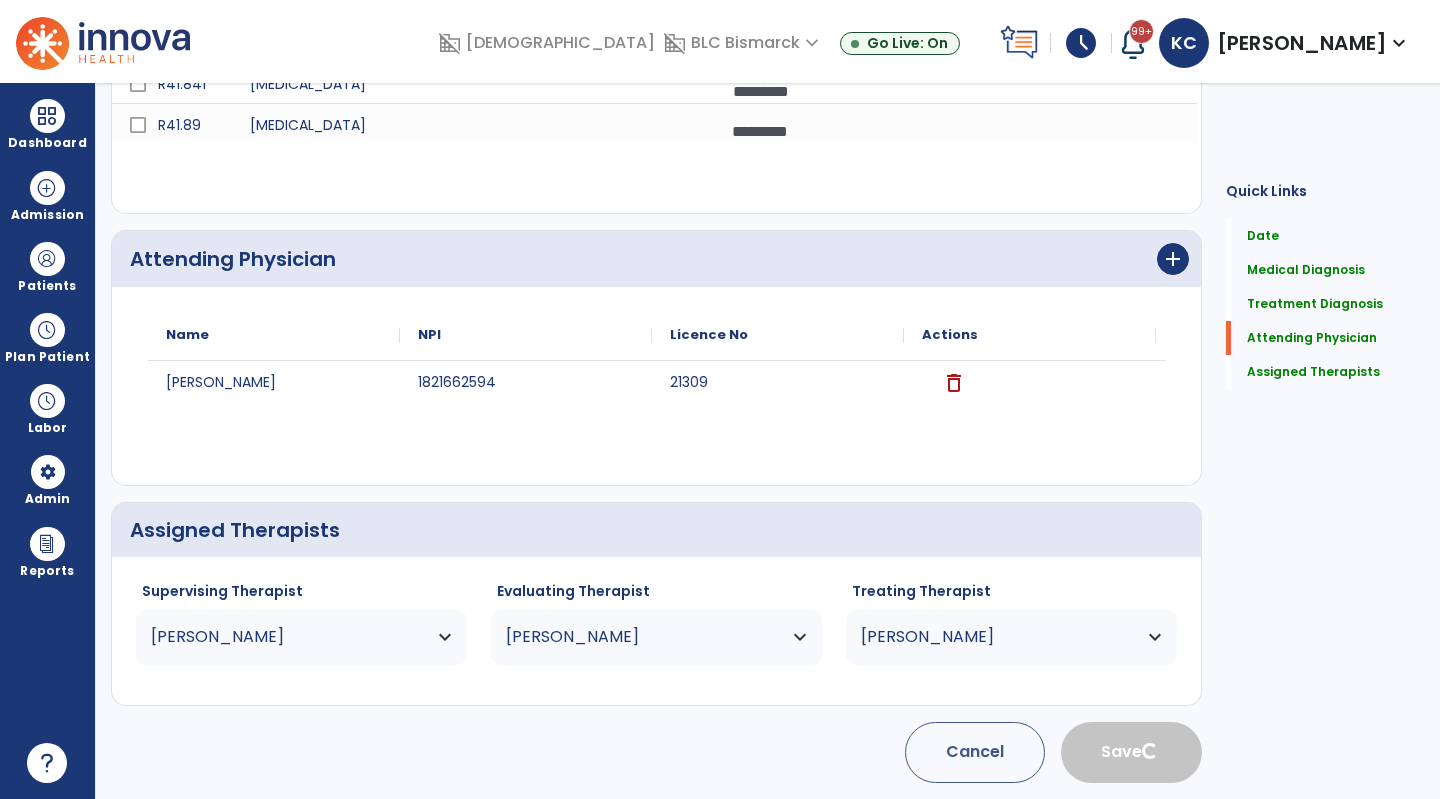 type 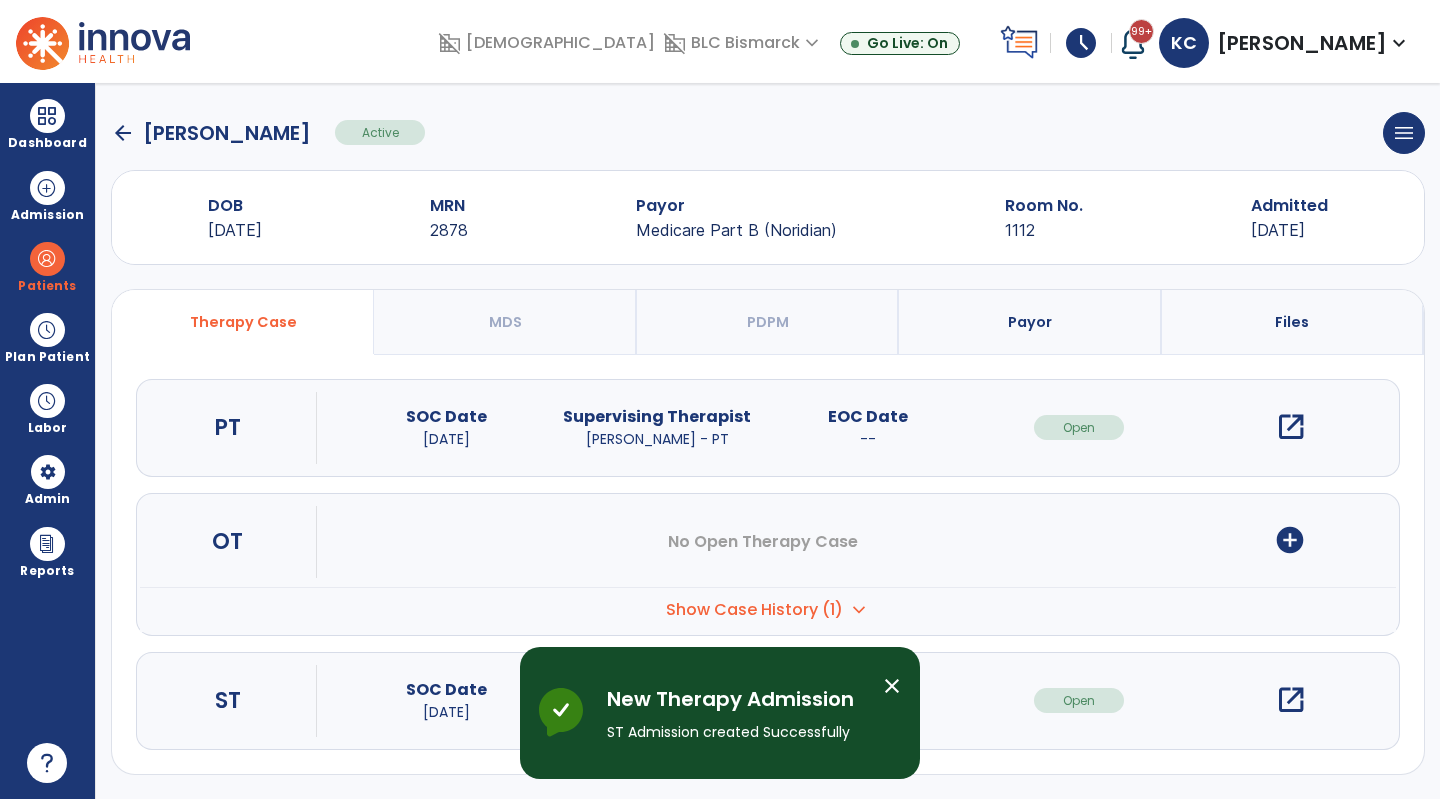 scroll, scrollTop: 0, scrollLeft: 0, axis: both 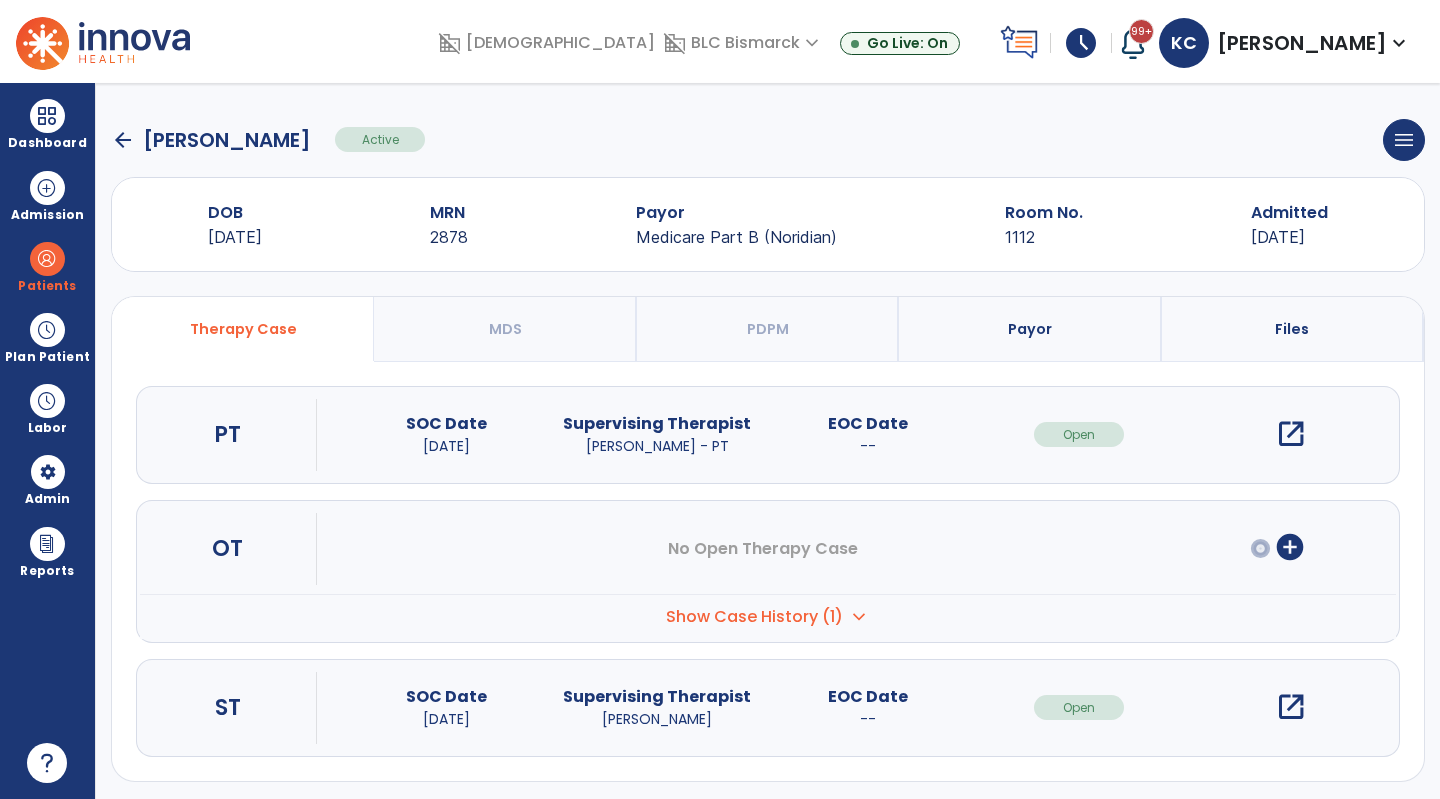 click on "Show Case History (1)" at bounding box center [754, 617] 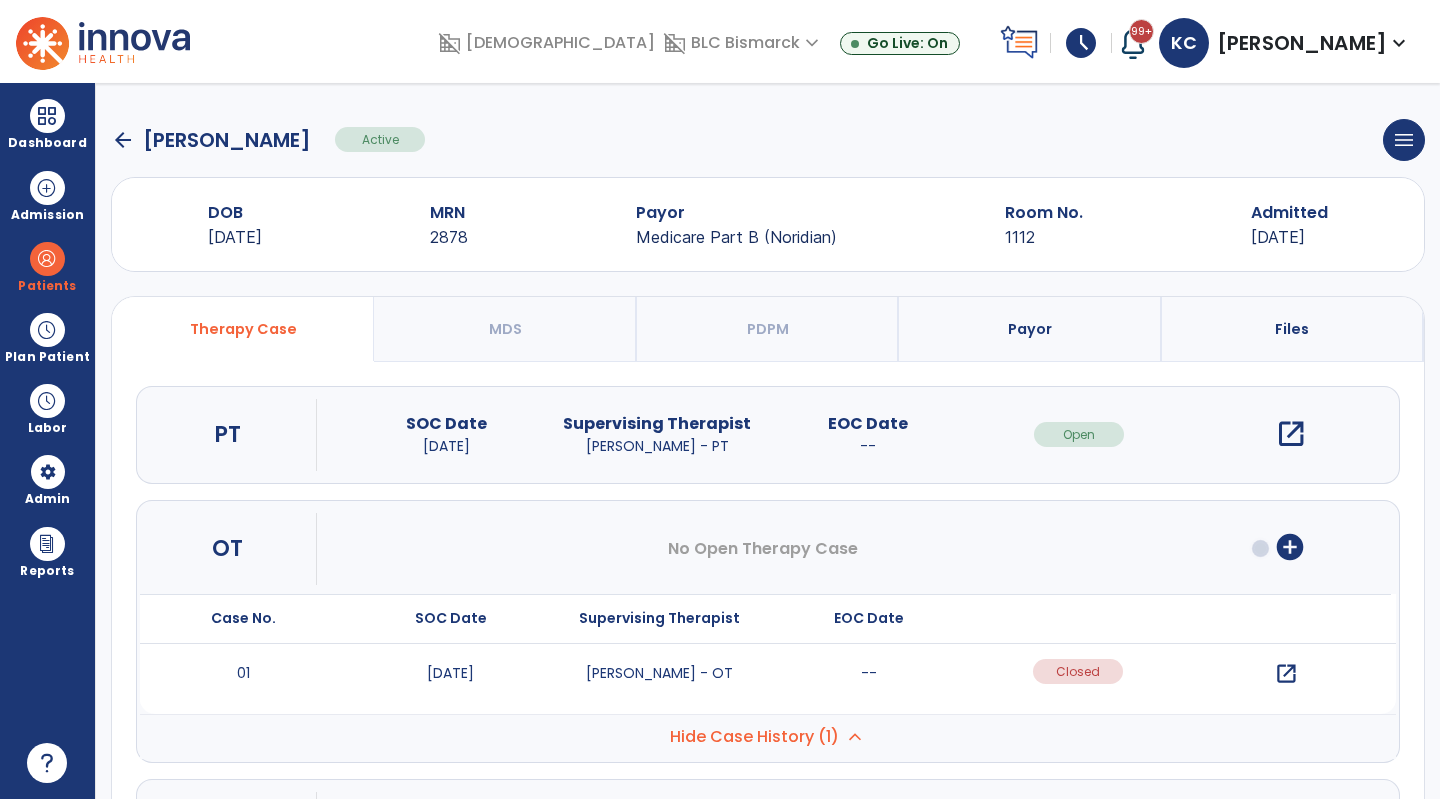 click on "open_in_new" at bounding box center [1286, 674] 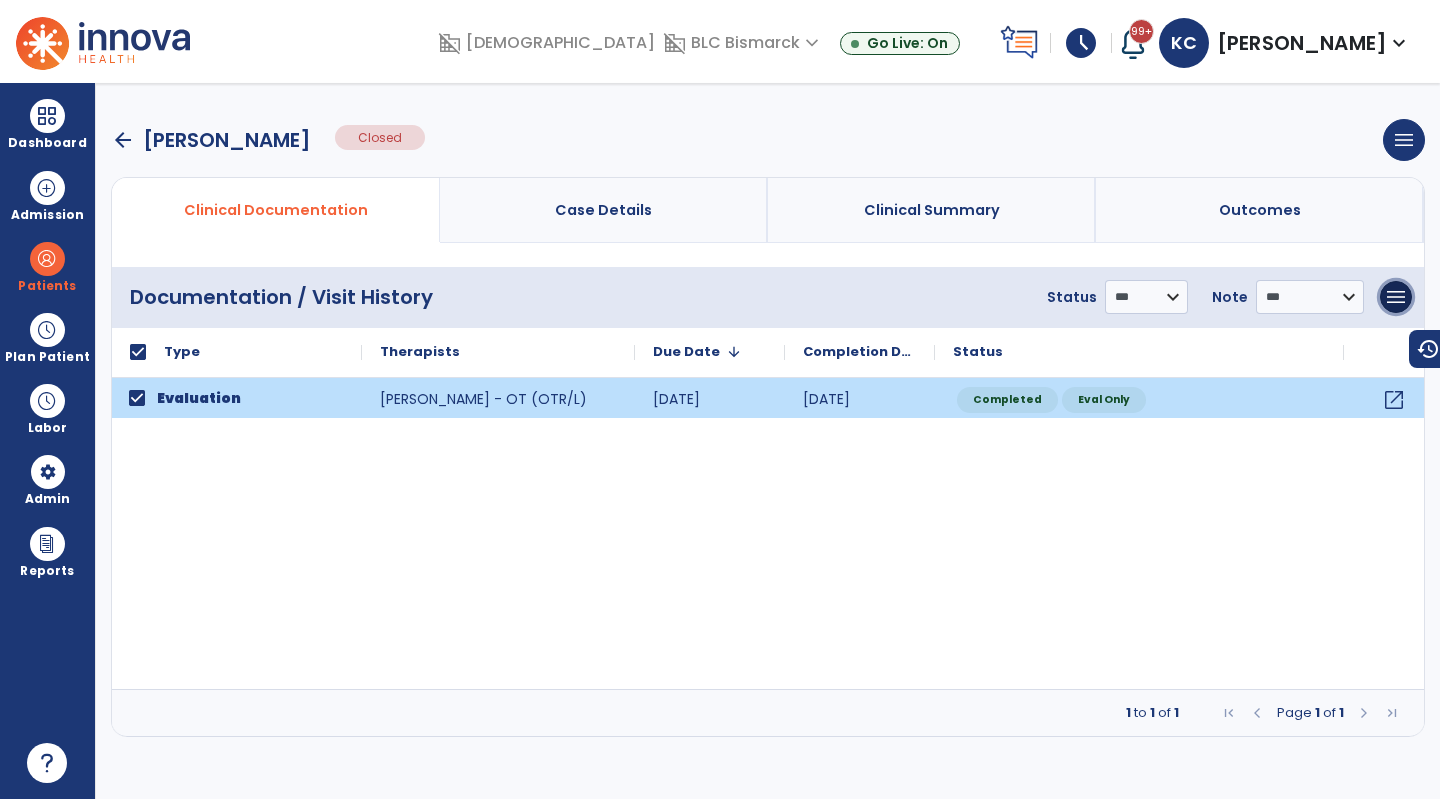 click on "menu" at bounding box center [1396, 297] 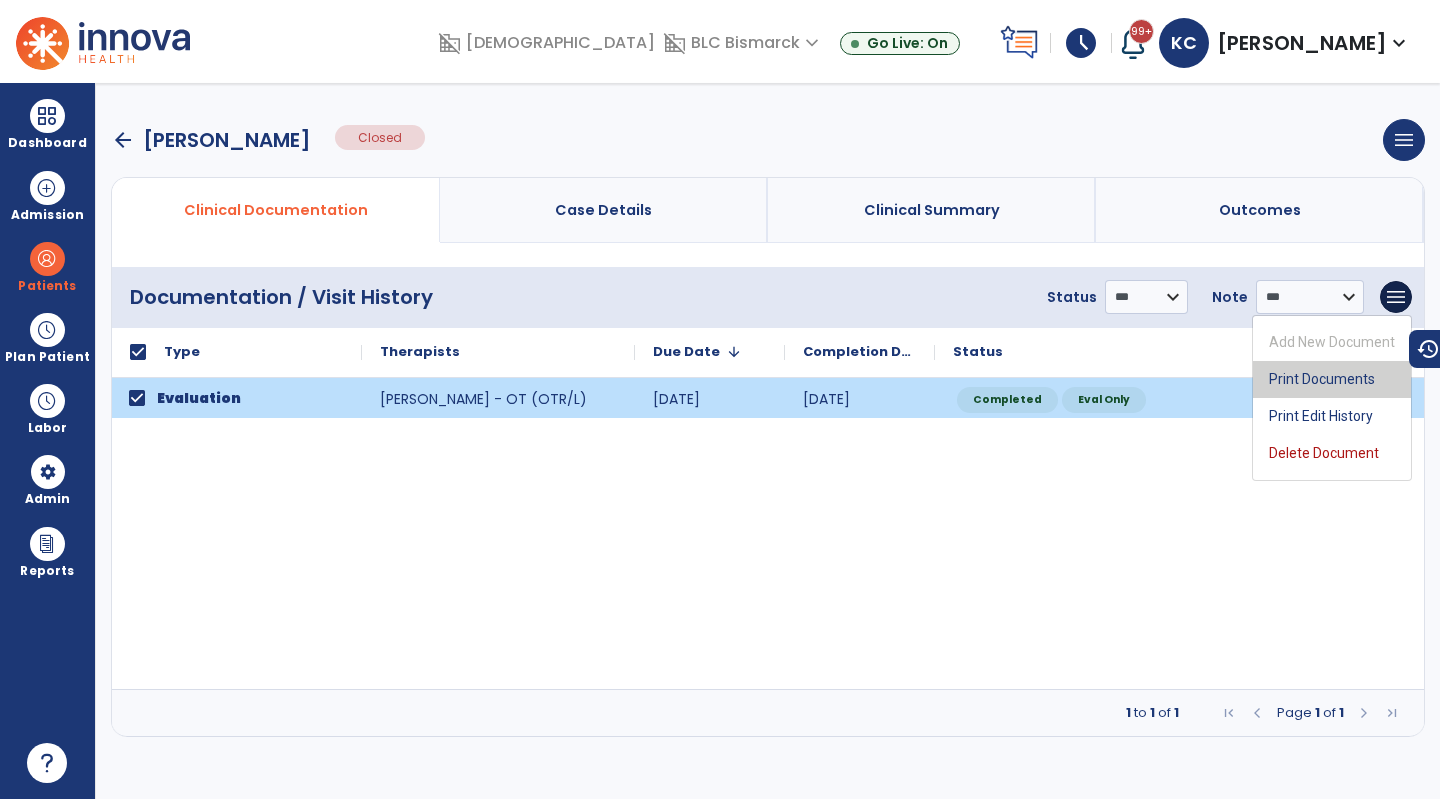 click on "Print Documents" at bounding box center [1332, 379] 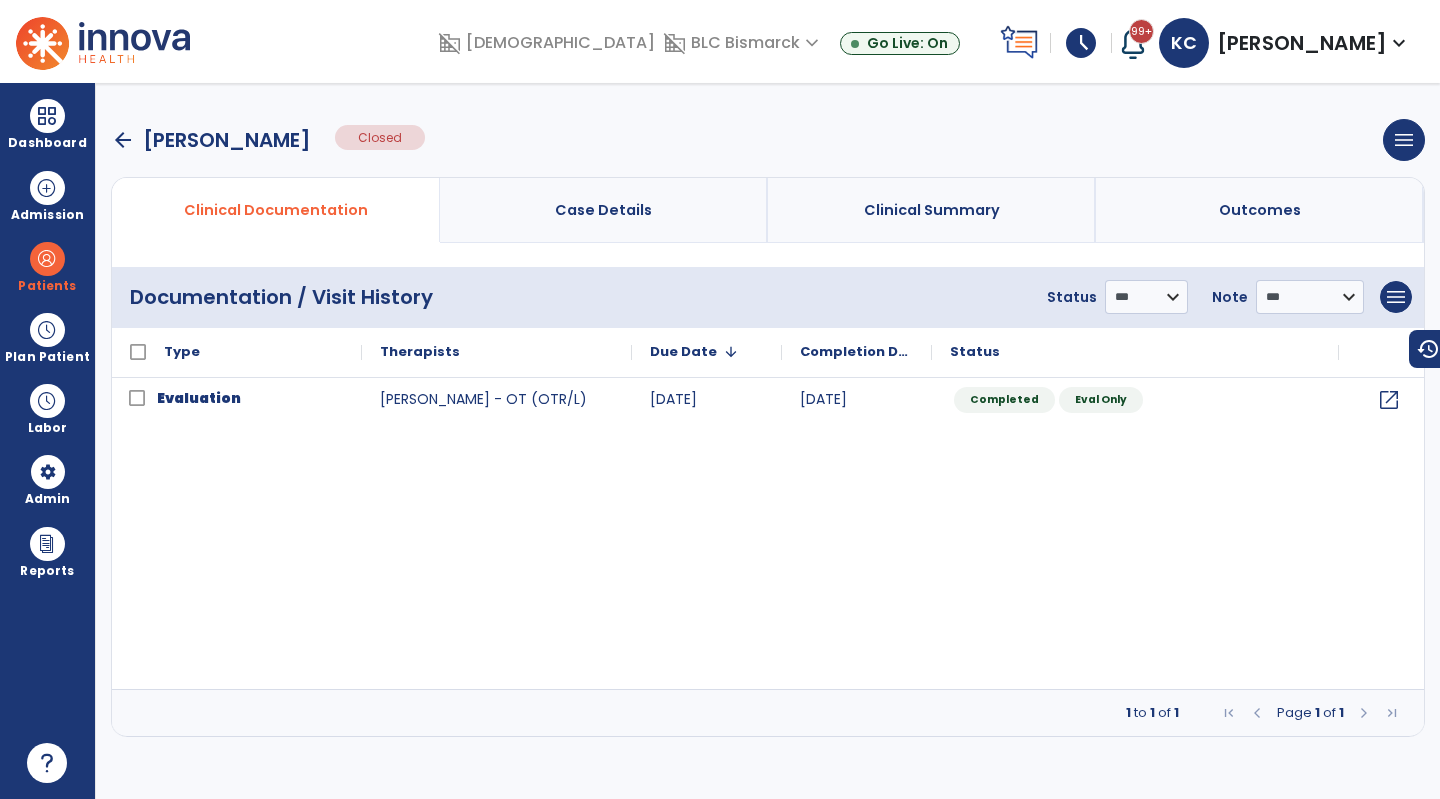 click on "arrow_back" at bounding box center (123, 140) 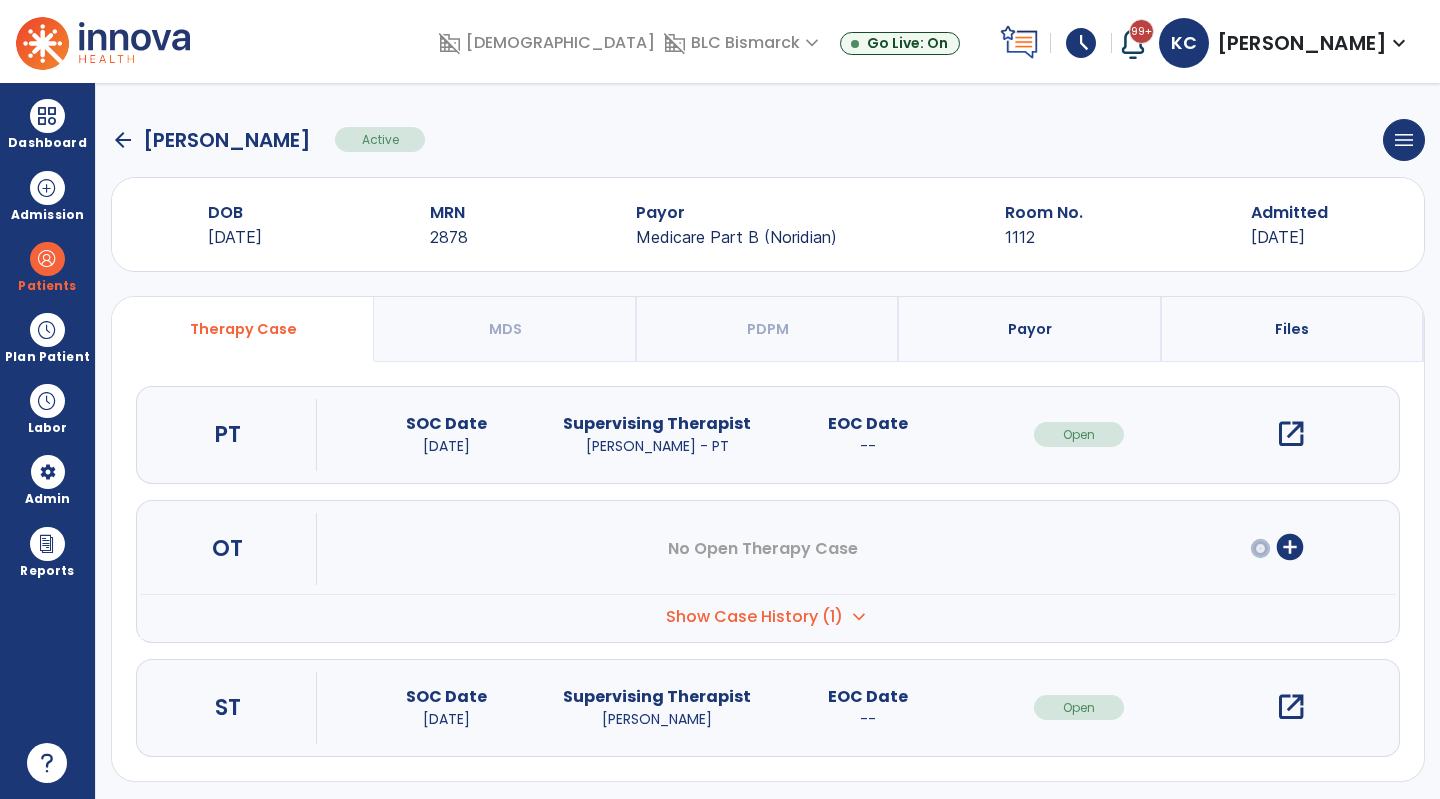 scroll, scrollTop: 6, scrollLeft: 0, axis: vertical 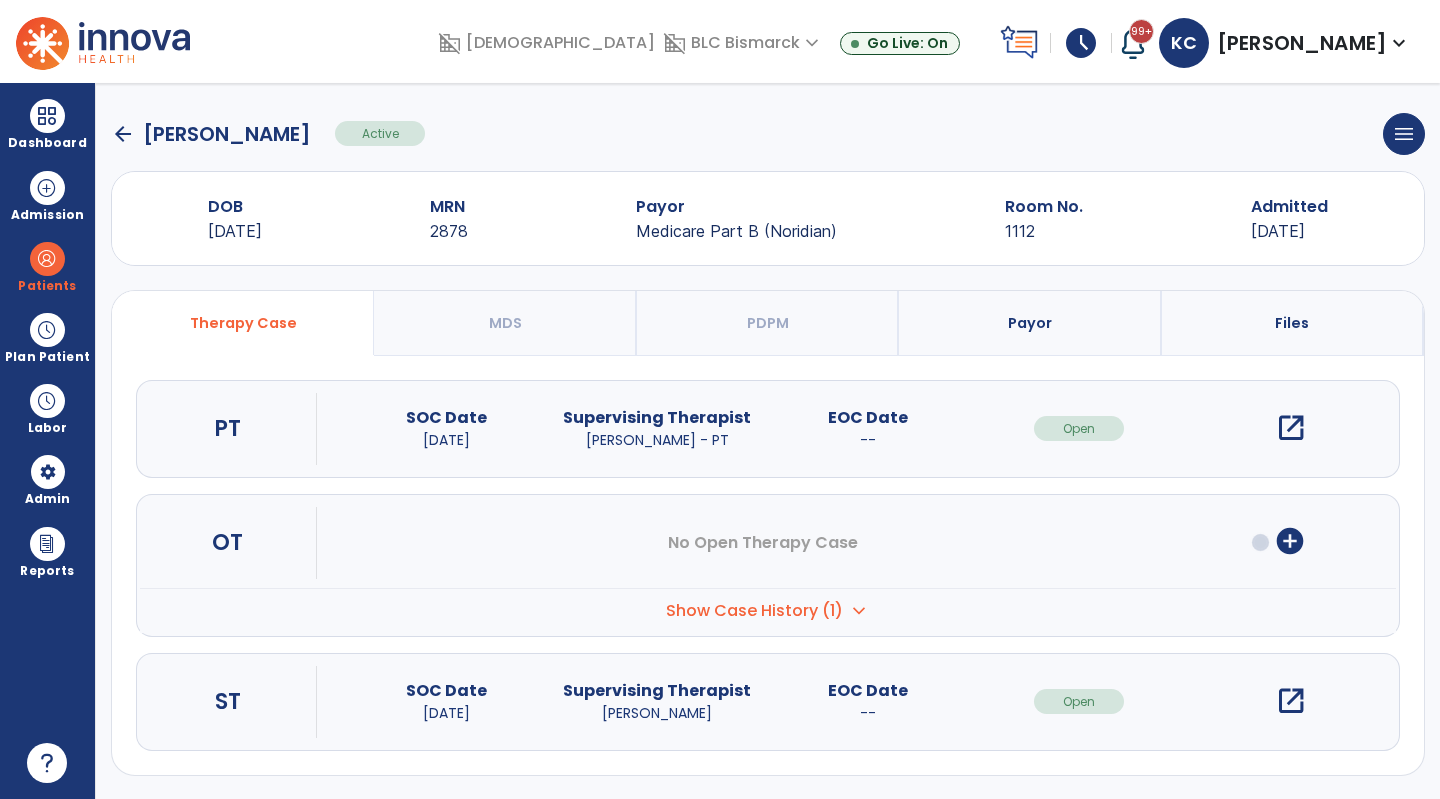click on "open_in_new" at bounding box center (1291, 701) 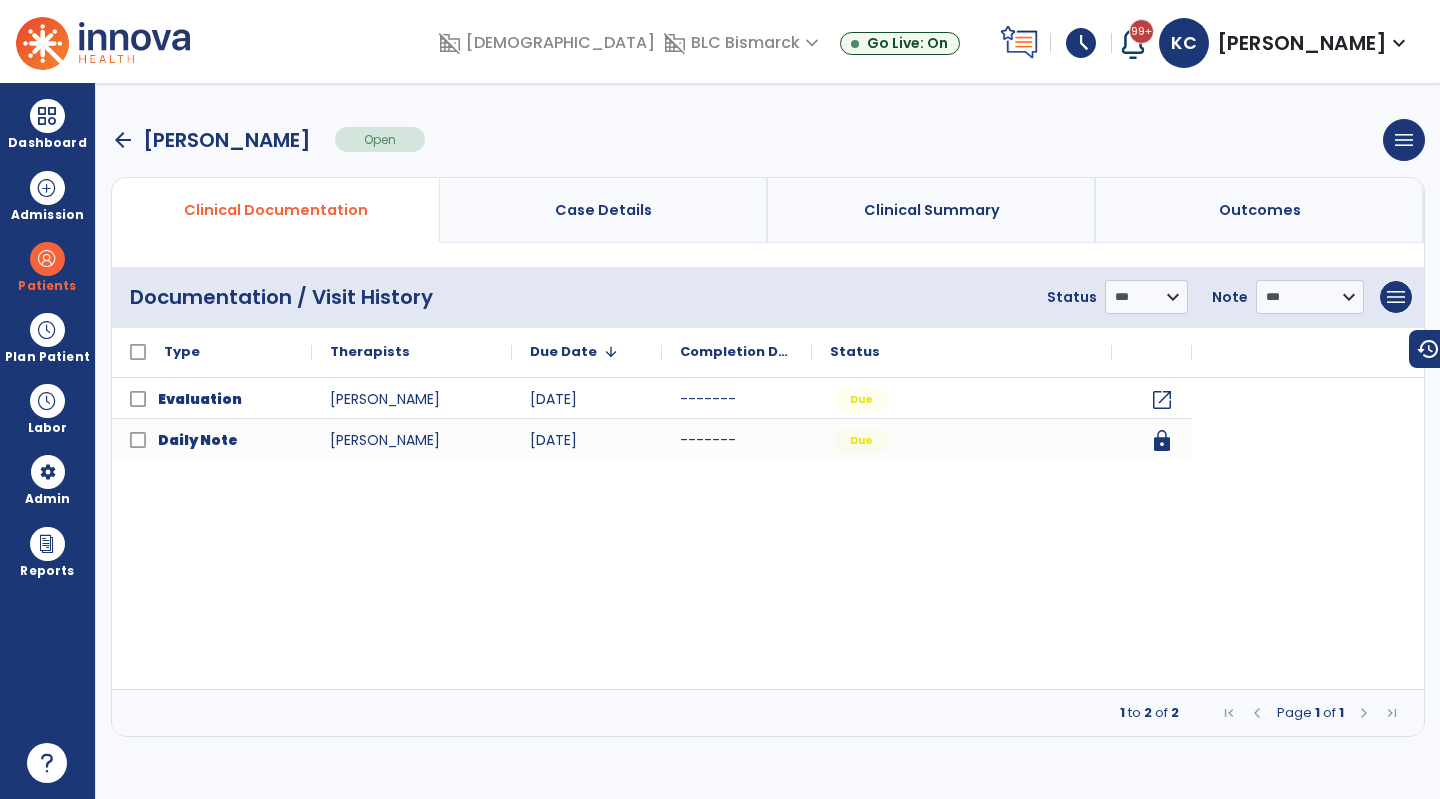 scroll, scrollTop: 0, scrollLeft: 0, axis: both 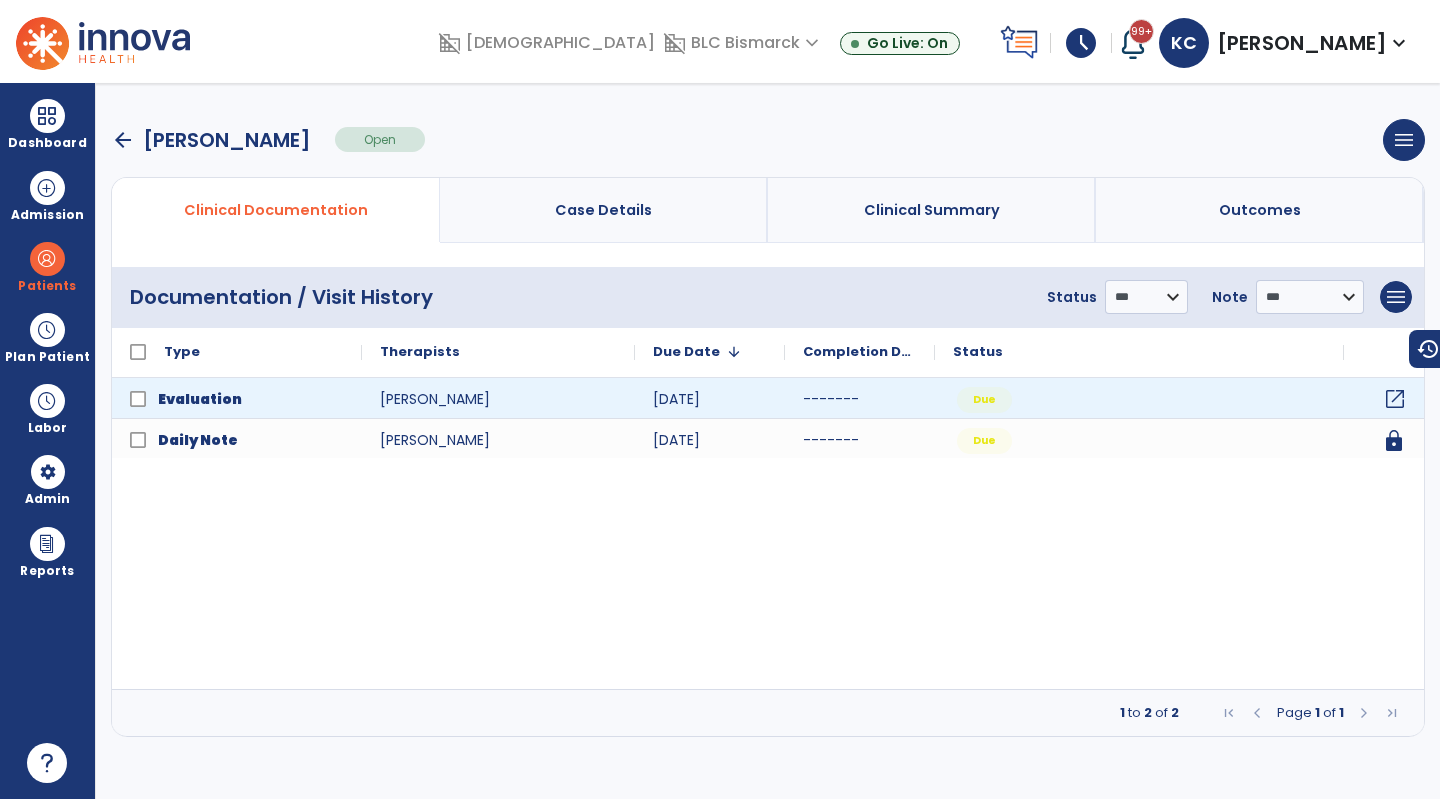 click on "open_in_new" 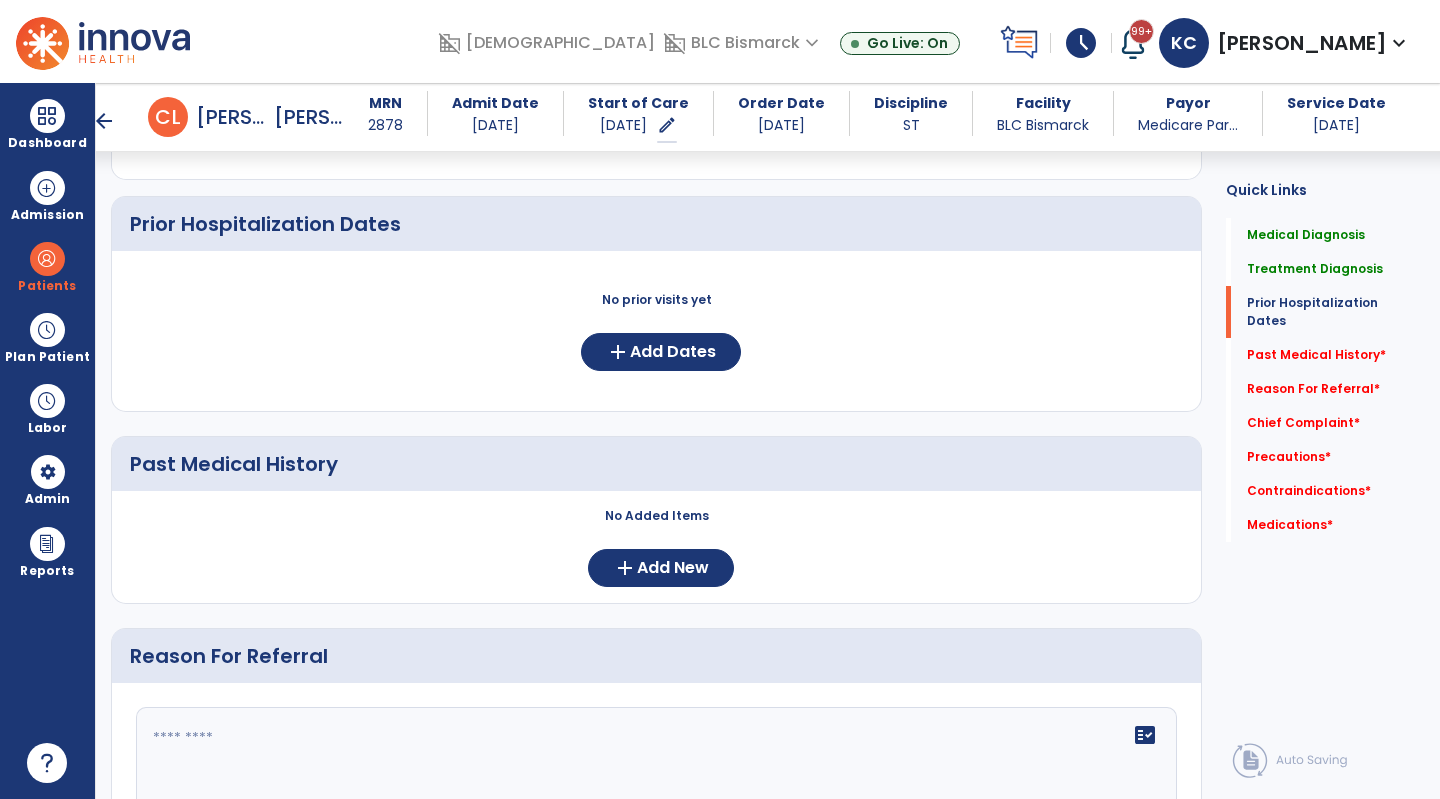 scroll, scrollTop: 849, scrollLeft: 0, axis: vertical 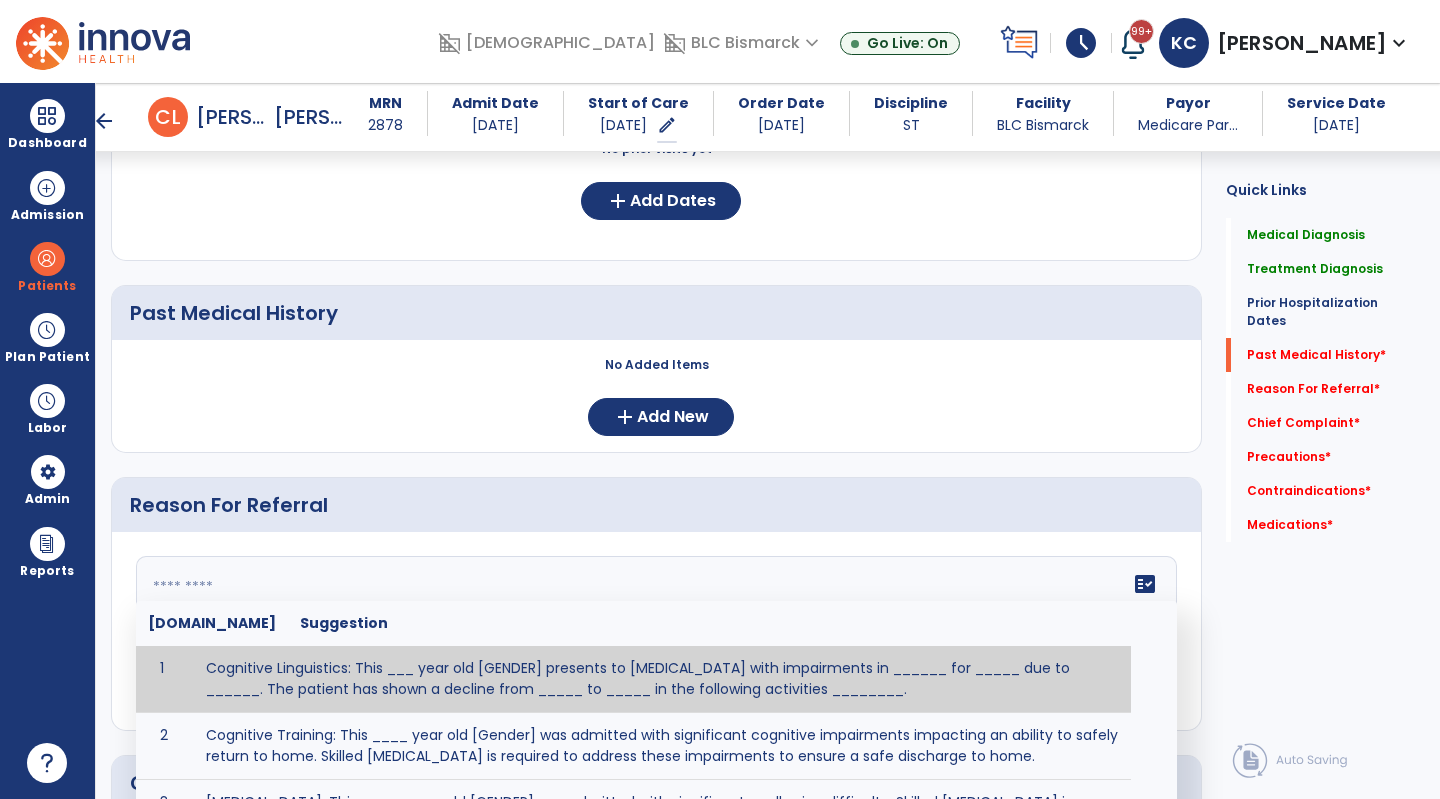 click 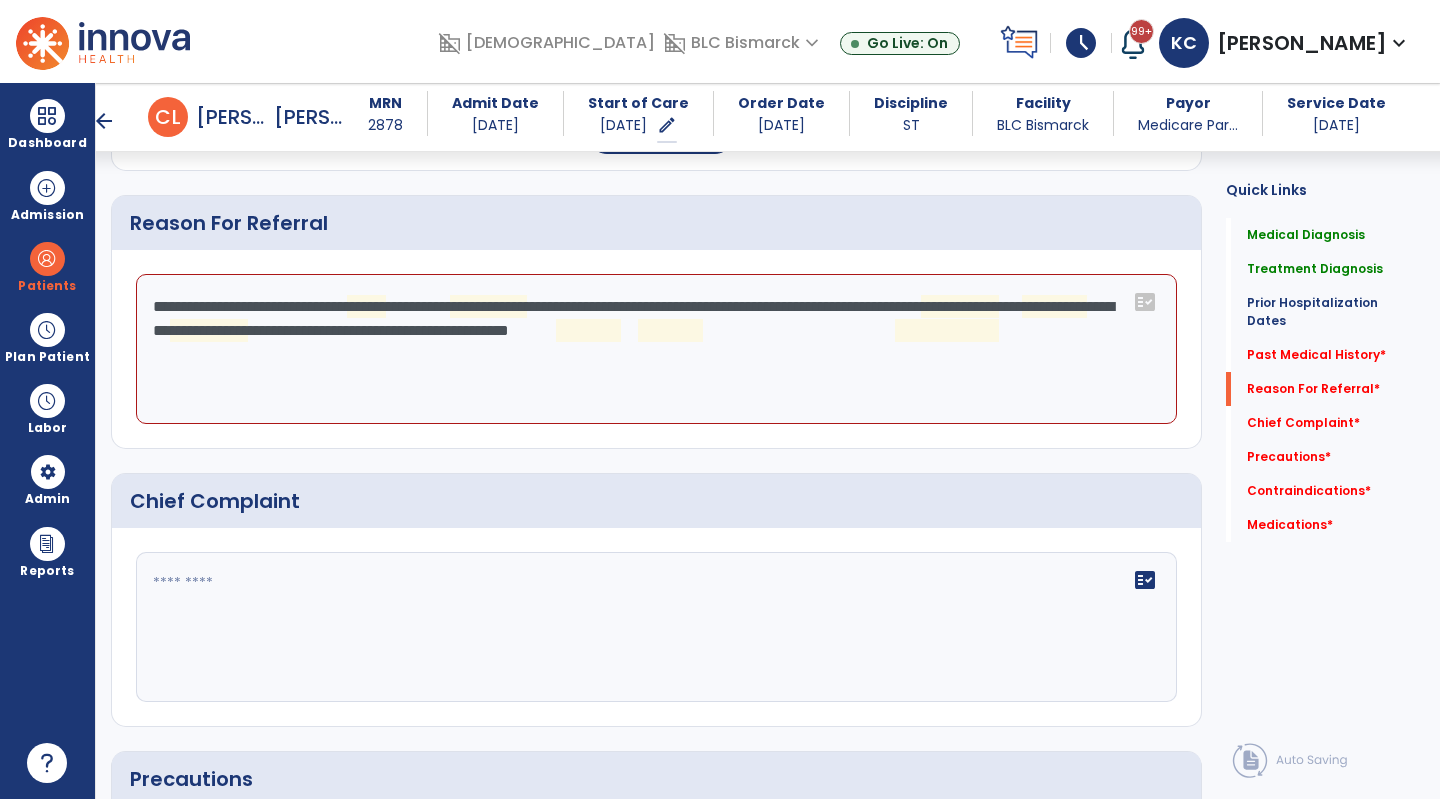 scroll, scrollTop: 1137, scrollLeft: 0, axis: vertical 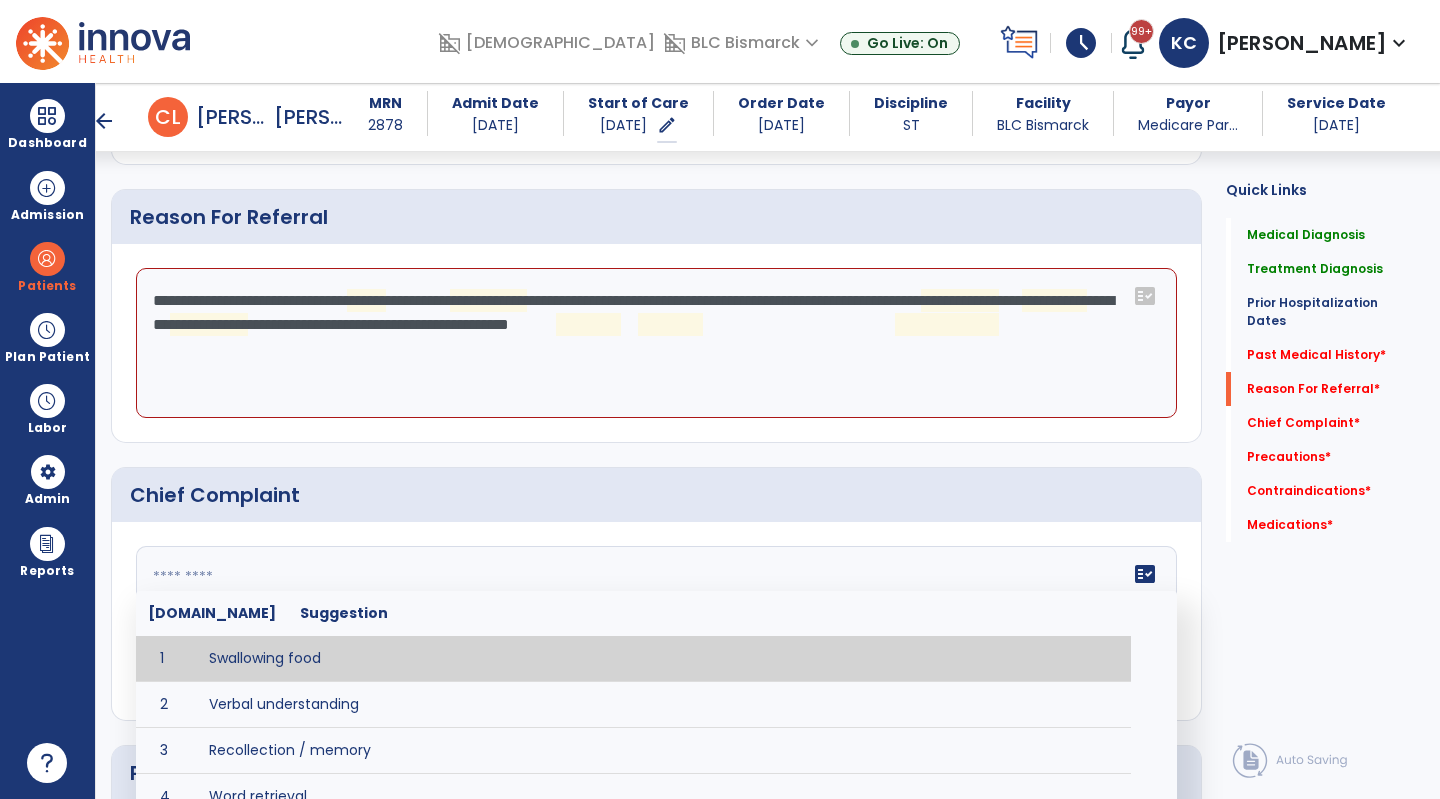 click 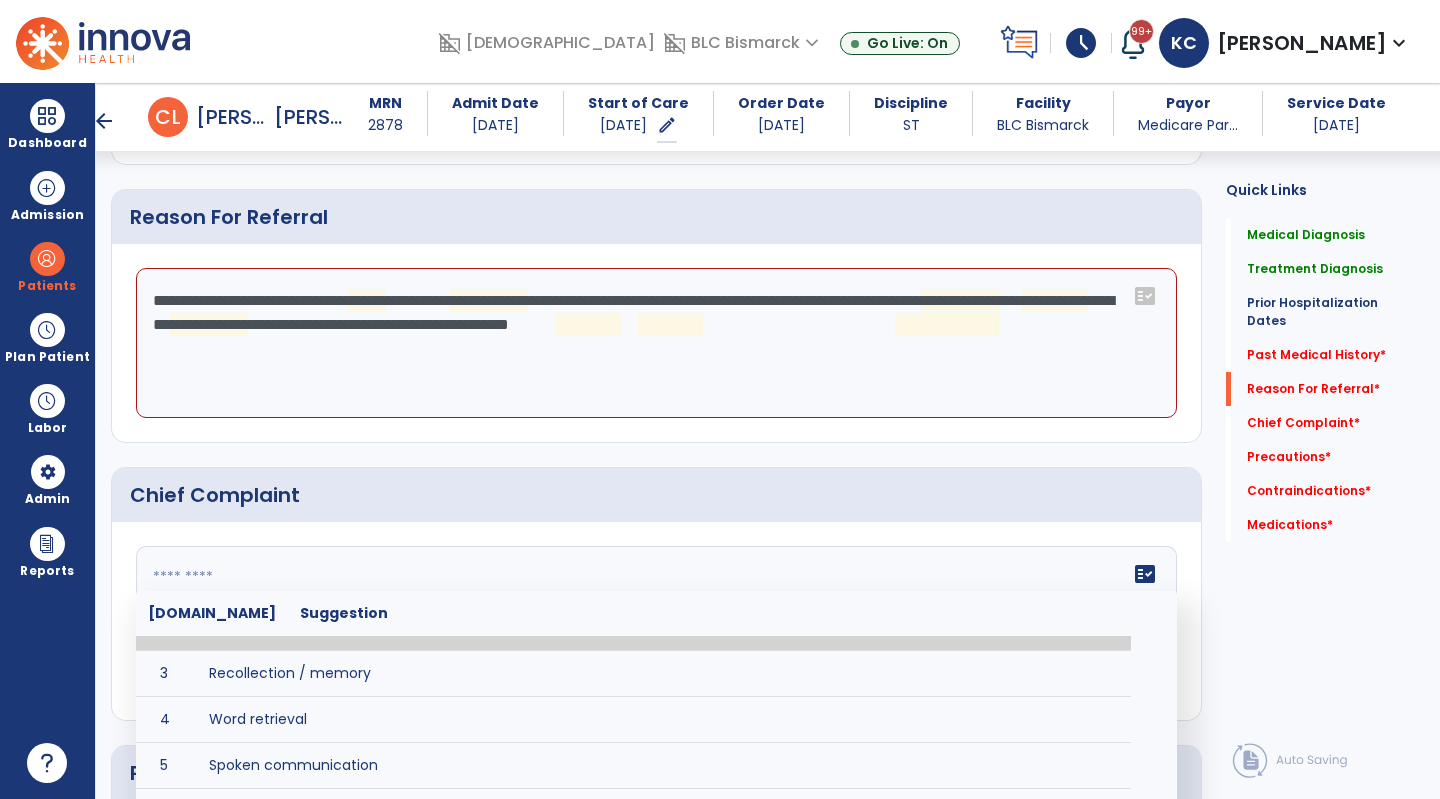 scroll, scrollTop: 71, scrollLeft: 0, axis: vertical 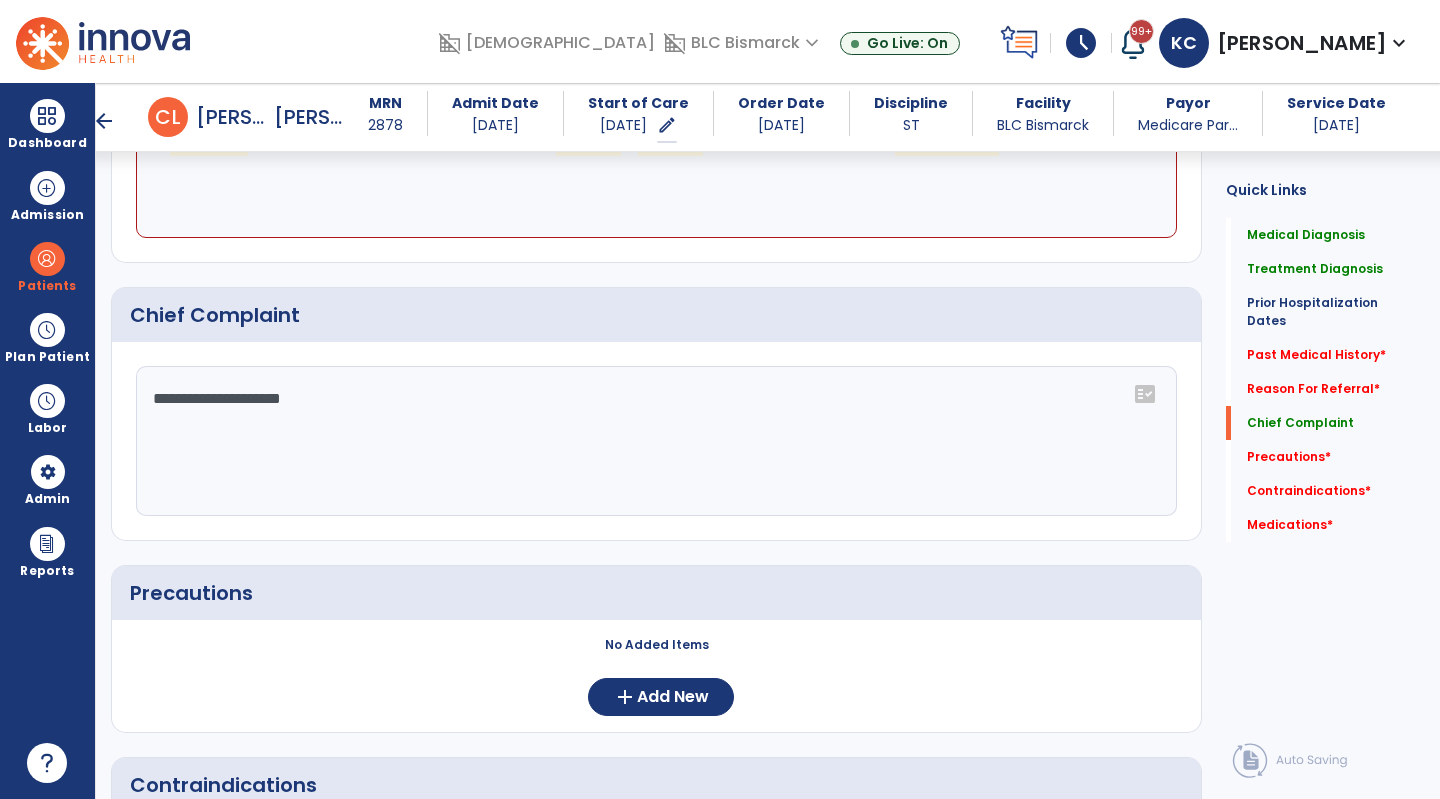 click on "**********" 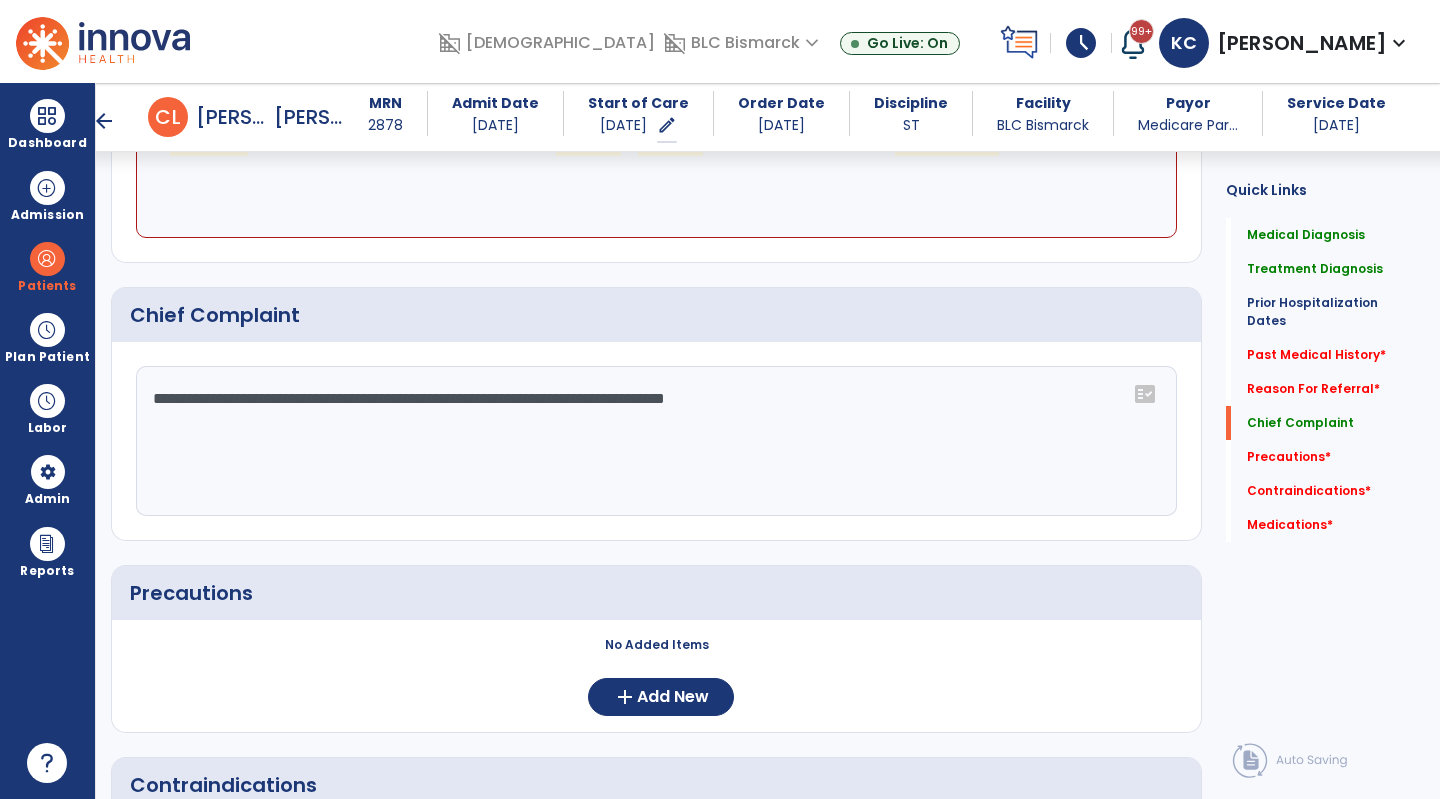 type on "**********" 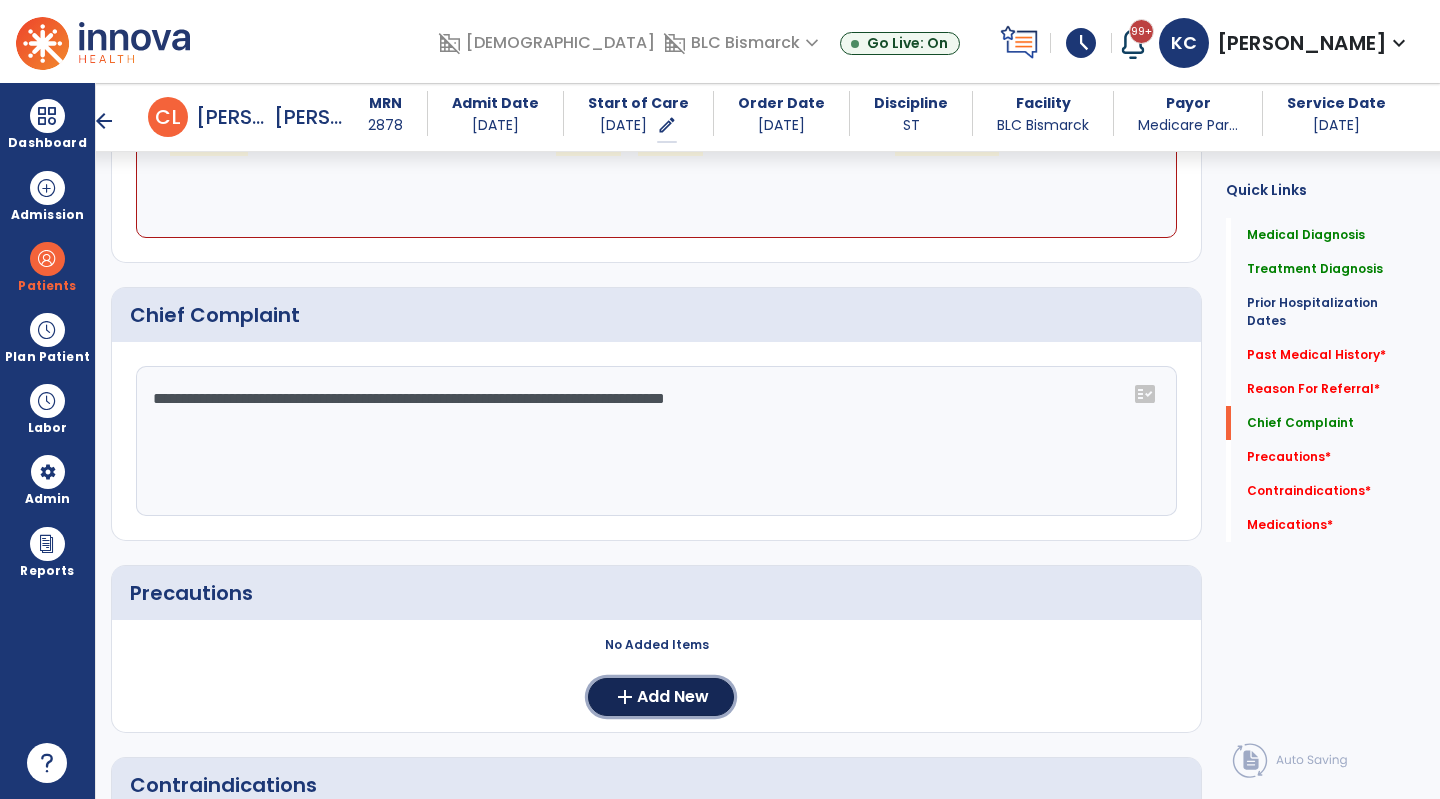 click on "Add New" 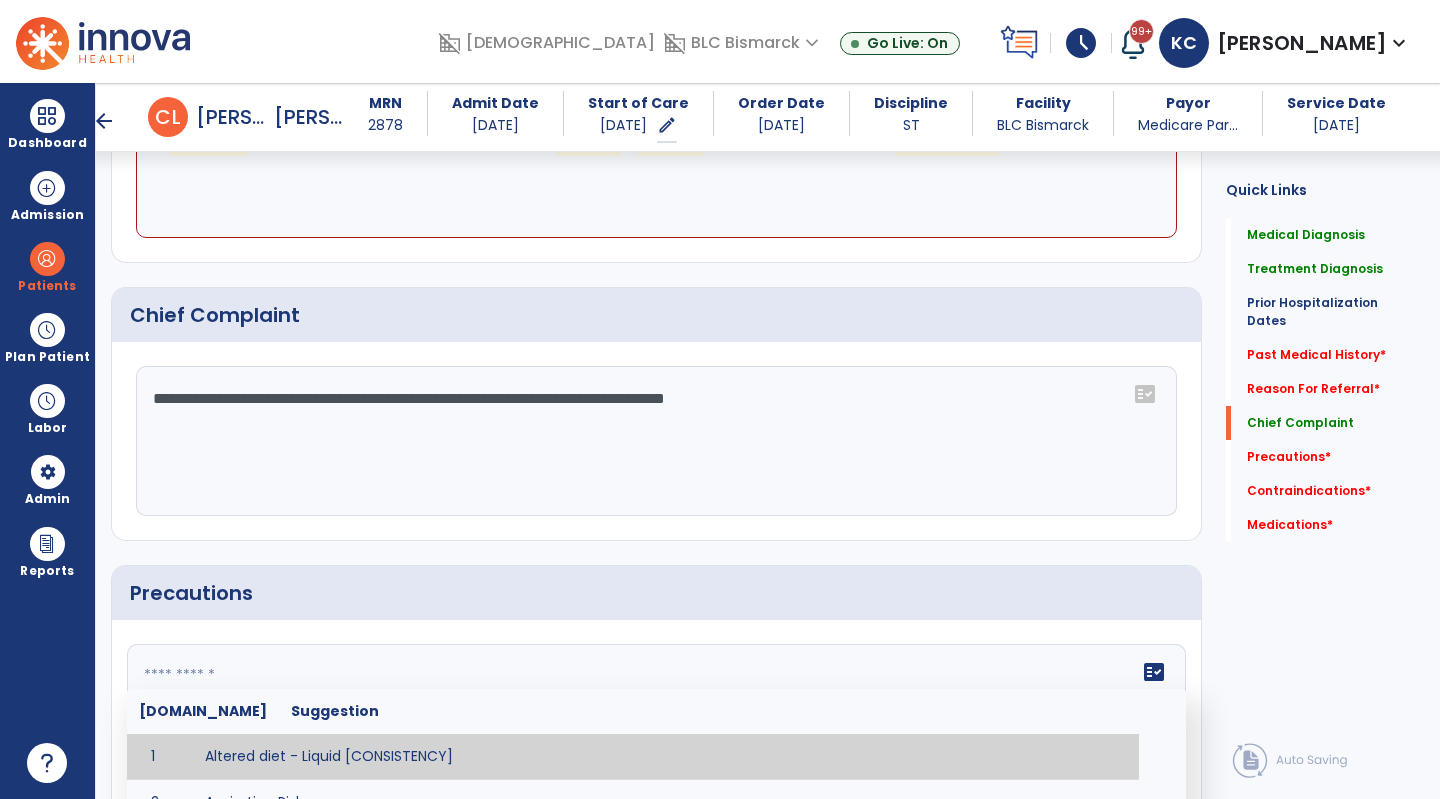 click 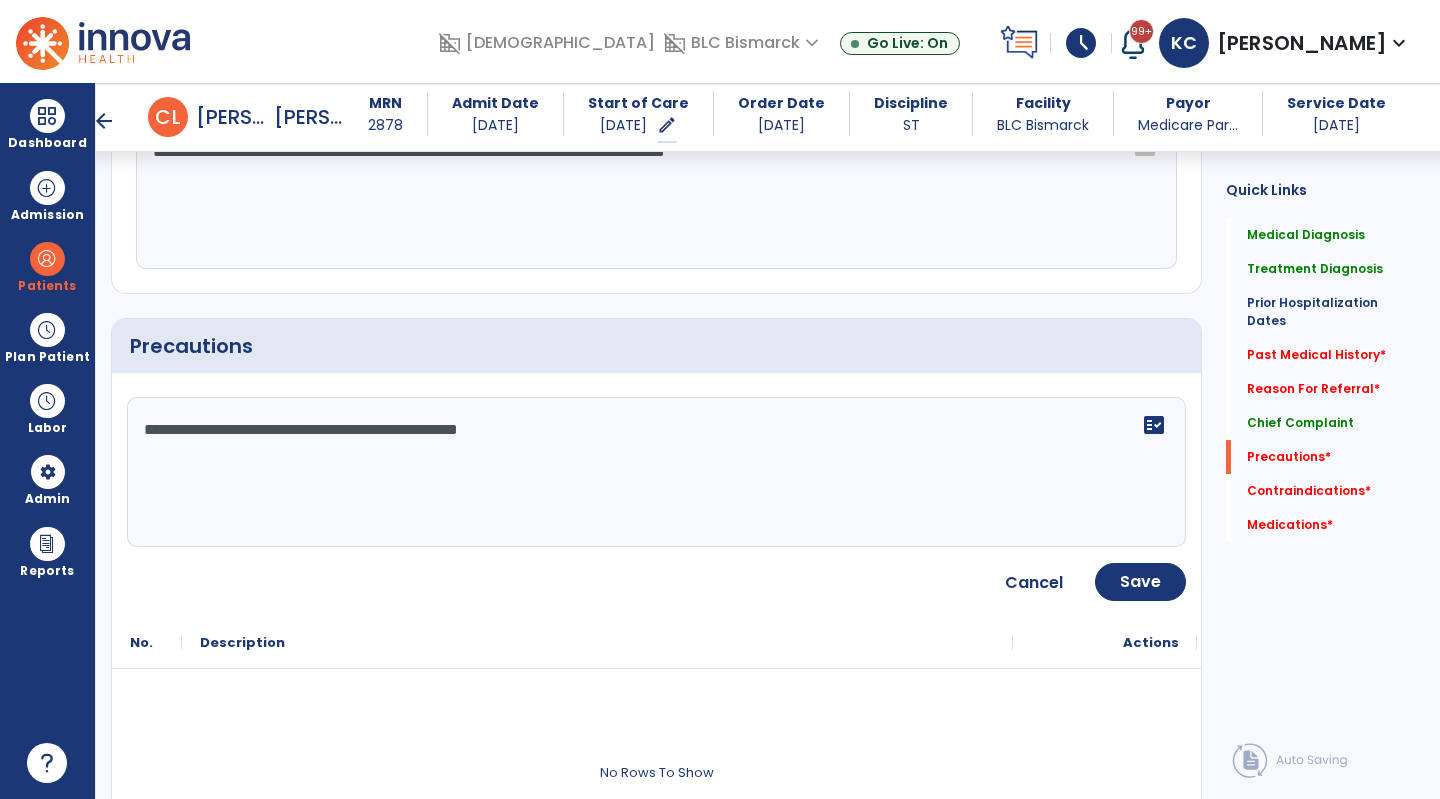 scroll, scrollTop: 1570, scrollLeft: 0, axis: vertical 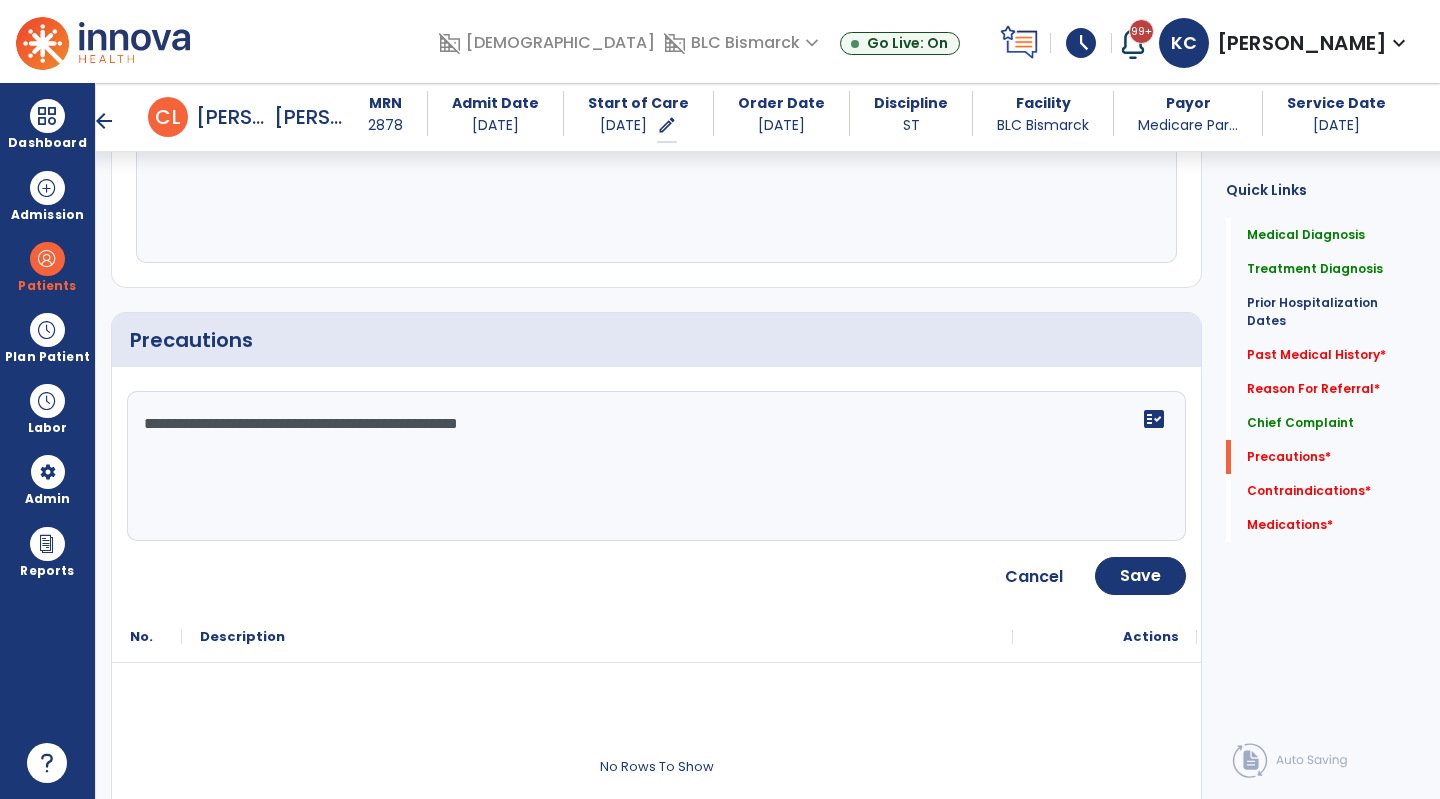 type on "**********" 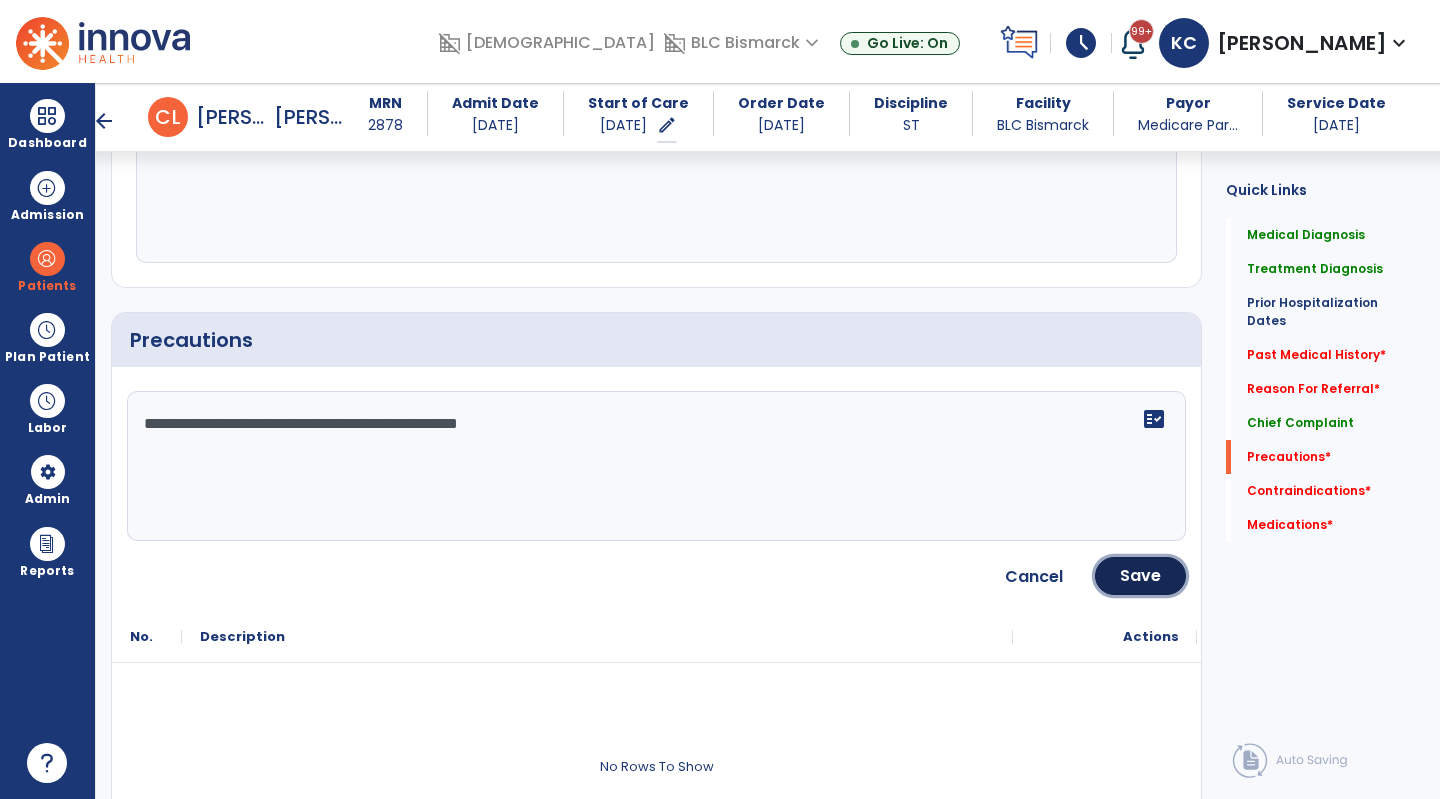 click on "Save" 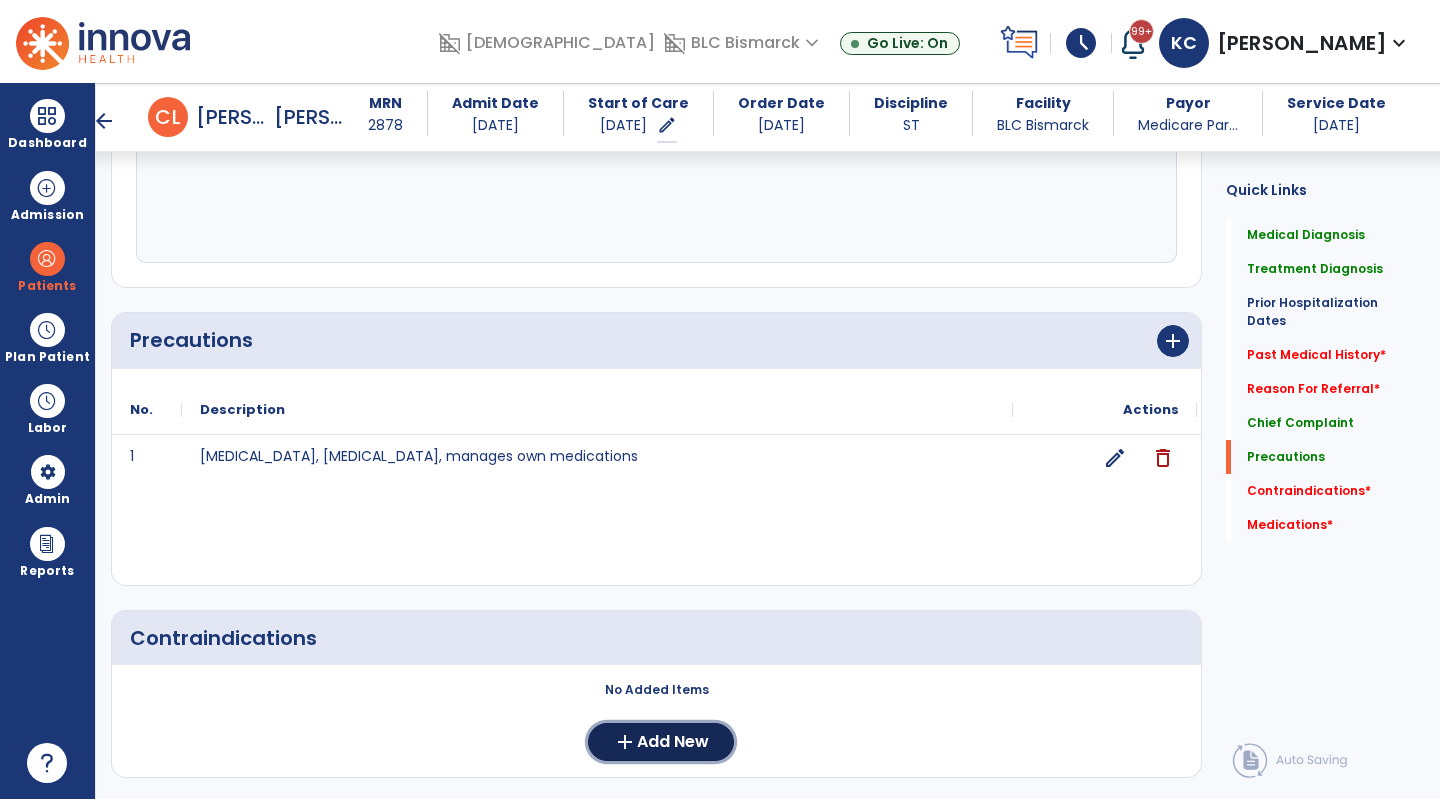 click on "Add New" 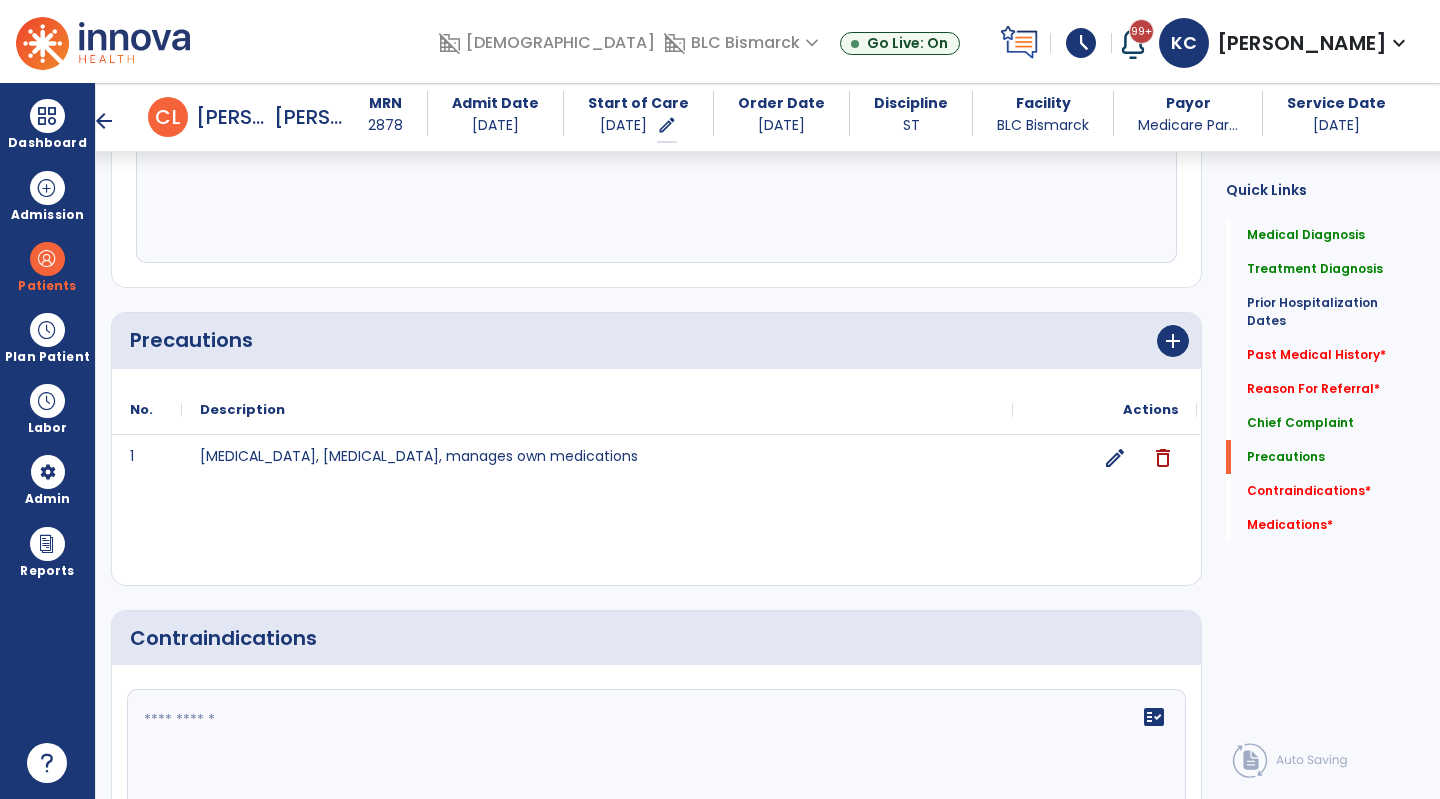 click 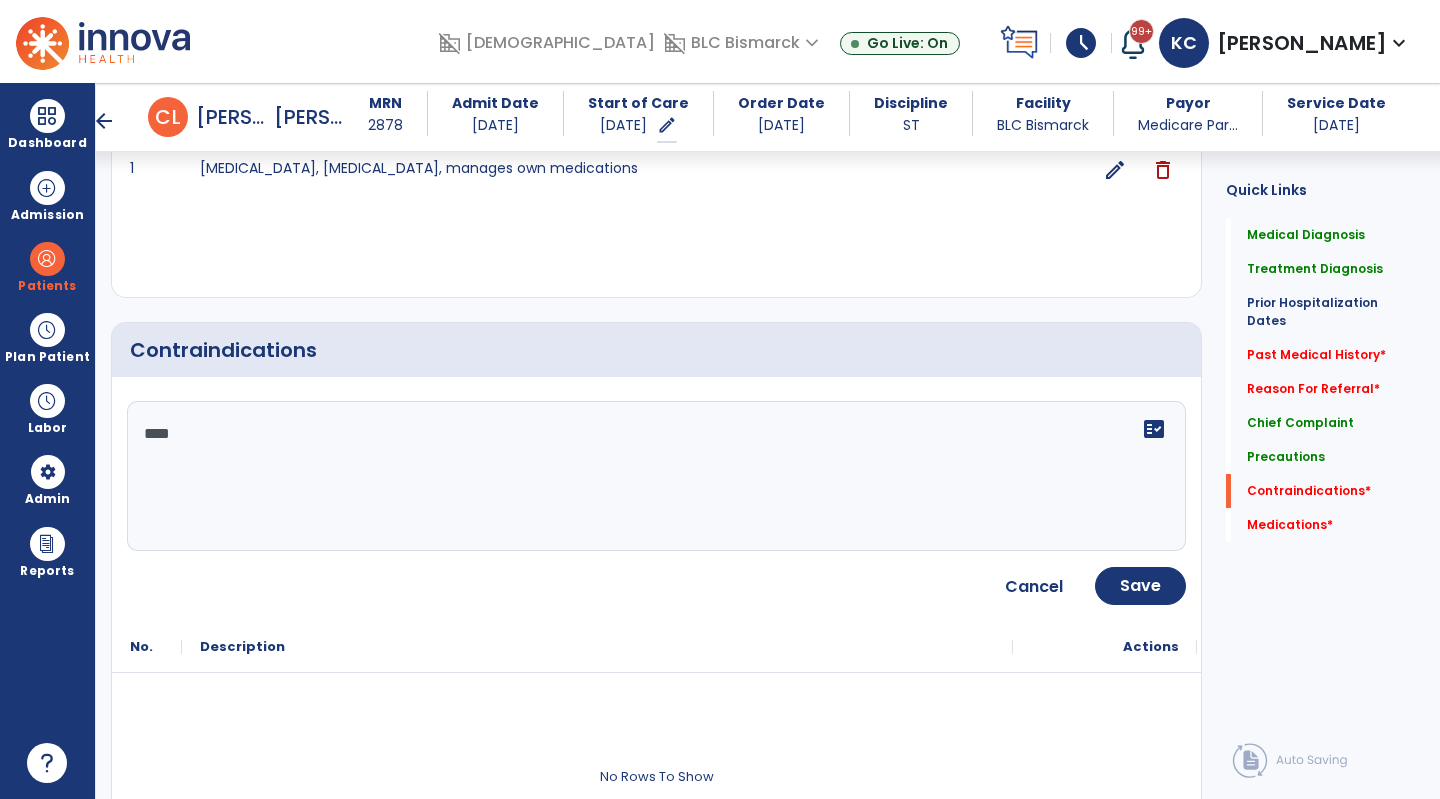 scroll, scrollTop: 1858, scrollLeft: 0, axis: vertical 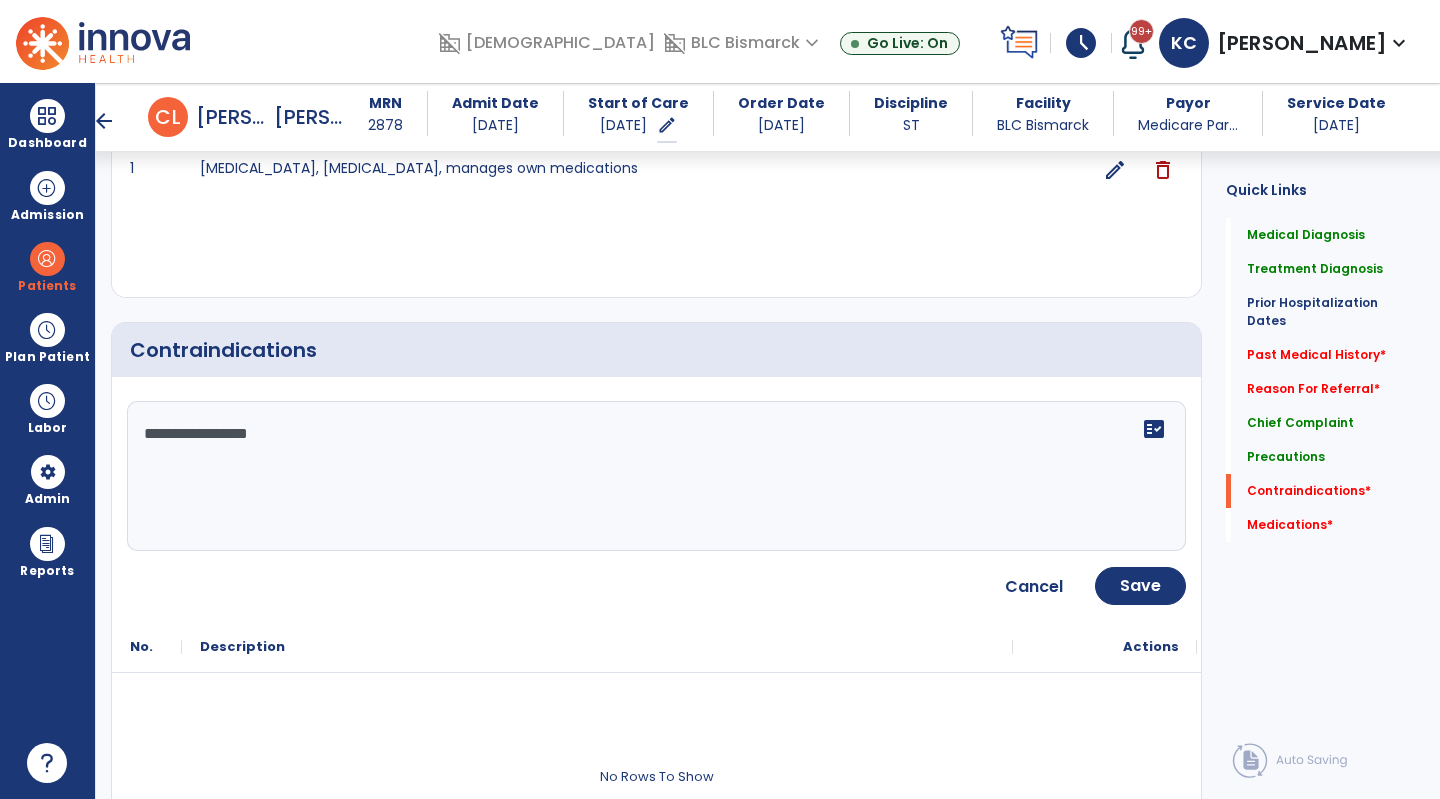 type on "**********" 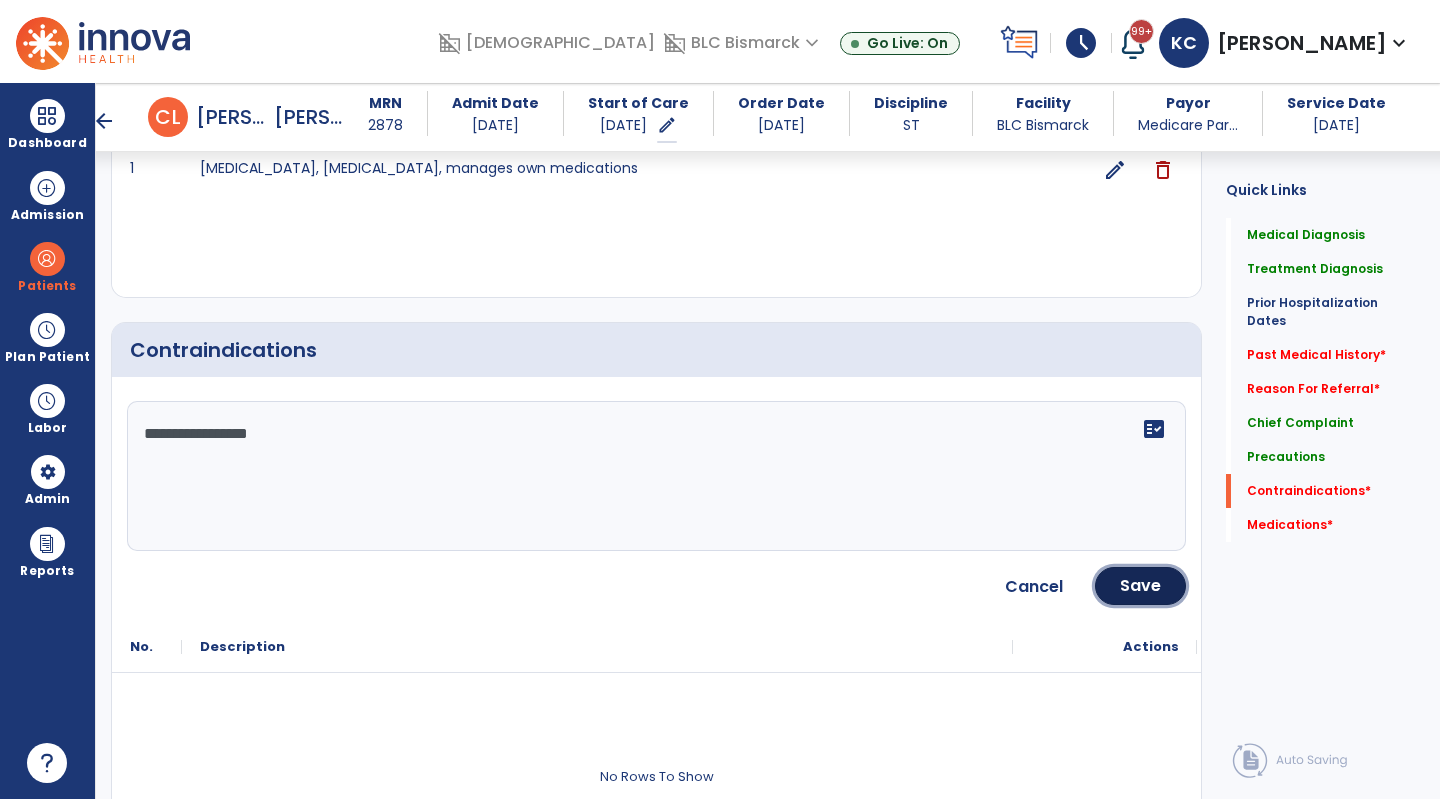 click on "Save" 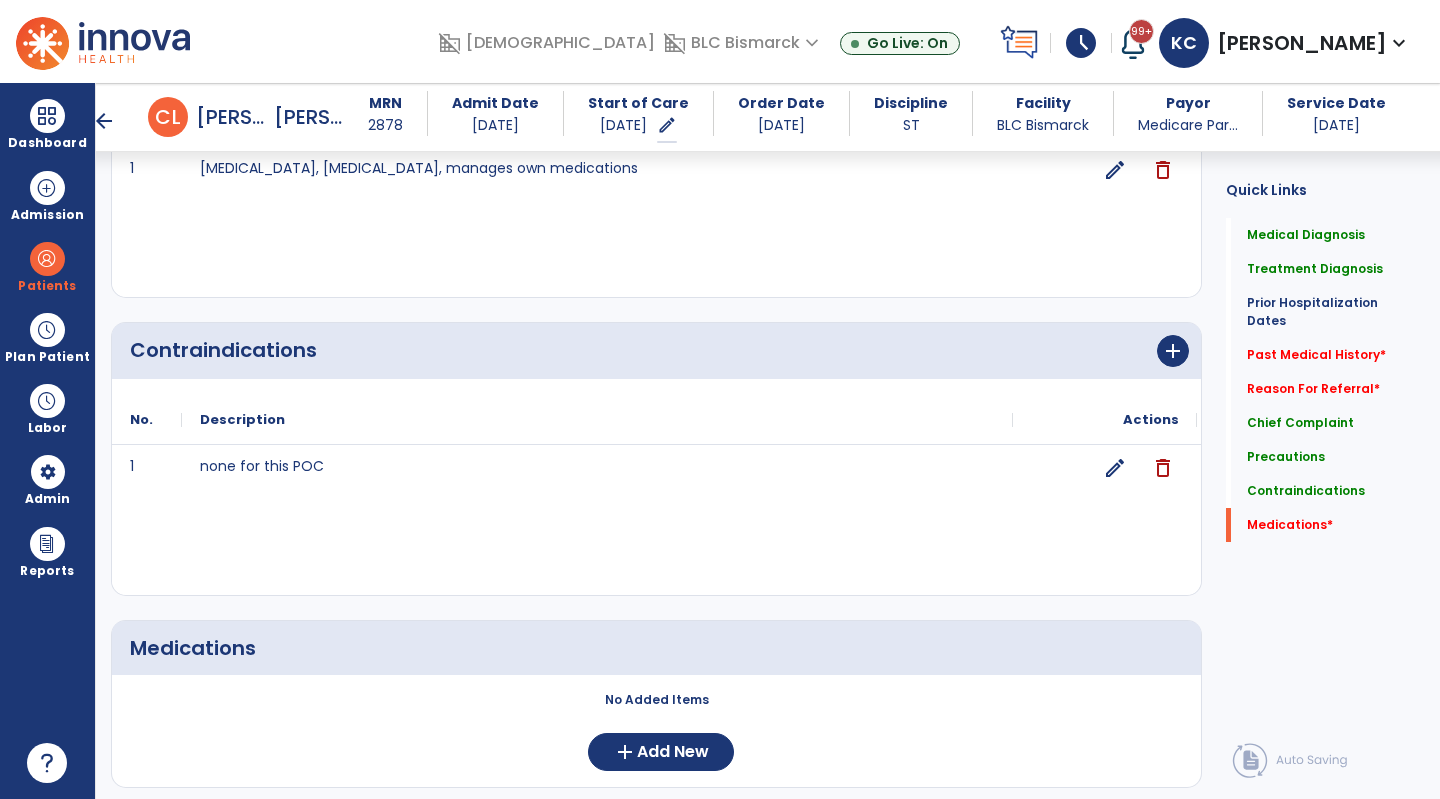 scroll, scrollTop: 1917, scrollLeft: 0, axis: vertical 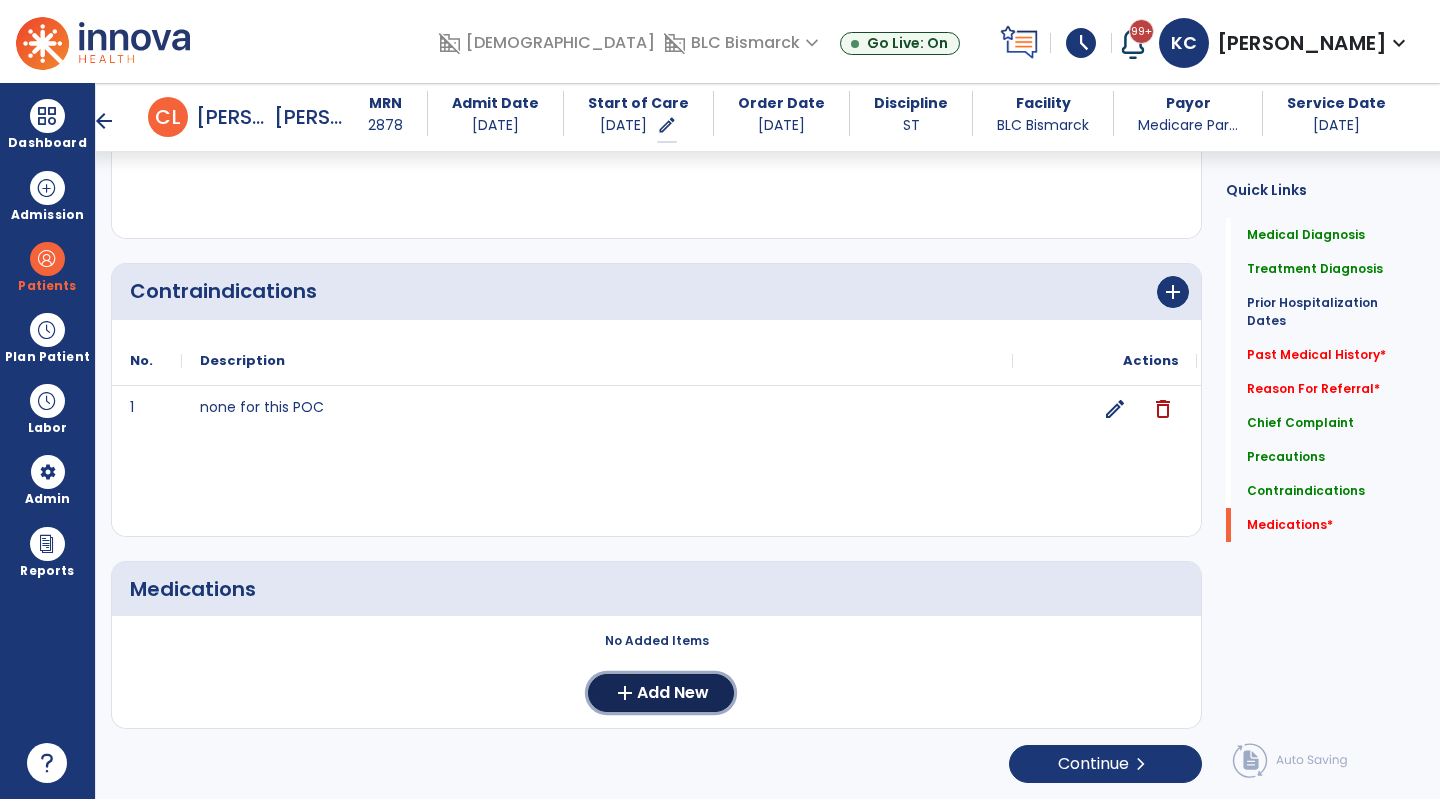 click on "Add New" 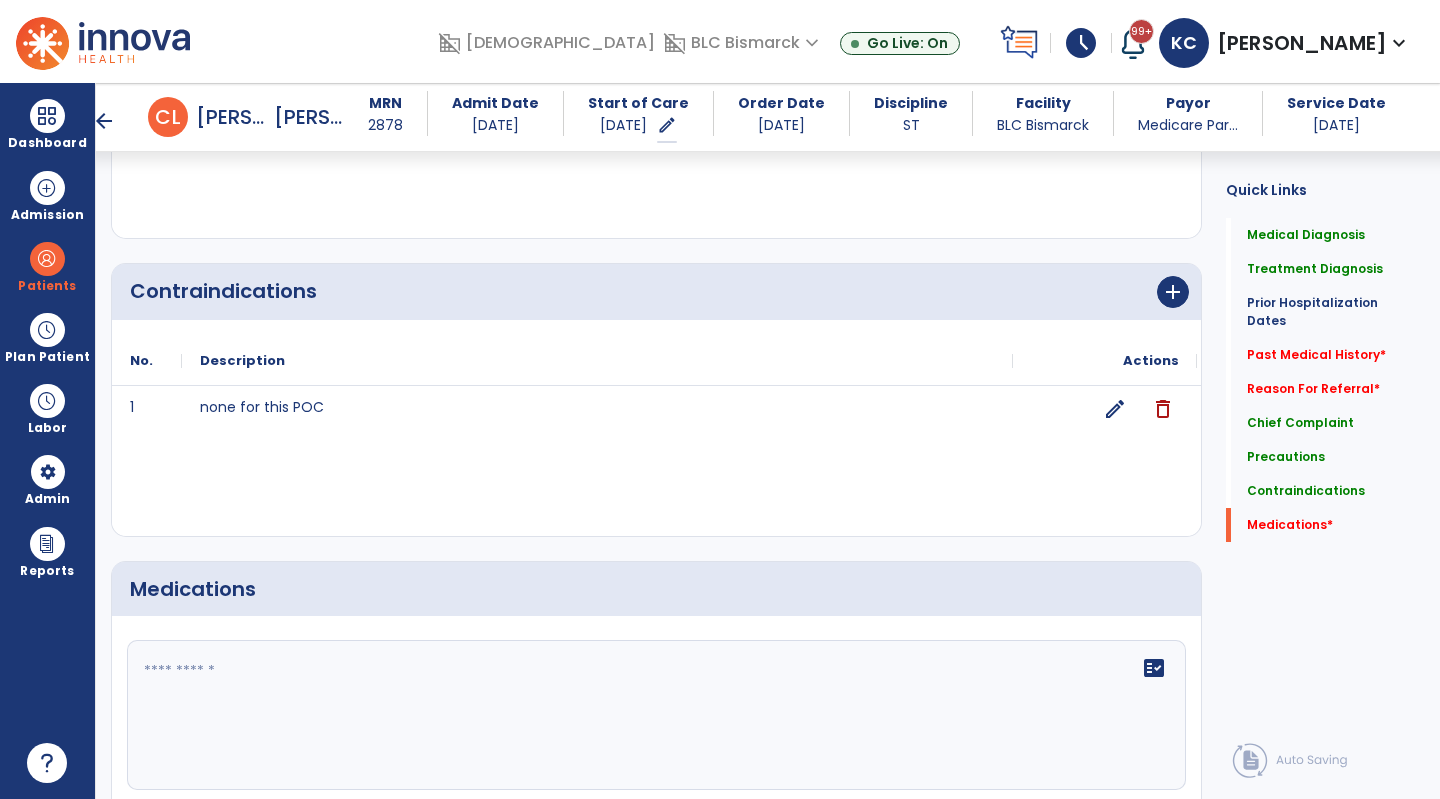 click 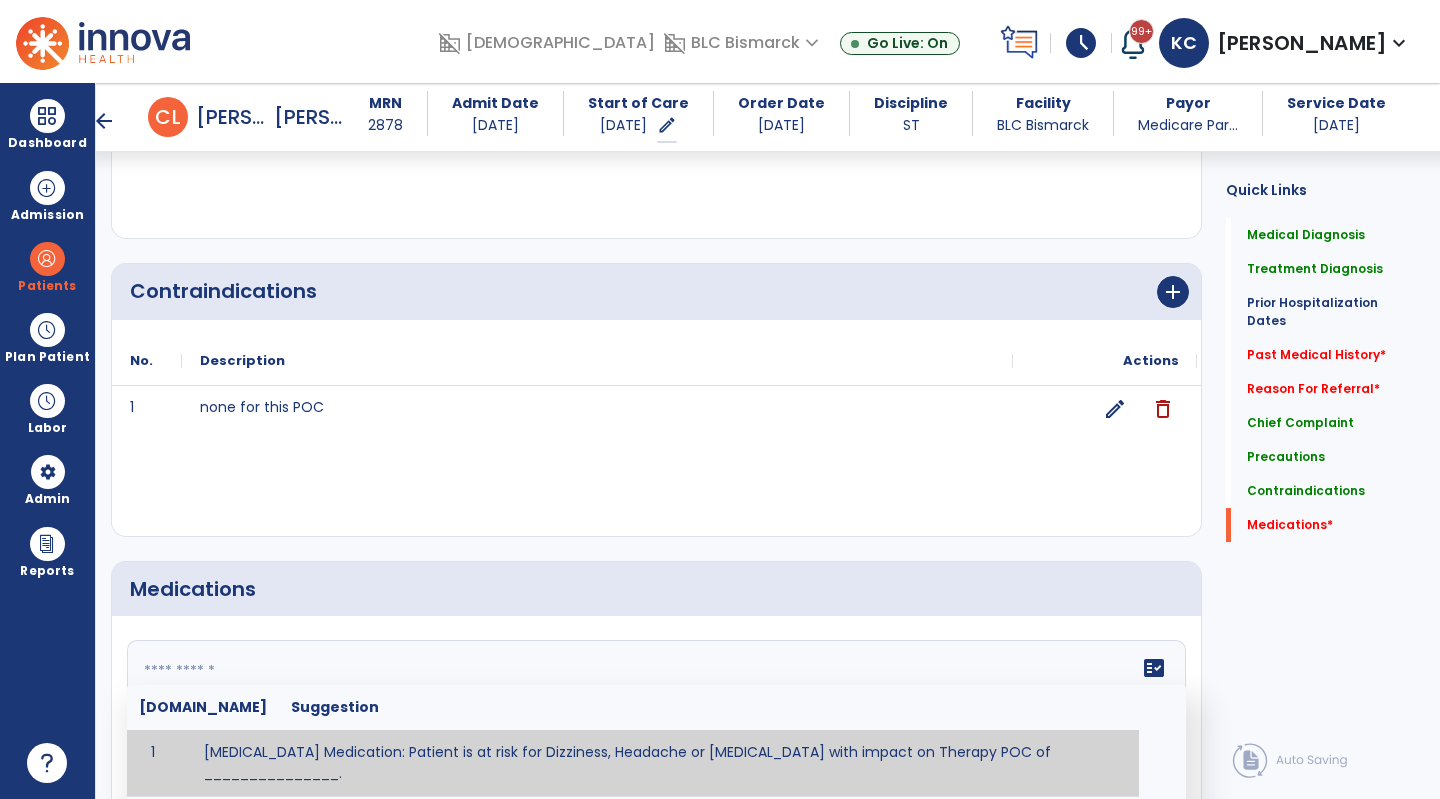 paste on "**********" 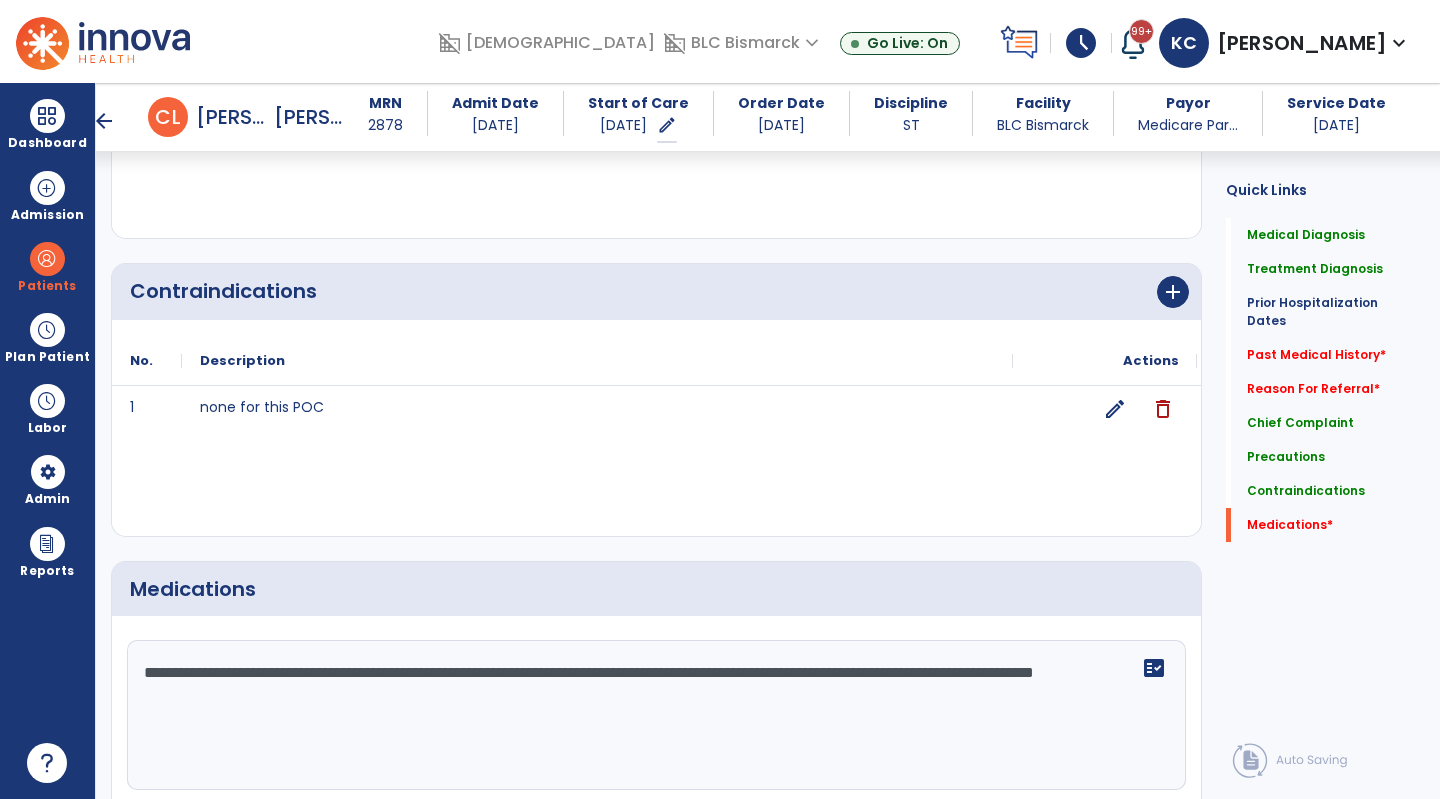 click on "**********" 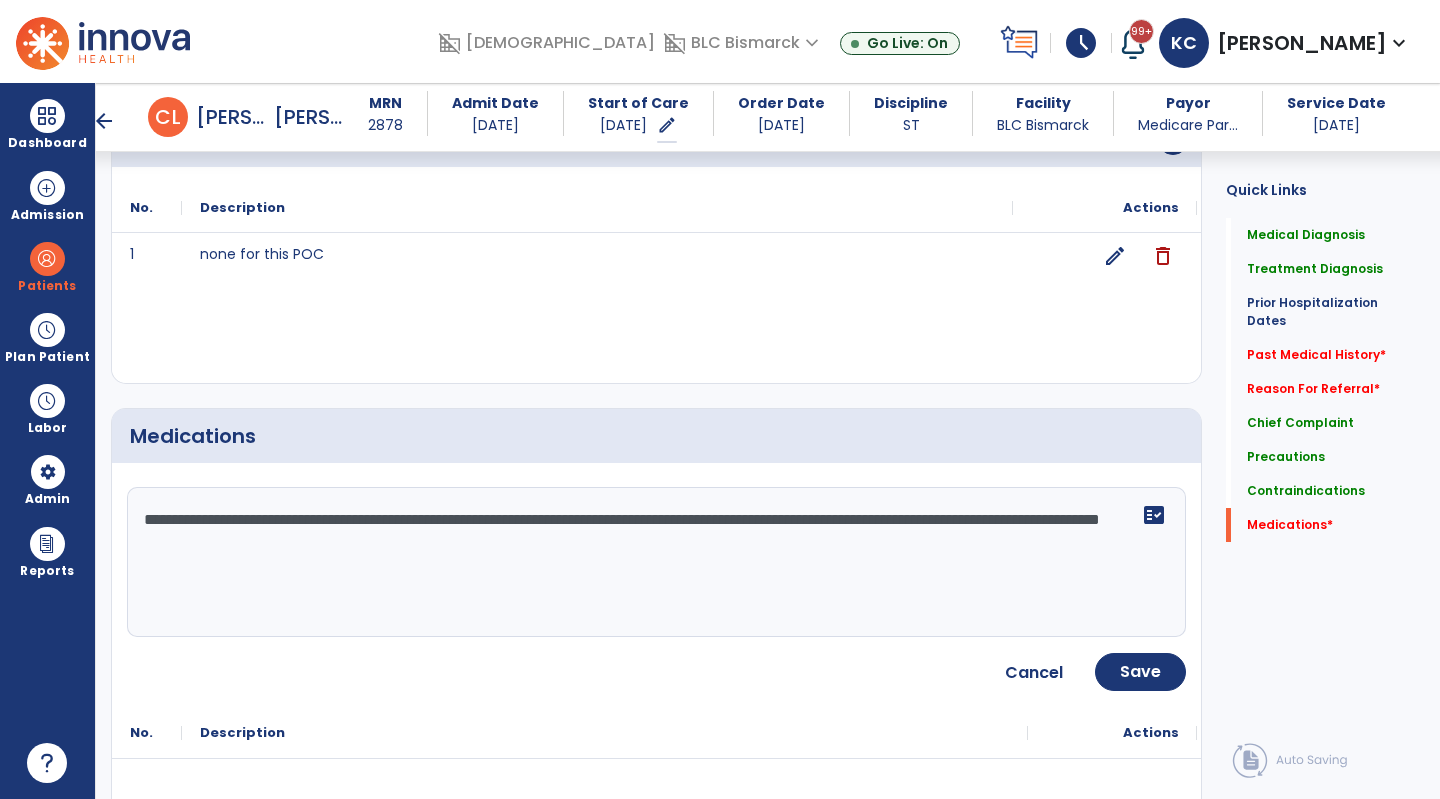 scroll, scrollTop: 2073, scrollLeft: 0, axis: vertical 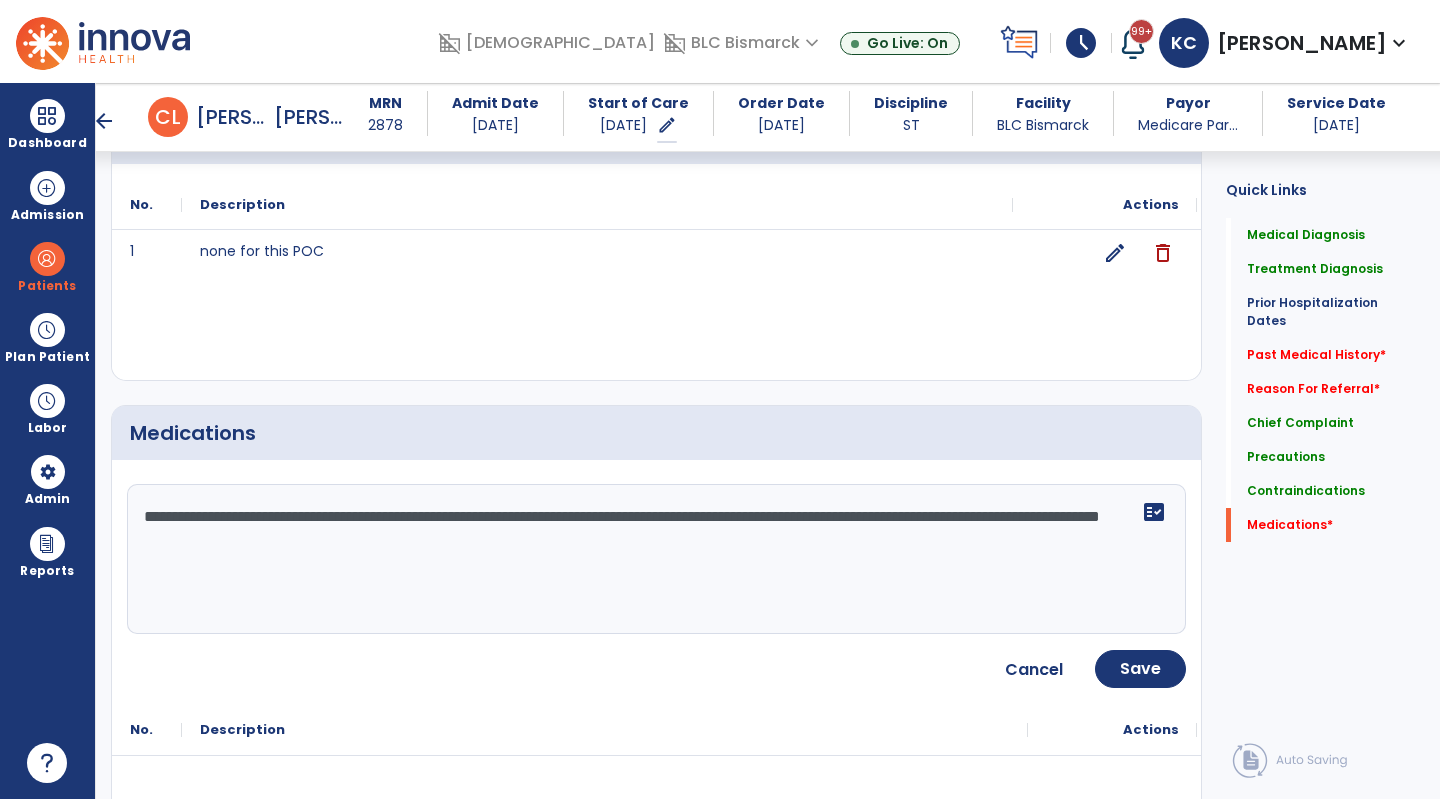type on "**********" 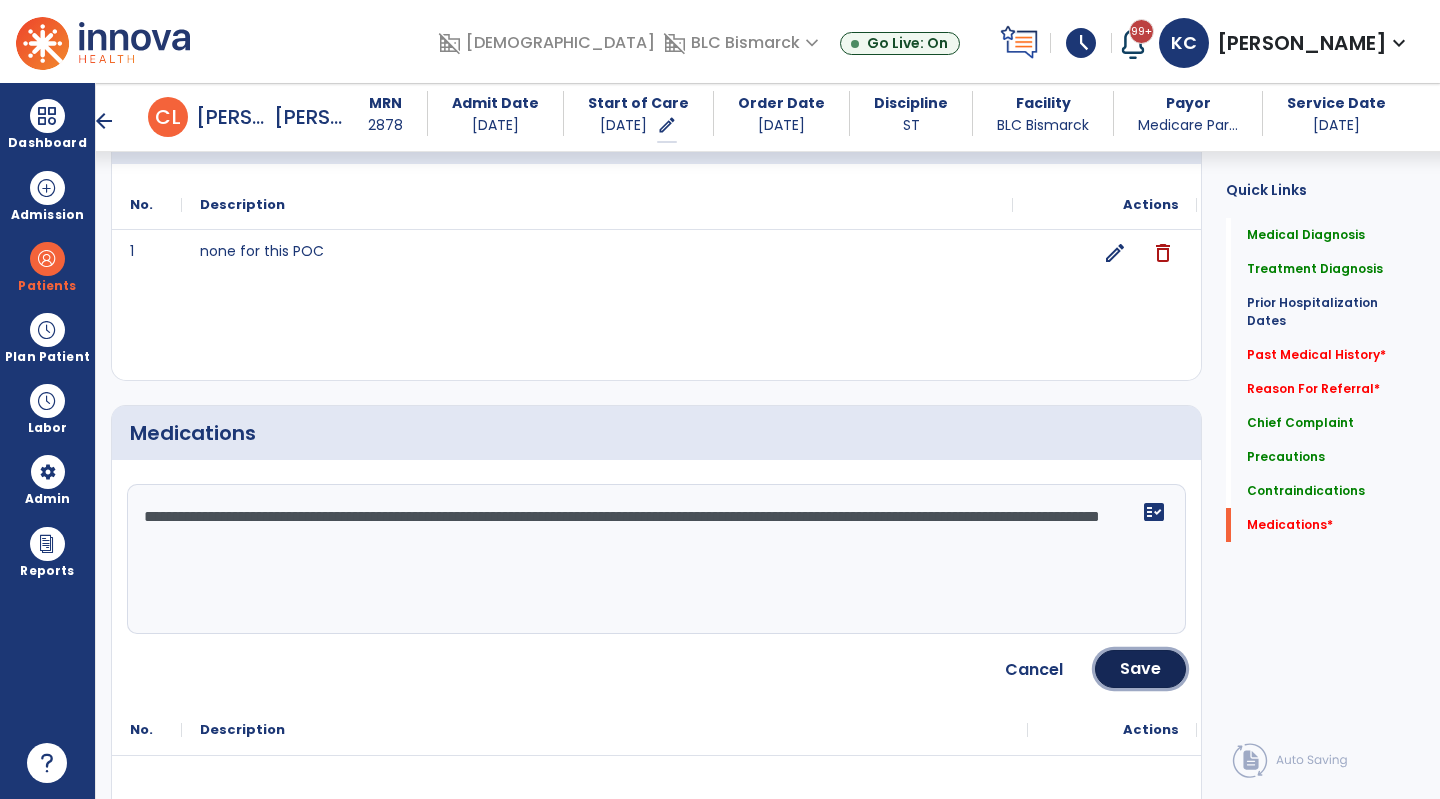 click on "Save" 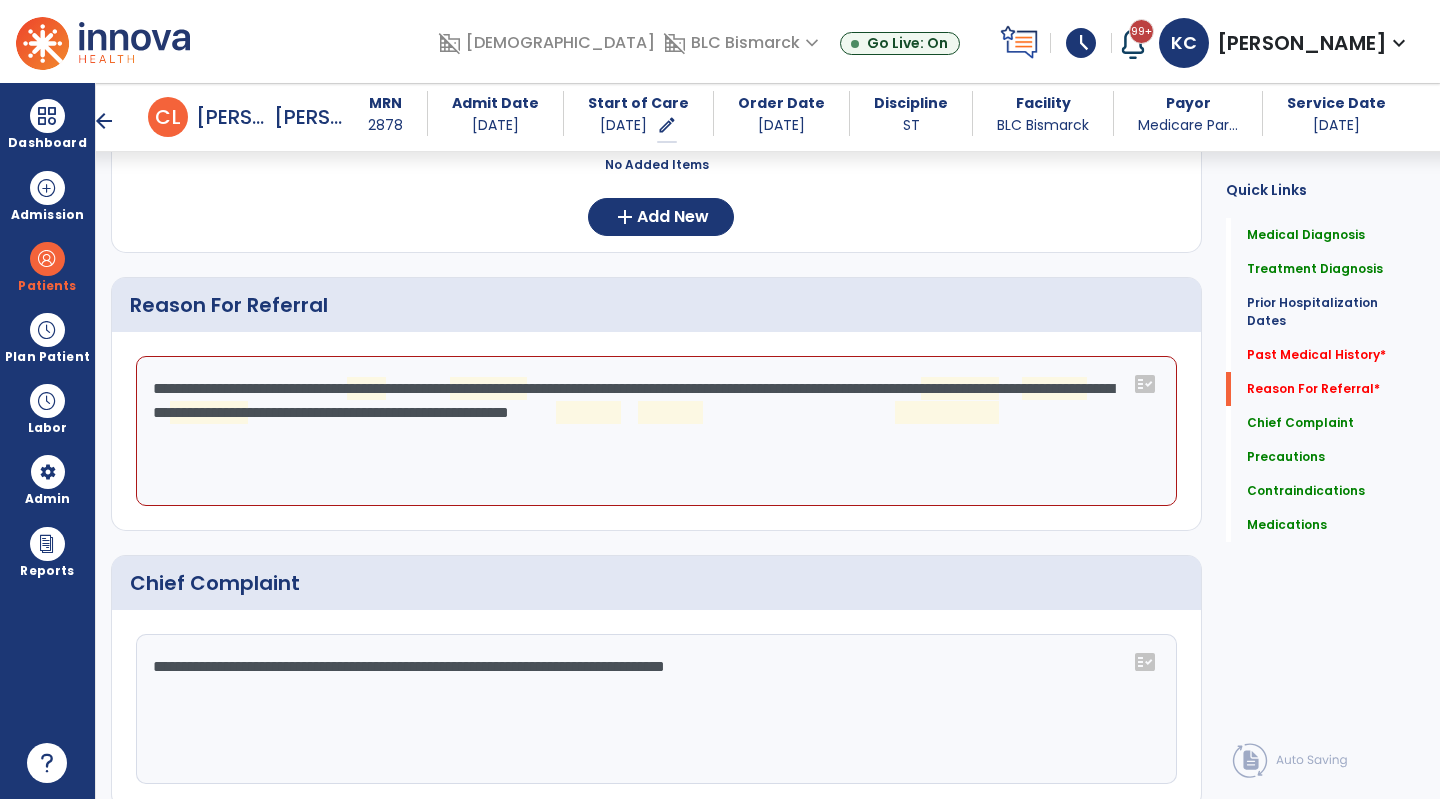 scroll, scrollTop: 1040, scrollLeft: 0, axis: vertical 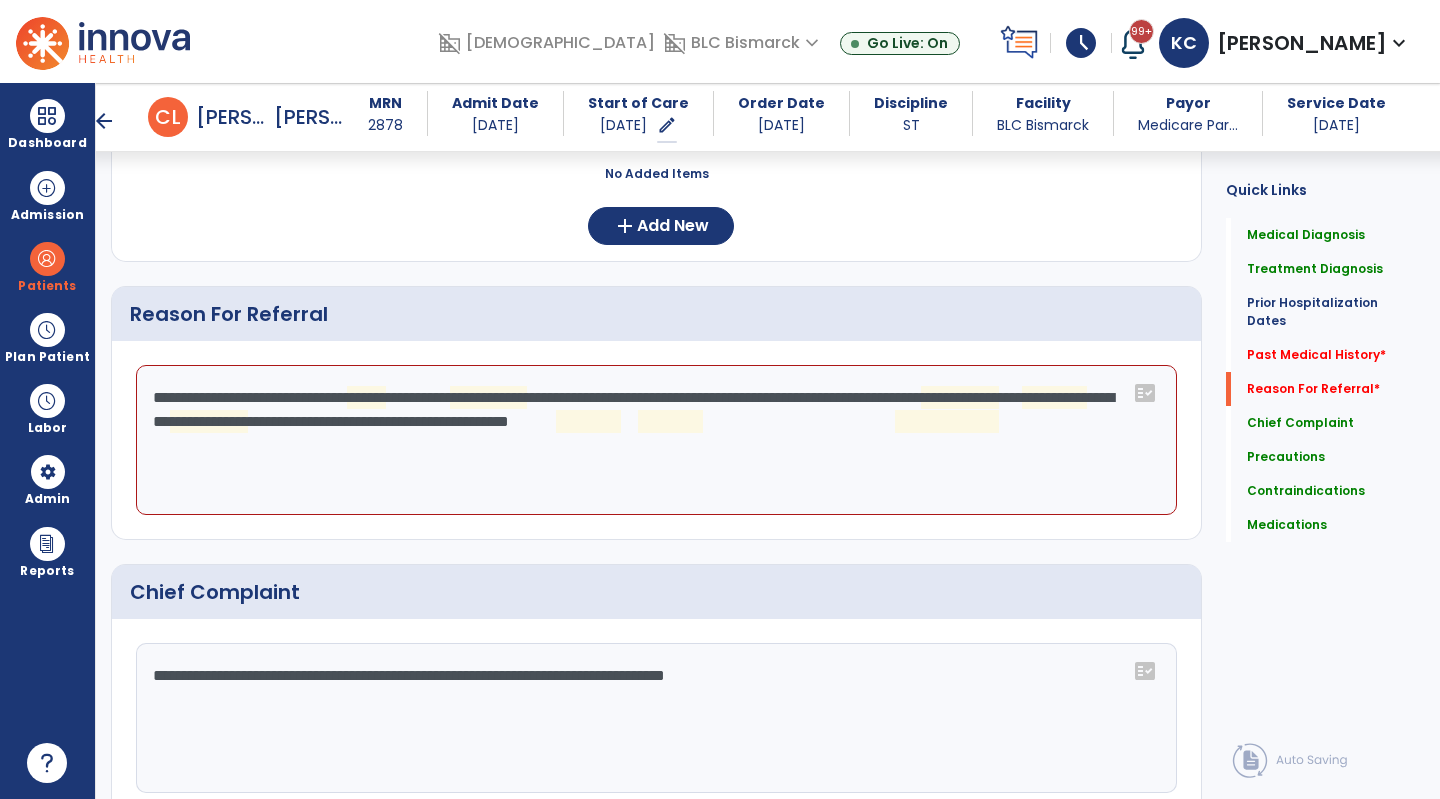 click on "**********" 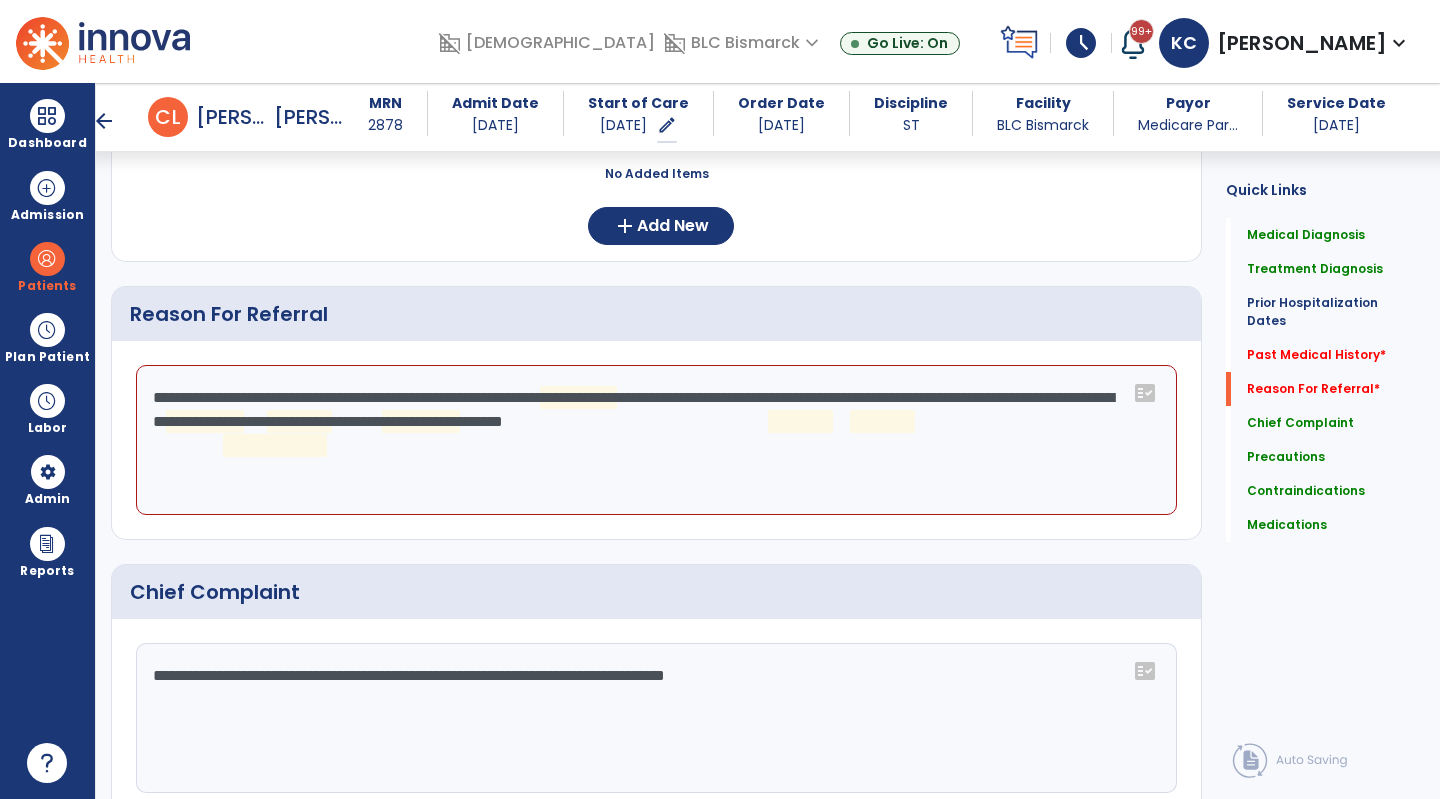 click on "**********" 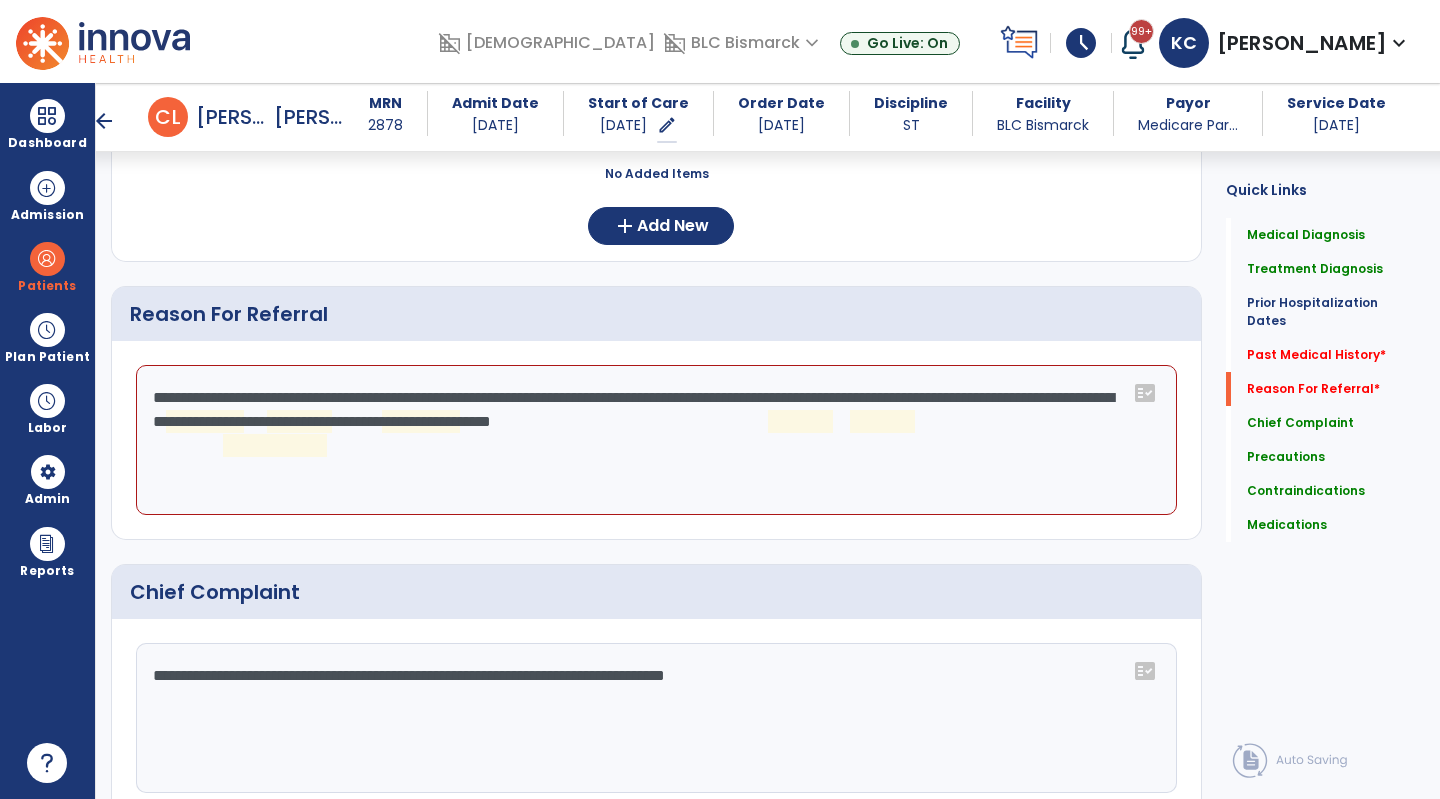 click on "**********" 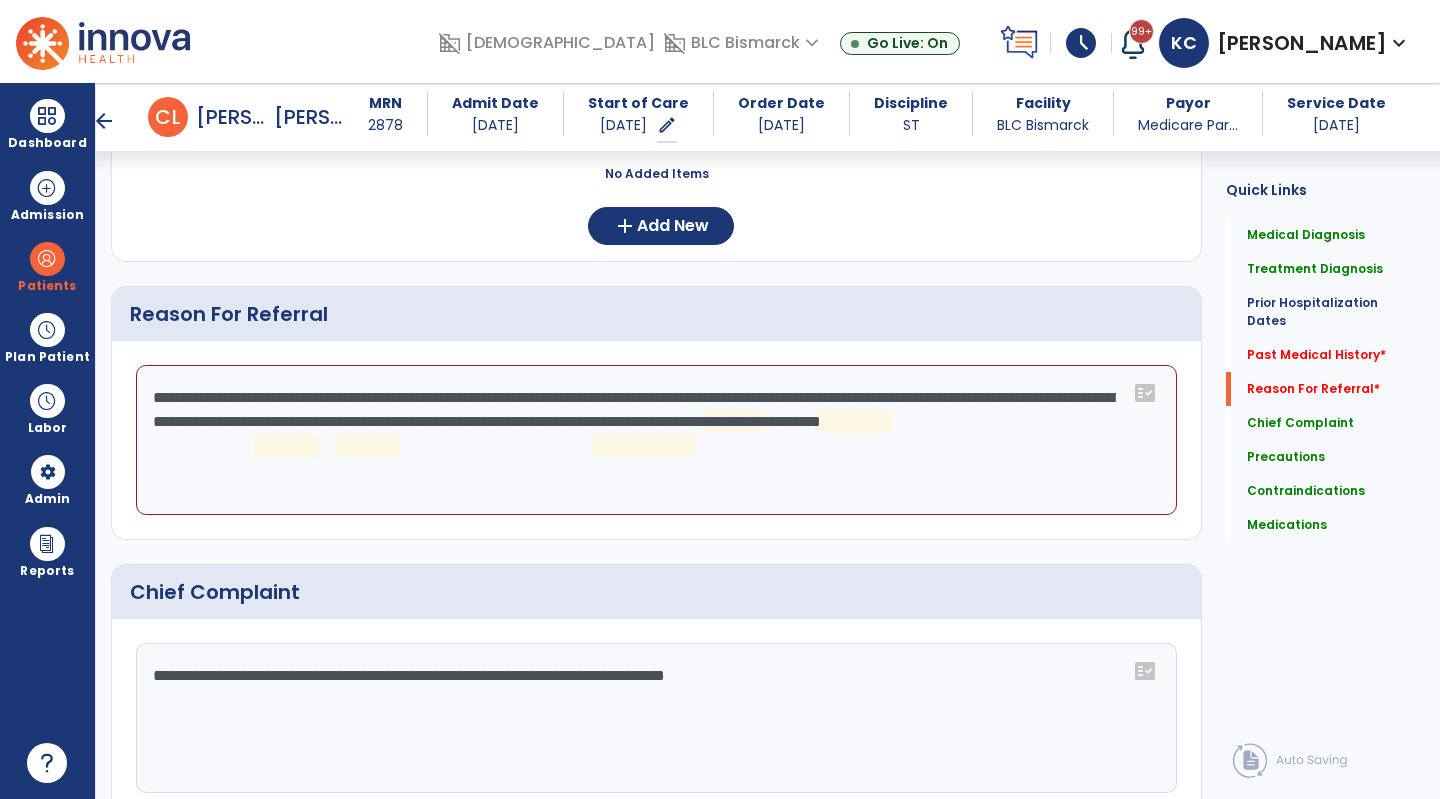 click on "**********" 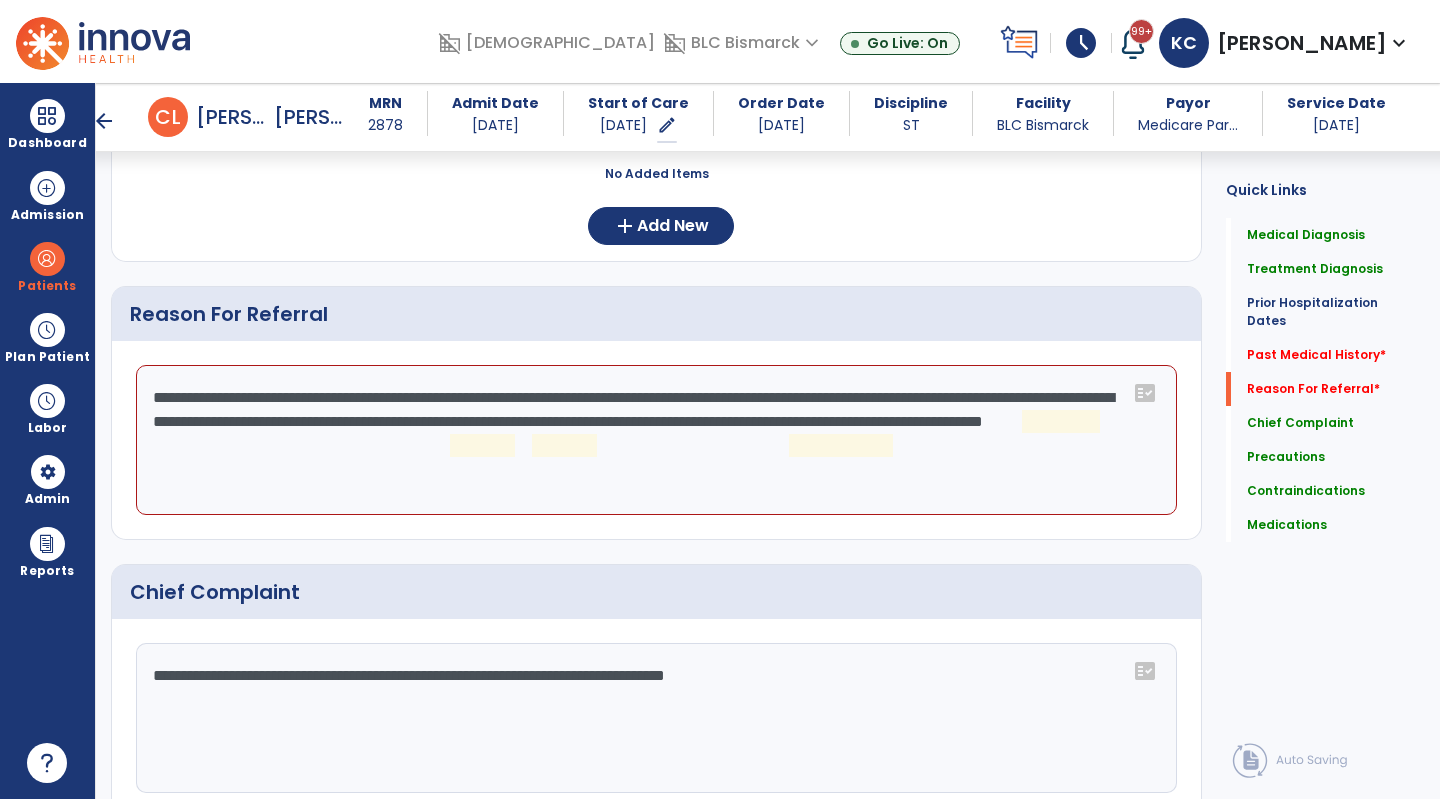click on "**********" 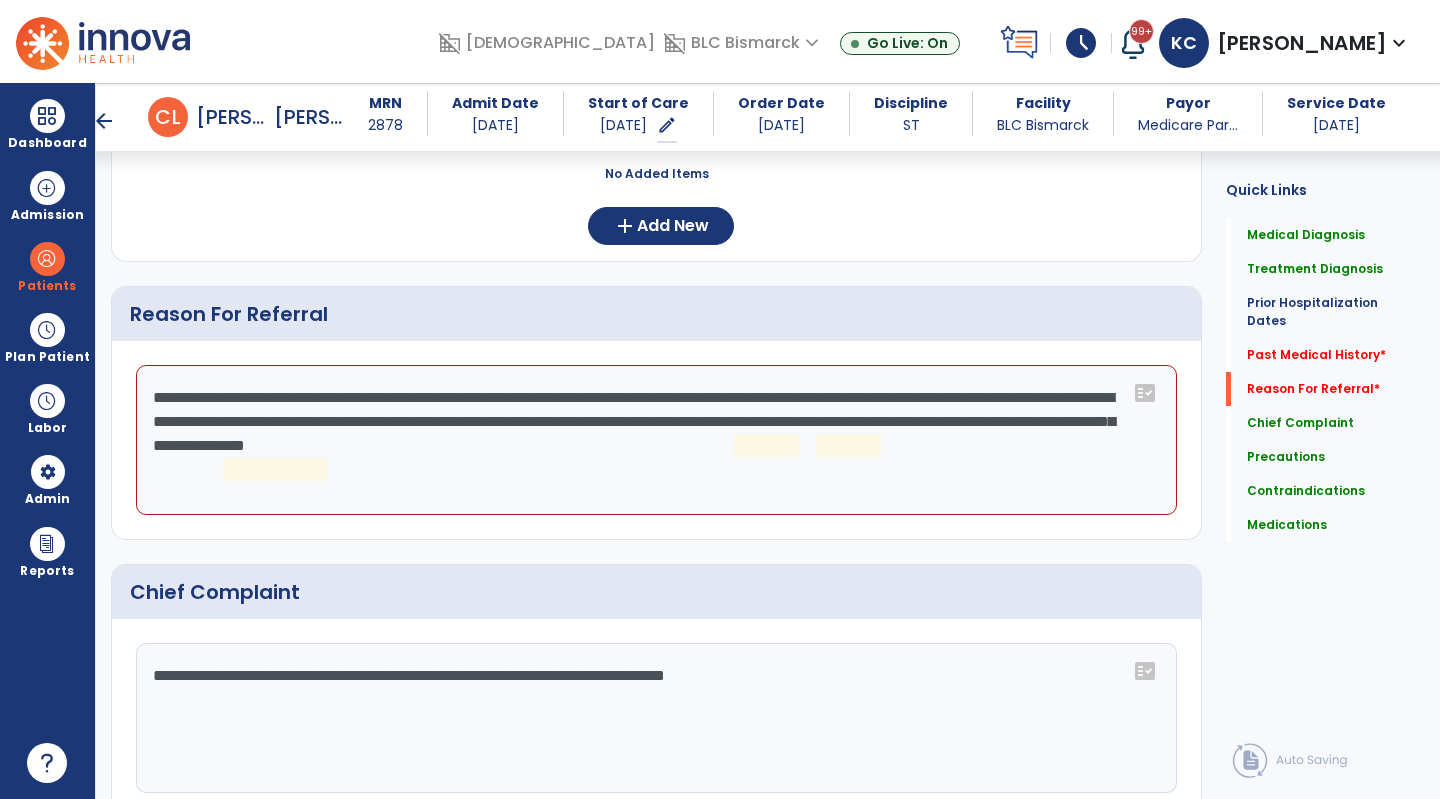 click on "**********" 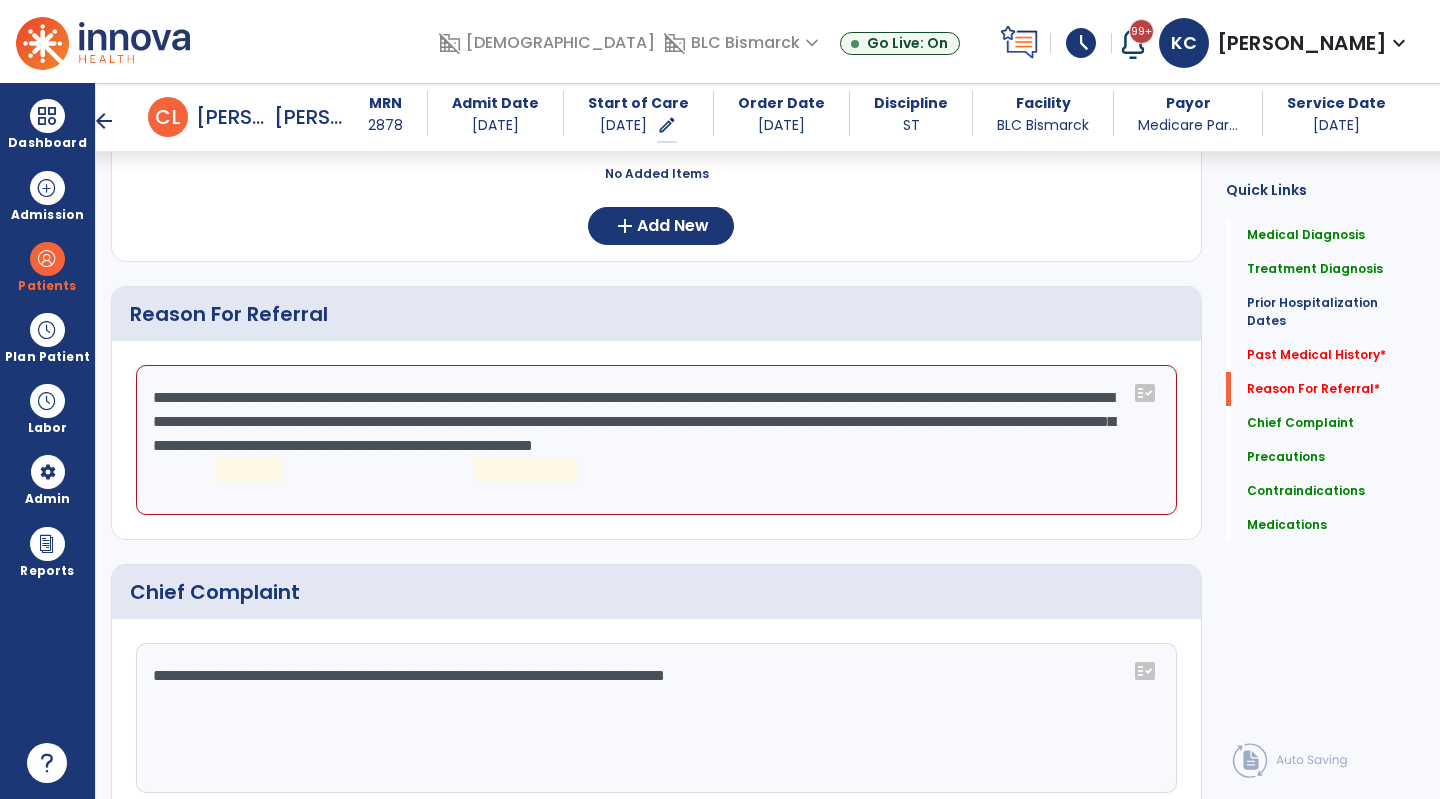click on "**********" 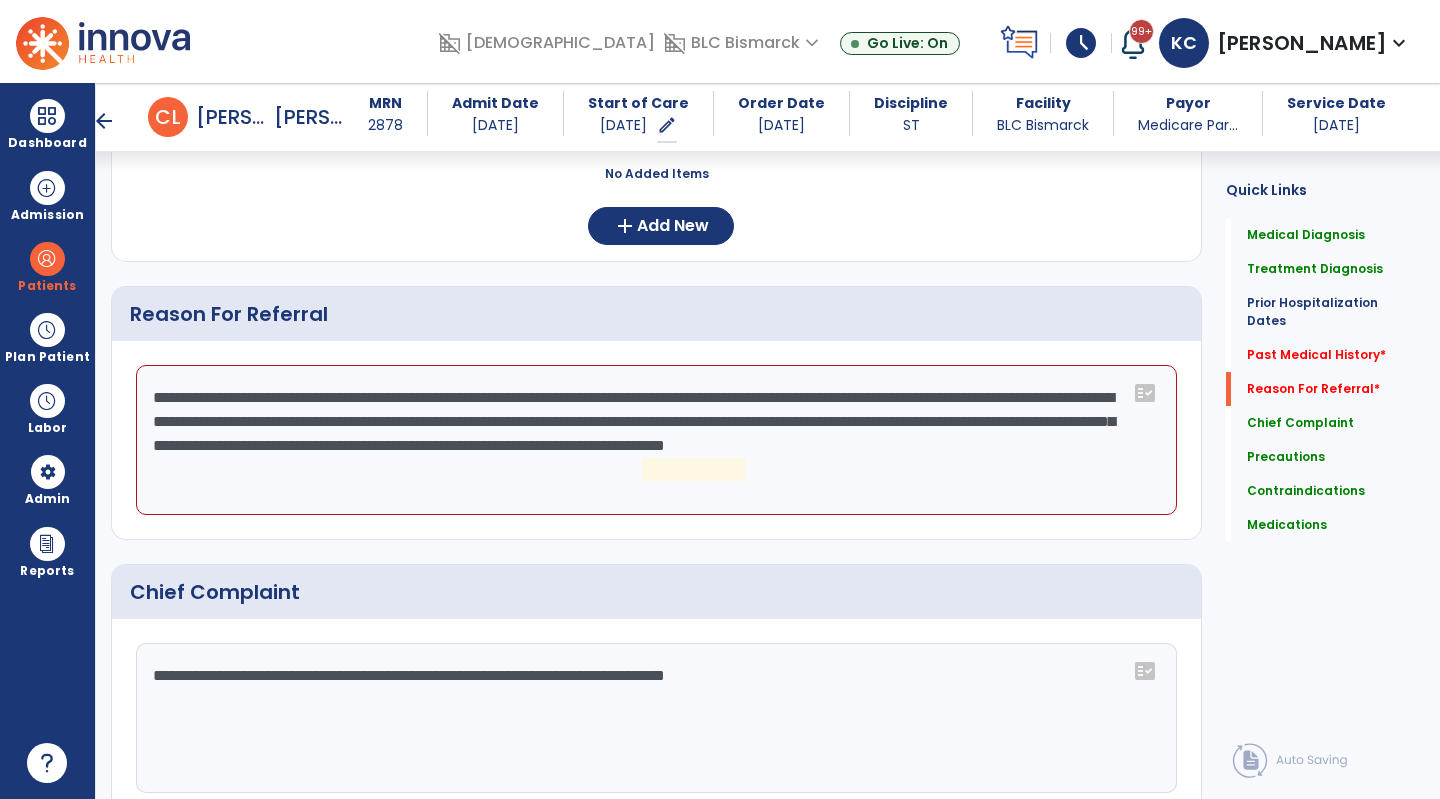 click on "**********" 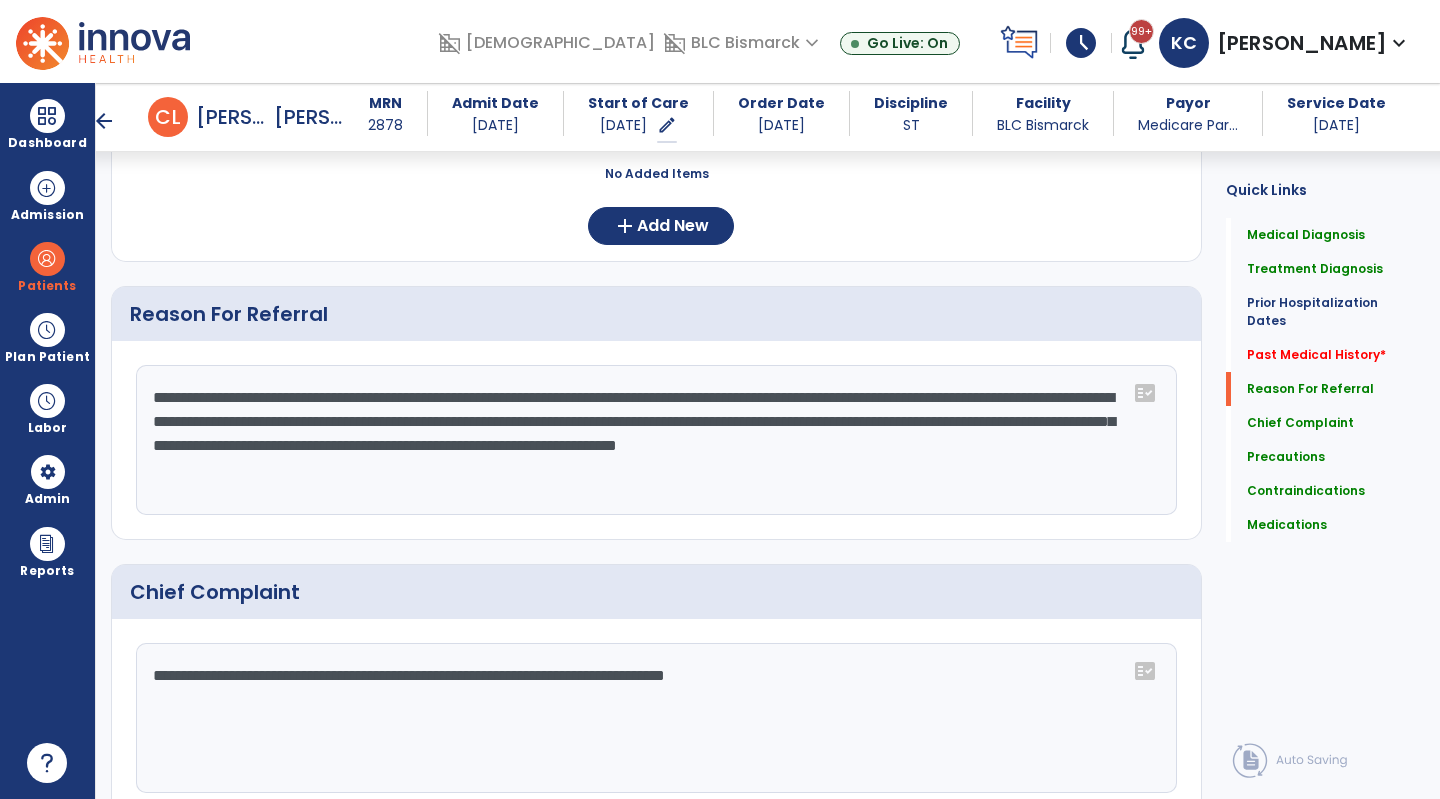 click on "**********" 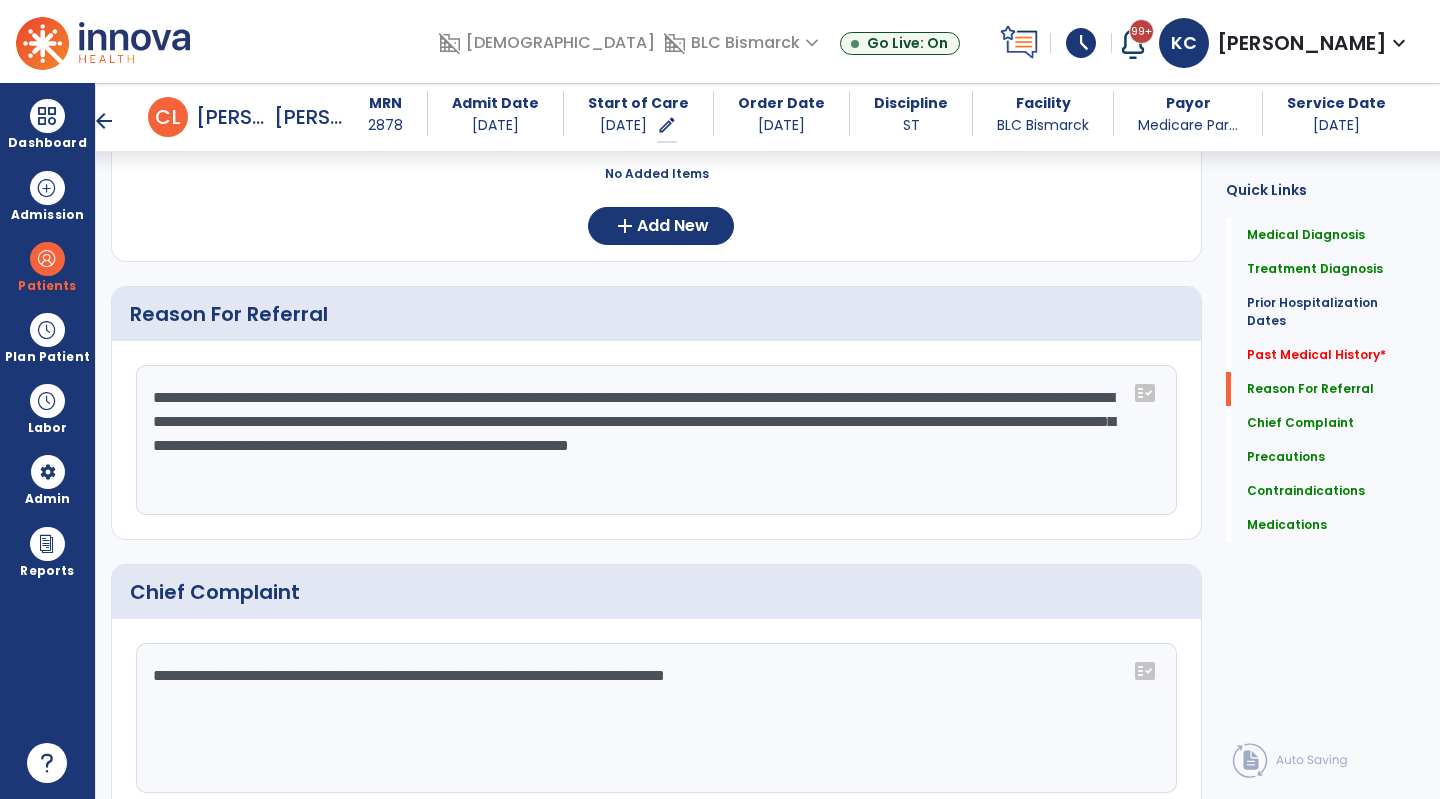 click on "**********" 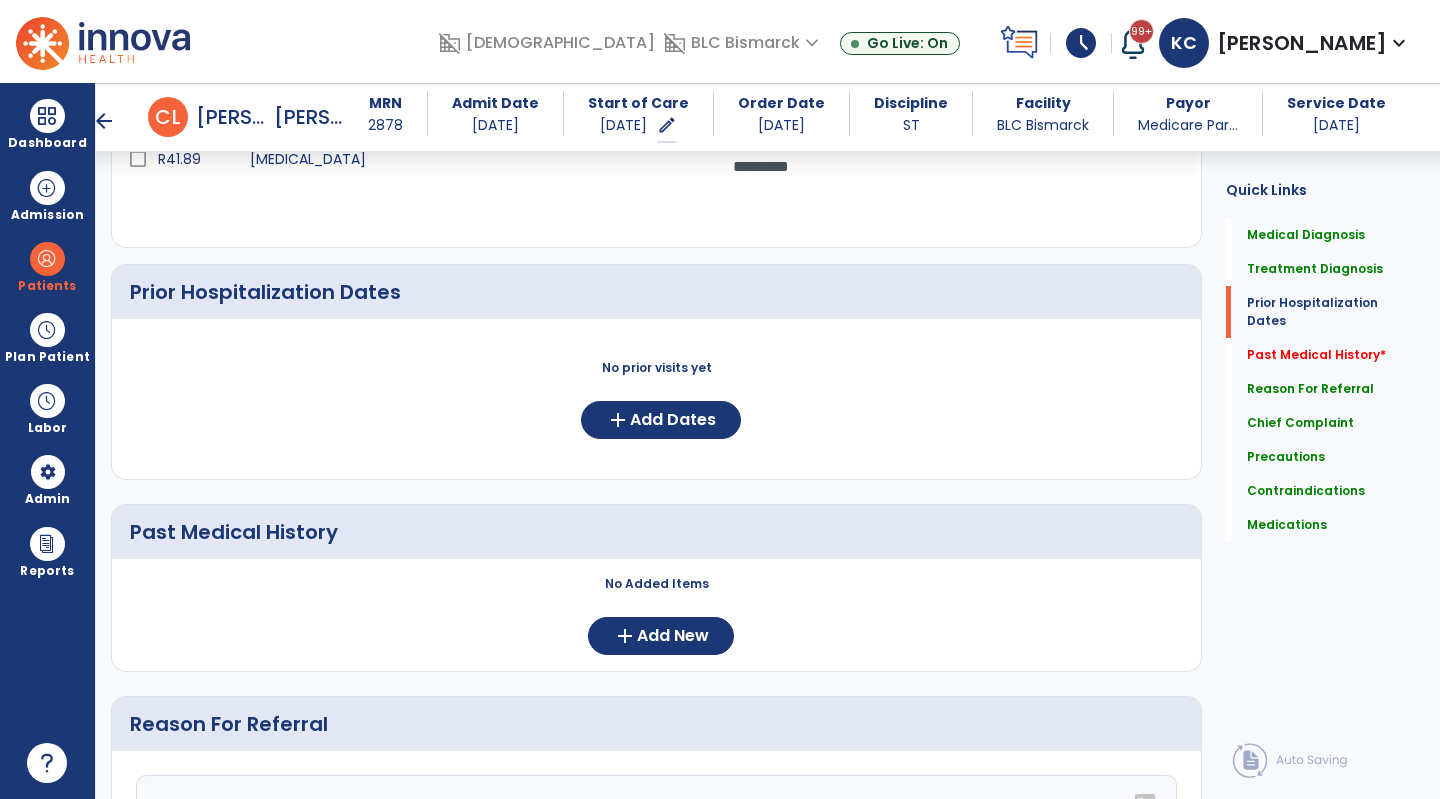 scroll, scrollTop: 629, scrollLeft: 0, axis: vertical 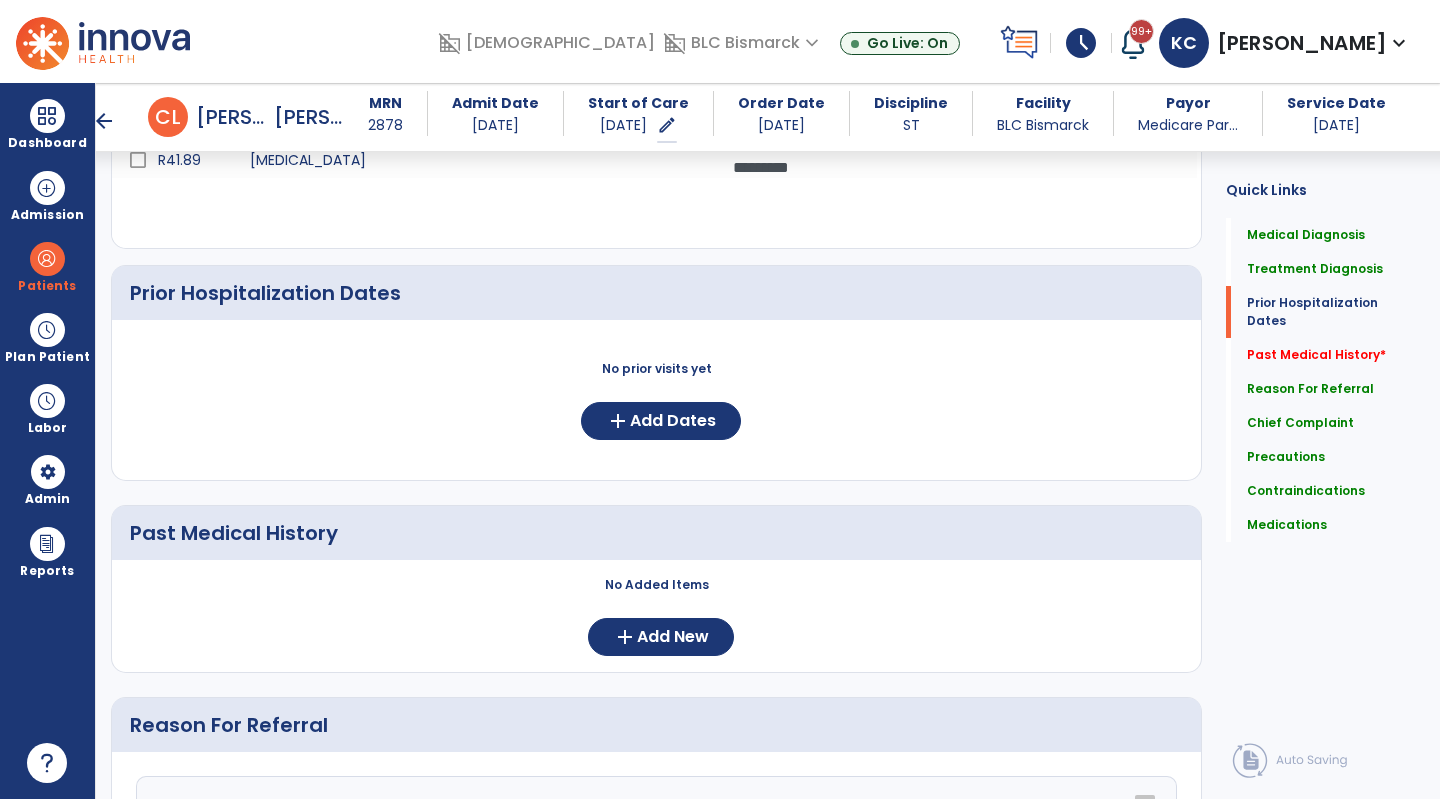 type on "**********" 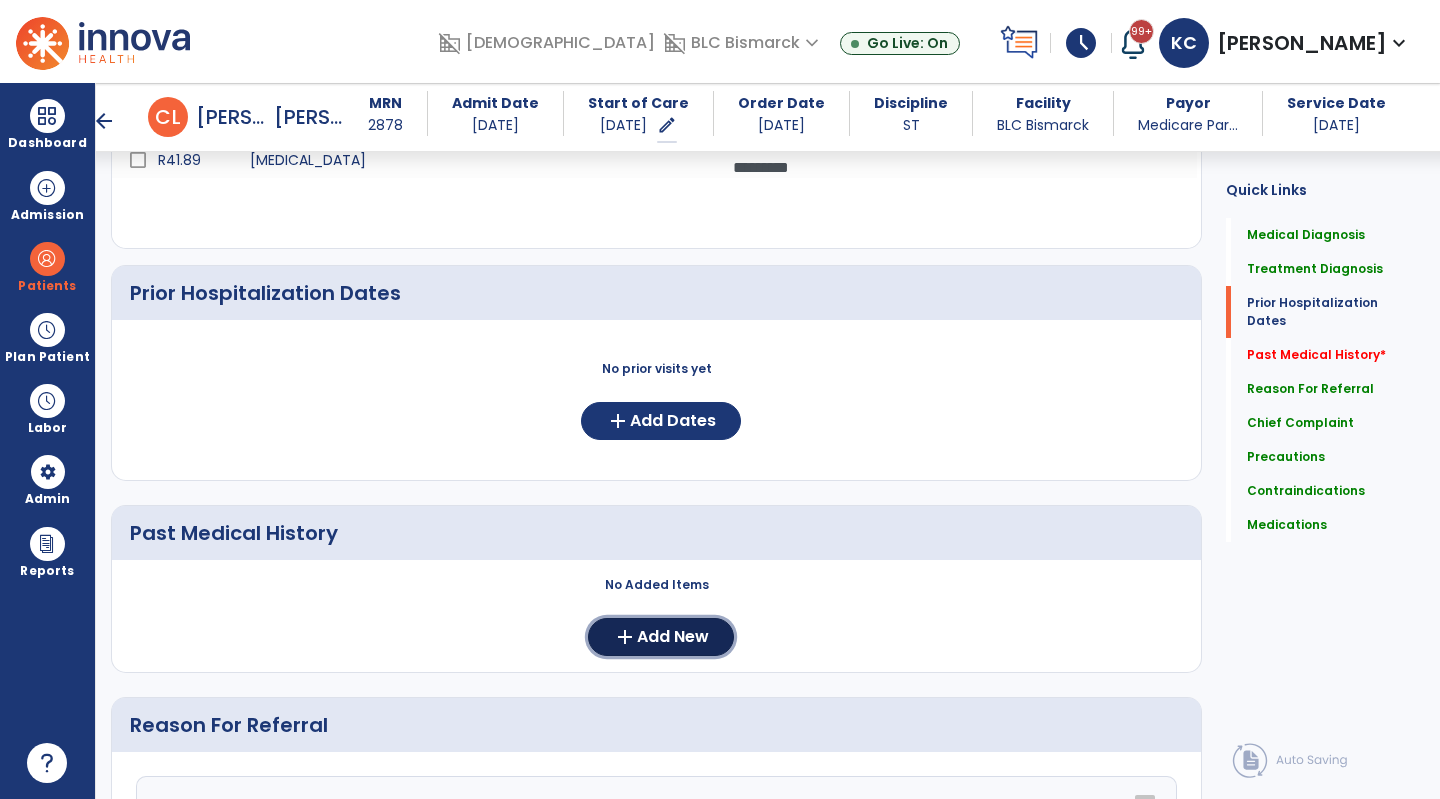 click on "Add New" 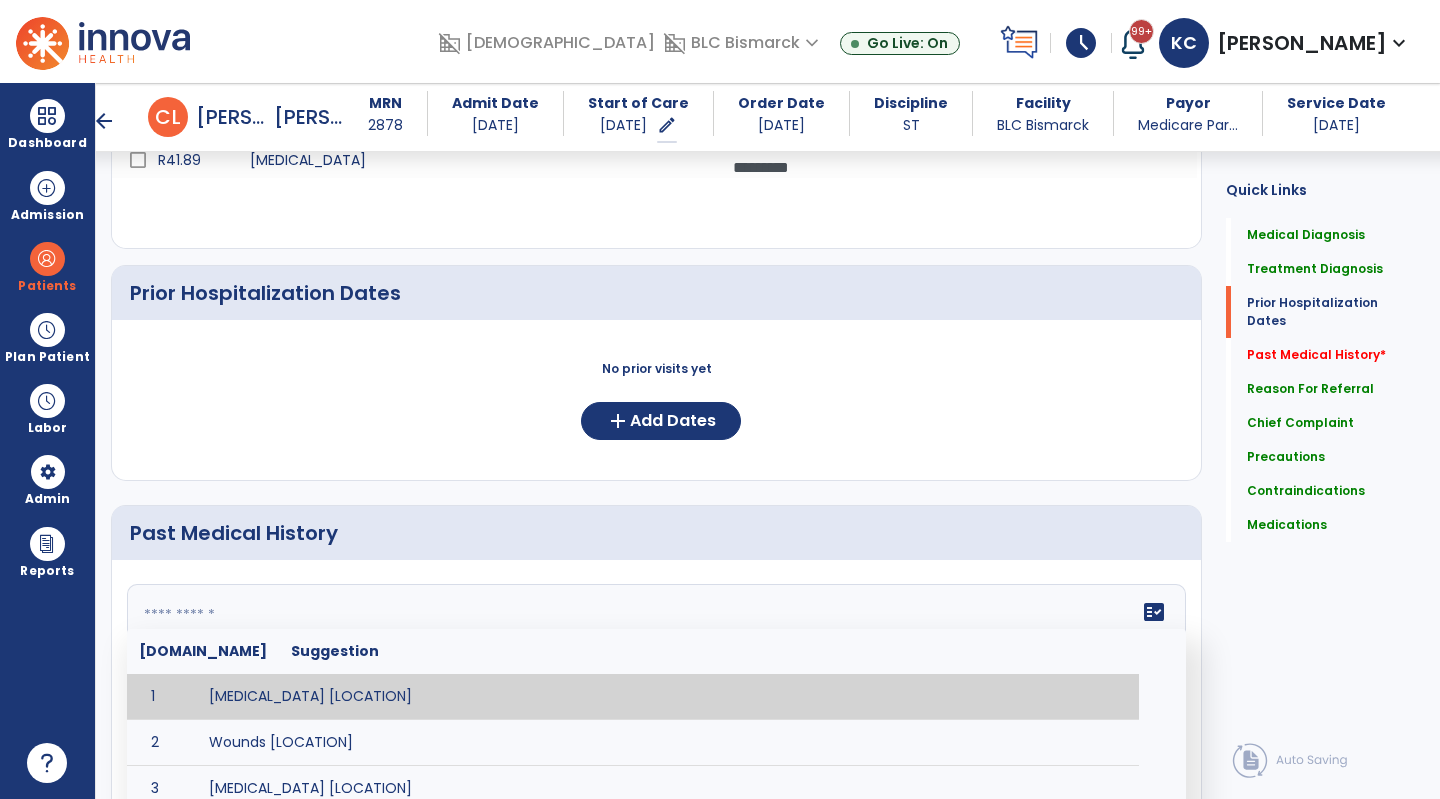 click 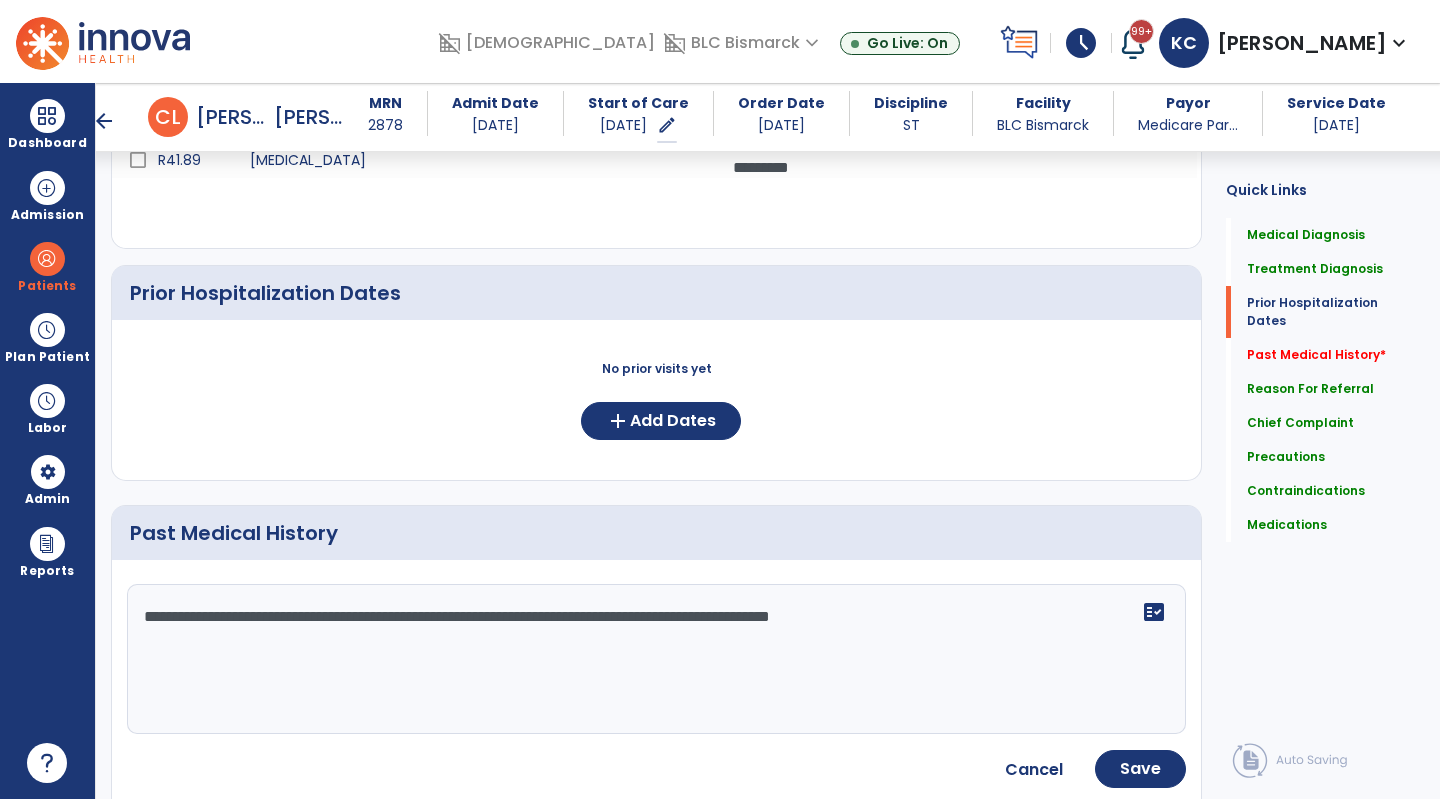 click on "**********" 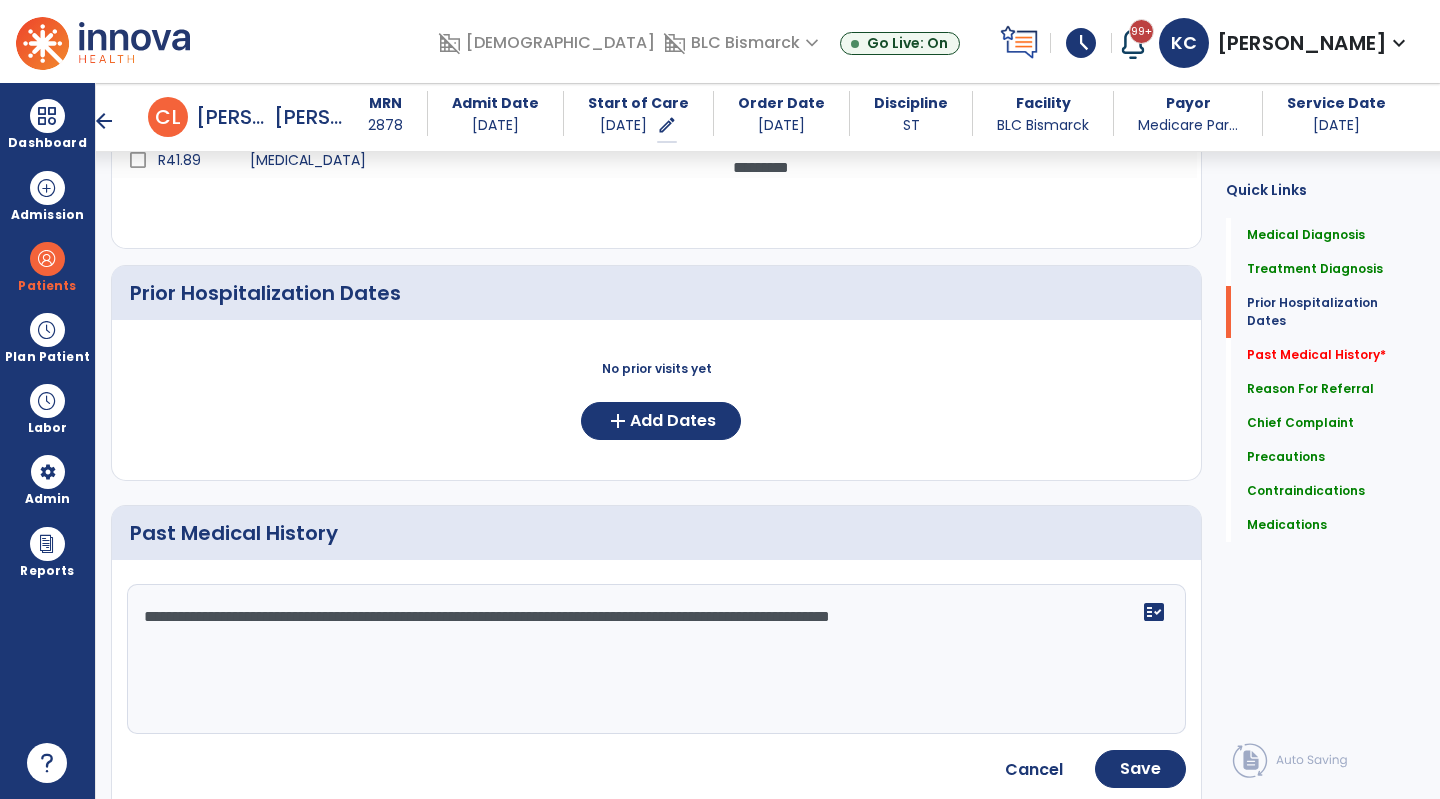 click on "**********" 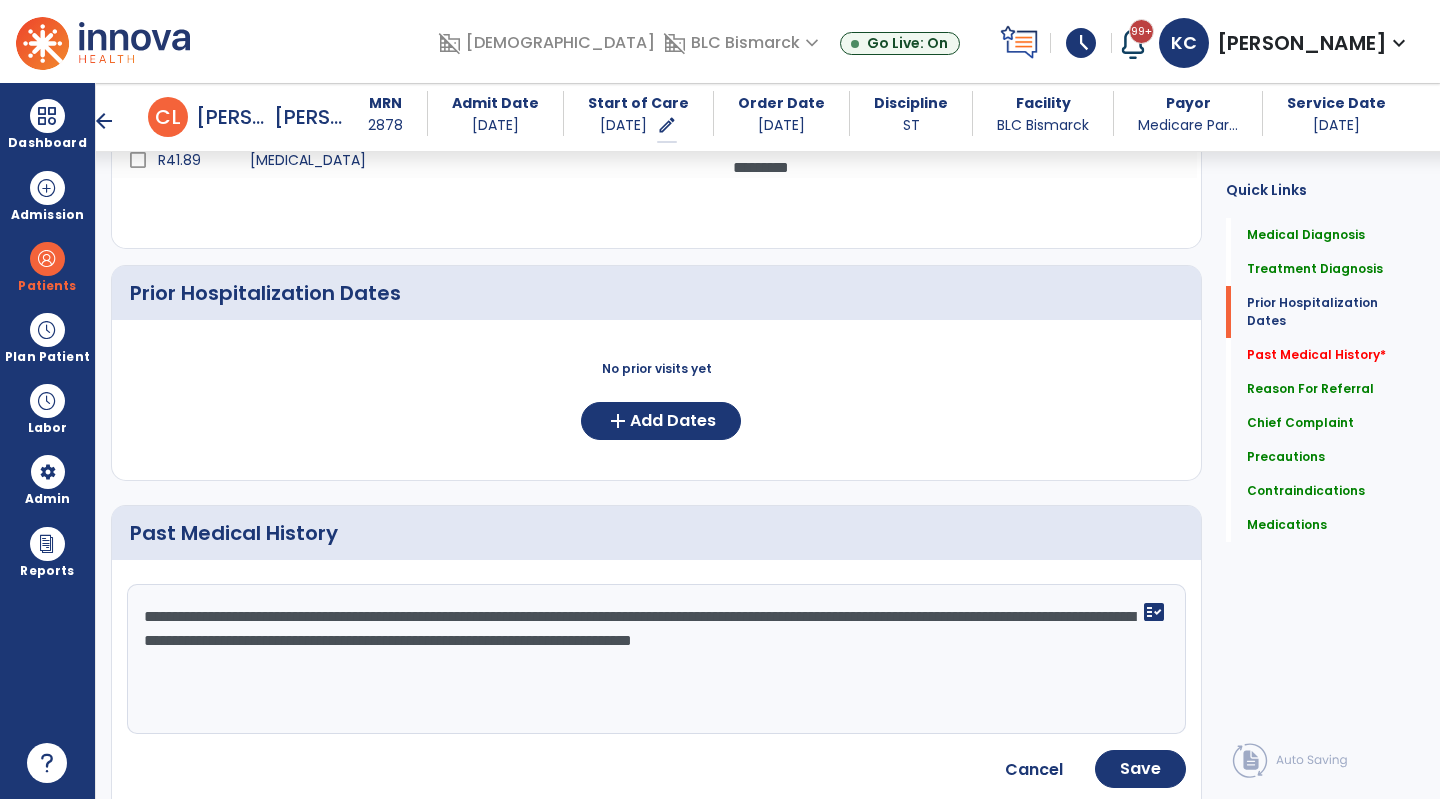 type on "**********" 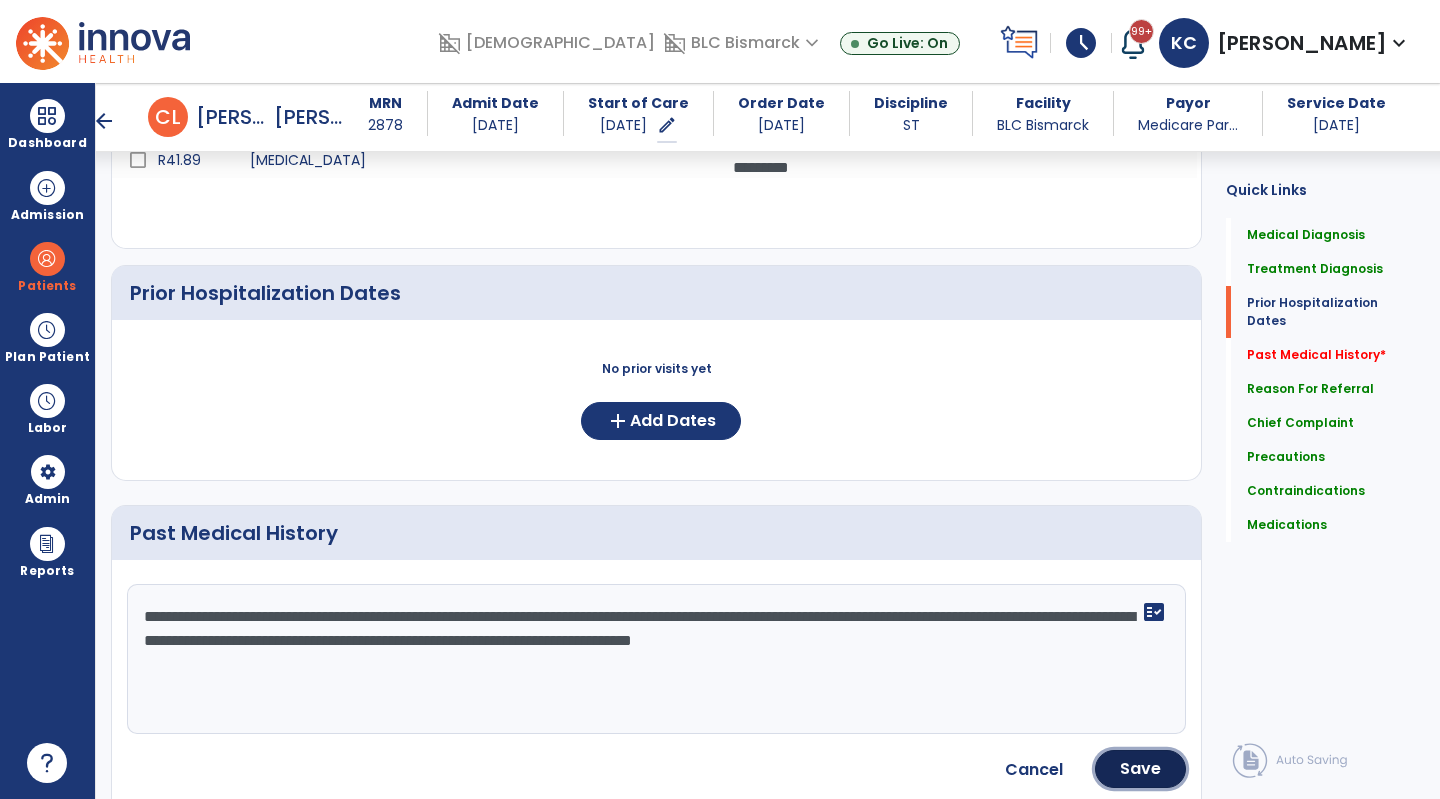 click on "Save" 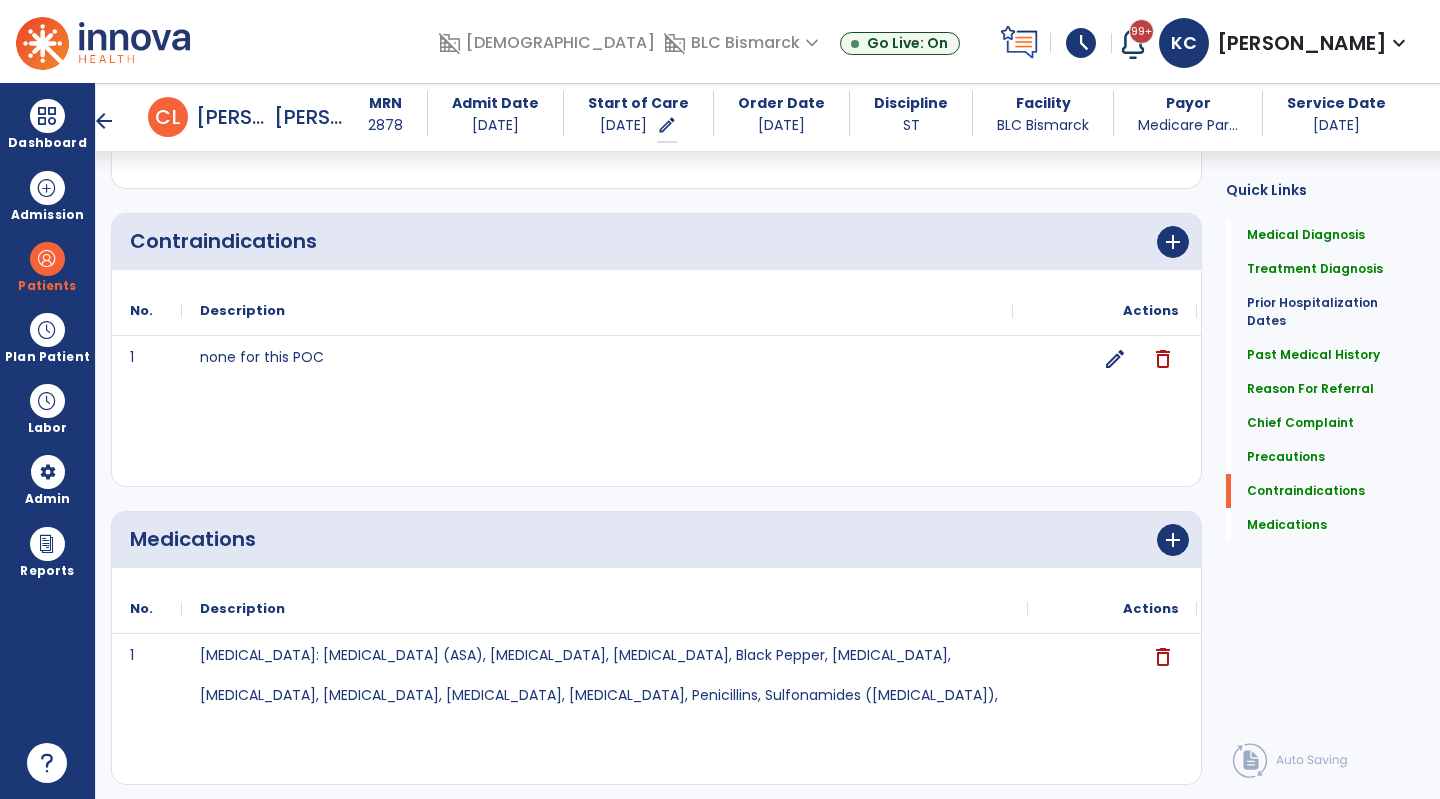 scroll, scrollTop: 2129, scrollLeft: 0, axis: vertical 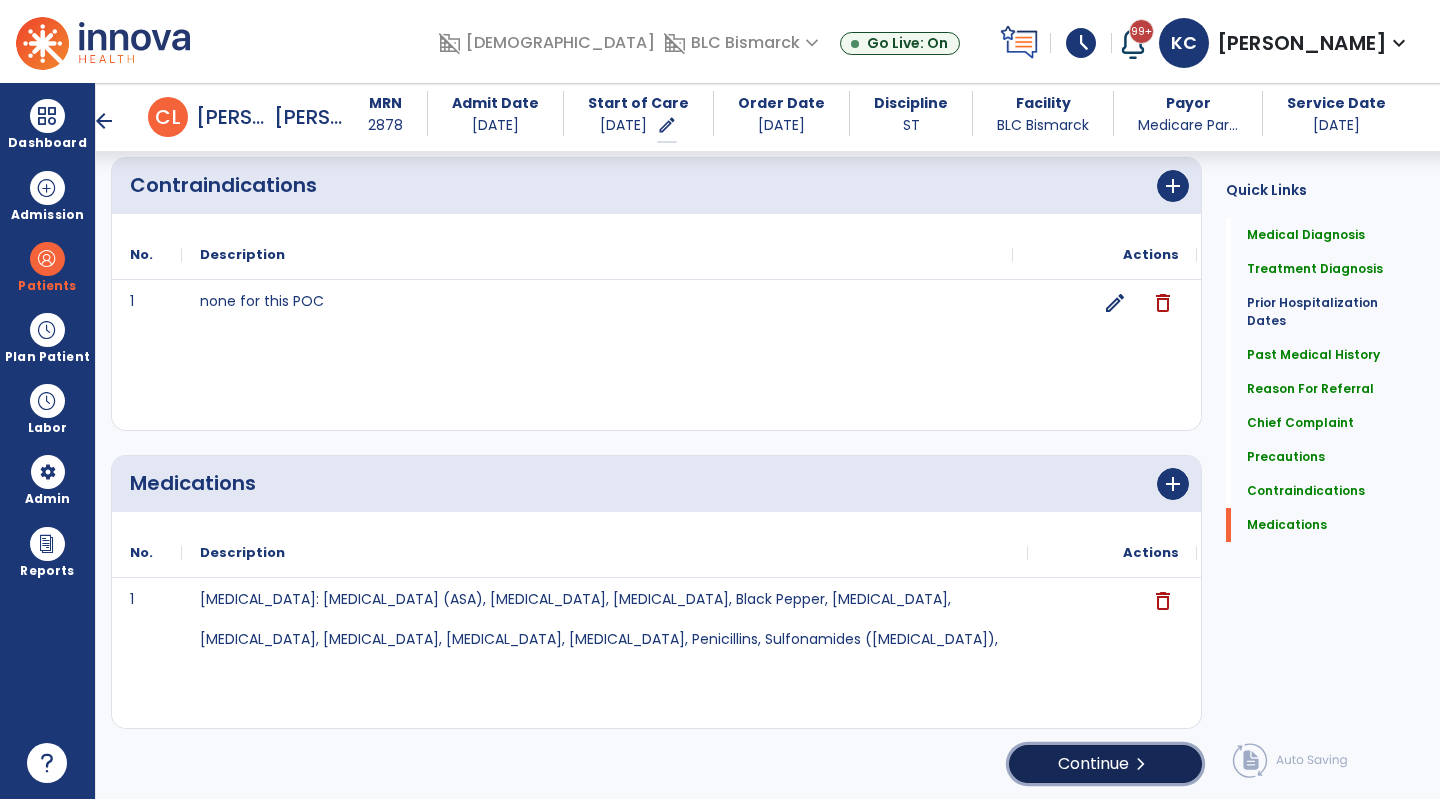 click on "Continue  chevron_right" 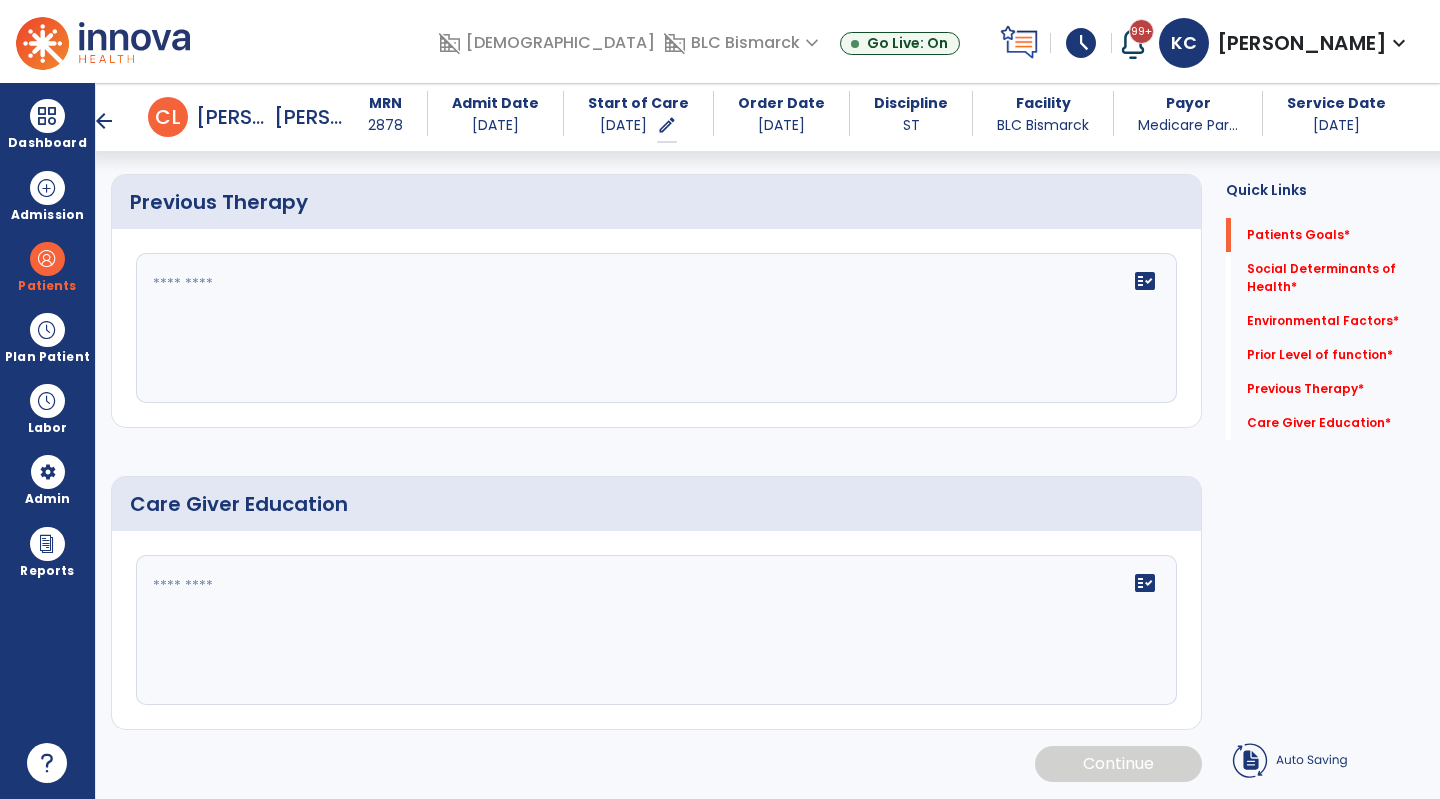 scroll, scrollTop: 105, scrollLeft: 0, axis: vertical 